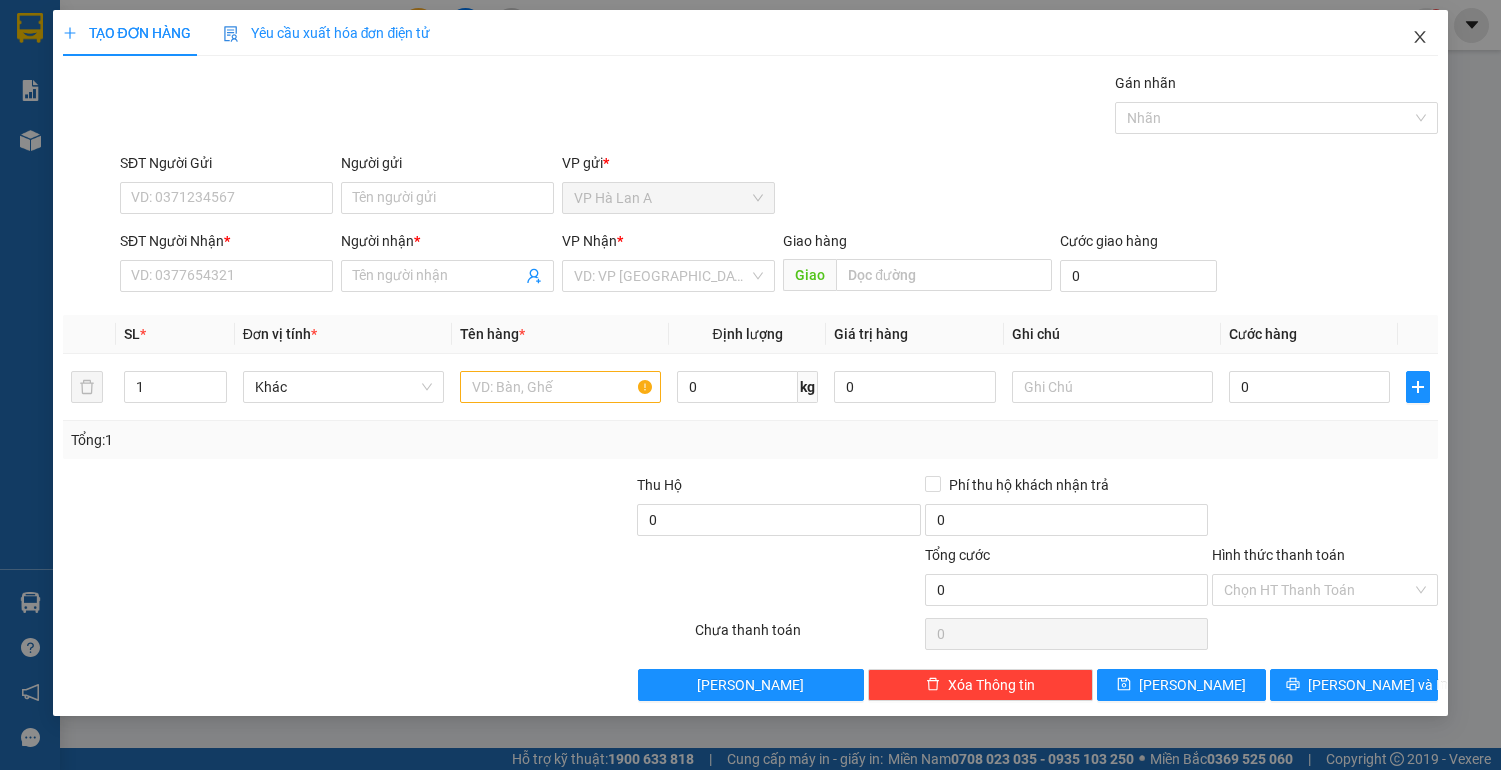 scroll, scrollTop: 0, scrollLeft: 0, axis: both 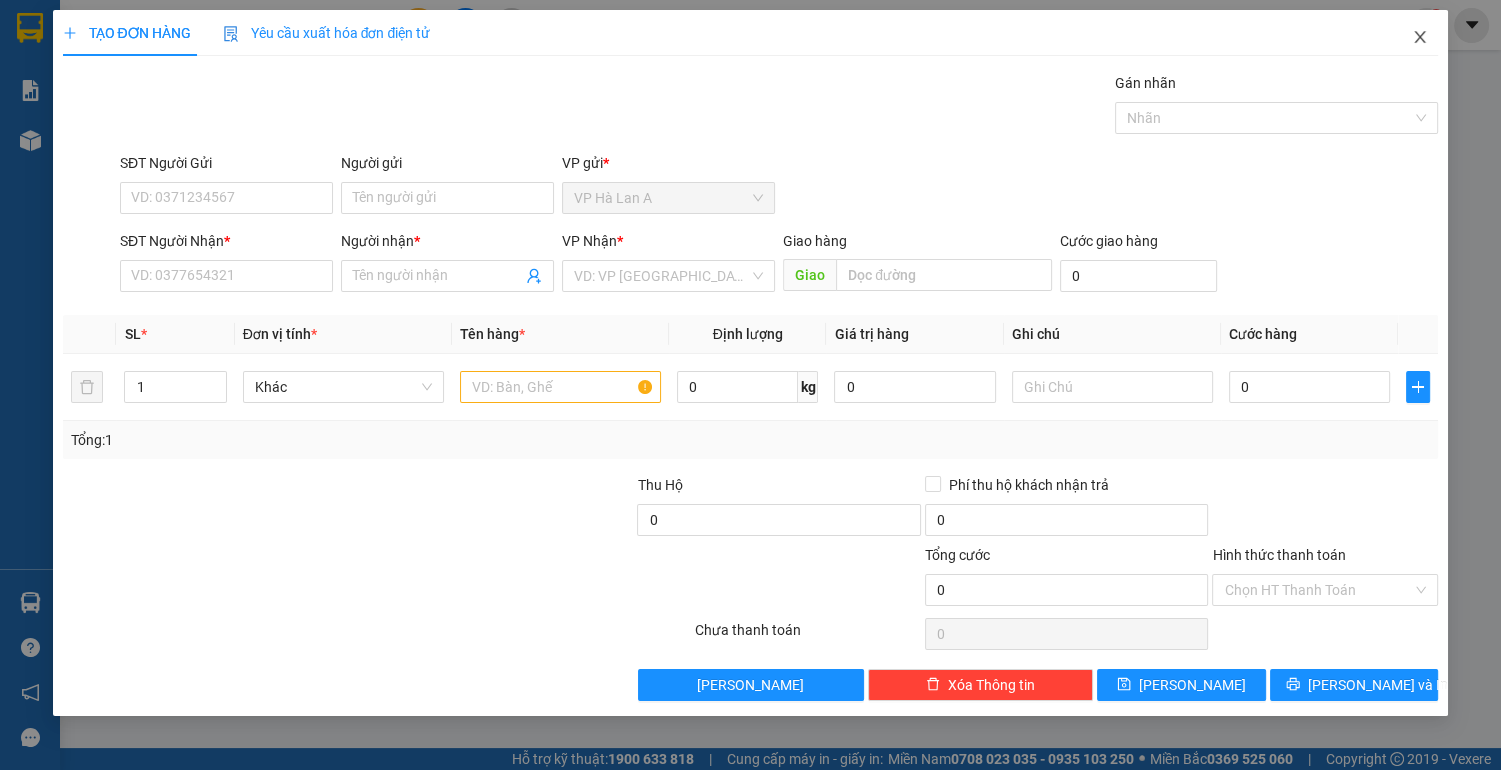 drag, startPoint x: 0, startPoint y: 0, endPoint x: 1417, endPoint y: 39, distance: 1417.5366 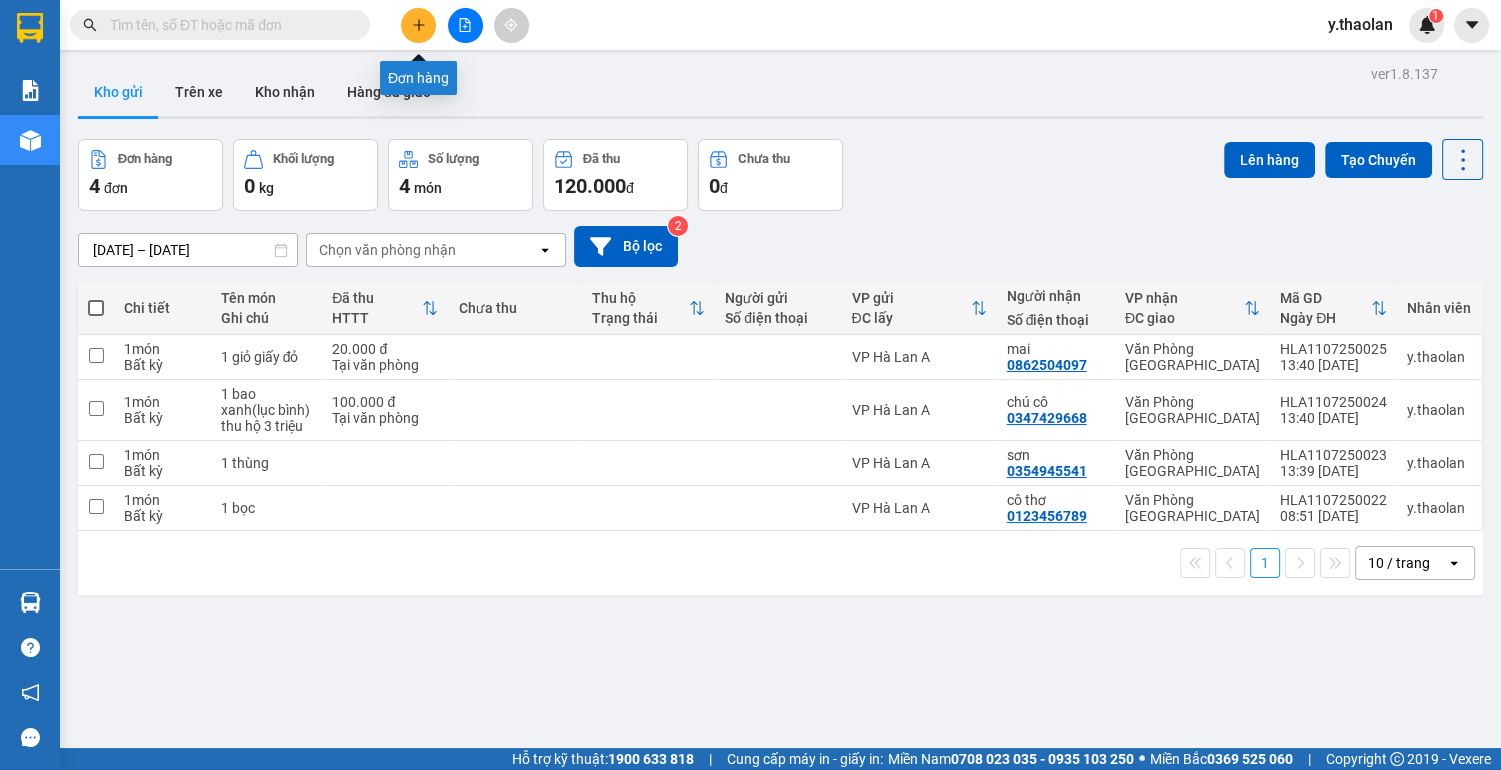 click 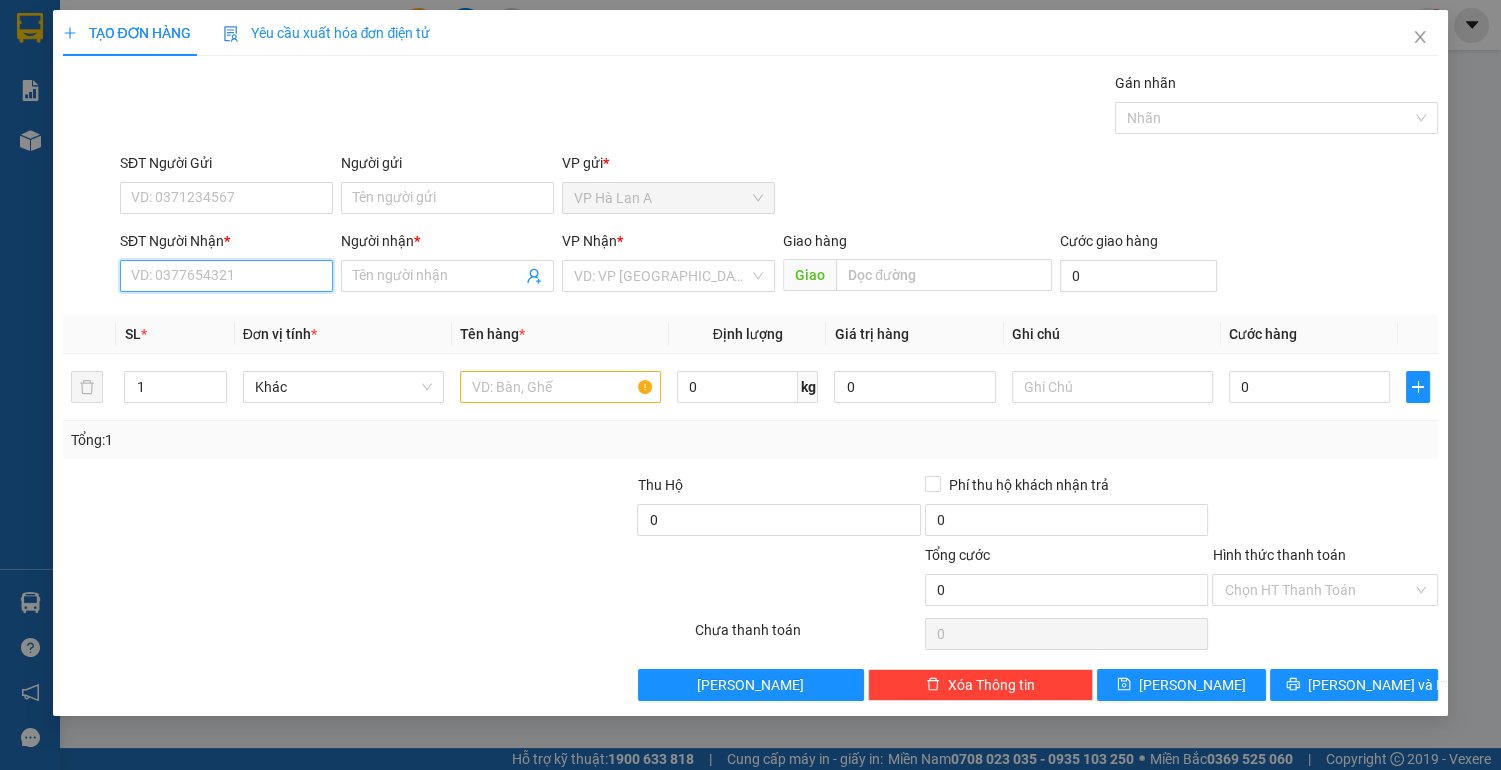 click on "SĐT Người Nhận  *" at bounding box center (226, 276) 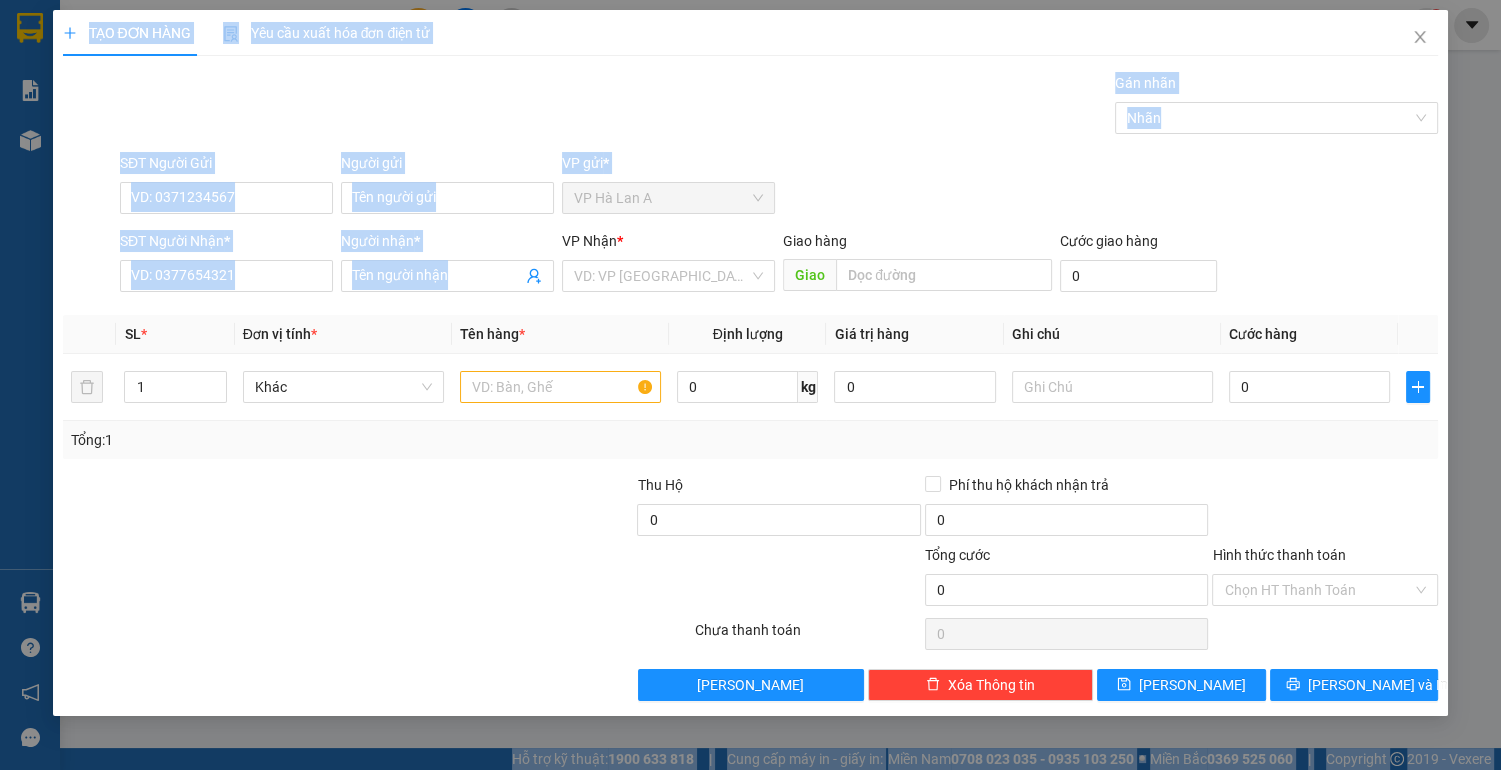drag, startPoint x: 444, startPoint y: 490, endPoint x: 404, endPoint y: 801, distance: 313.5618 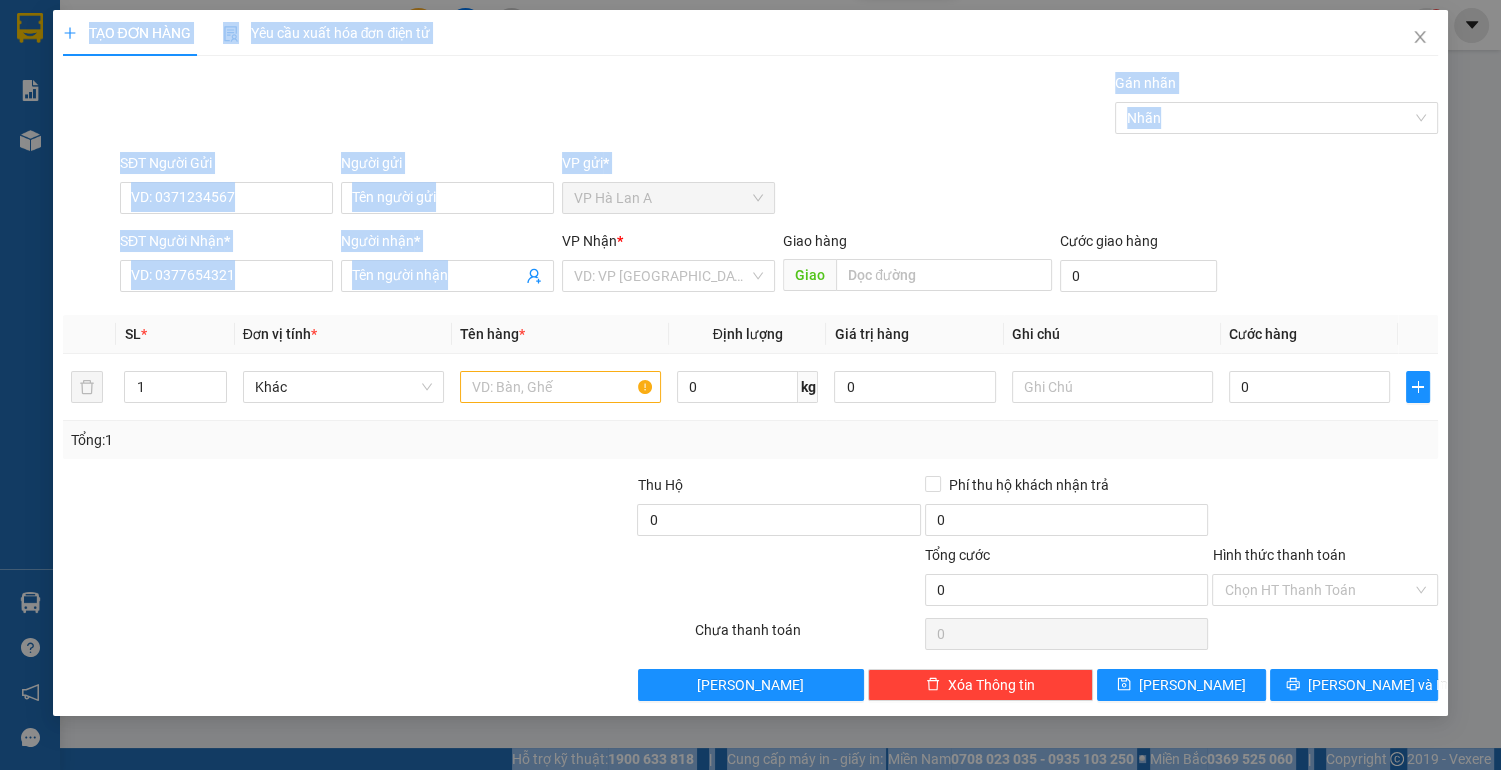 click on "Gói vận chuyển  * Tiêu chuẩn Gán nhãn   Nhãn" at bounding box center [779, 107] 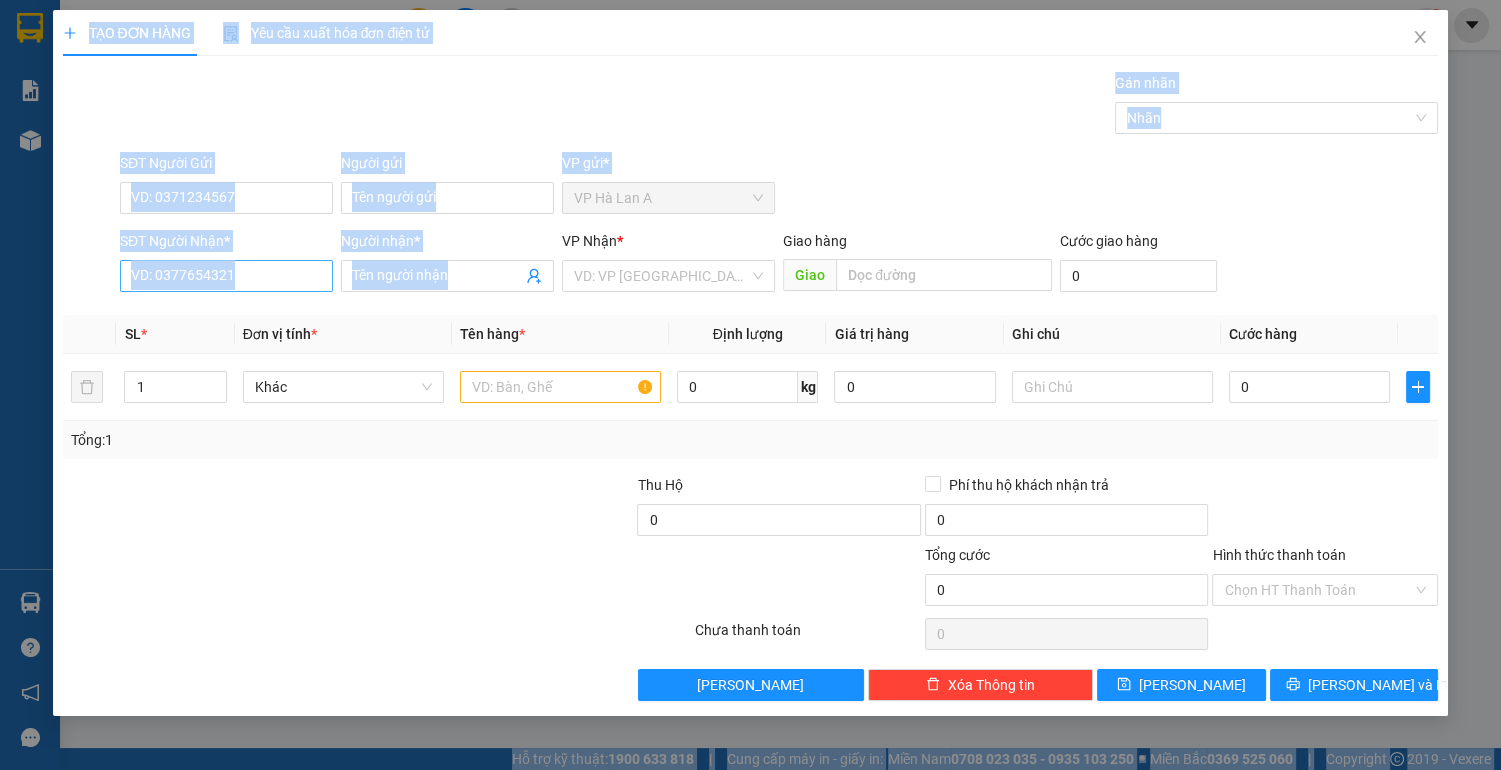 click on "SĐT Người Nhận  *" at bounding box center [226, 276] 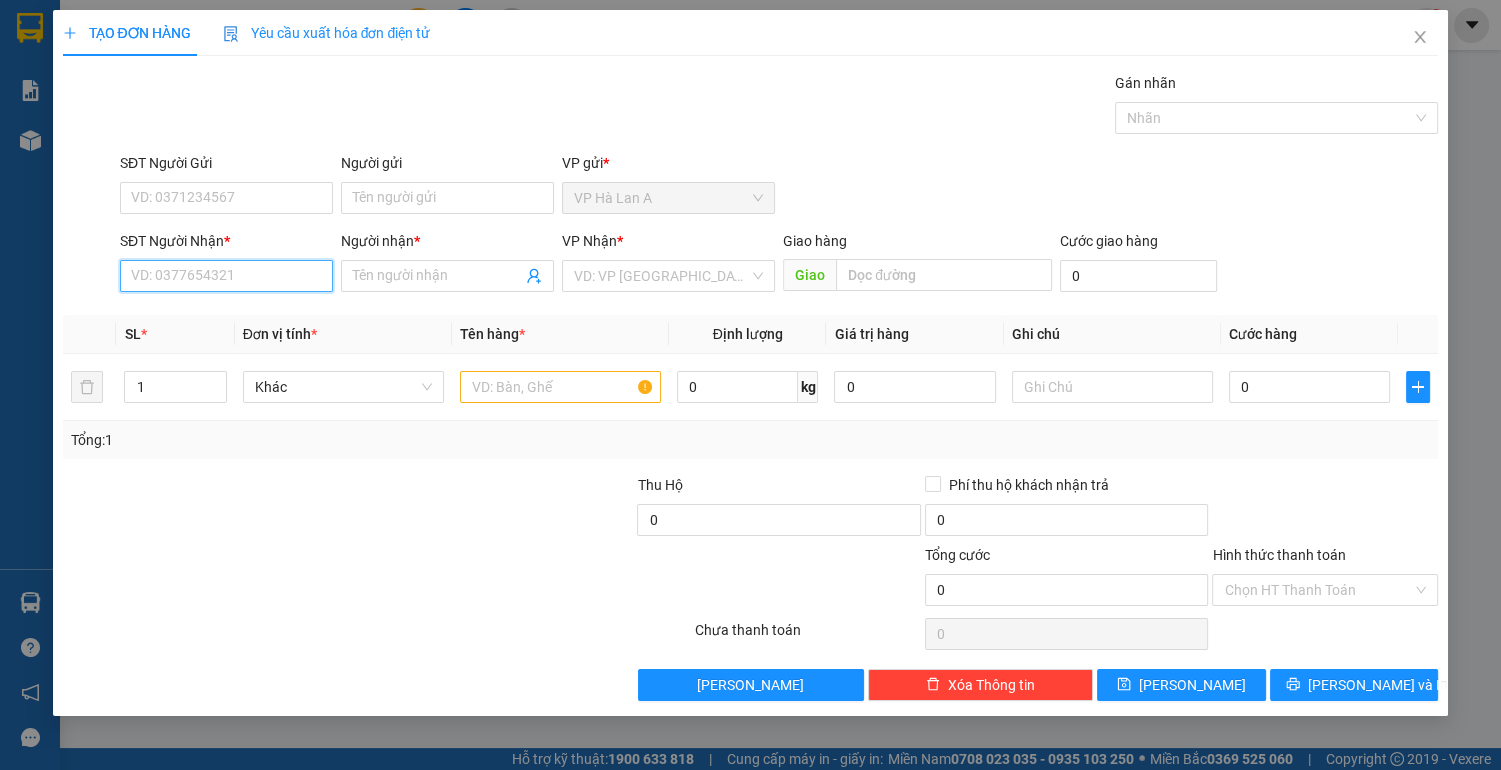click on "SĐT Người Nhận  *" at bounding box center [226, 276] 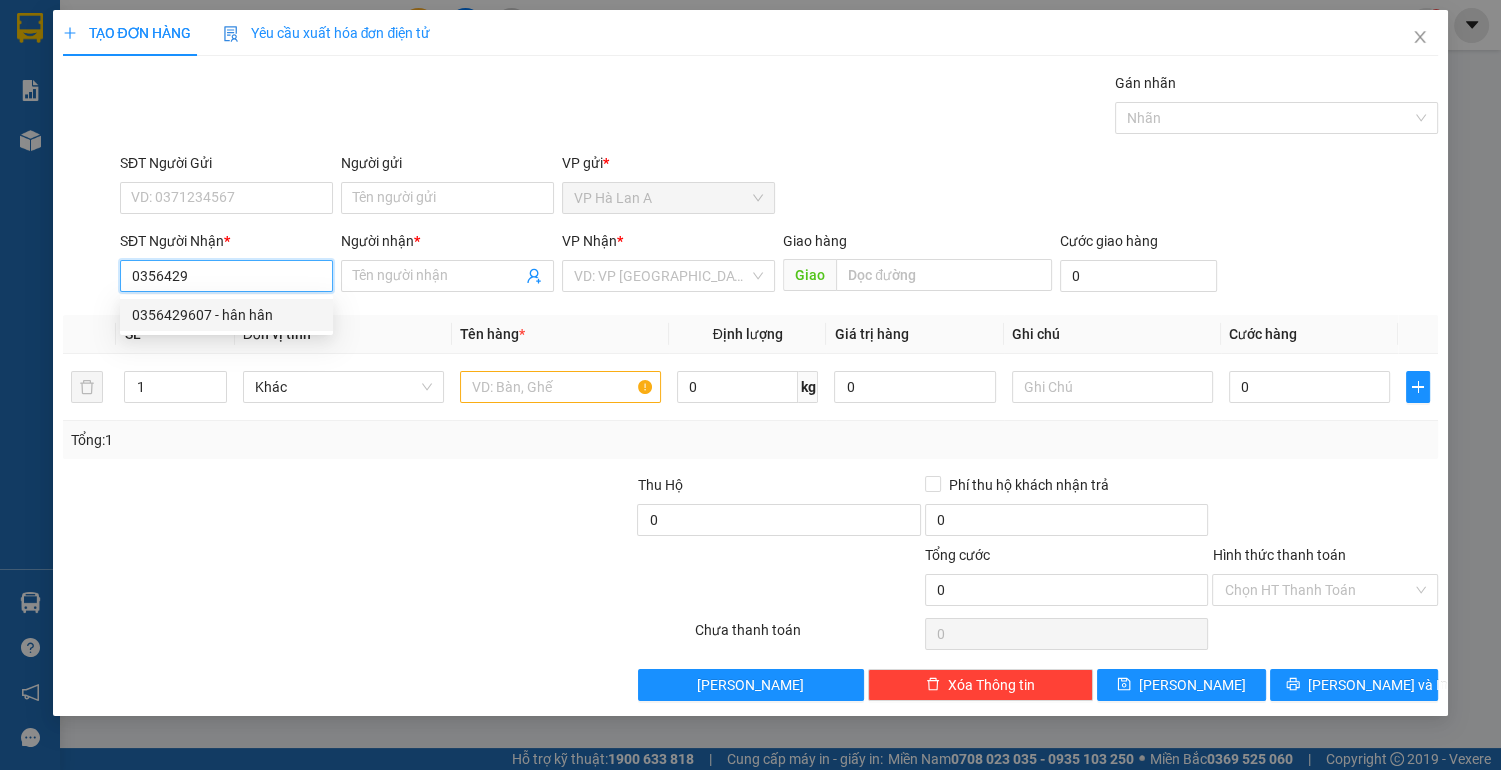 click on "0356429607 - hân hân" at bounding box center [226, 315] 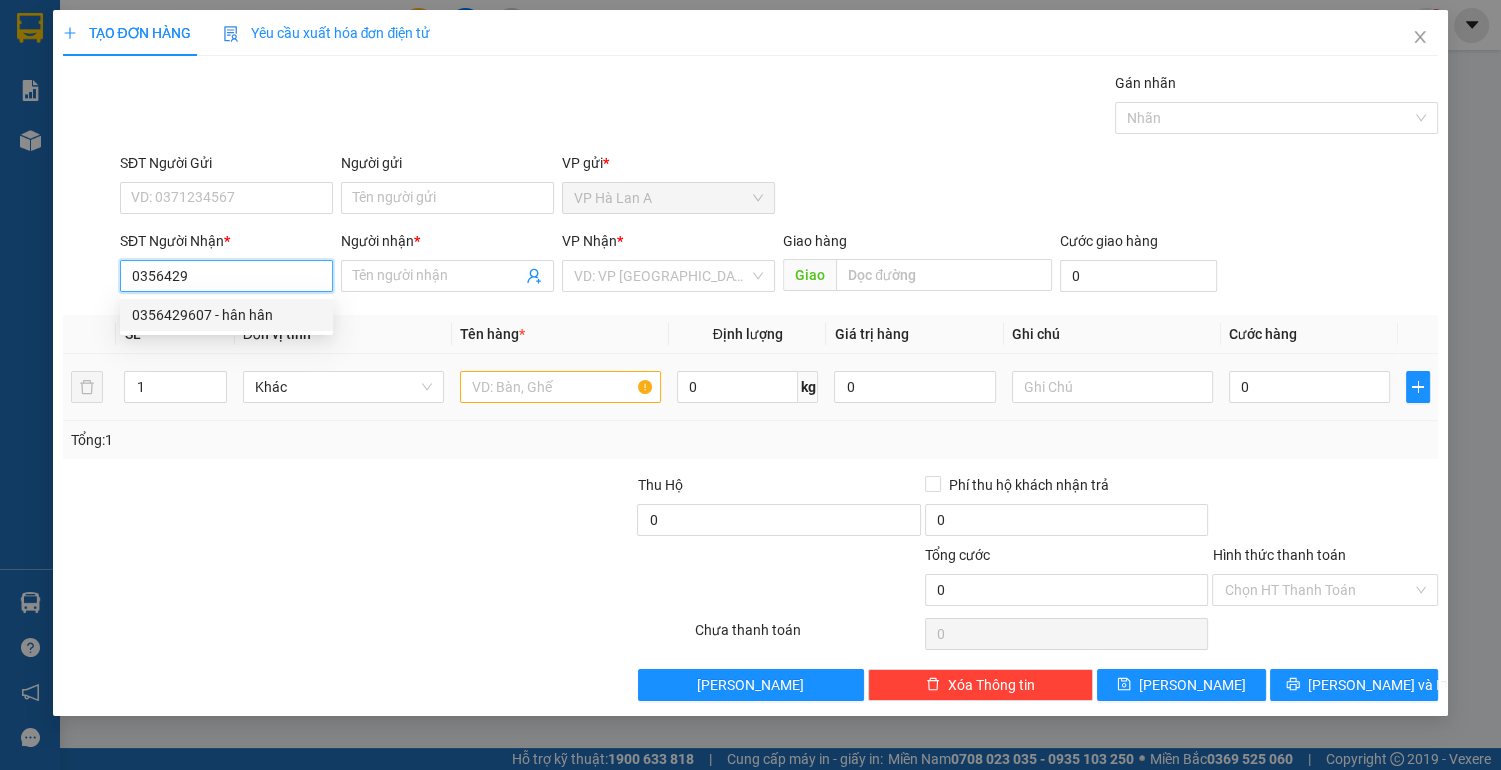 type on "0356429607" 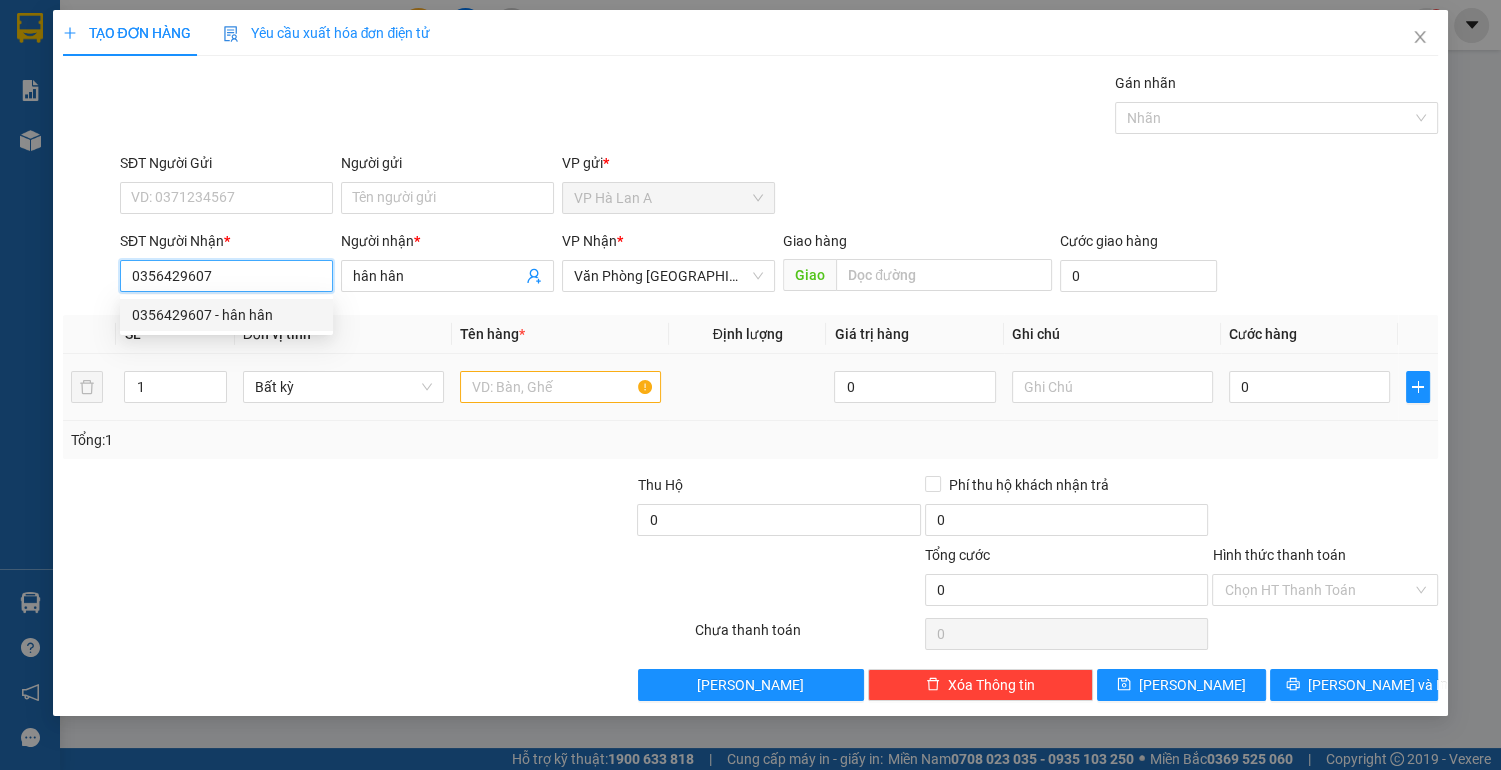 type on "0356429607" 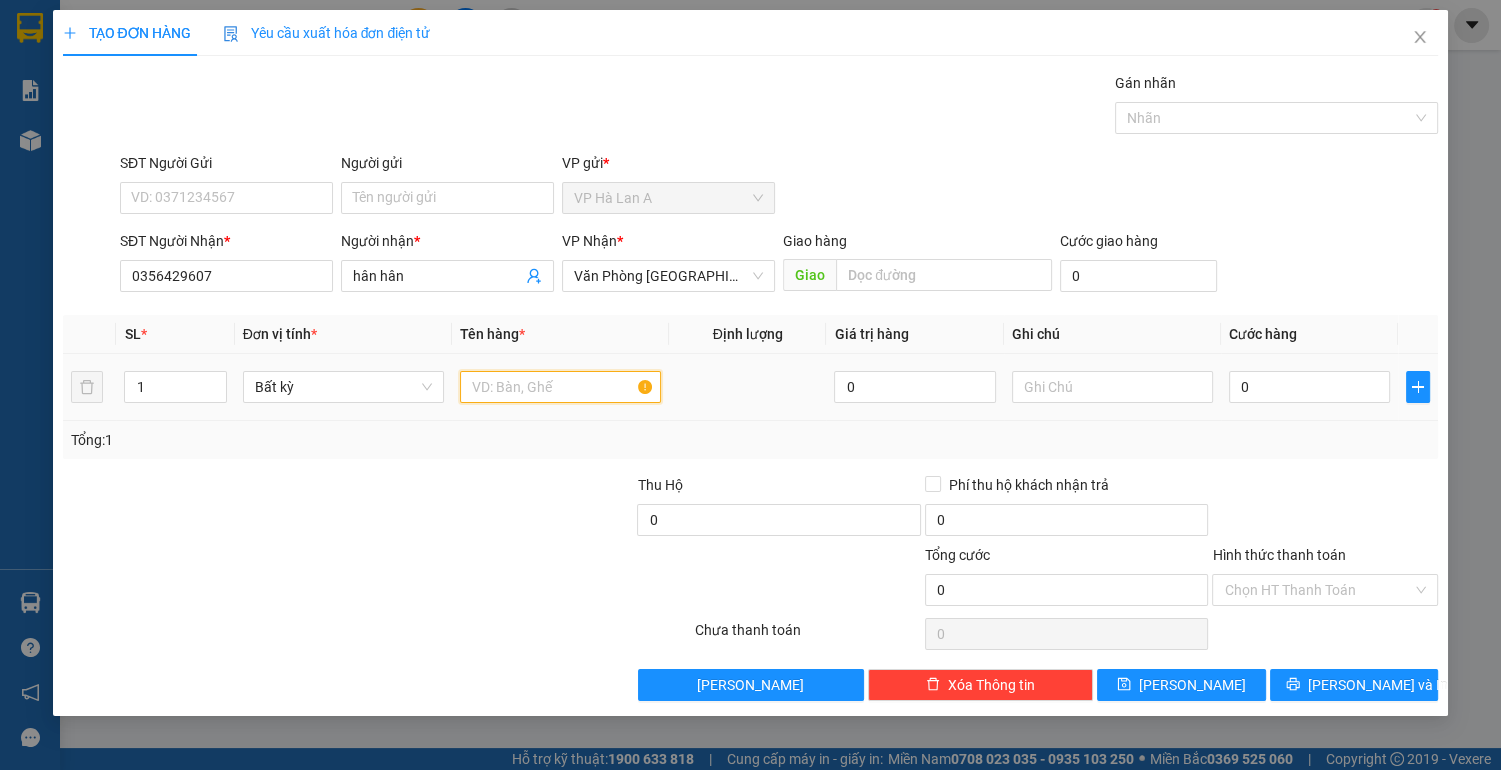 click at bounding box center (560, 387) 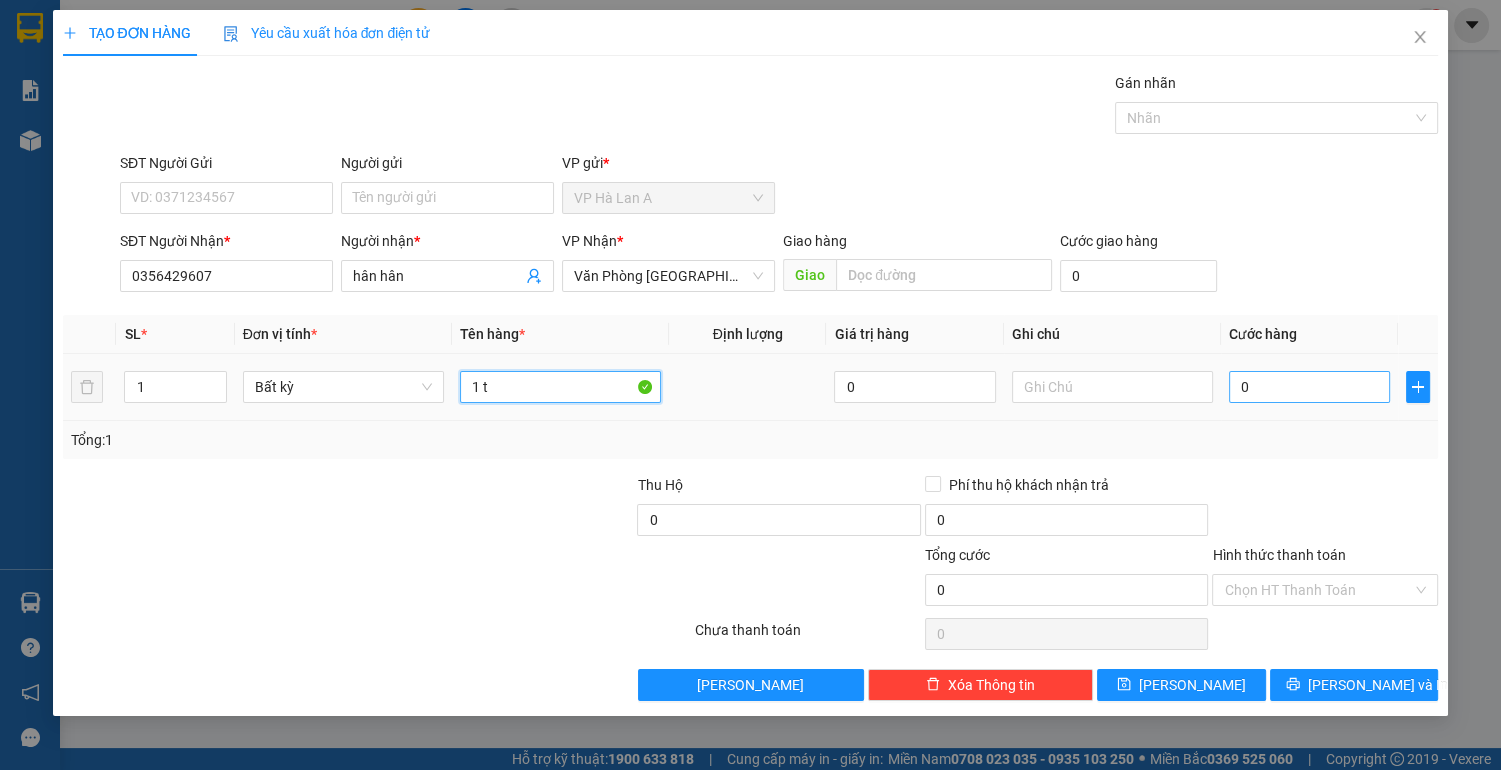type on "1 t" 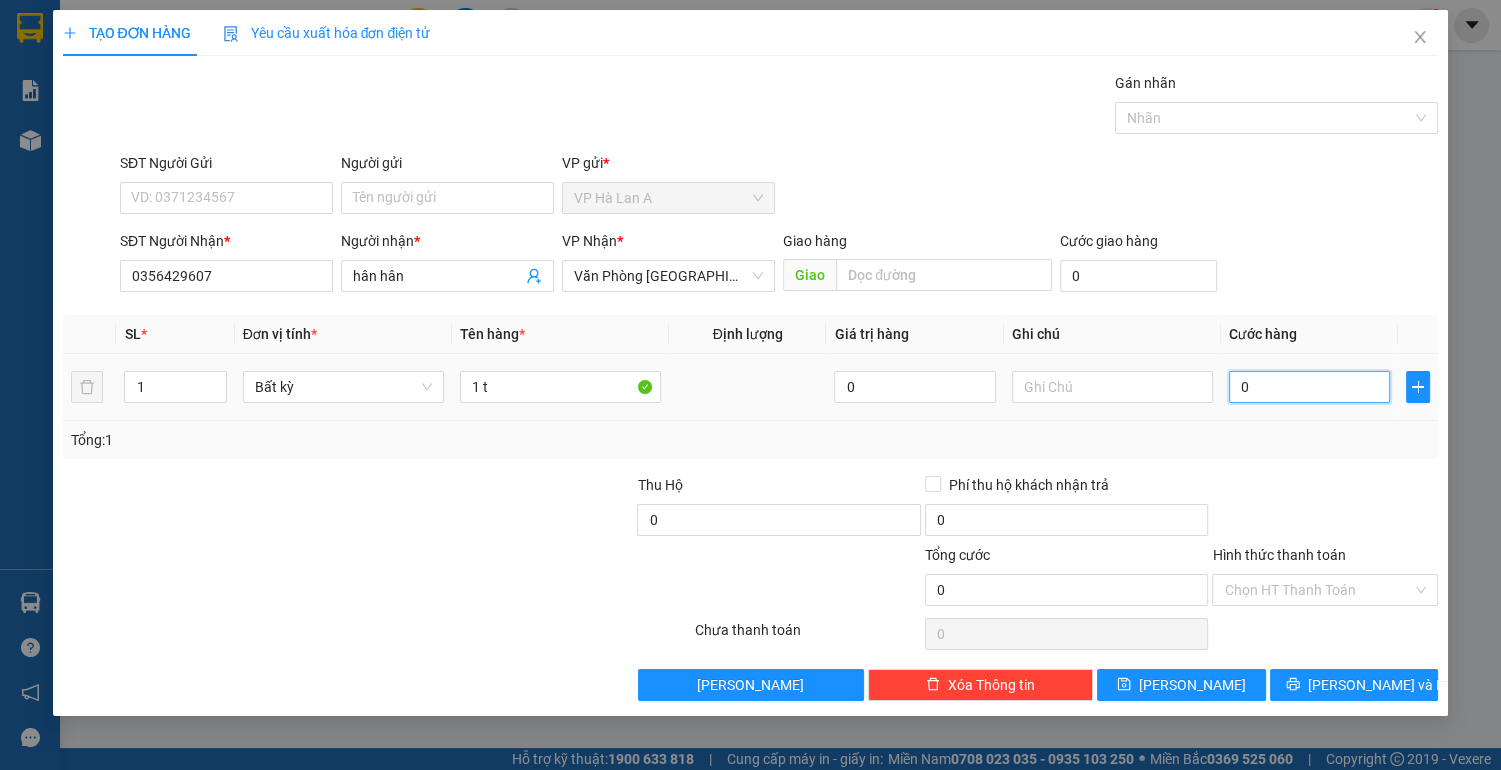 click on "0" at bounding box center [1310, 387] 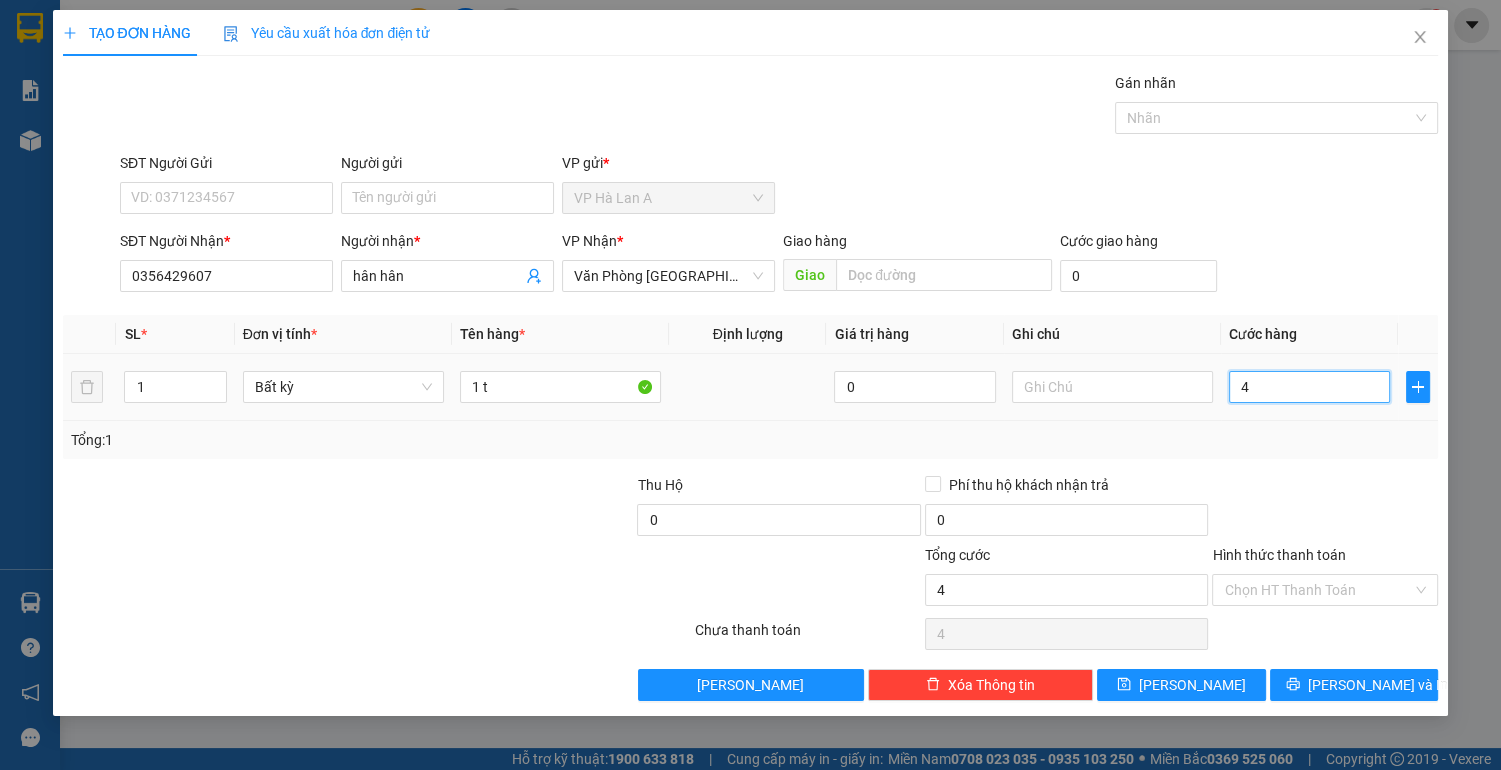type on "40" 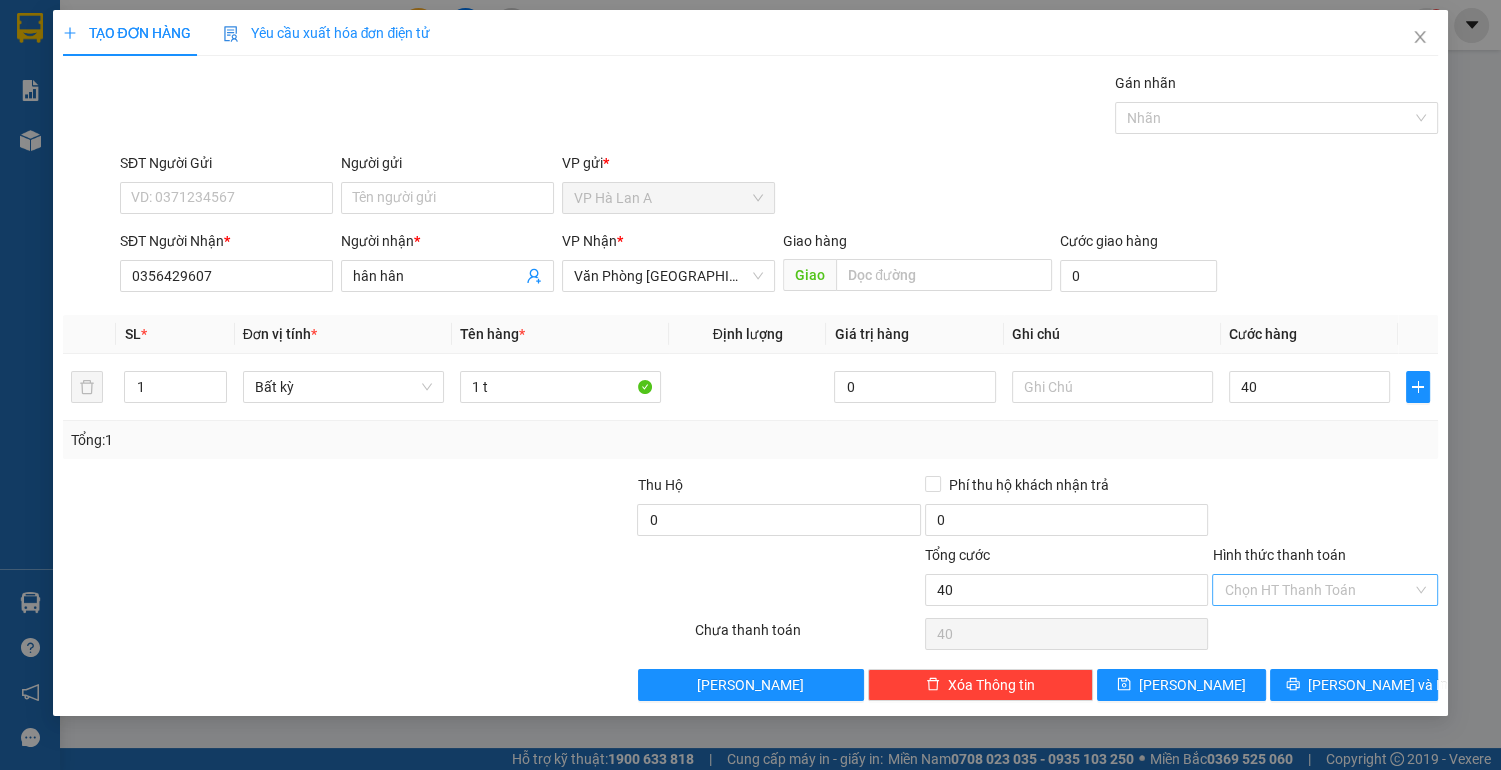 type on "40.000" 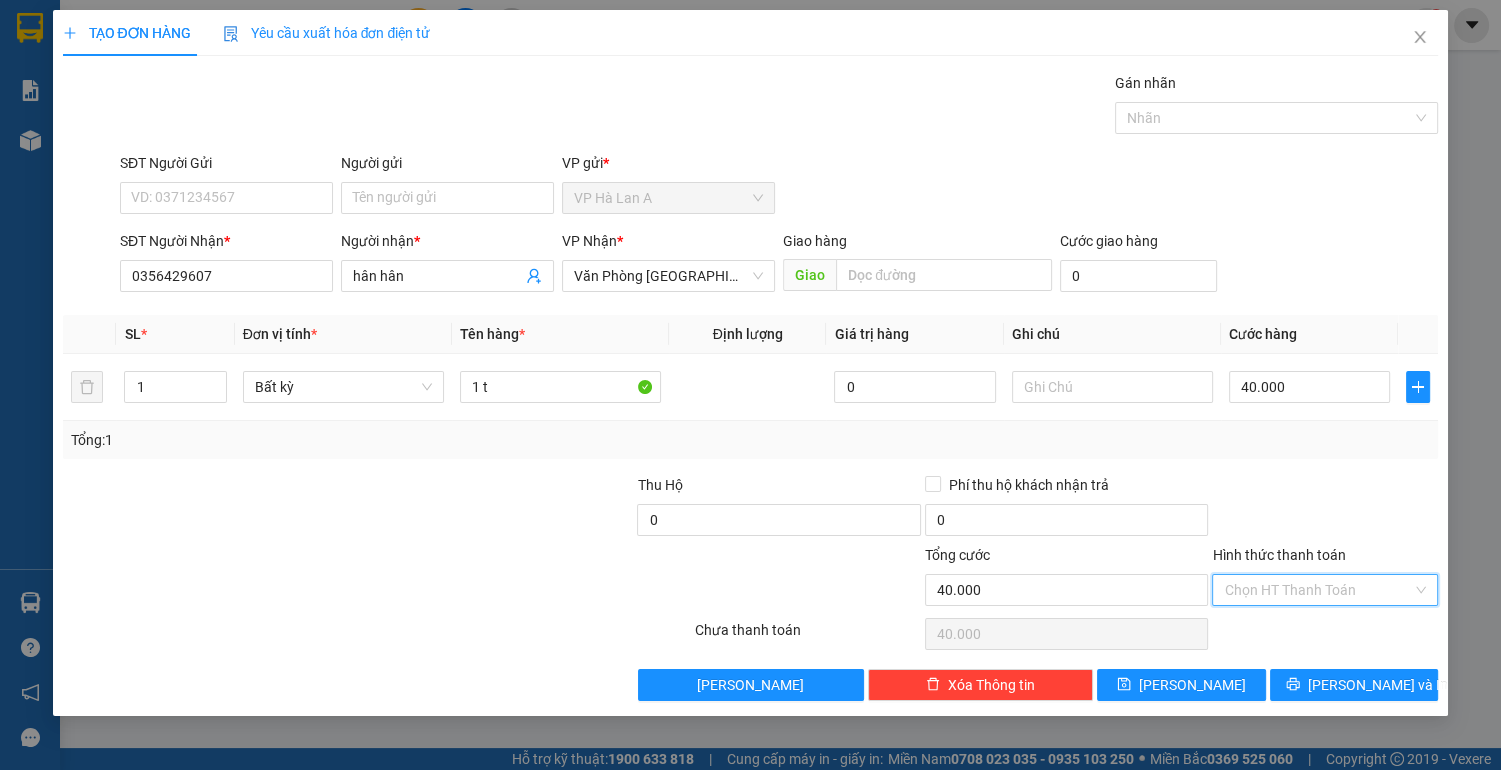 click on "Hình thức thanh toán" at bounding box center (1318, 590) 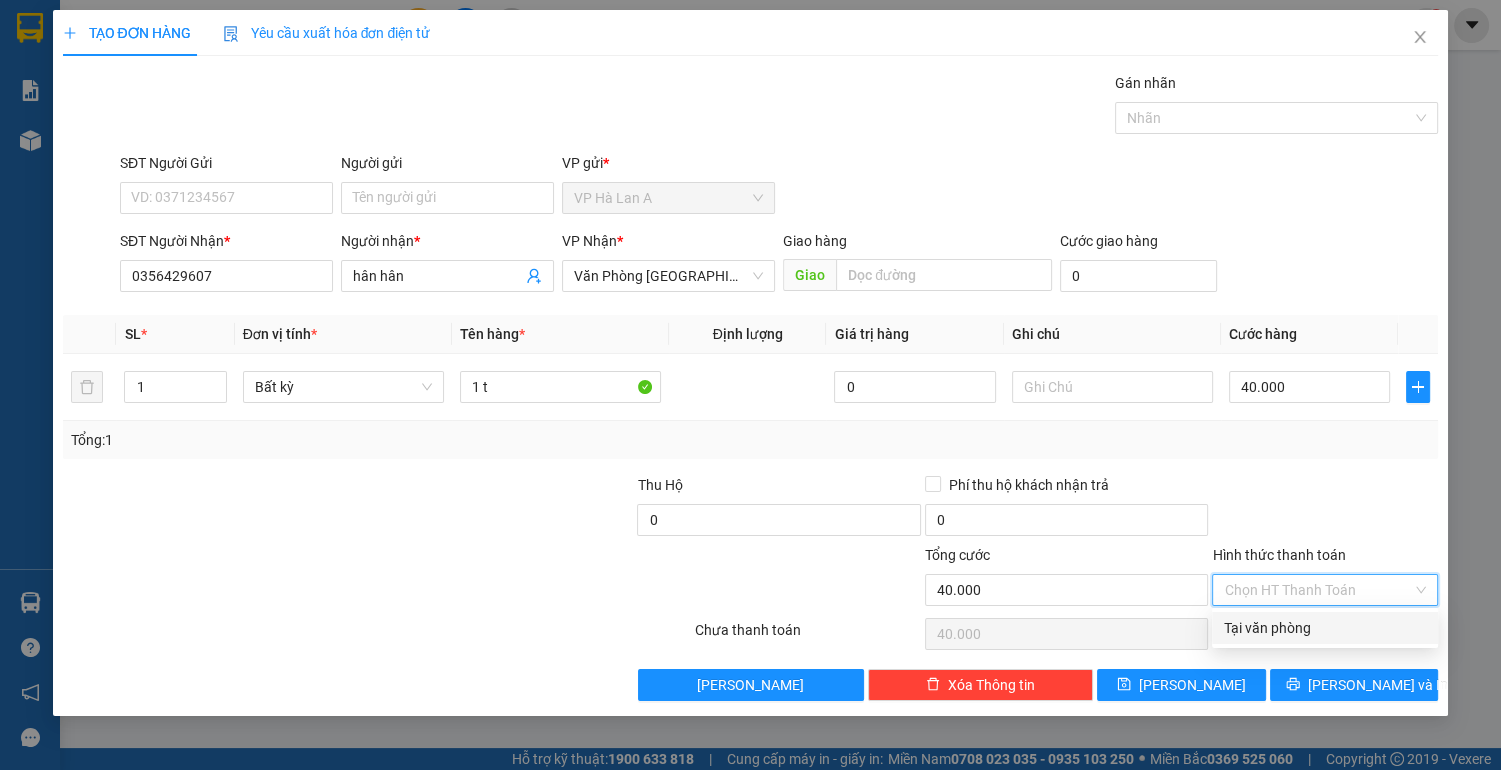 click on "Tại văn phòng" at bounding box center (1325, 628) 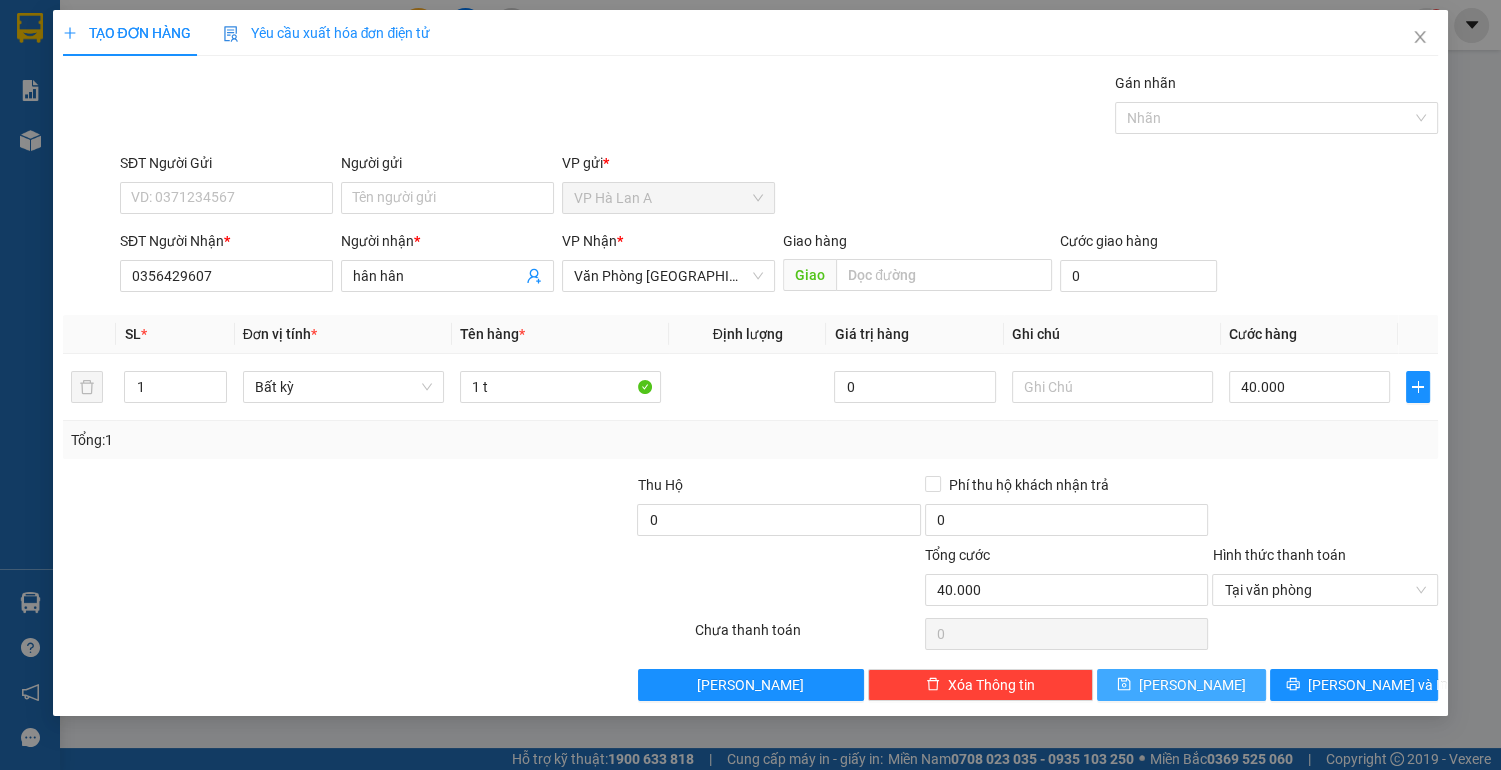 click on "[PERSON_NAME]" at bounding box center [1181, 685] 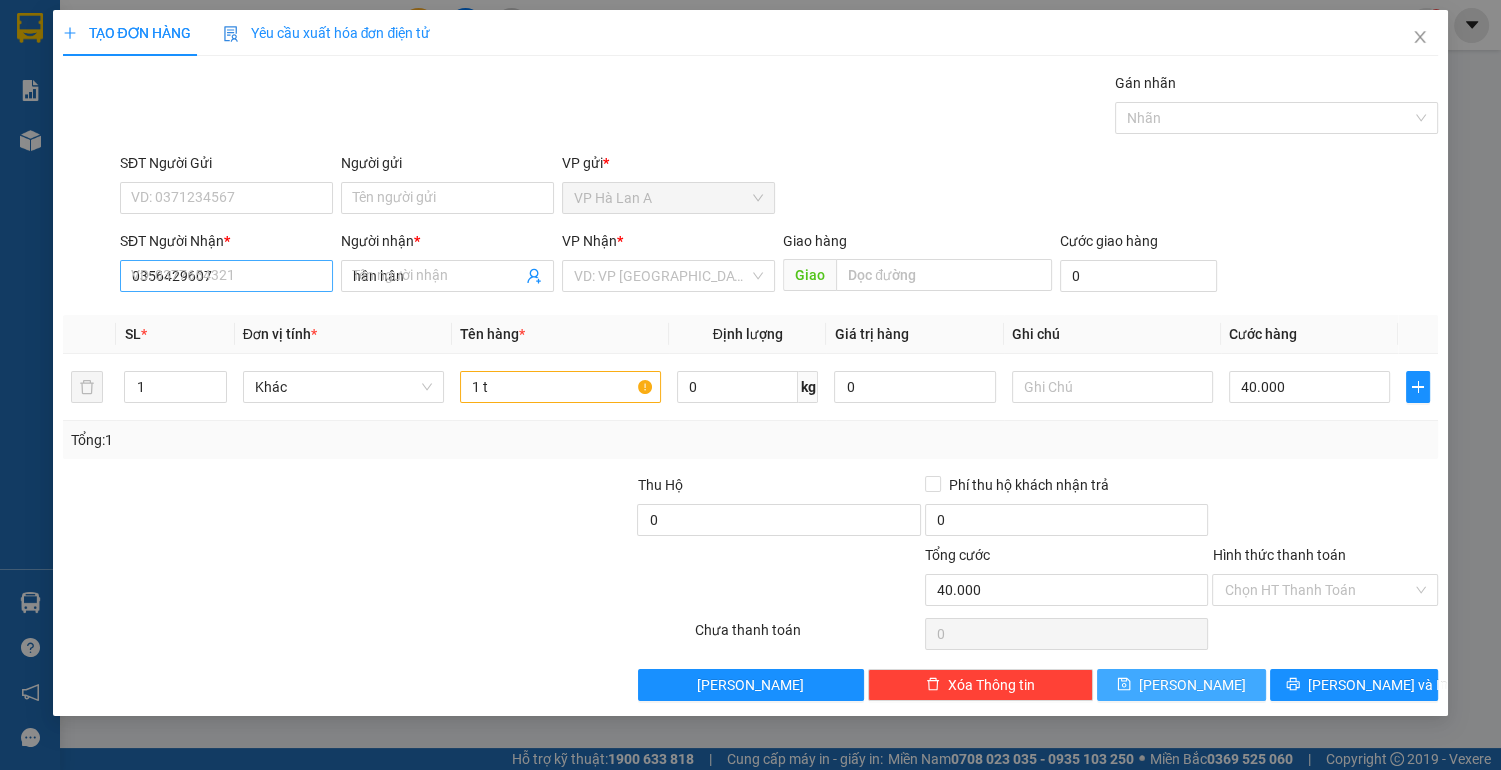 type 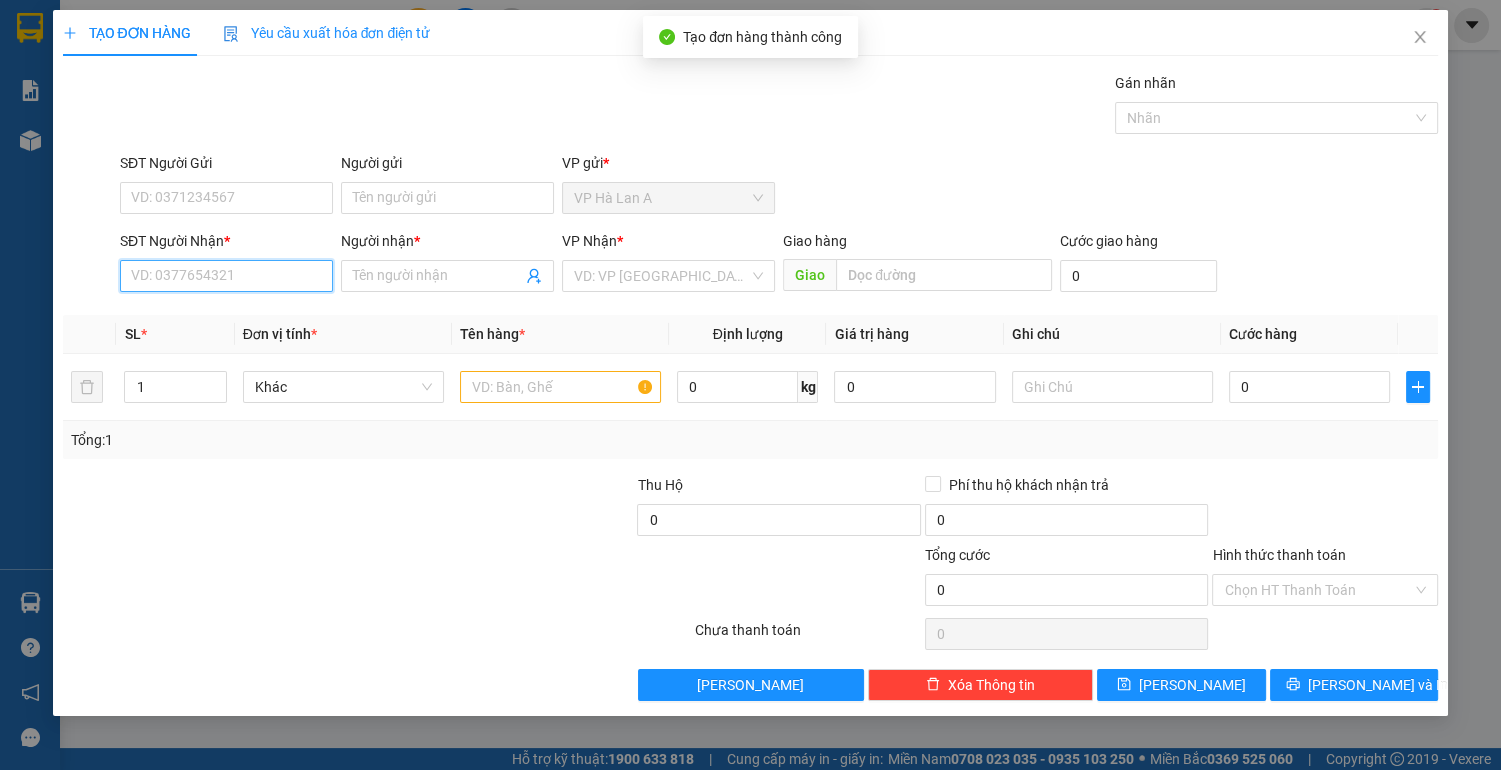 click on "SĐT Người Nhận  *" at bounding box center (226, 276) 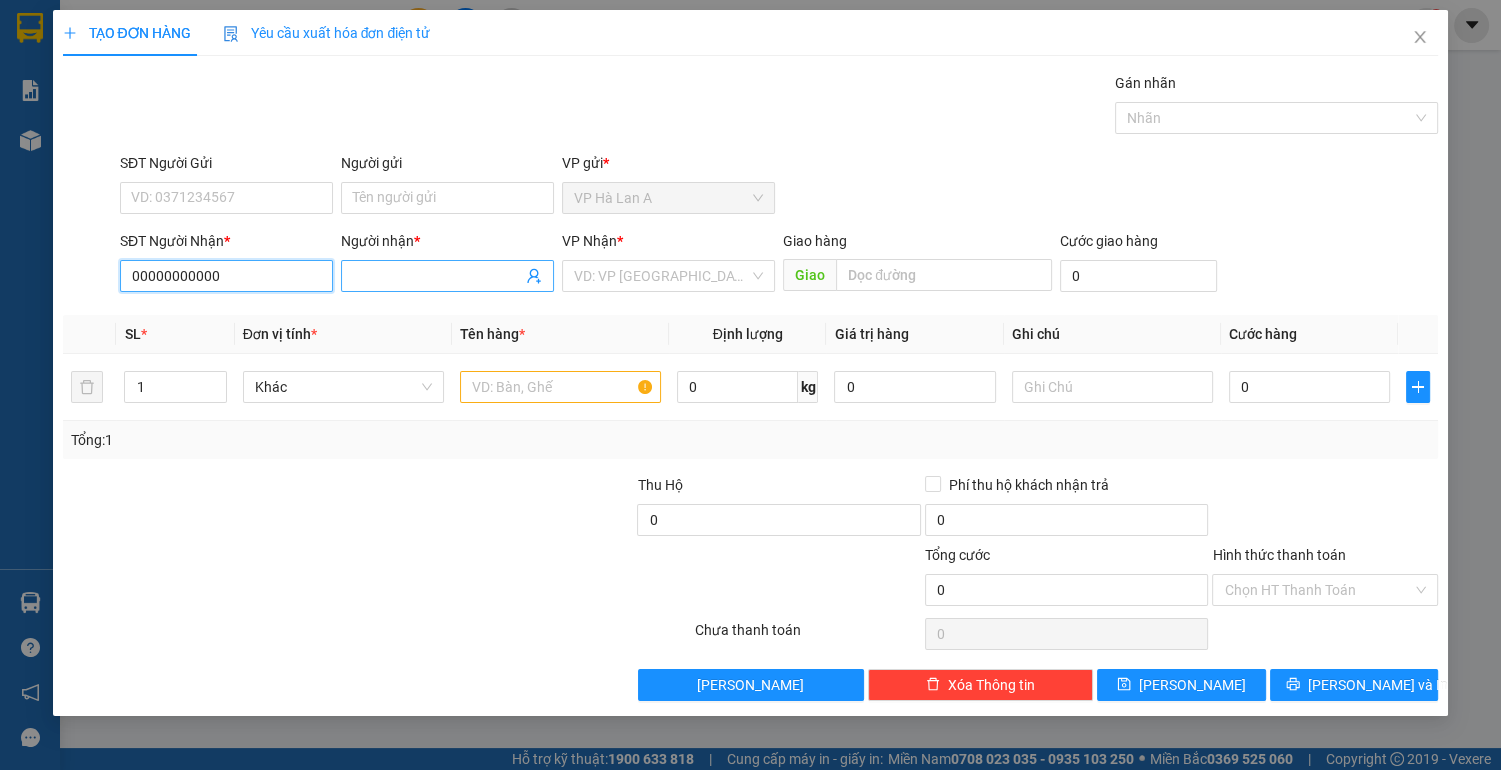 type on "00000000000" 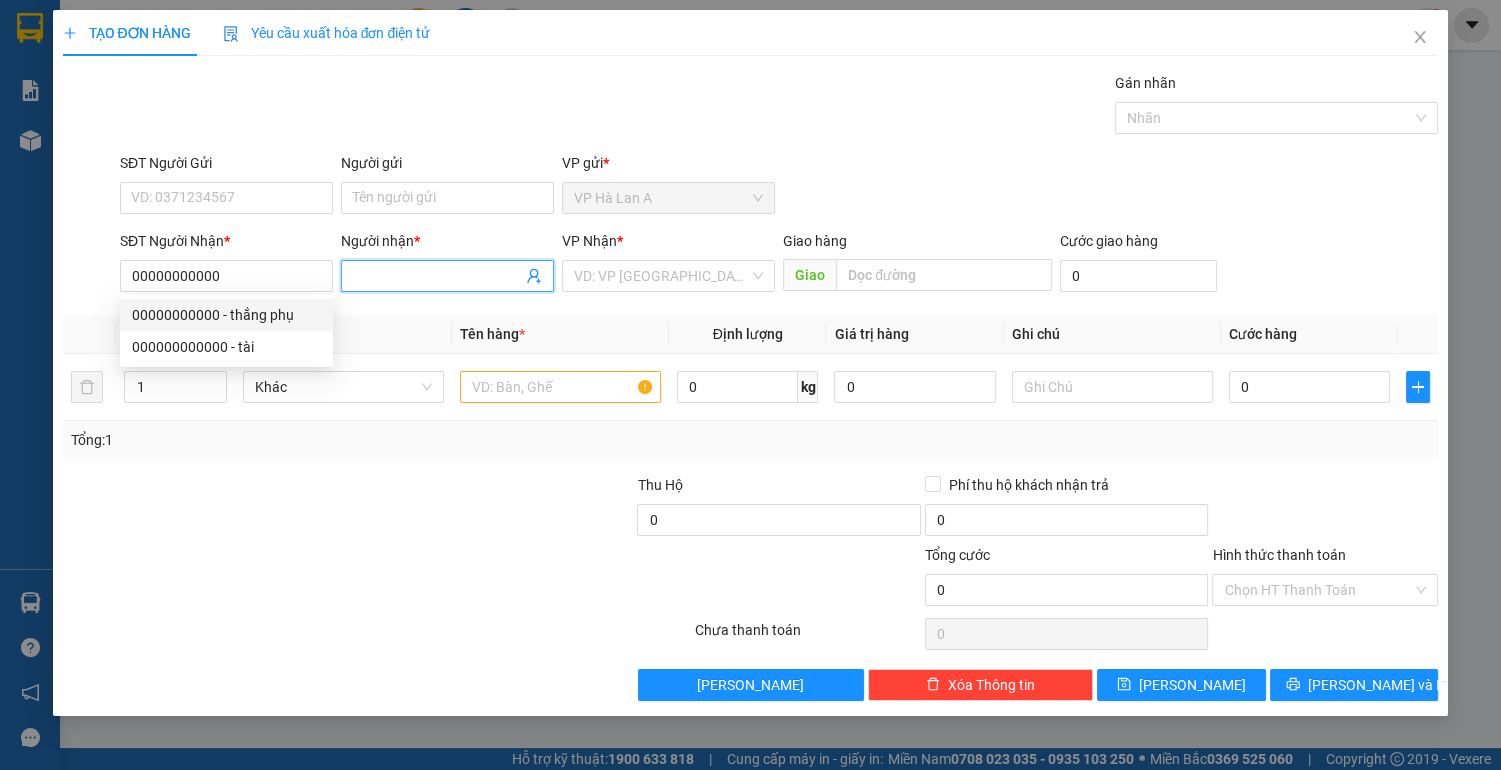 click on "Người nhận  *" at bounding box center [437, 276] 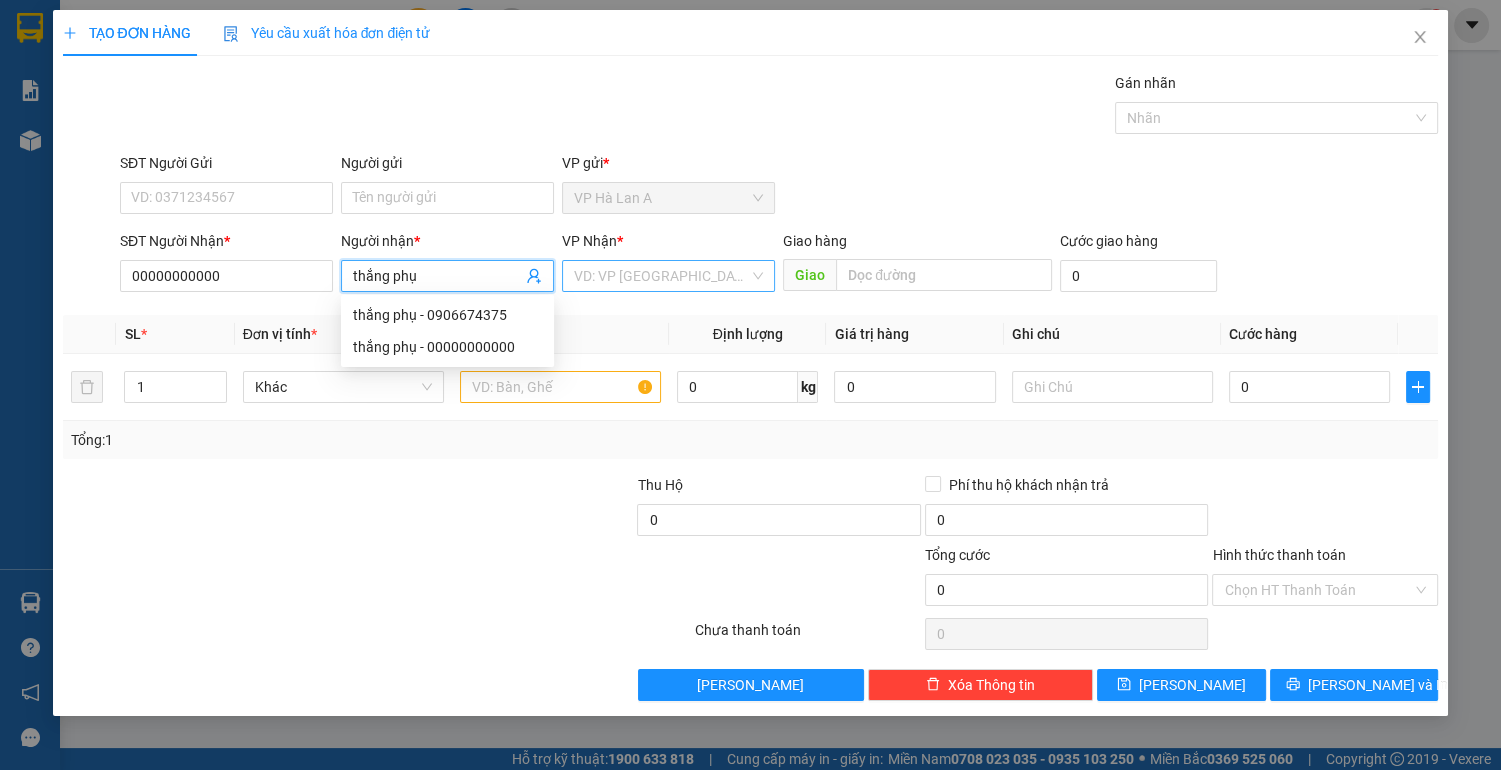 type on "thắng phụ" 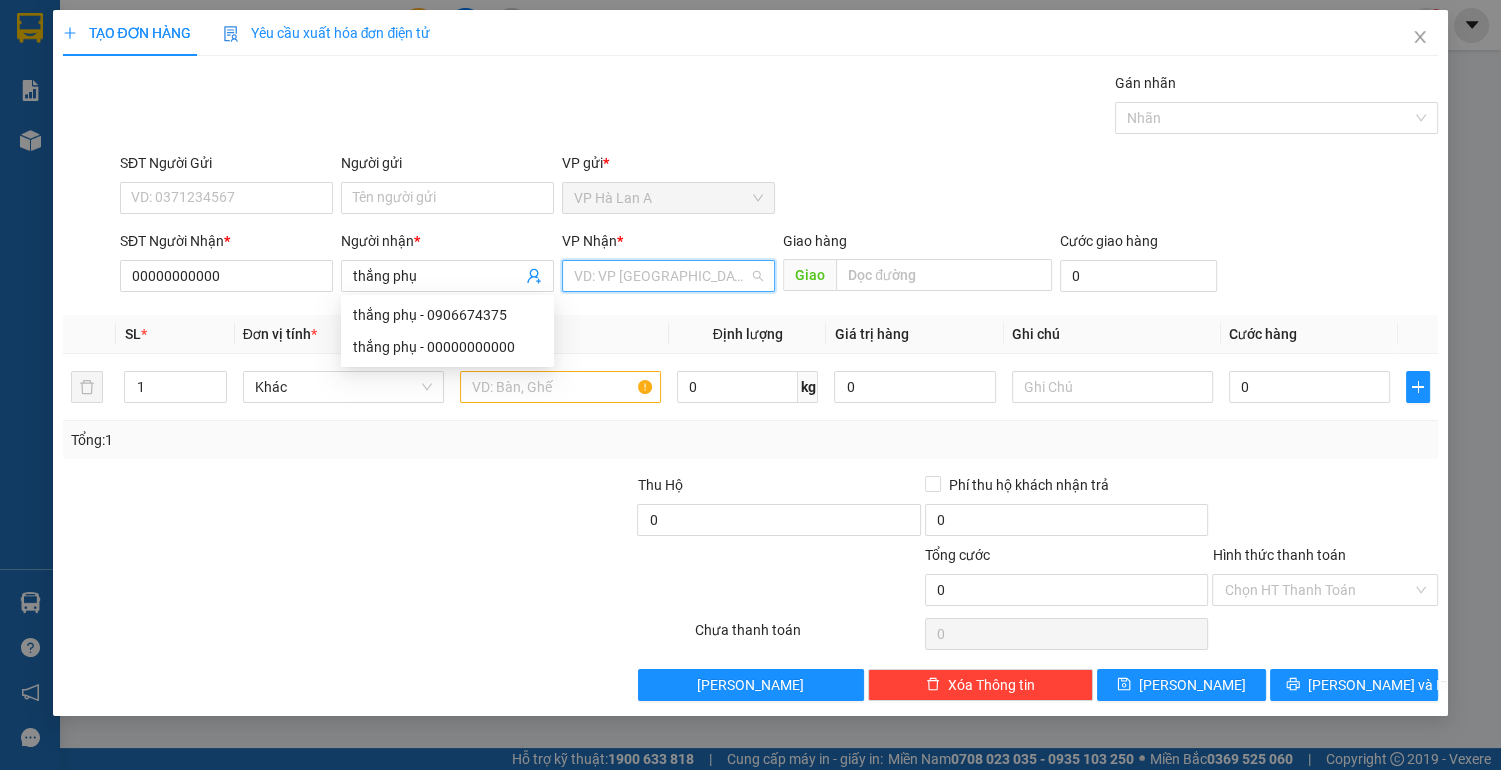 click at bounding box center (661, 276) 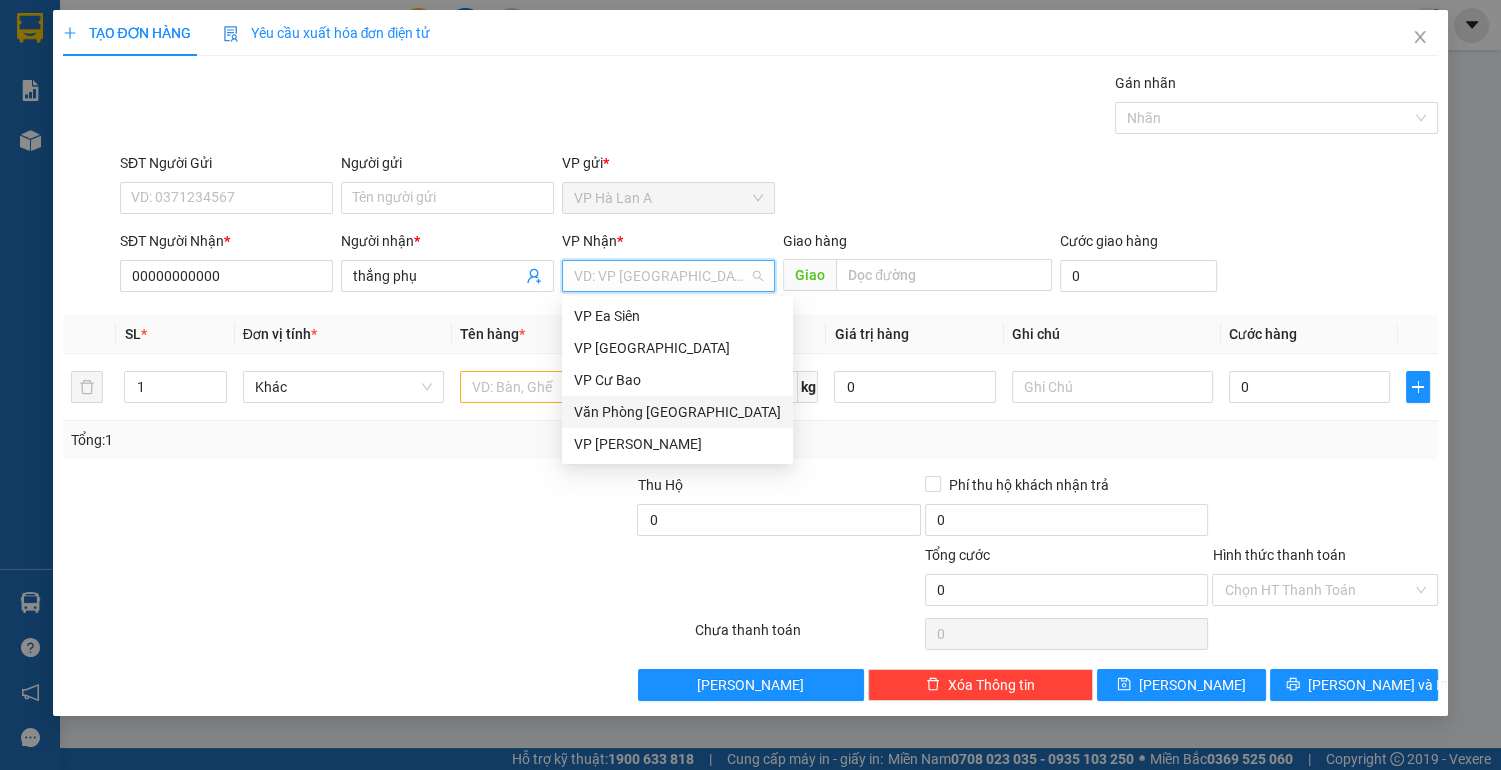 click on "Văn Phòng [GEOGRAPHIC_DATA]" at bounding box center [677, 412] 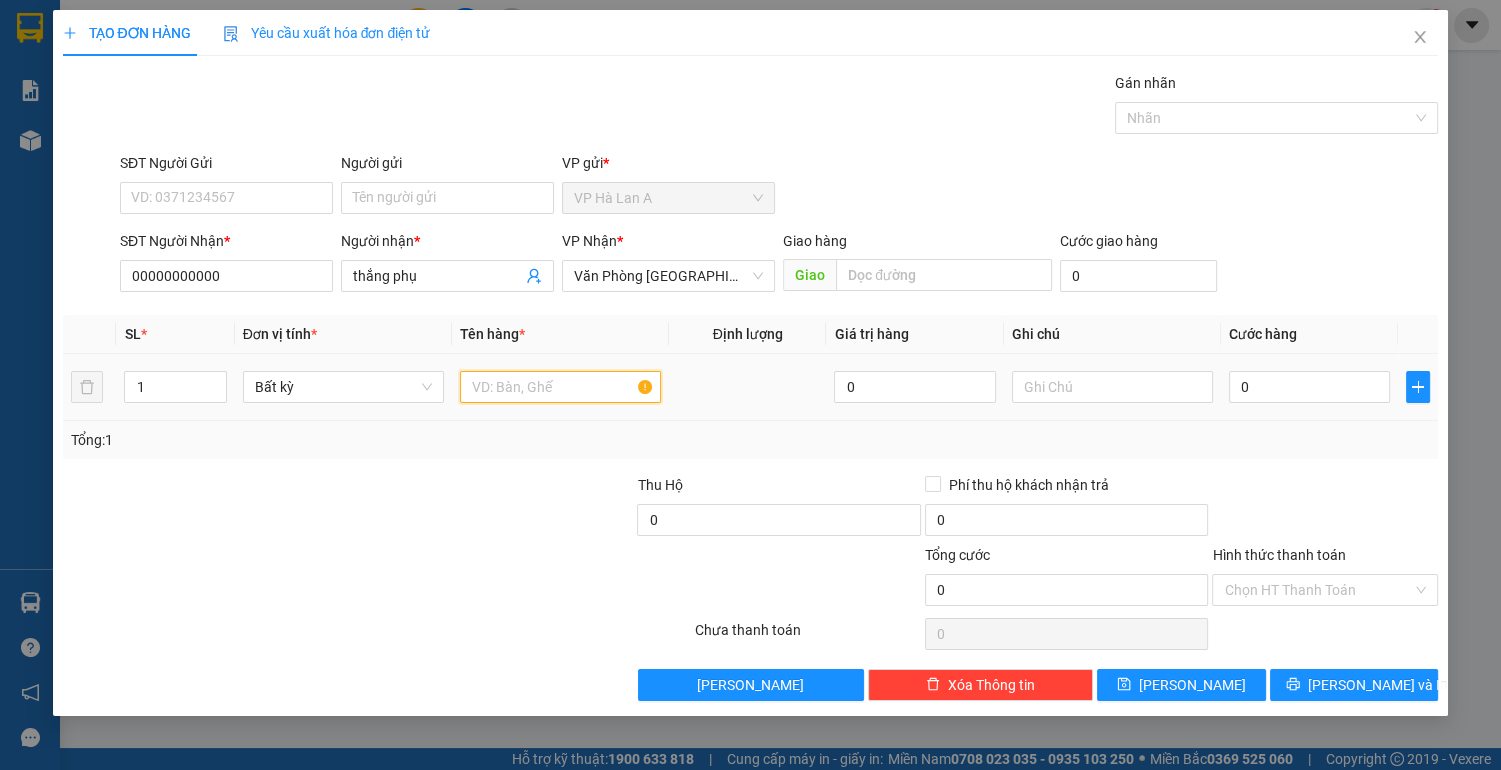 click at bounding box center [560, 387] 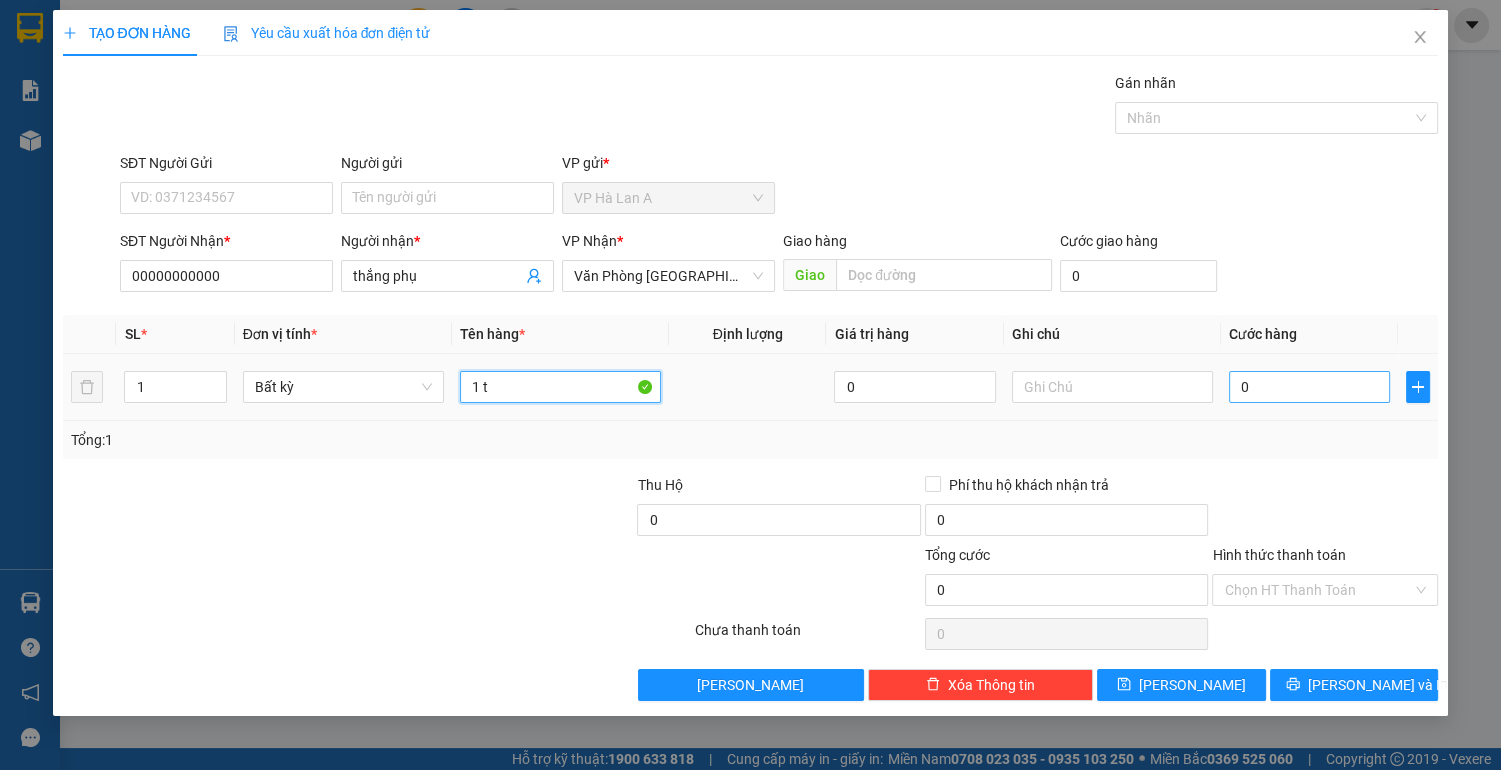 type on "1 t" 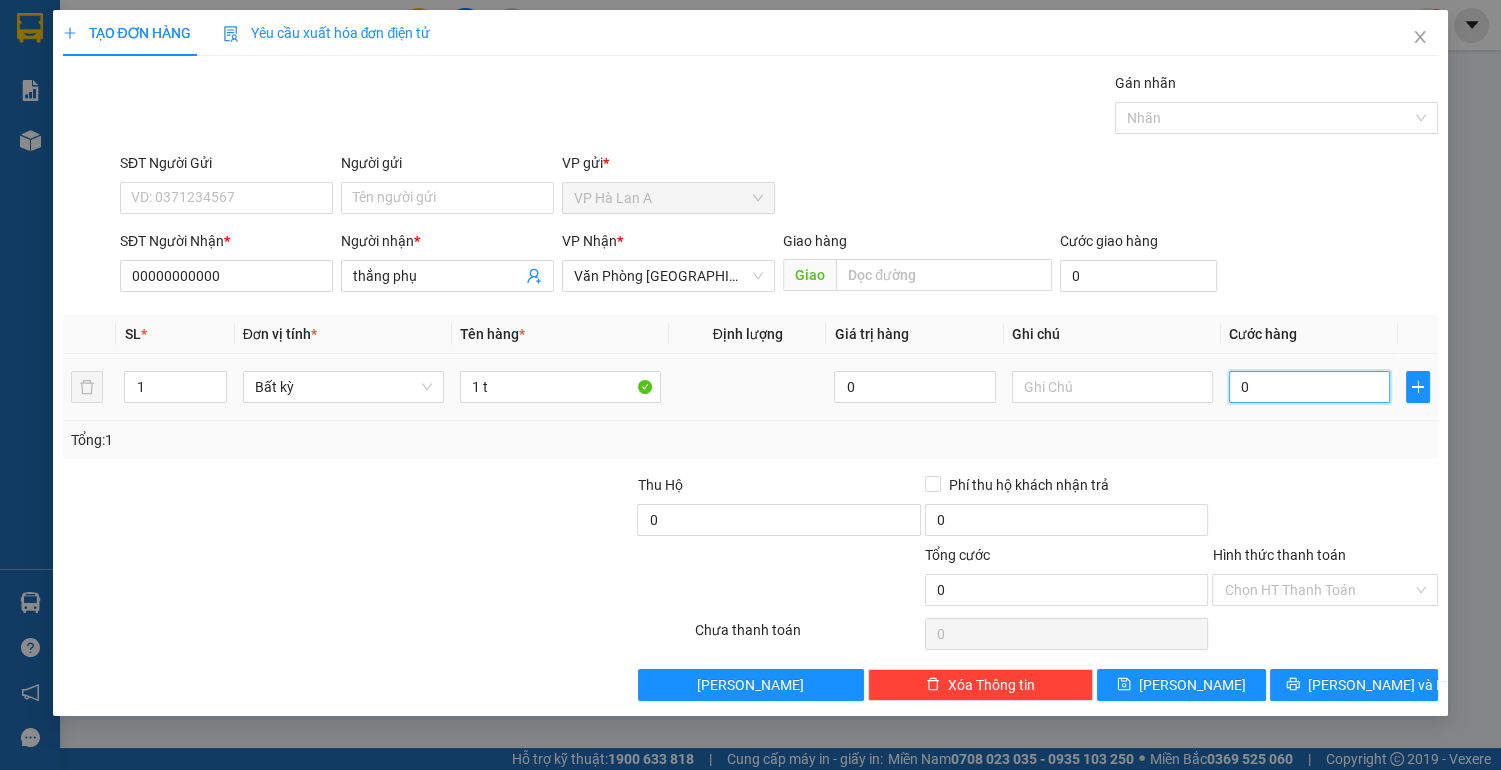 click on "0" at bounding box center (1310, 387) 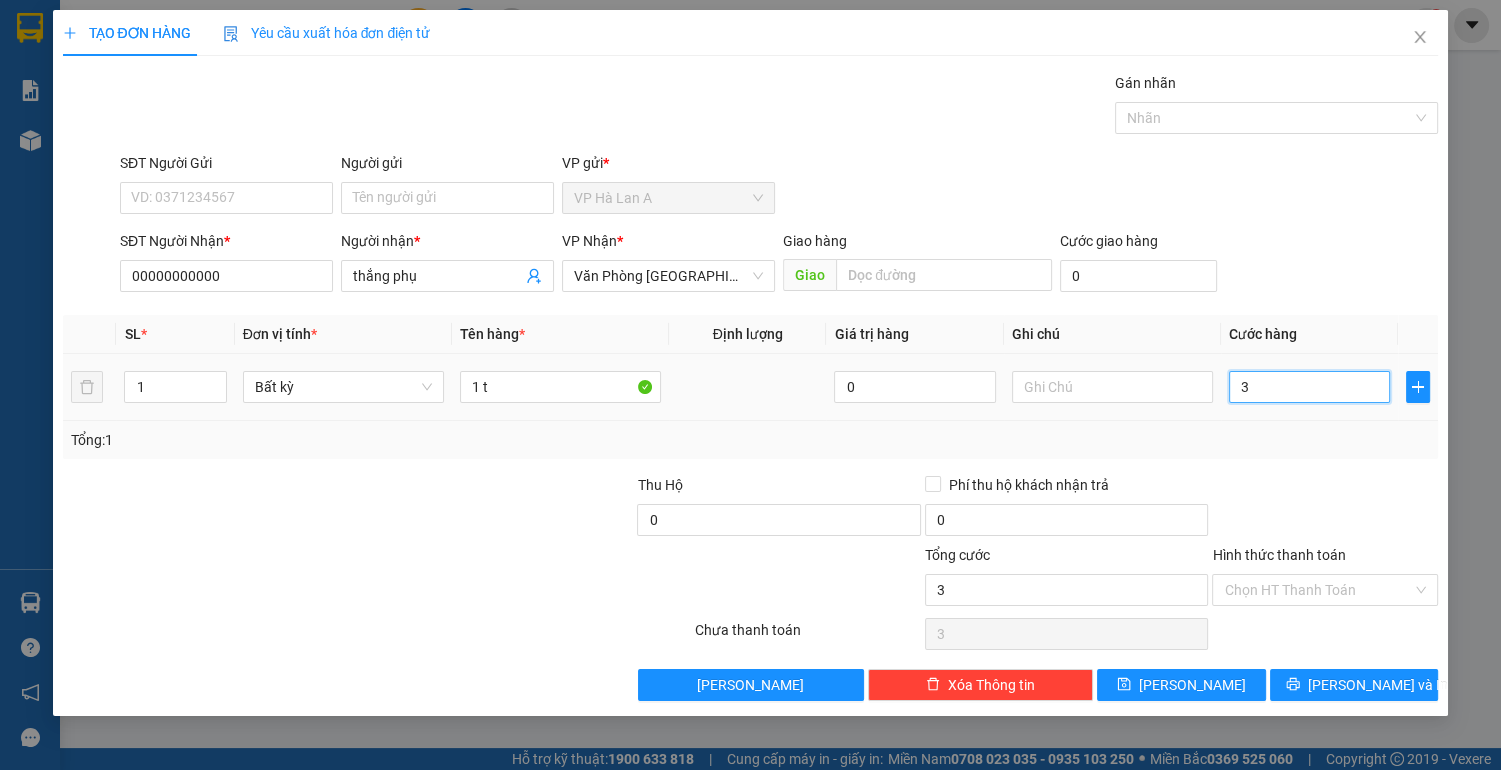 type on "30" 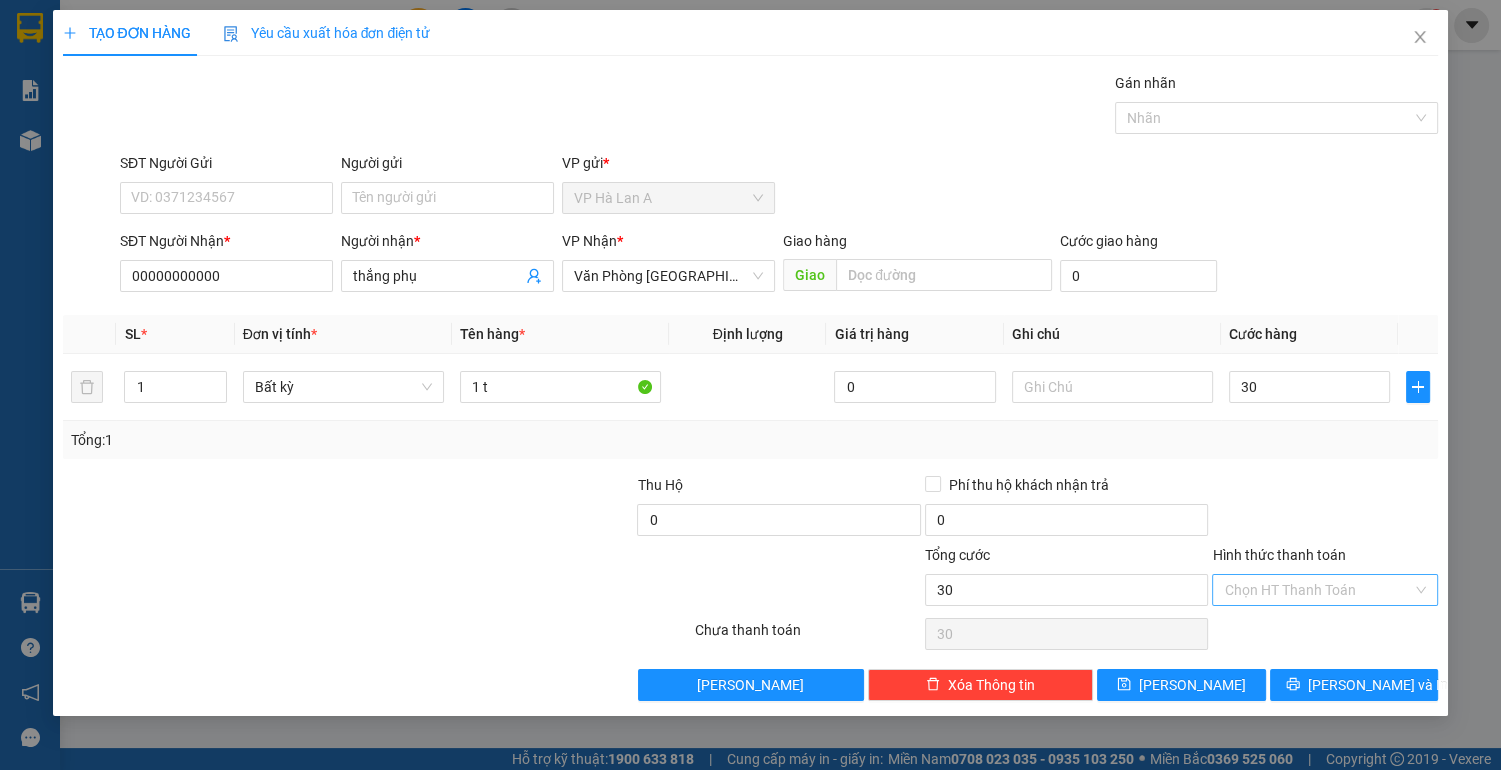 type on "30.000" 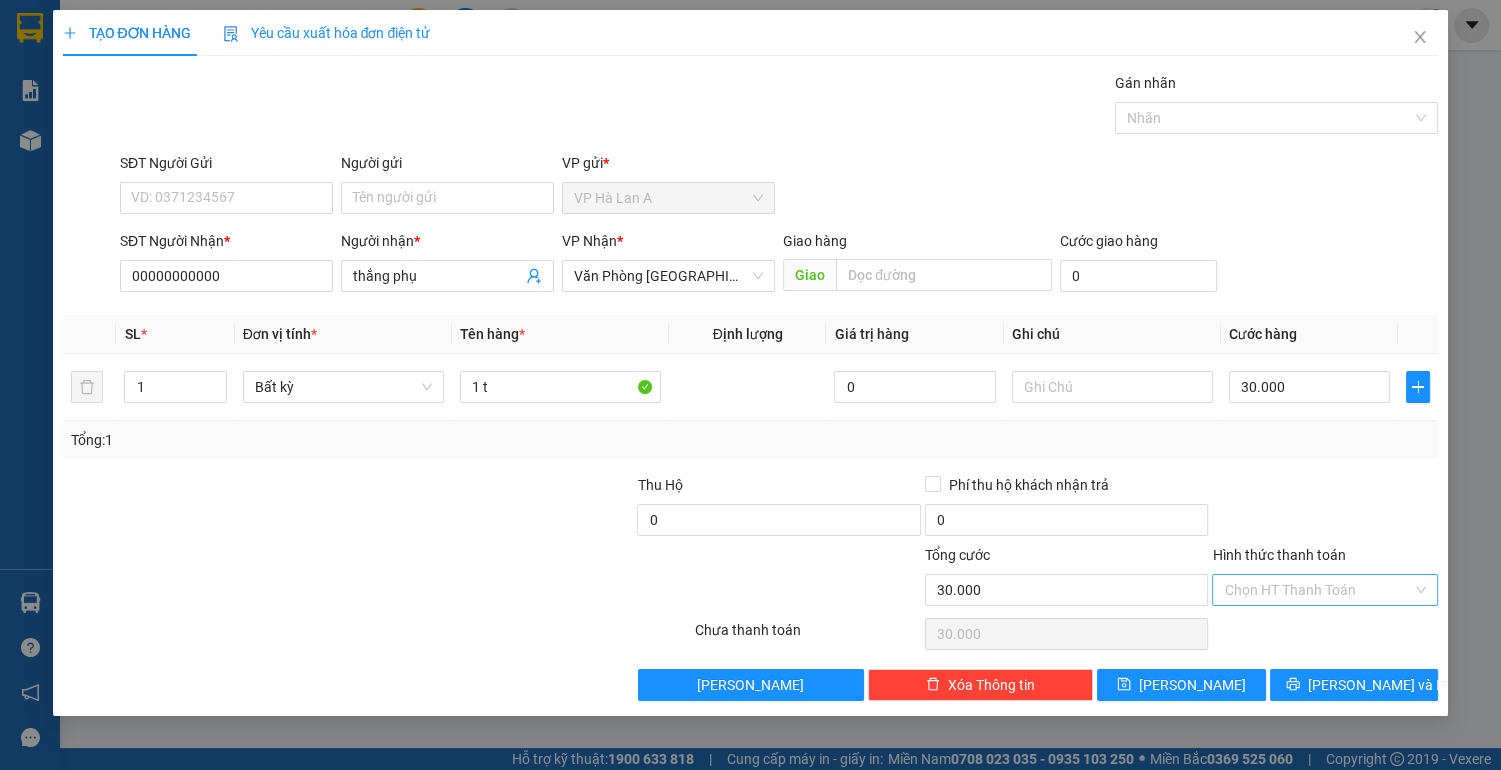 click on "Hình thức thanh toán" at bounding box center [1318, 590] 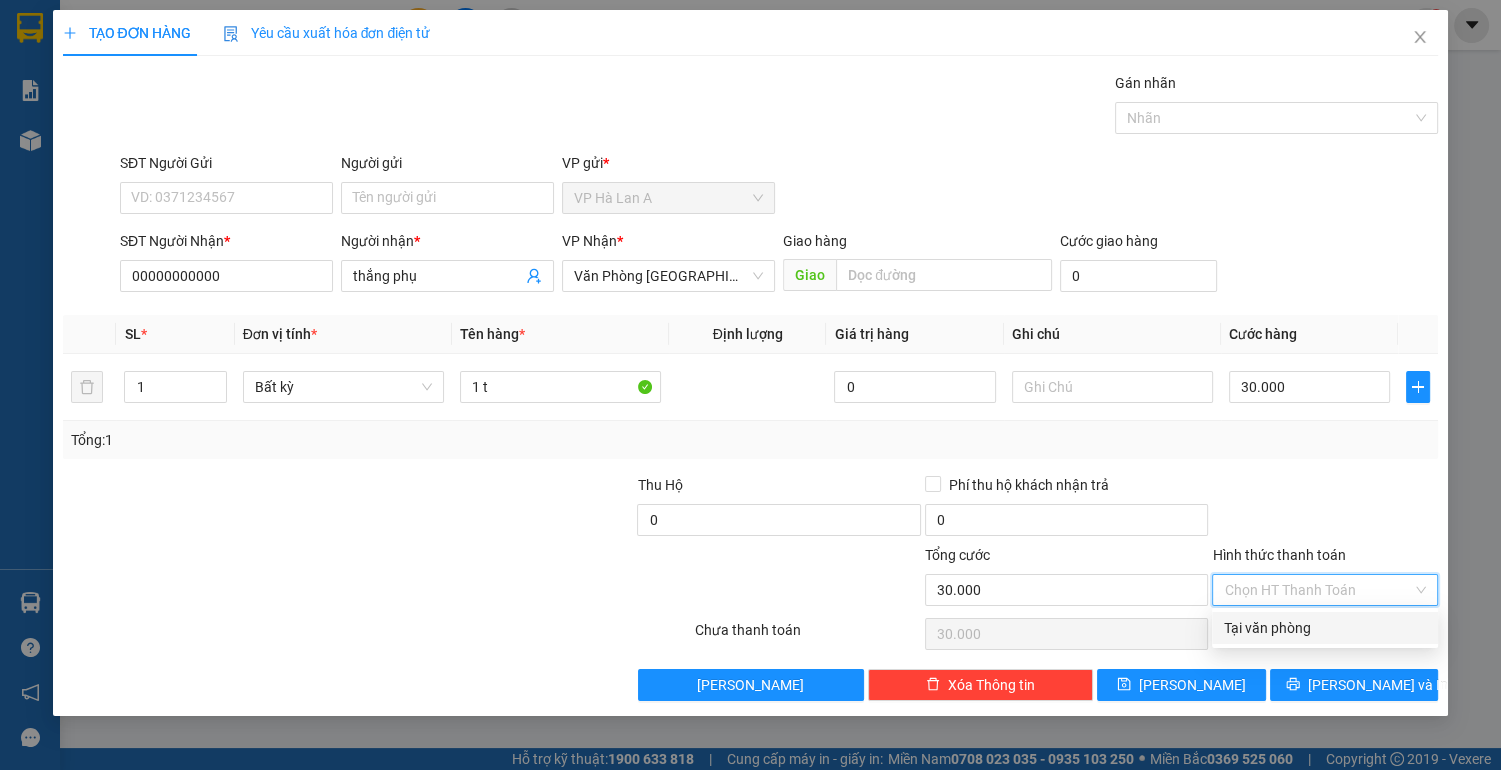 click on "Tại văn phòng" at bounding box center (1325, 628) 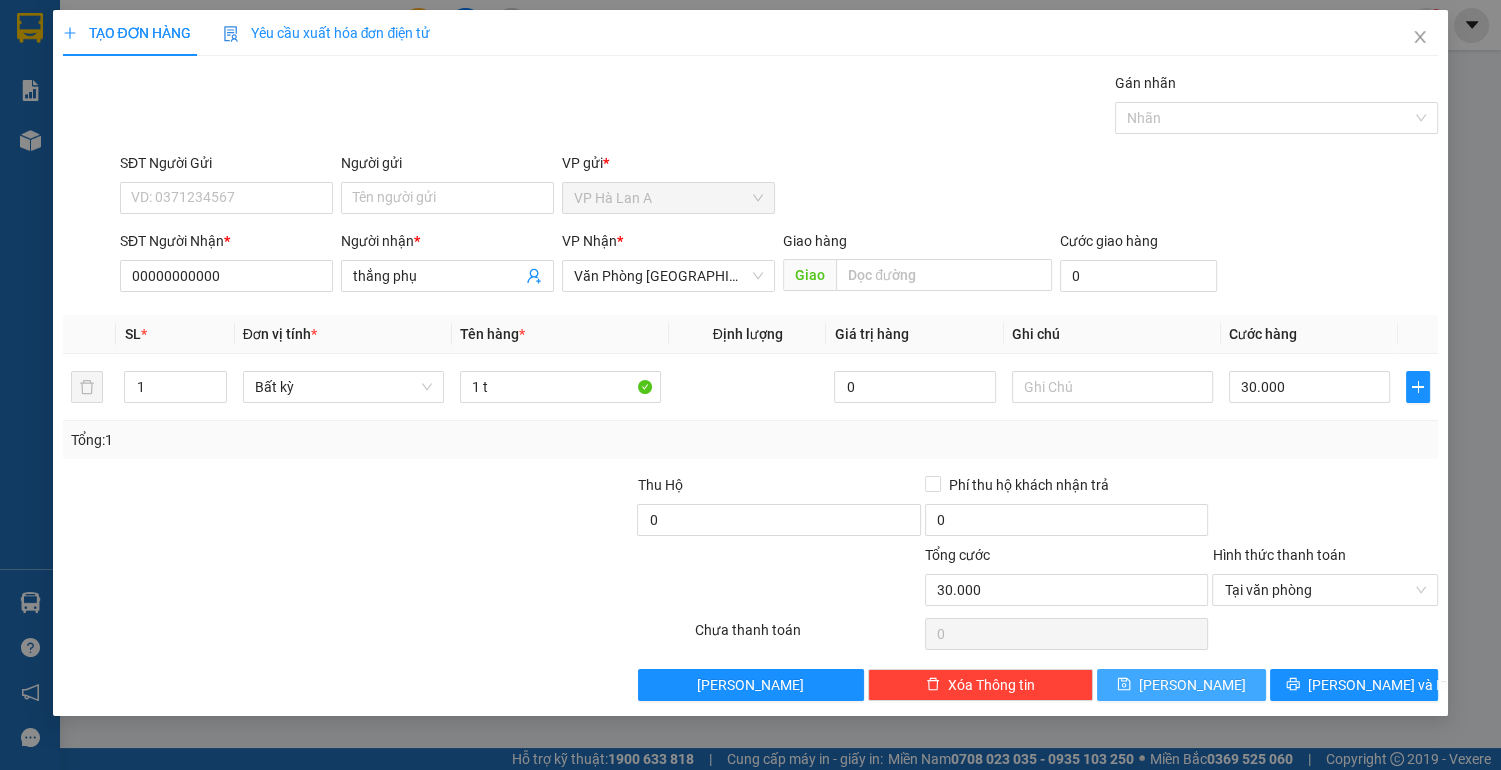click on "[PERSON_NAME]" at bounding box center (1192, 685) 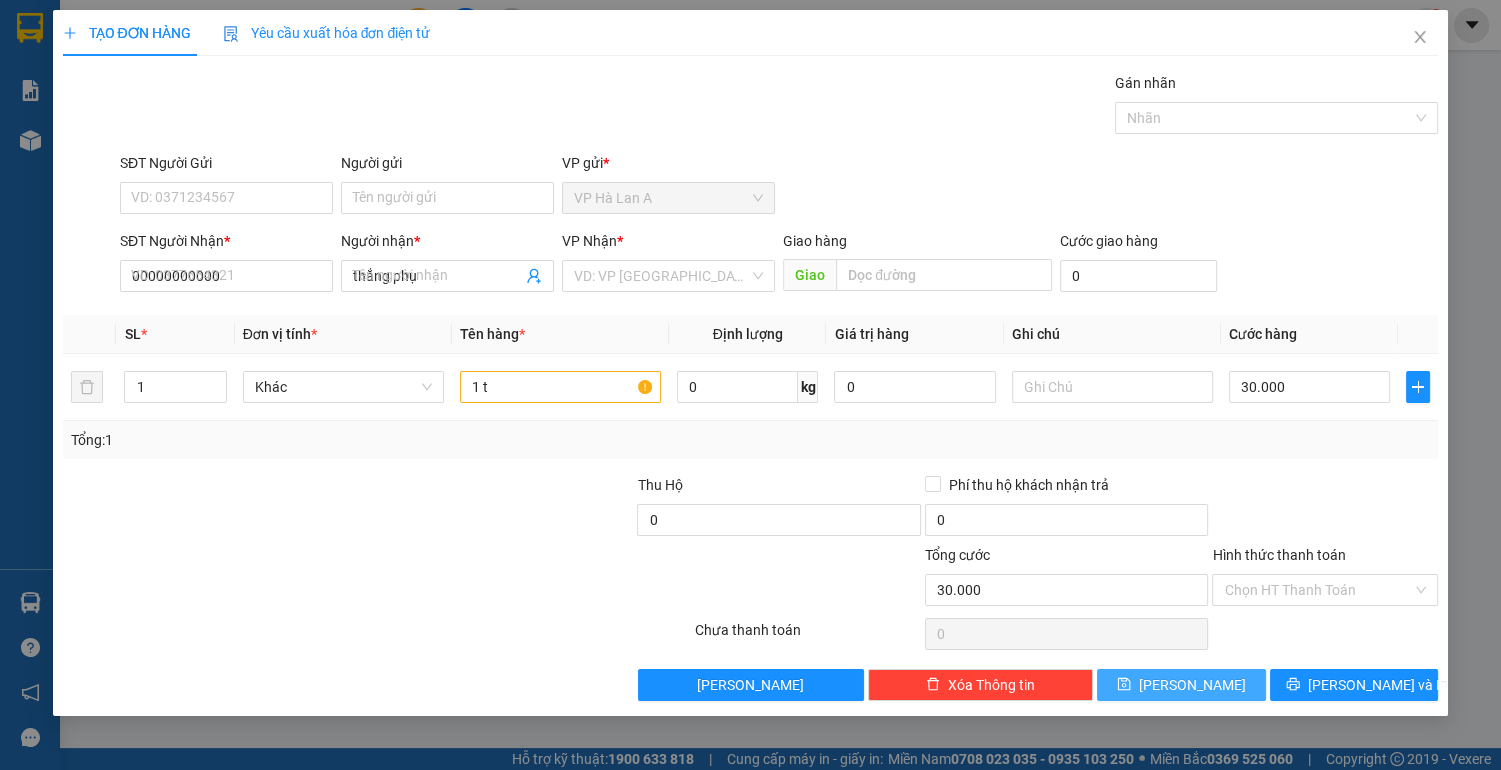 type 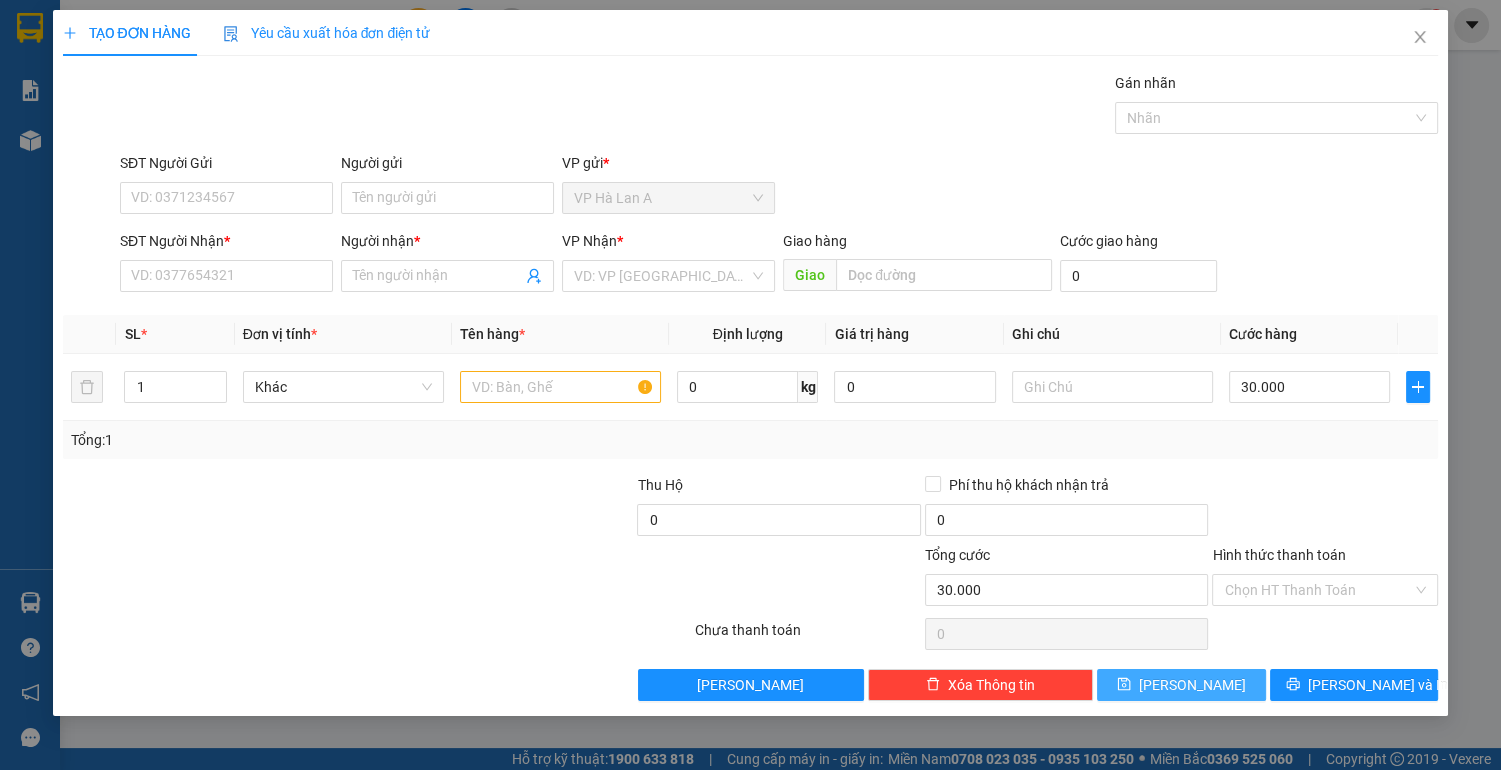 type on "0" 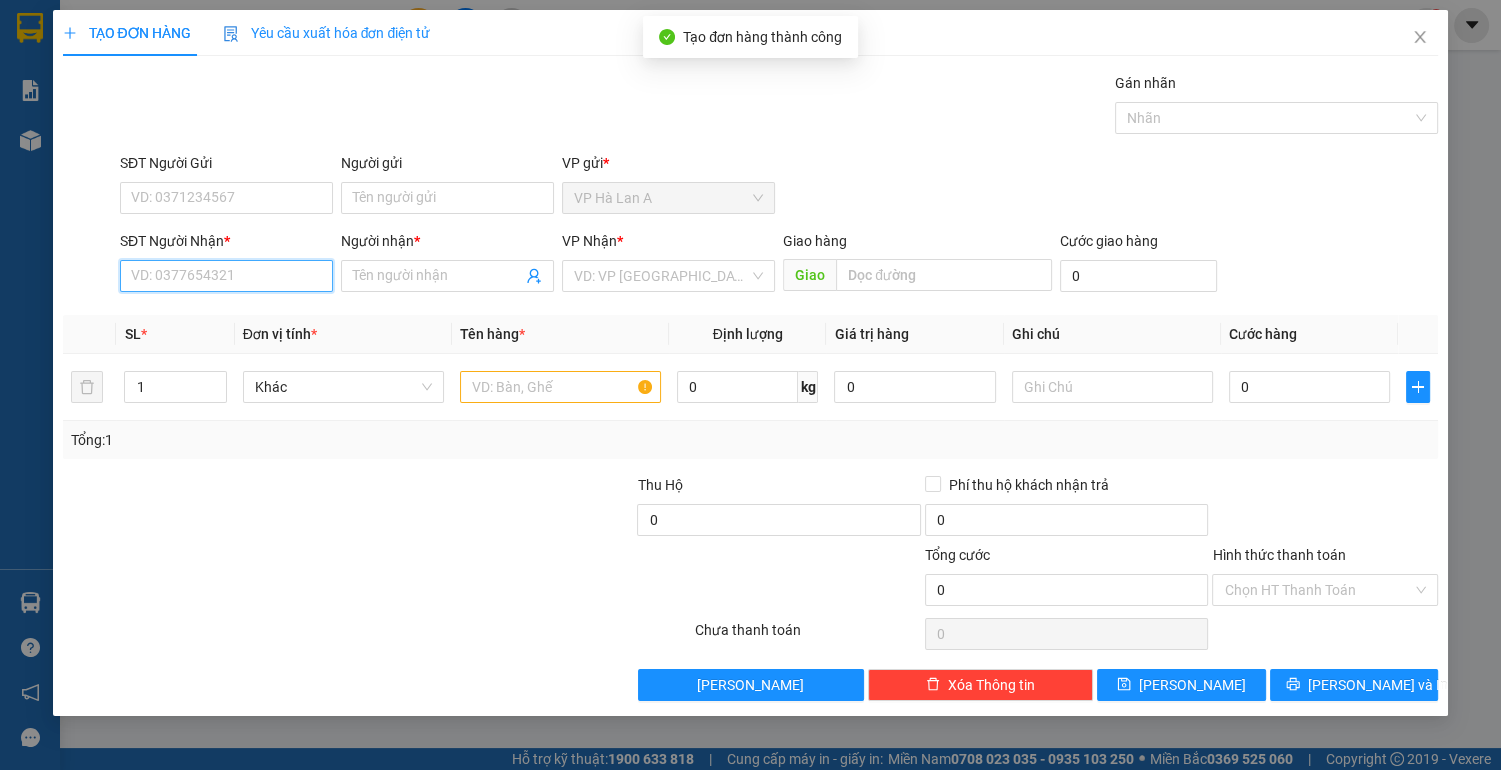 click on "SĐT Người Nhận  *" at bounding box center [226, 276] 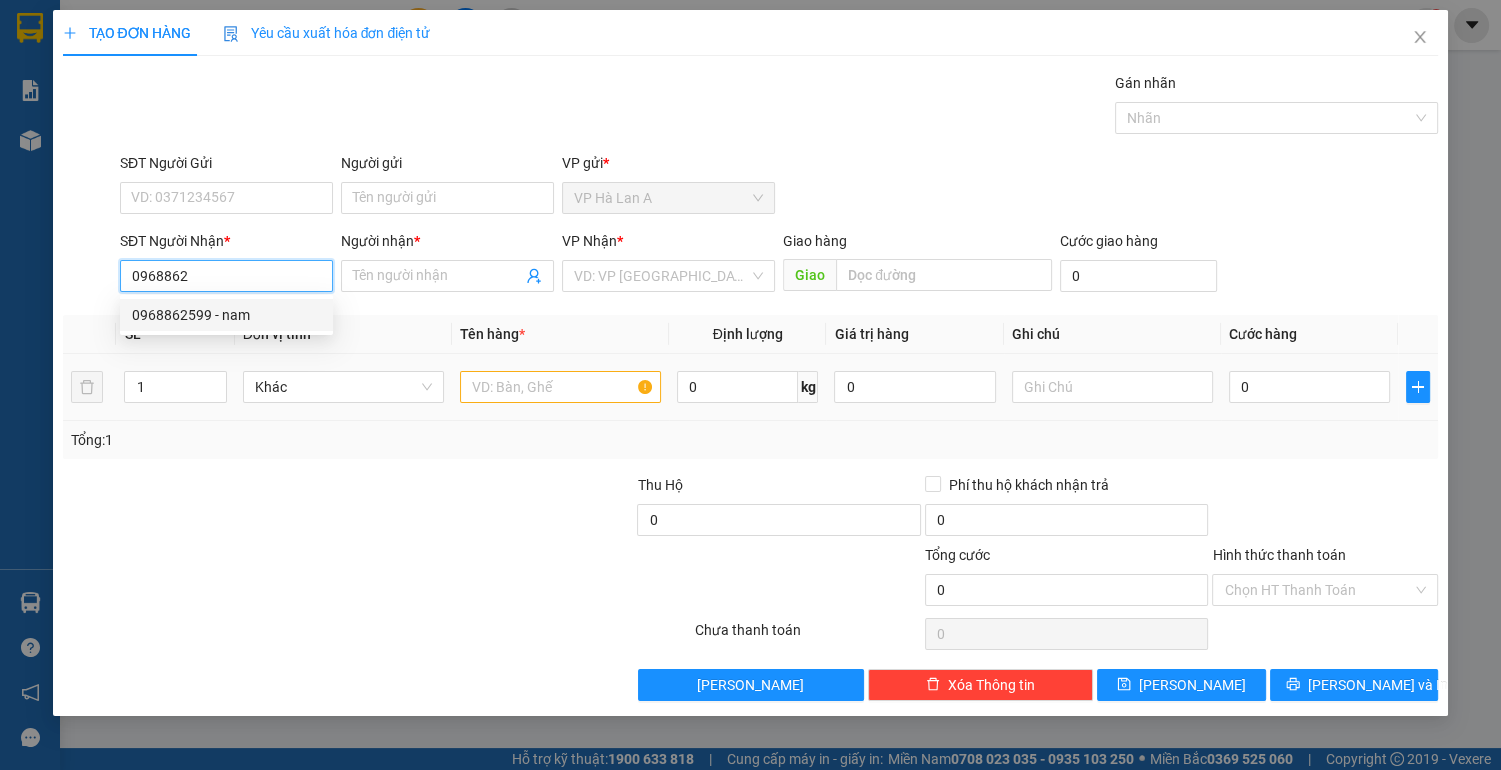 drag, startPoint x: 232, startPoint y: 309, endPoint x: 487, endPoint y: 404, distance: 272.1213 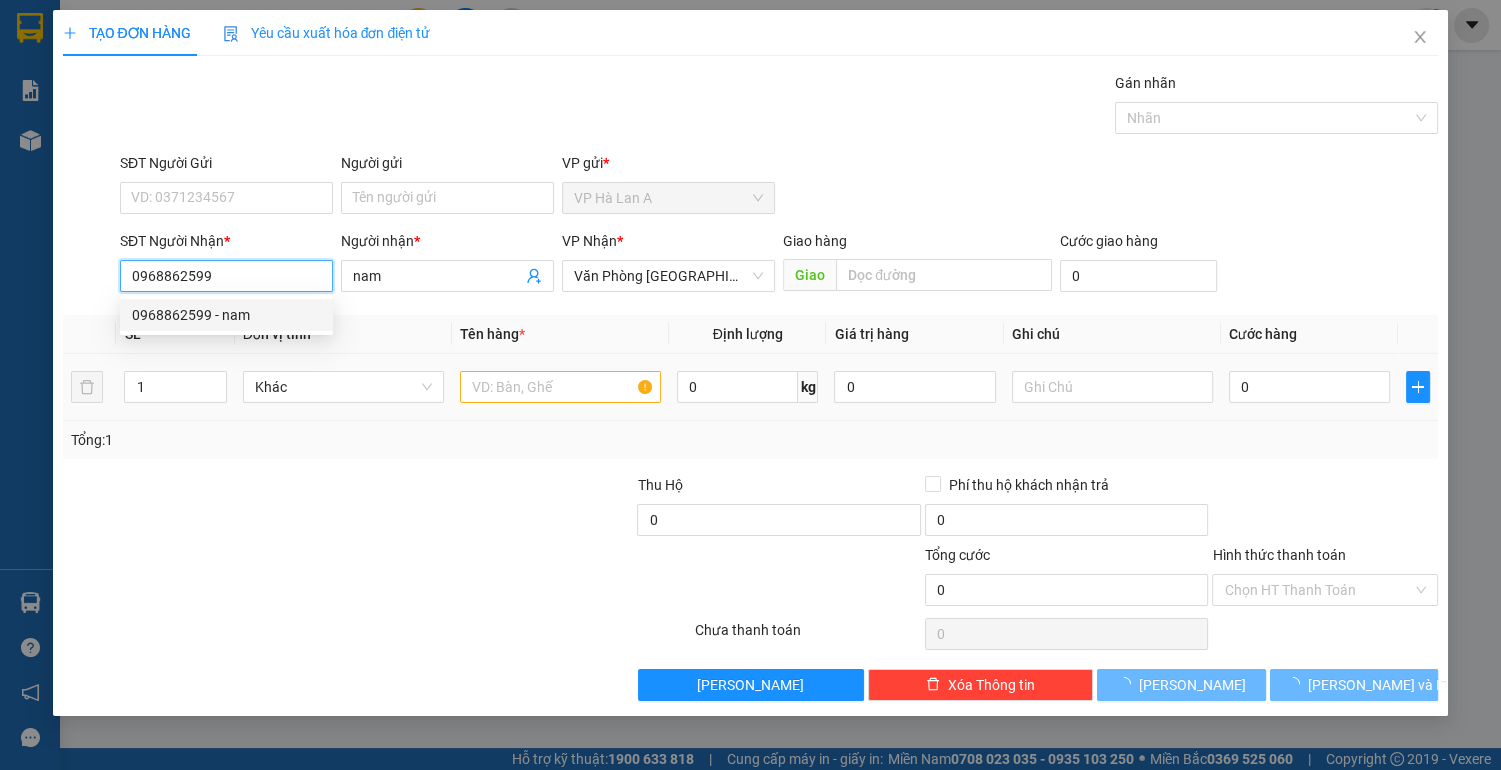 type on "0968862599" 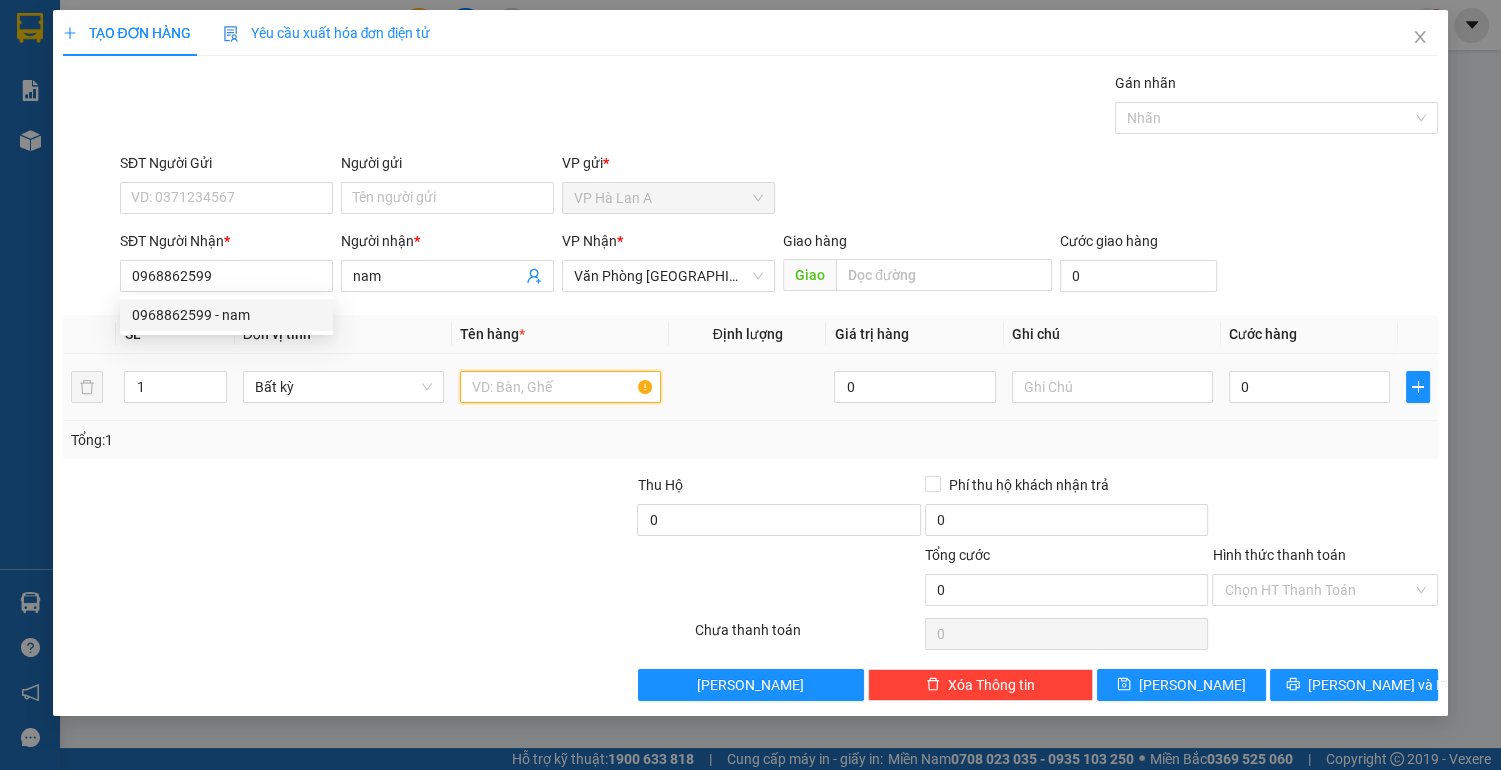 click at bounding box center [560, 387] 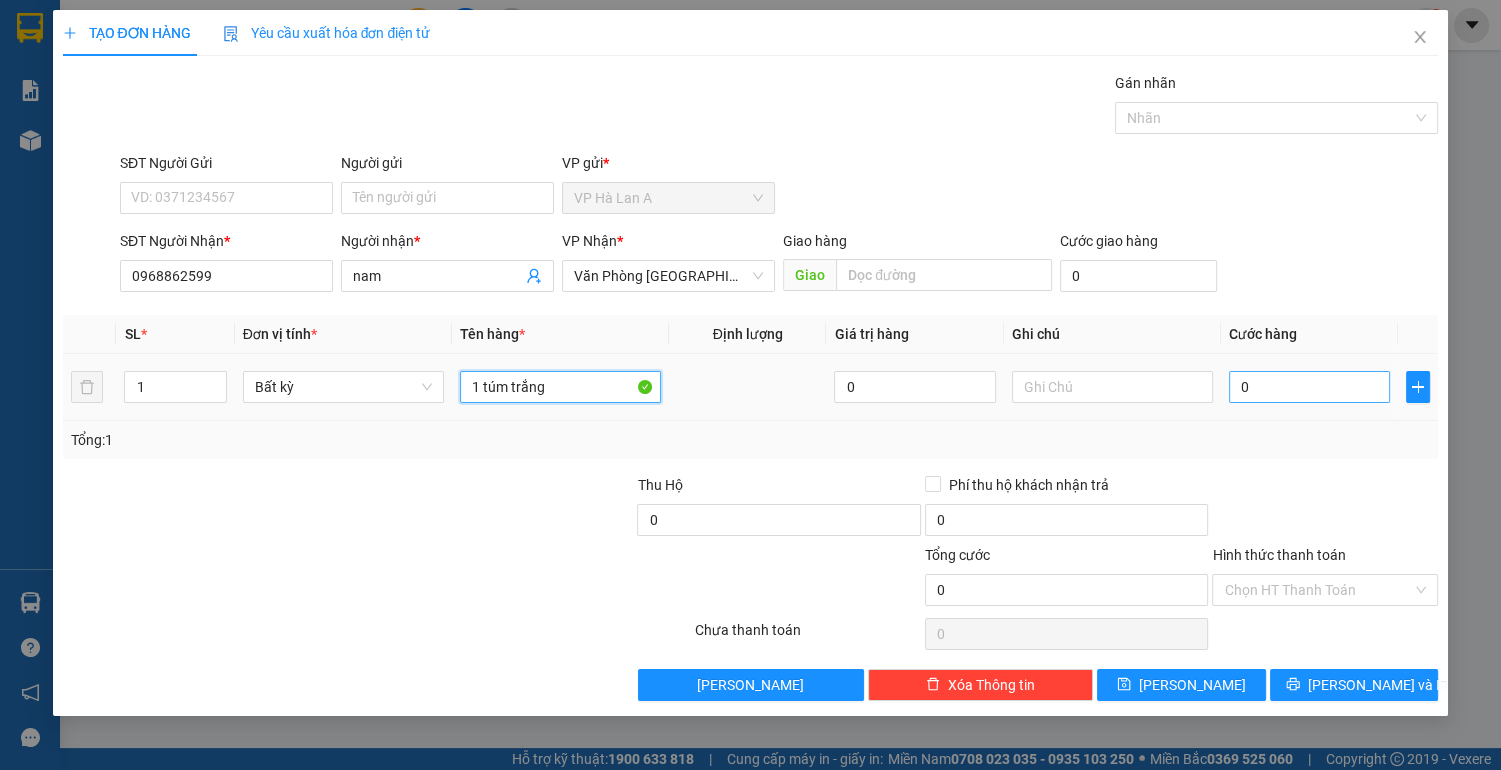 type on "1 túm trắng" 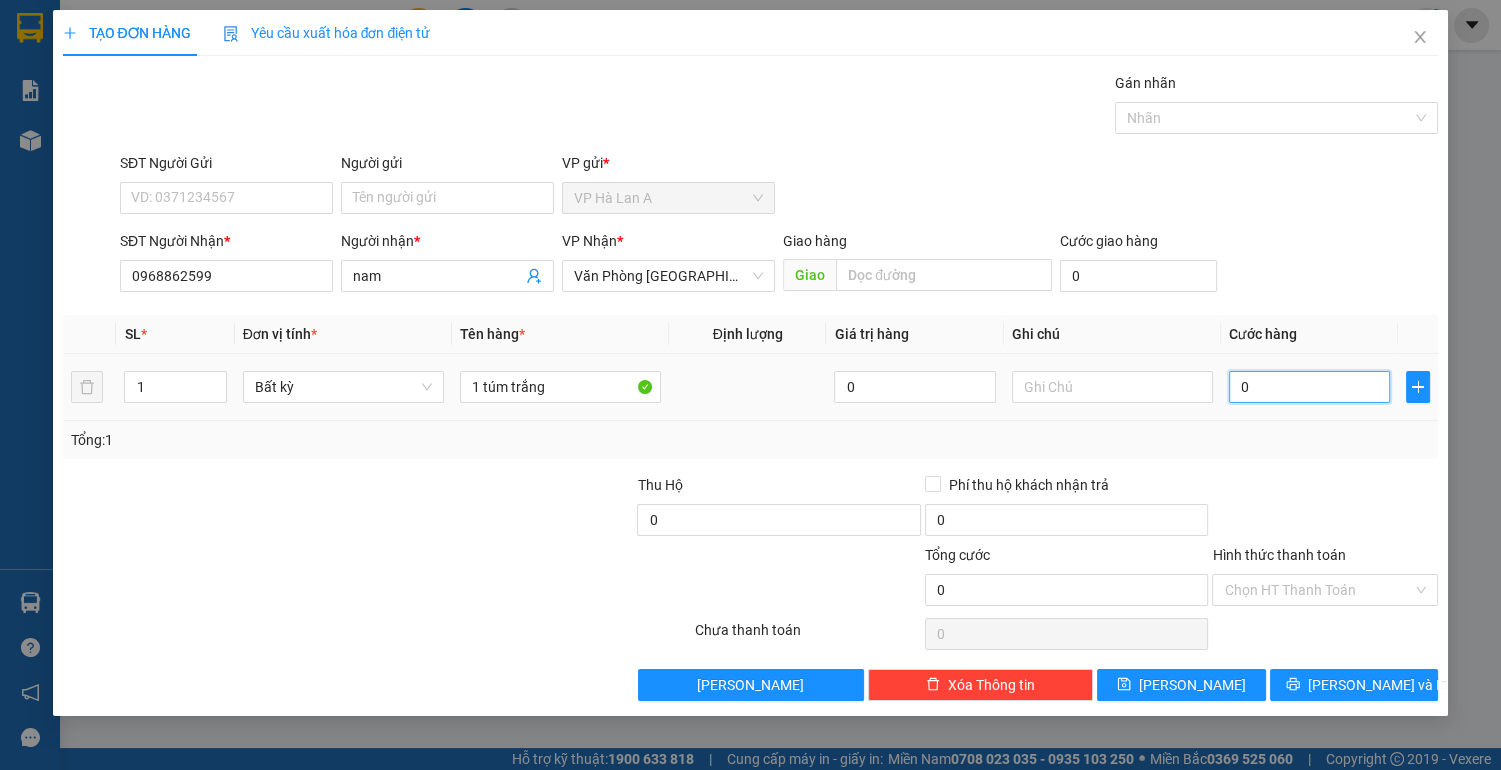 click on "0" at bounding box center [1310, 387] 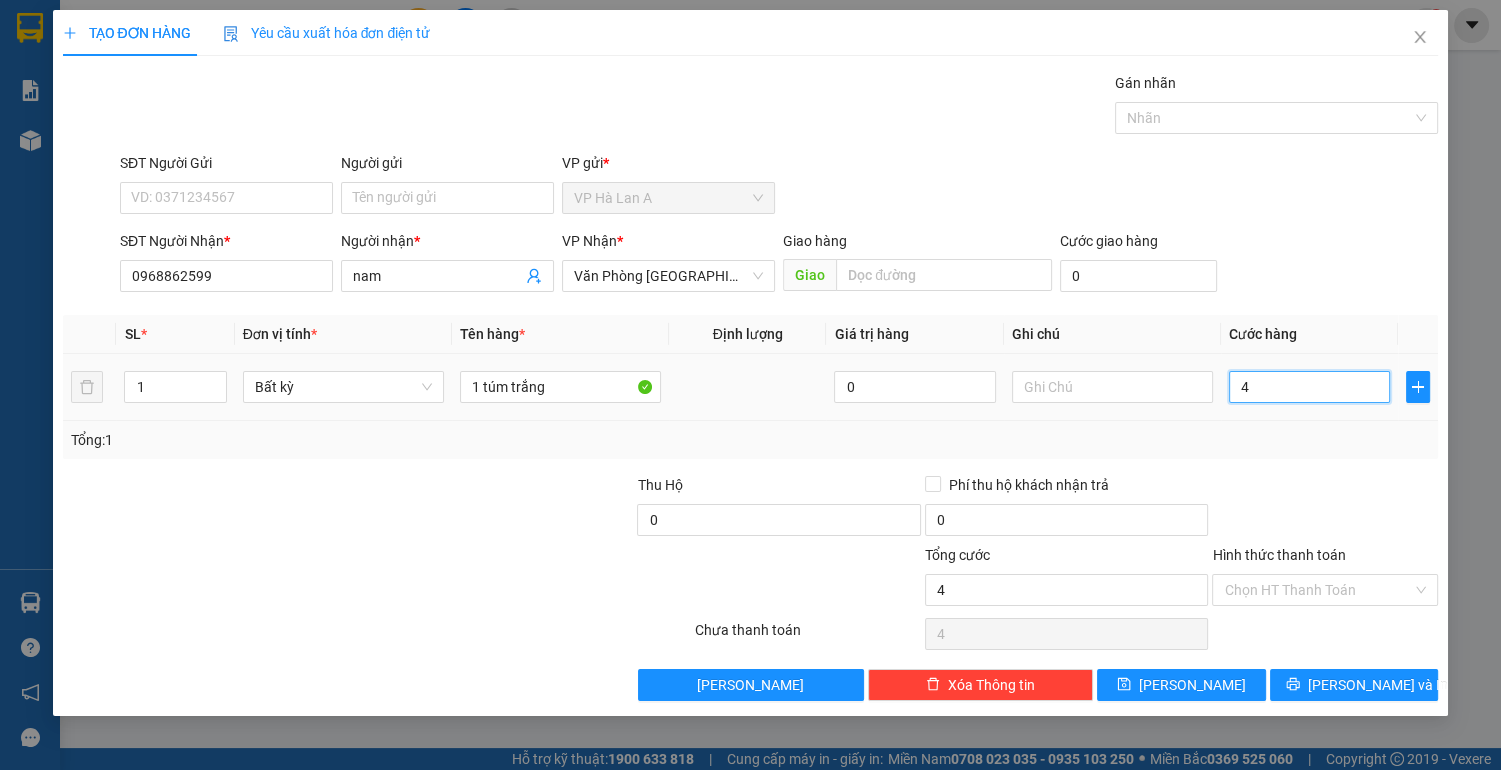 type on "40" 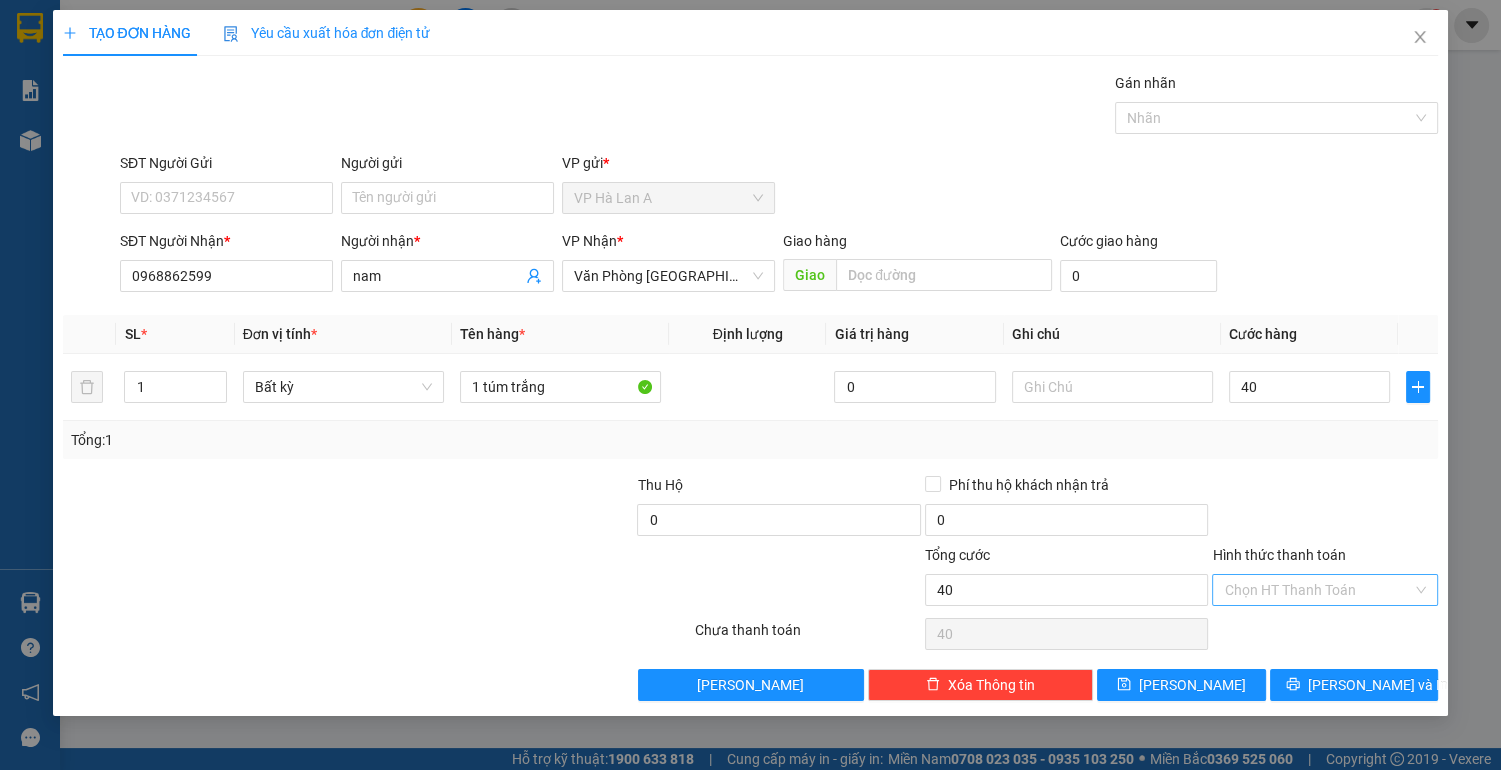 type on "40.000" 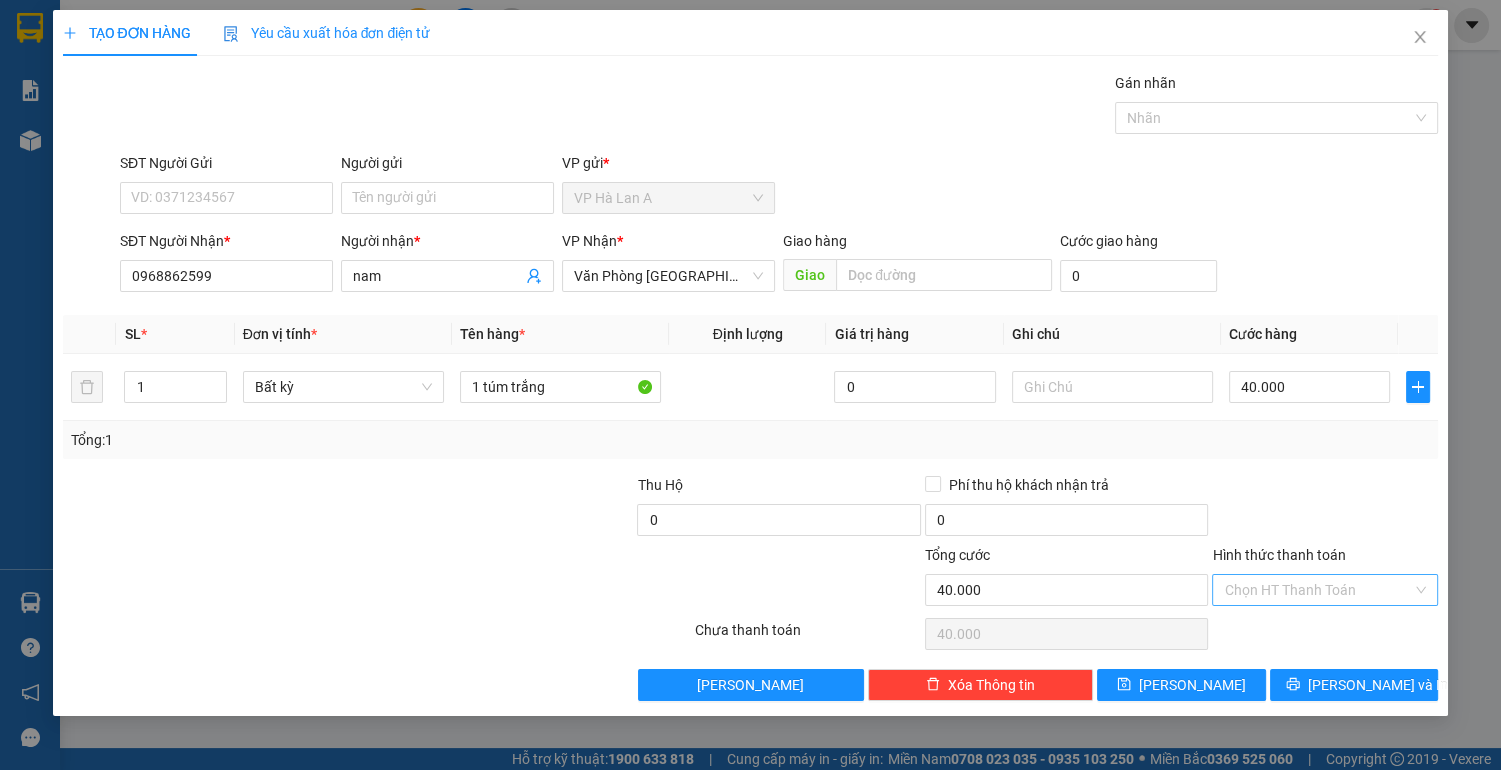 click on "Hình thức thanh toán" at bounding box center (1318, 590) 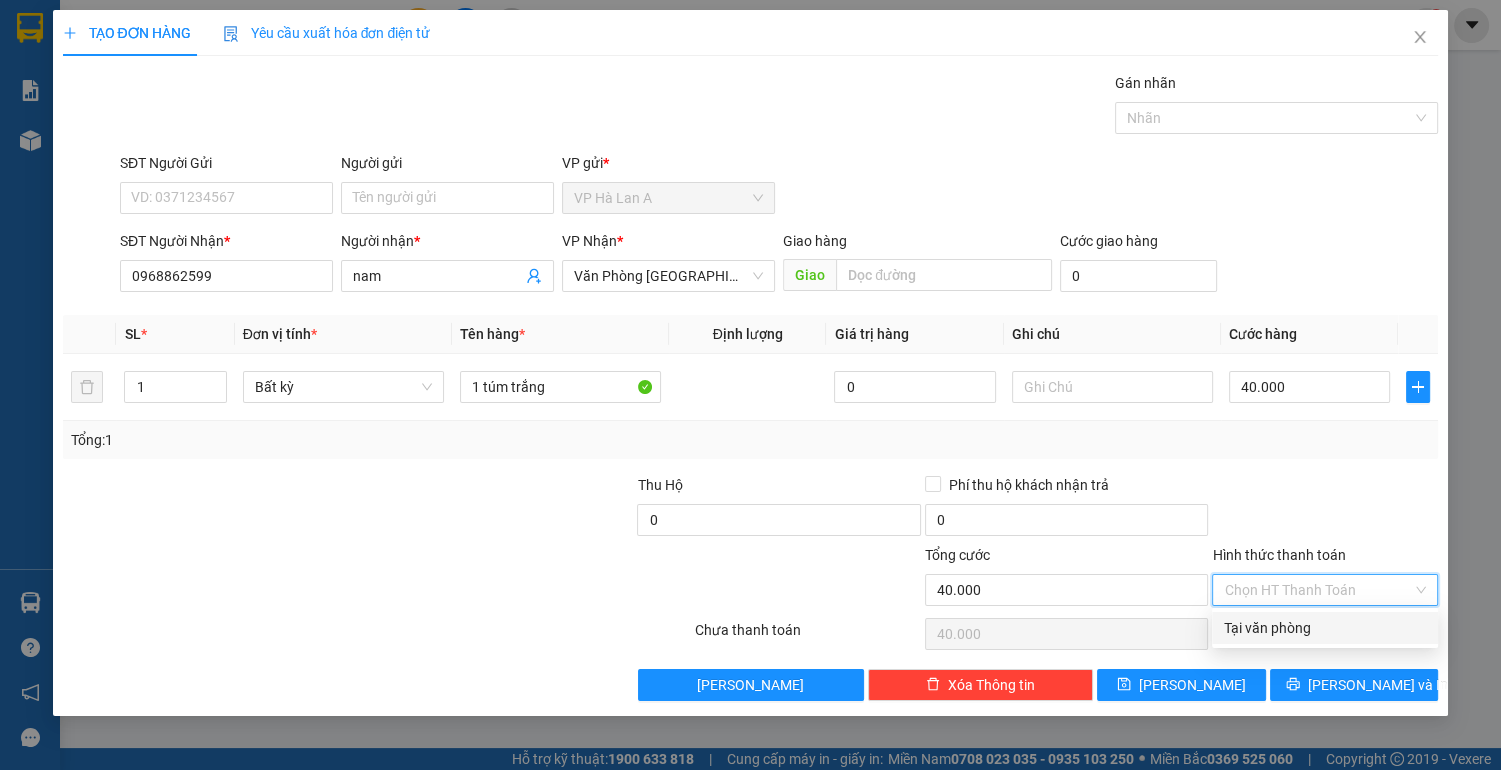 click on "Tại văn phòng" at bounding box center [1325, 628] 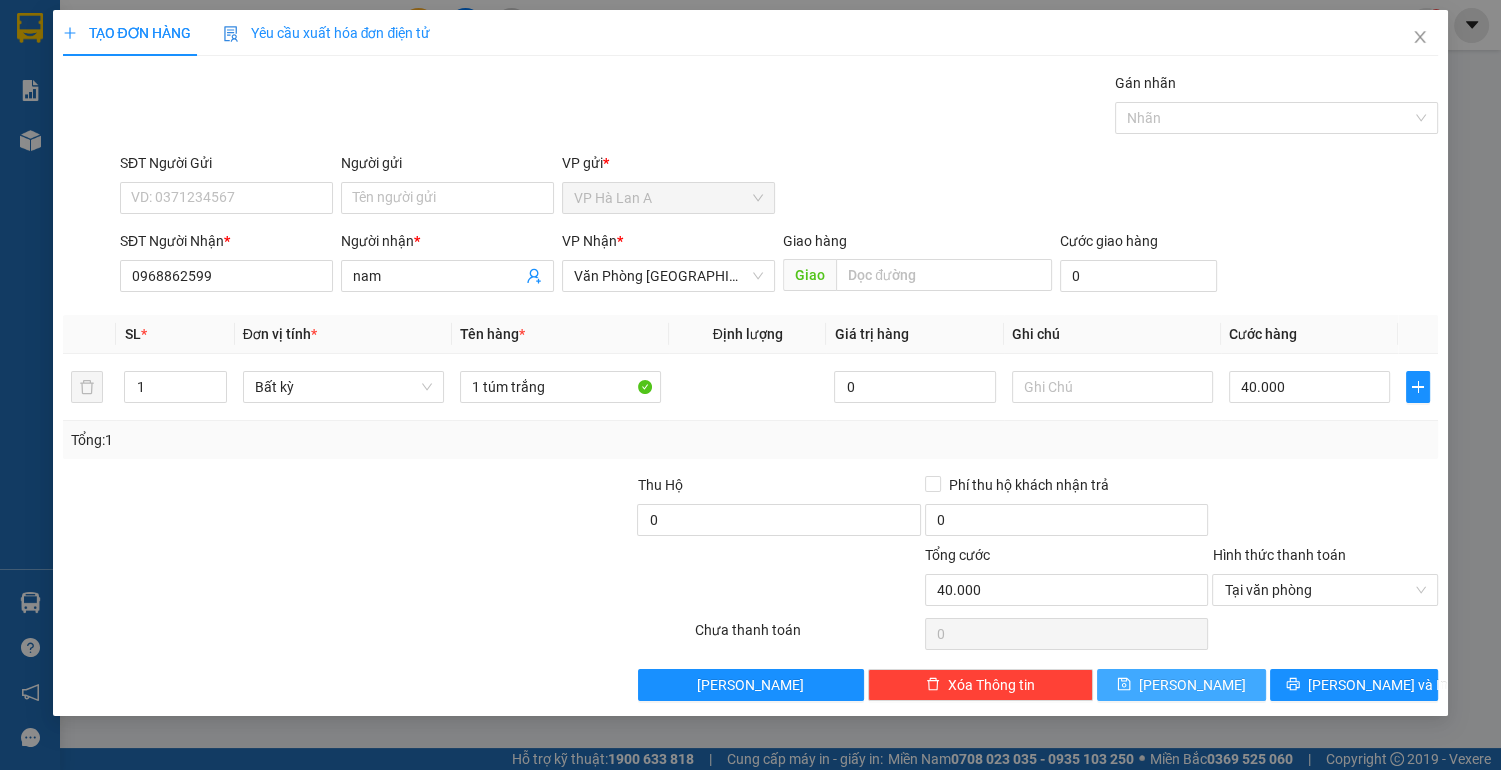 click on "[PERSON_NAME]" at bounding box center (1192, 685) 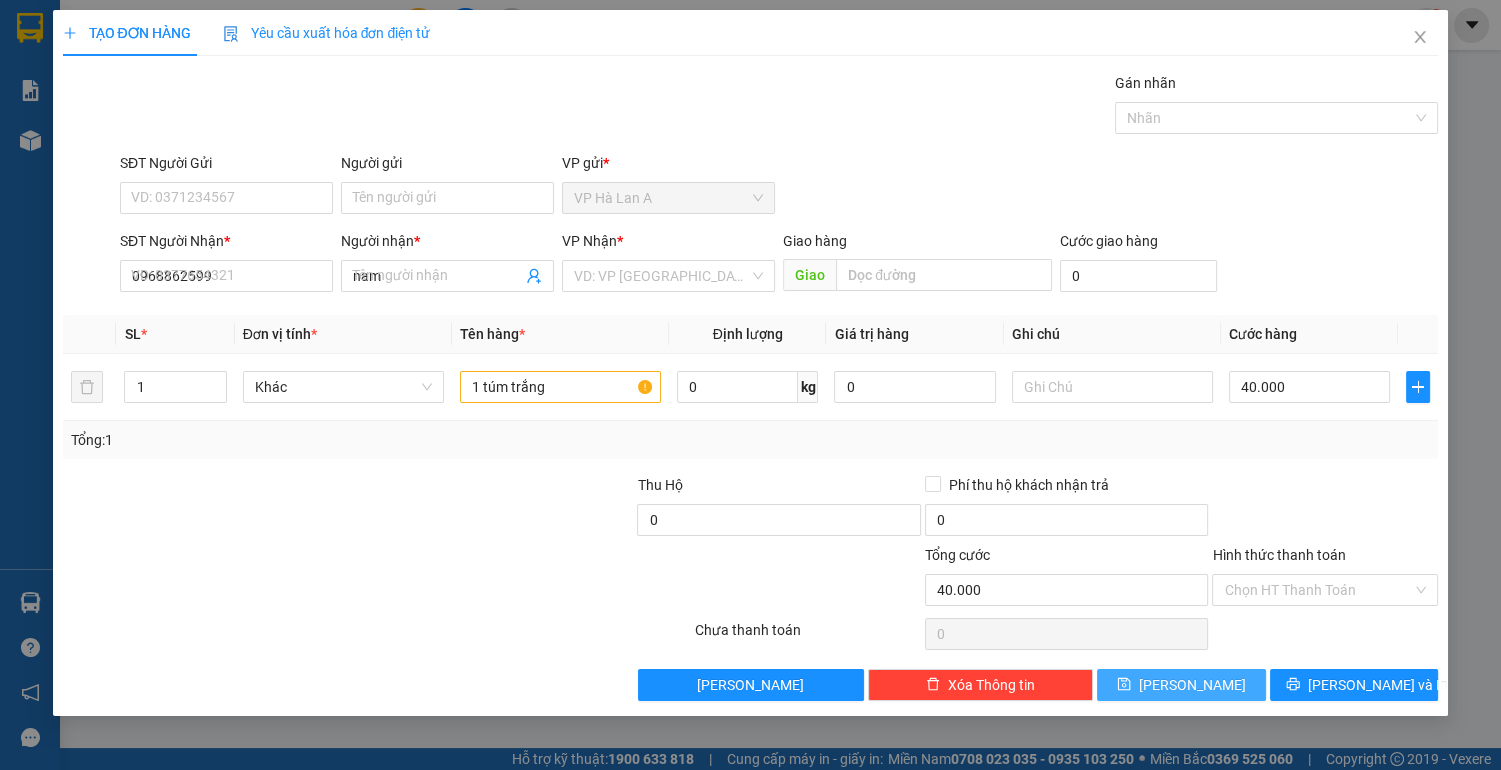 type 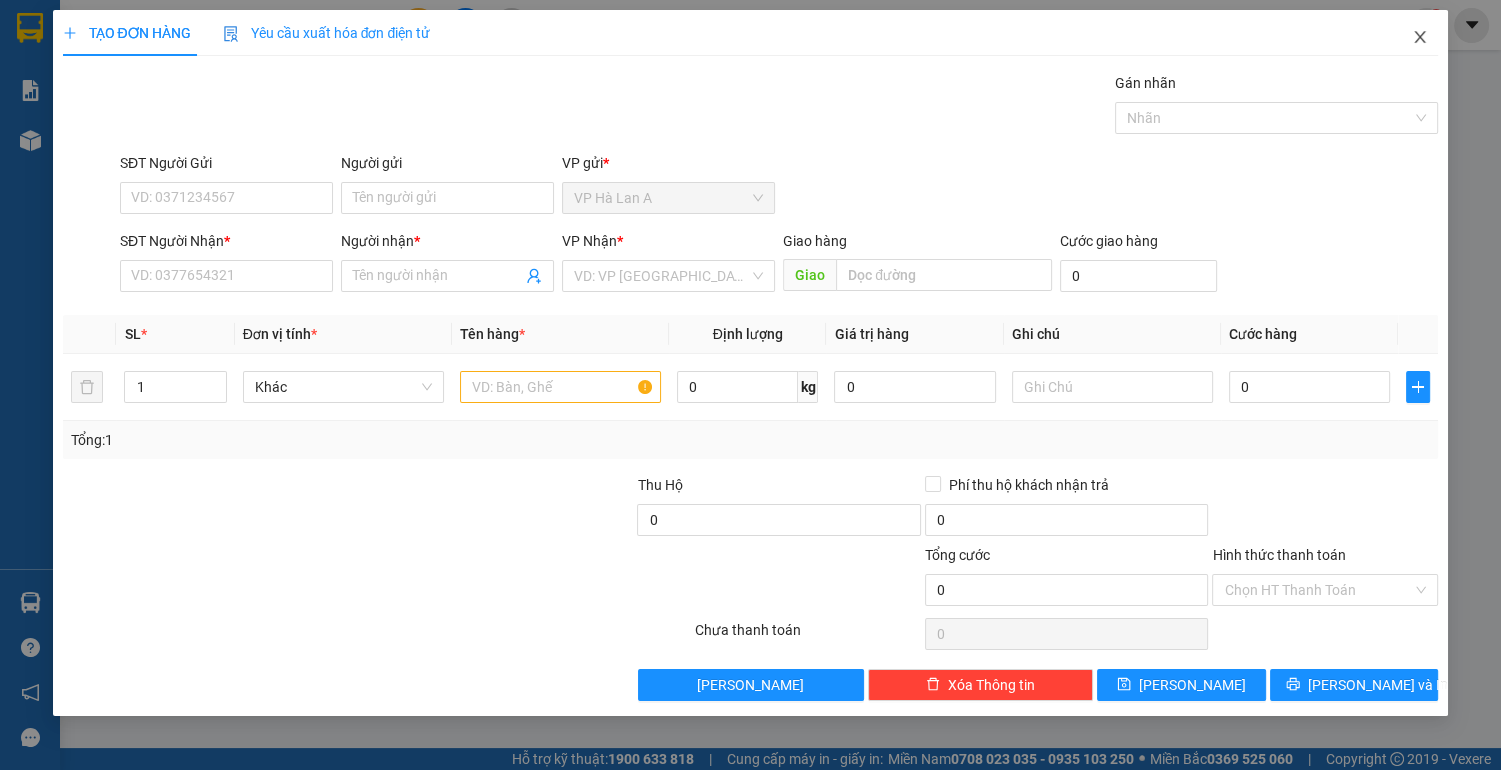 click 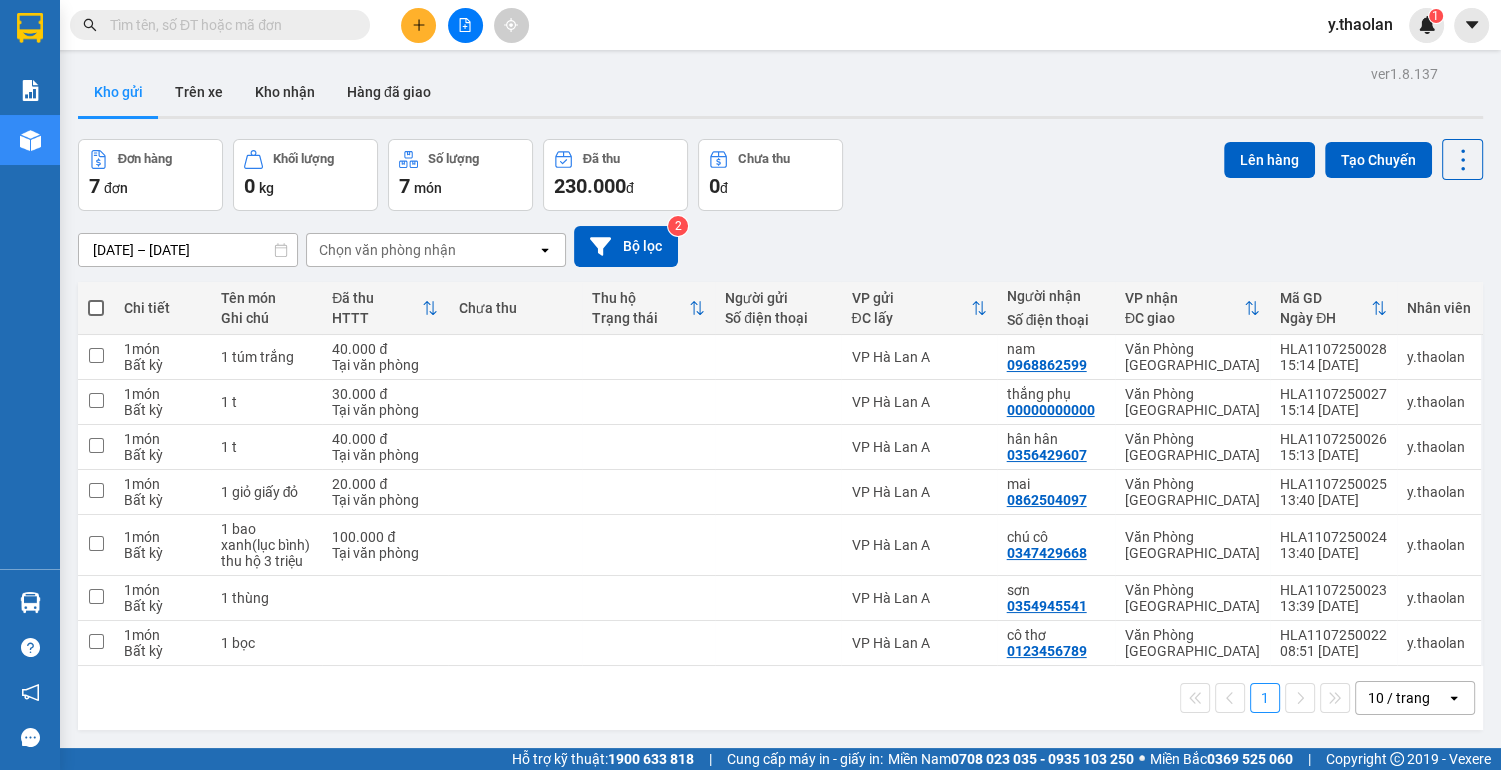 click 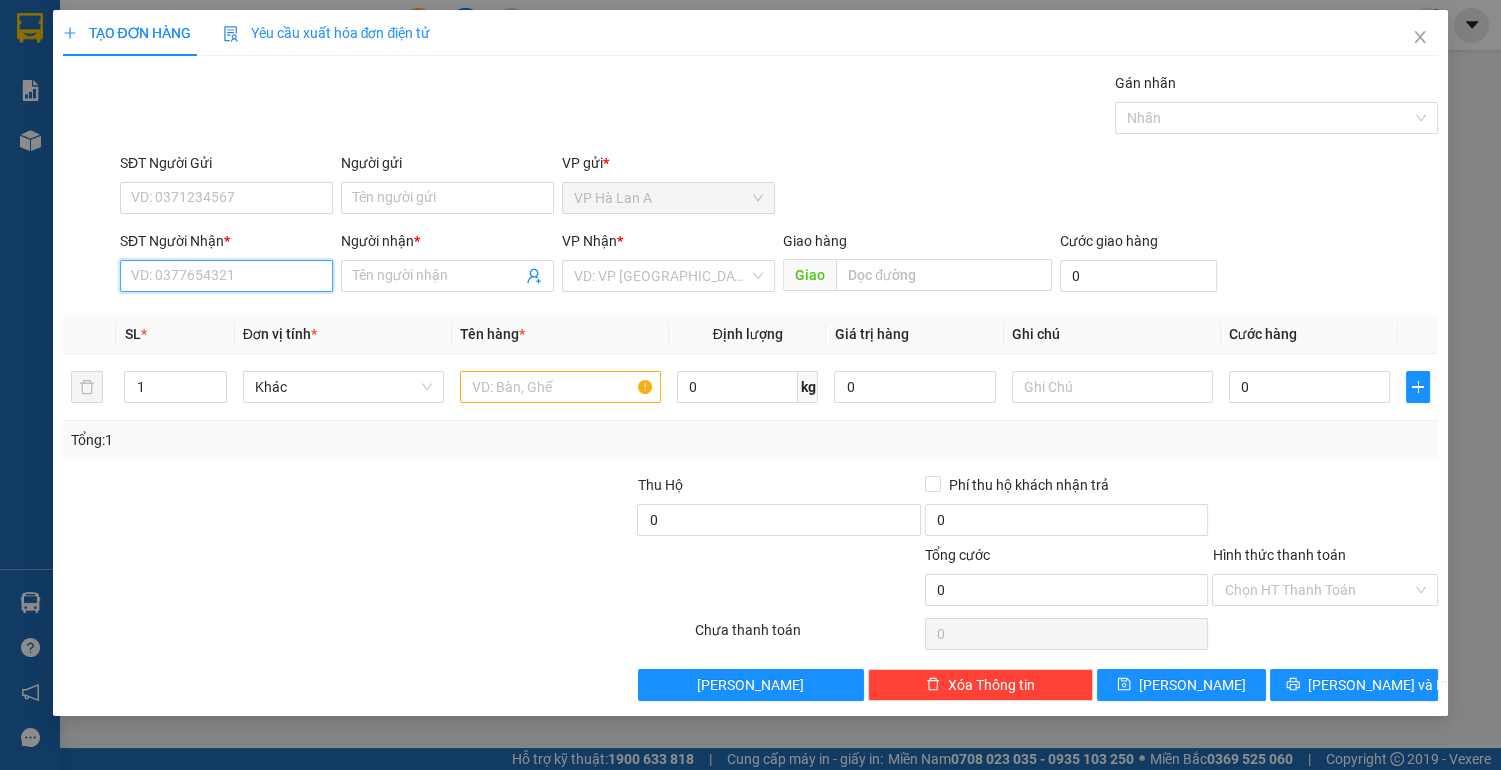 click on "SĐT Người Nhận  *" at bounding box center (226, 276) 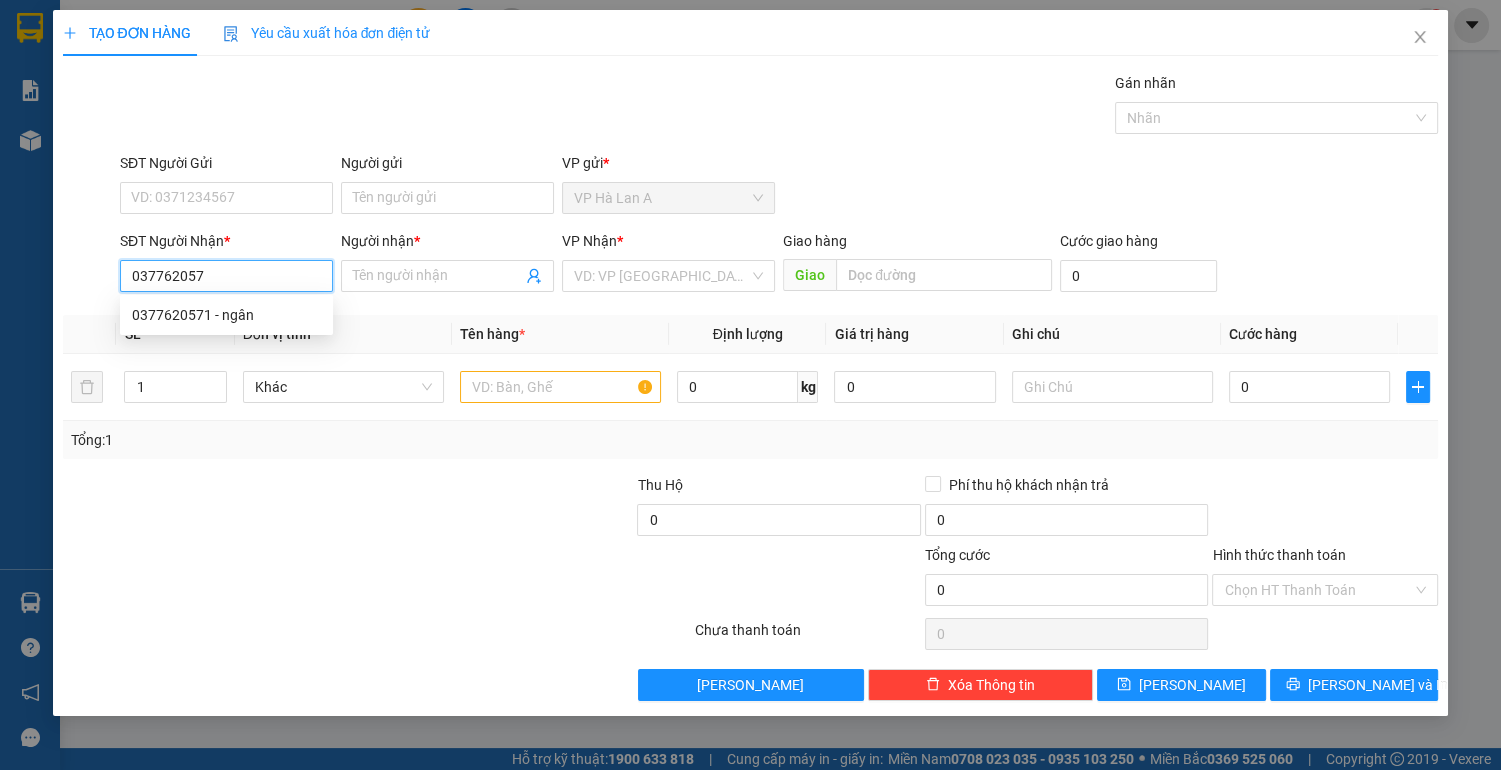type on "0377620571" 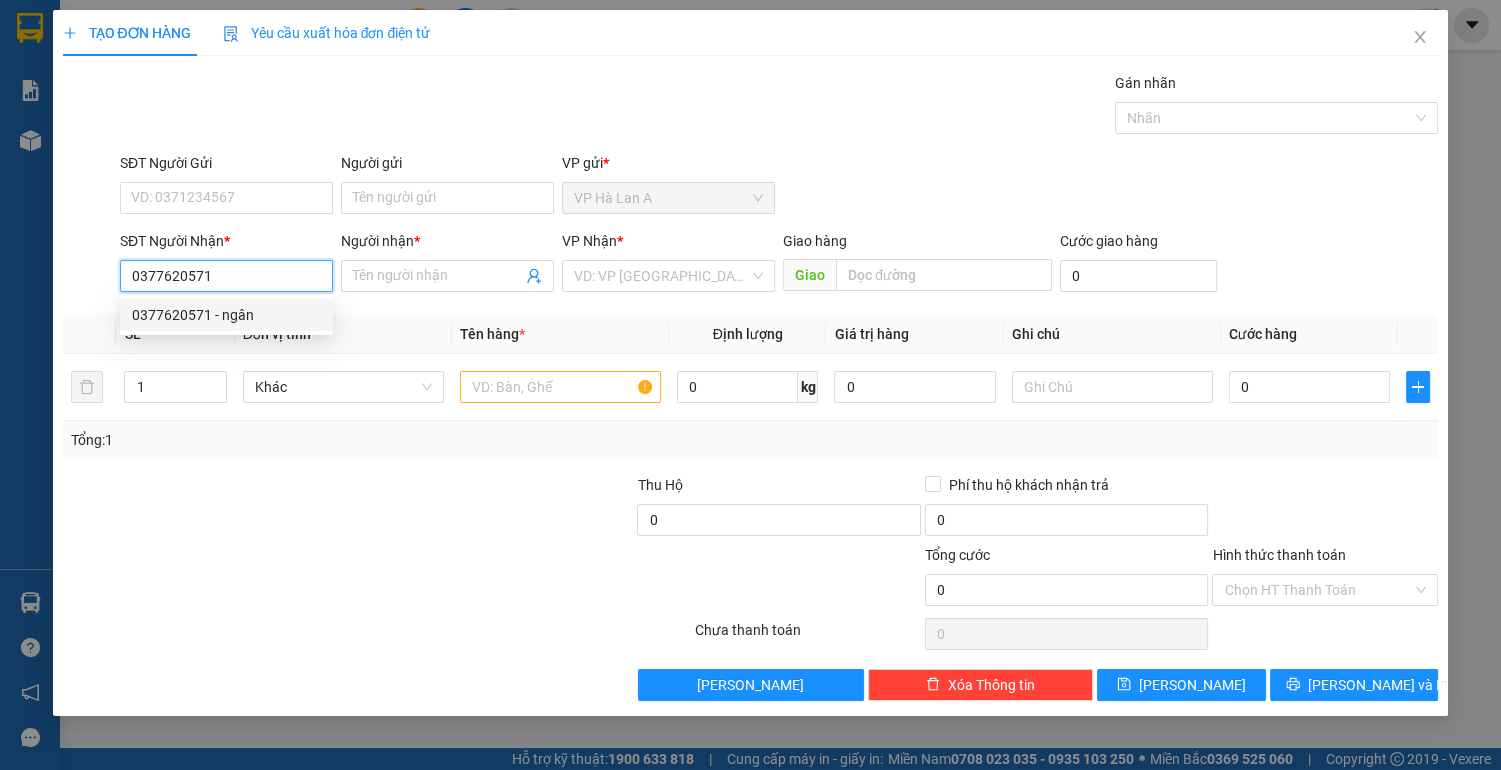 drag, startPoint x: 245, startPoint y: 321, endPoint x: 337, endPoint y: 349, distance: 96.16652 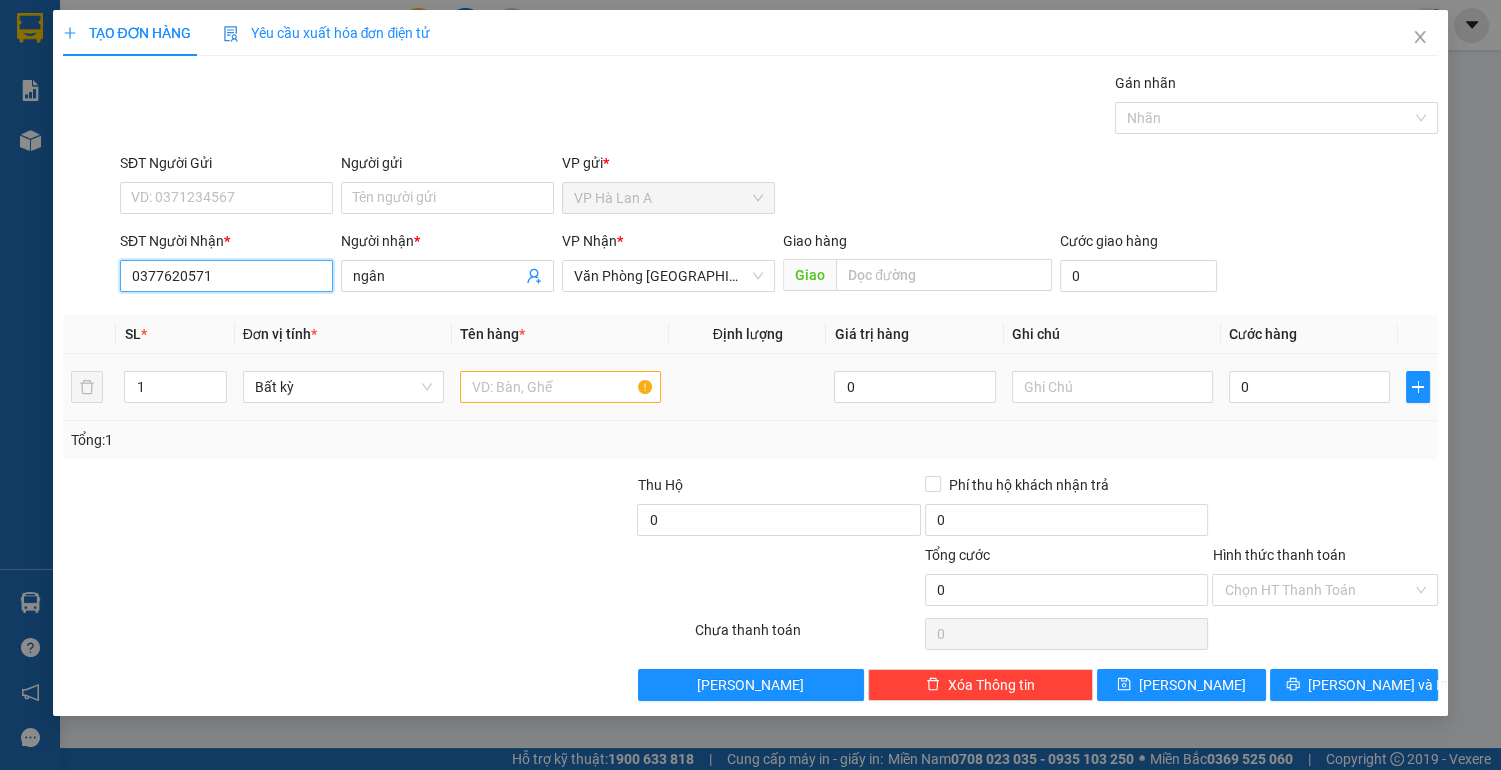 type on "0377620571" 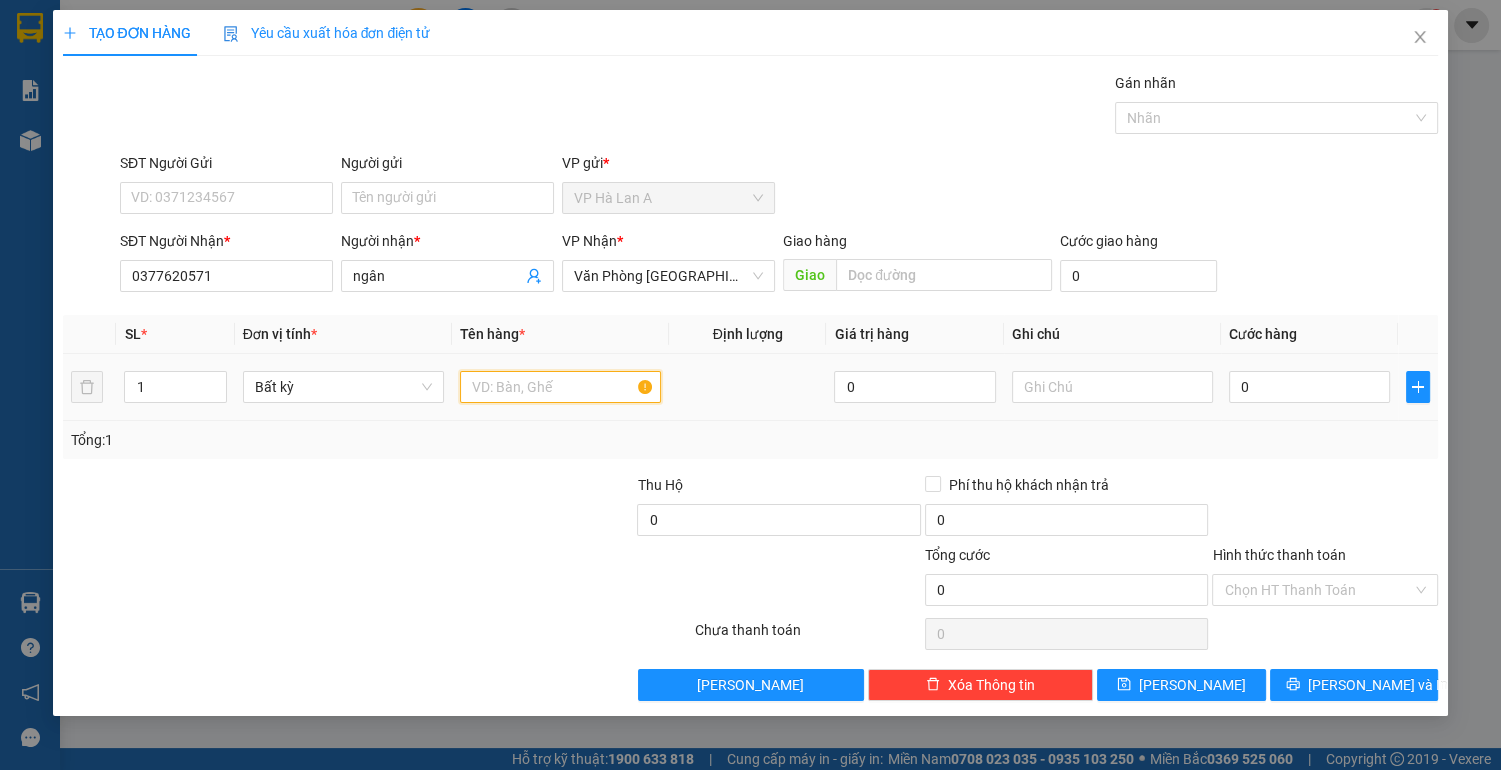 click at bounding box center [560, 387] 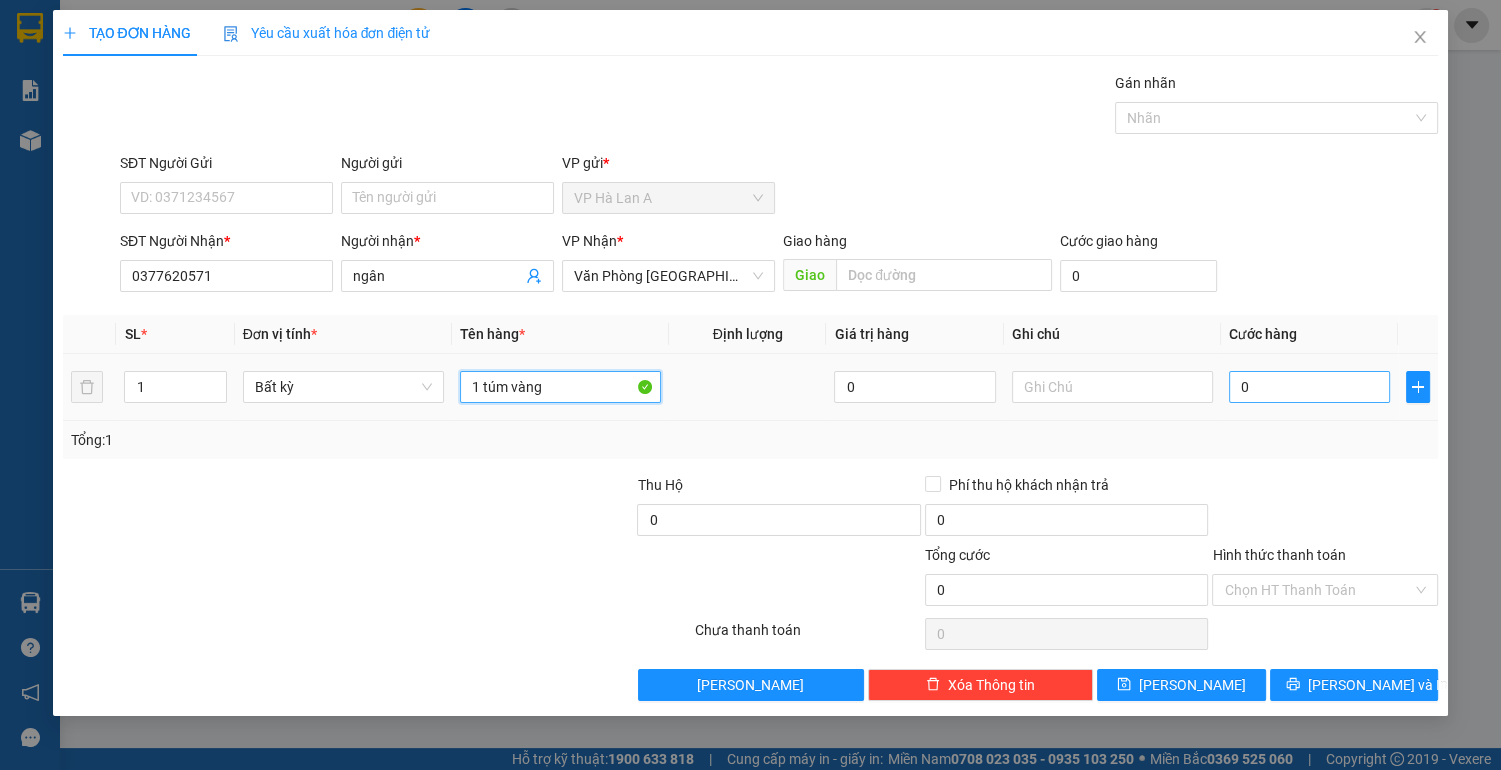 type on "1 túm vàng" 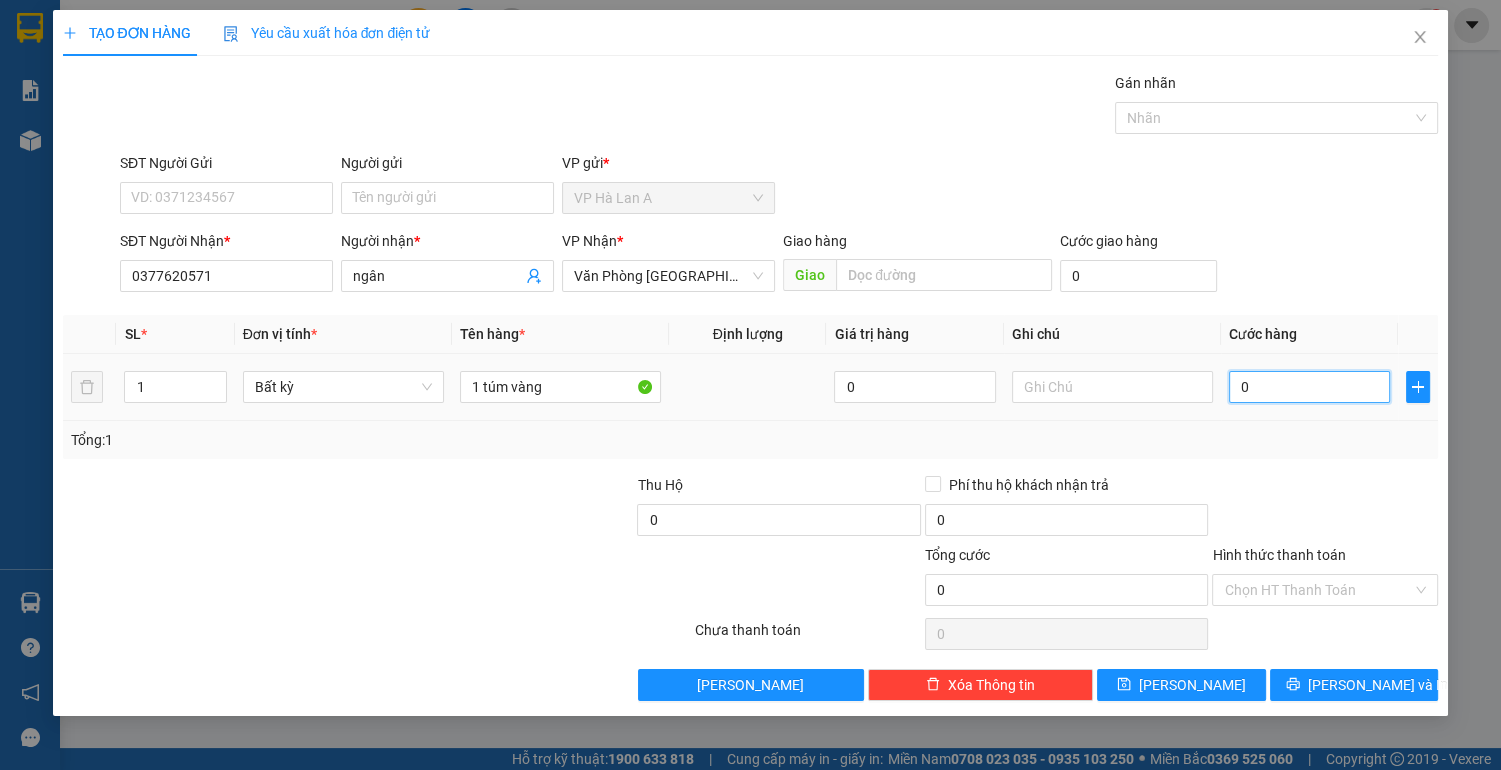 click on "0" at bounding box center (1310, 387) 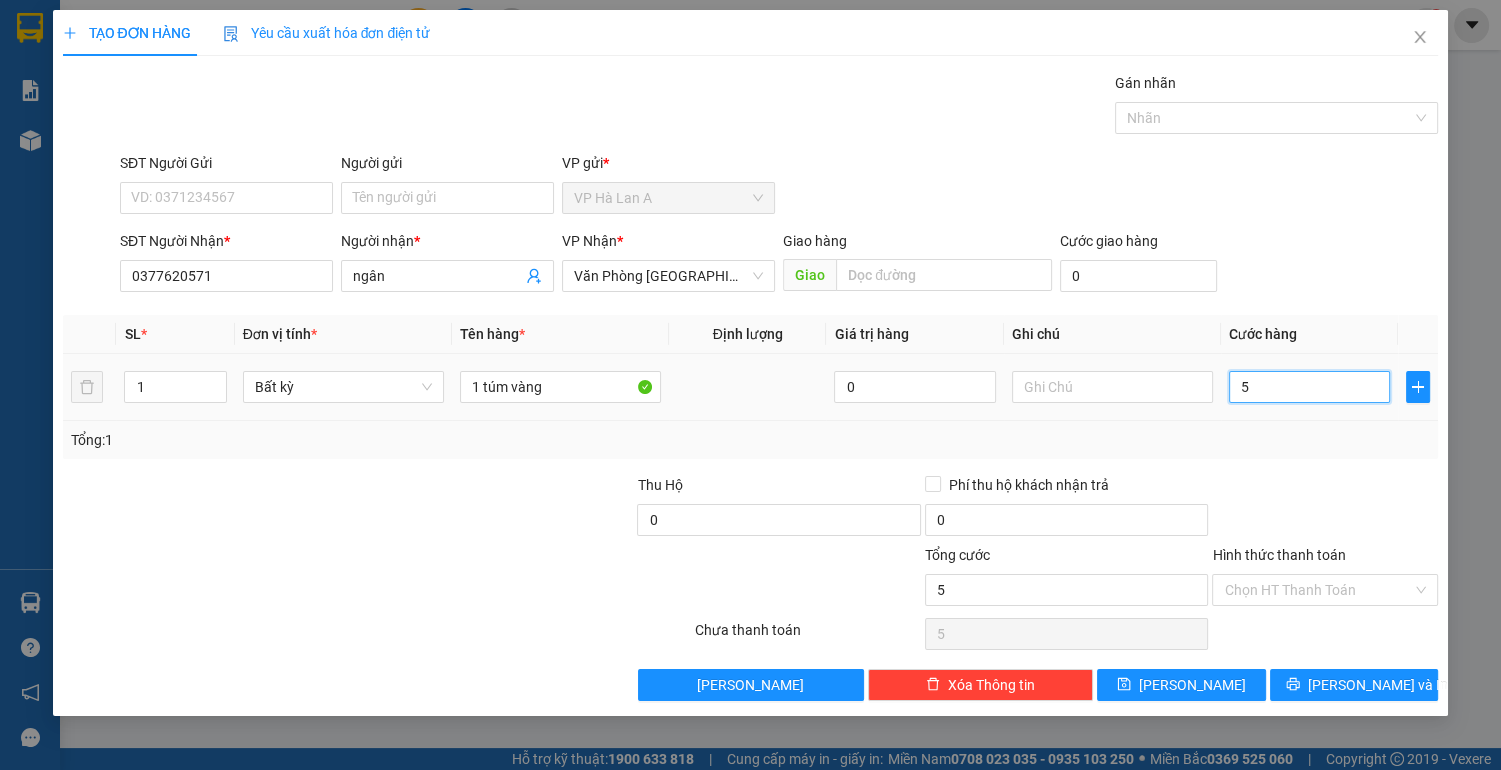 type on "50" 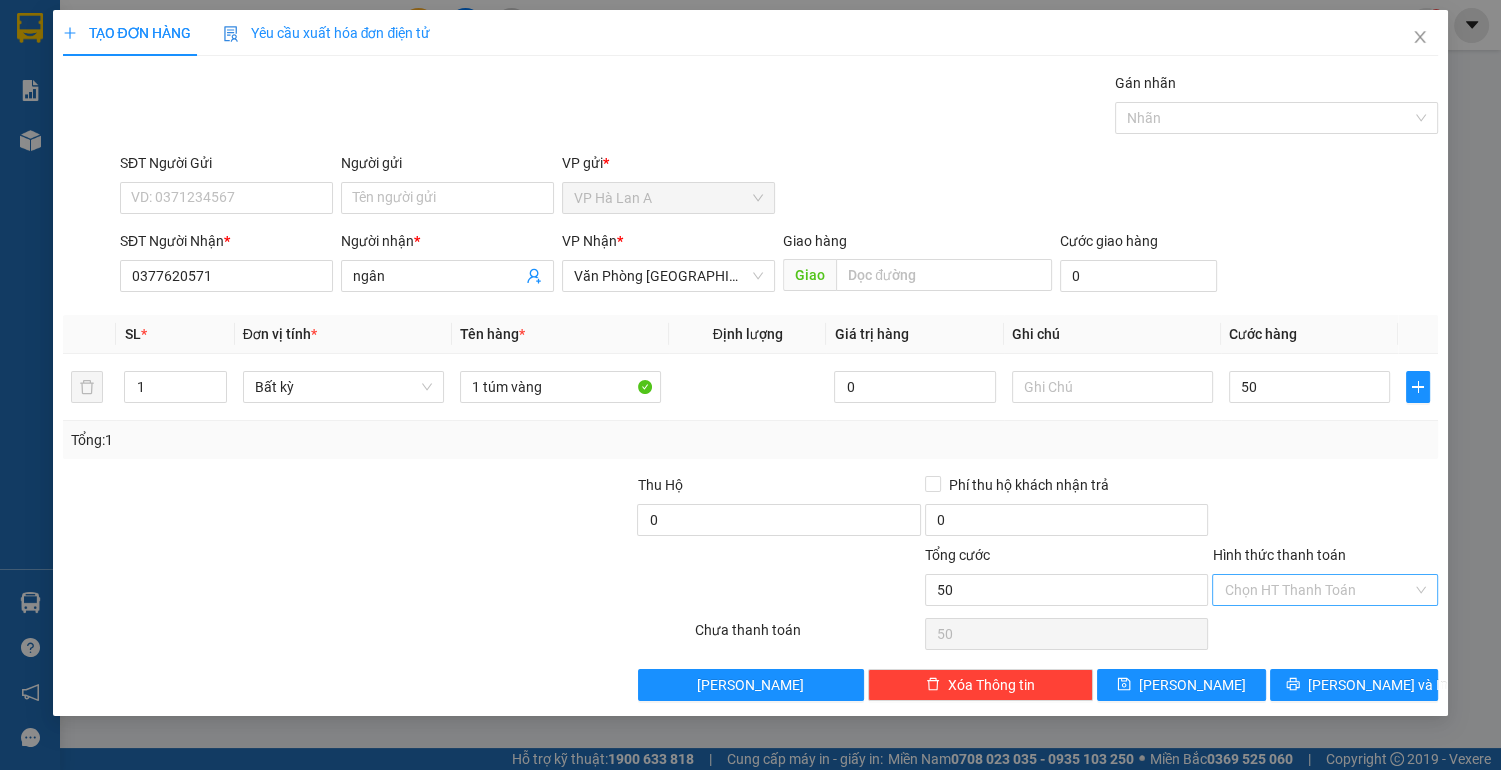 type on "50.000" 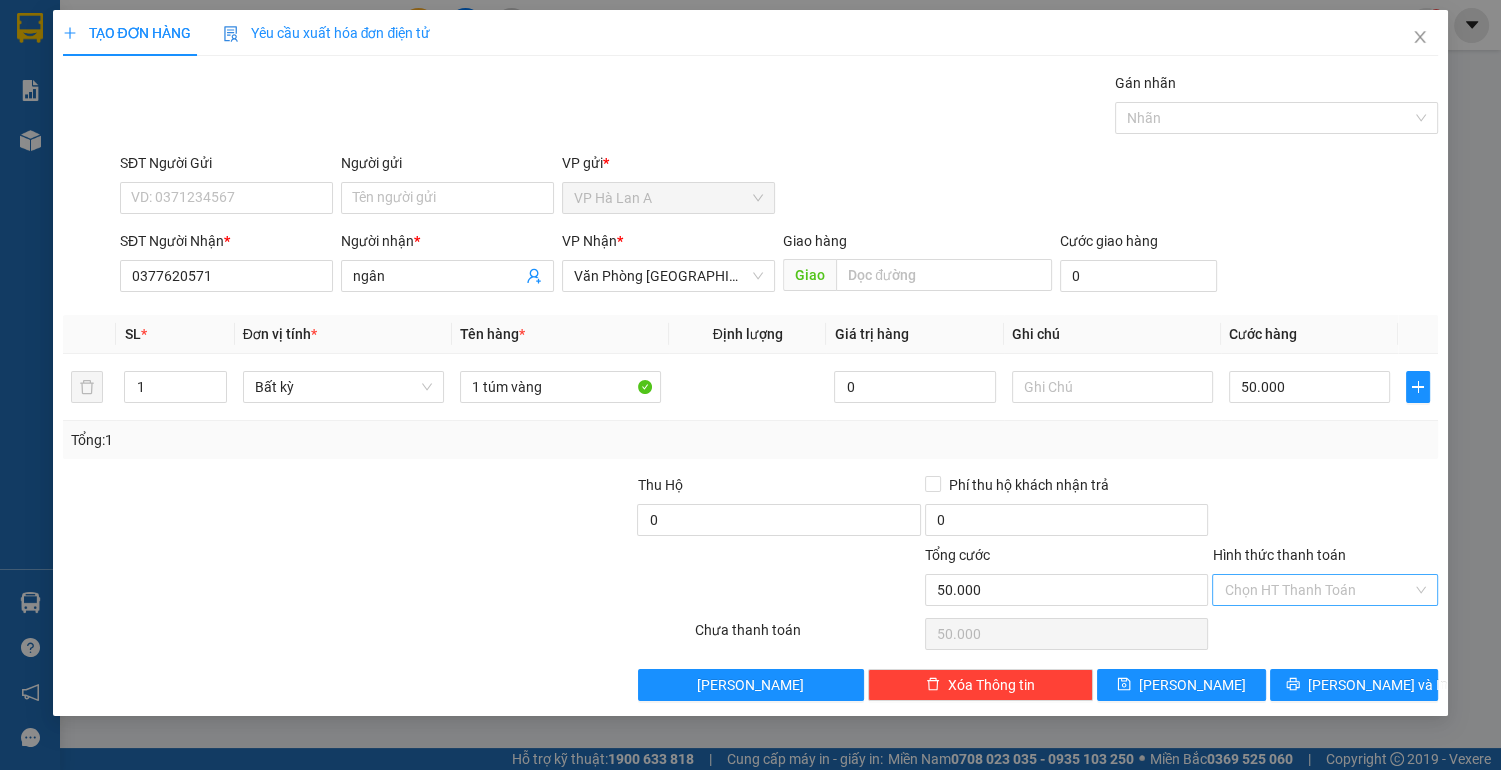 drag, startPoint x: 1229, startPoint y: 577, endPoint x: 1276, endPoint y: 600, distance: 52.3259 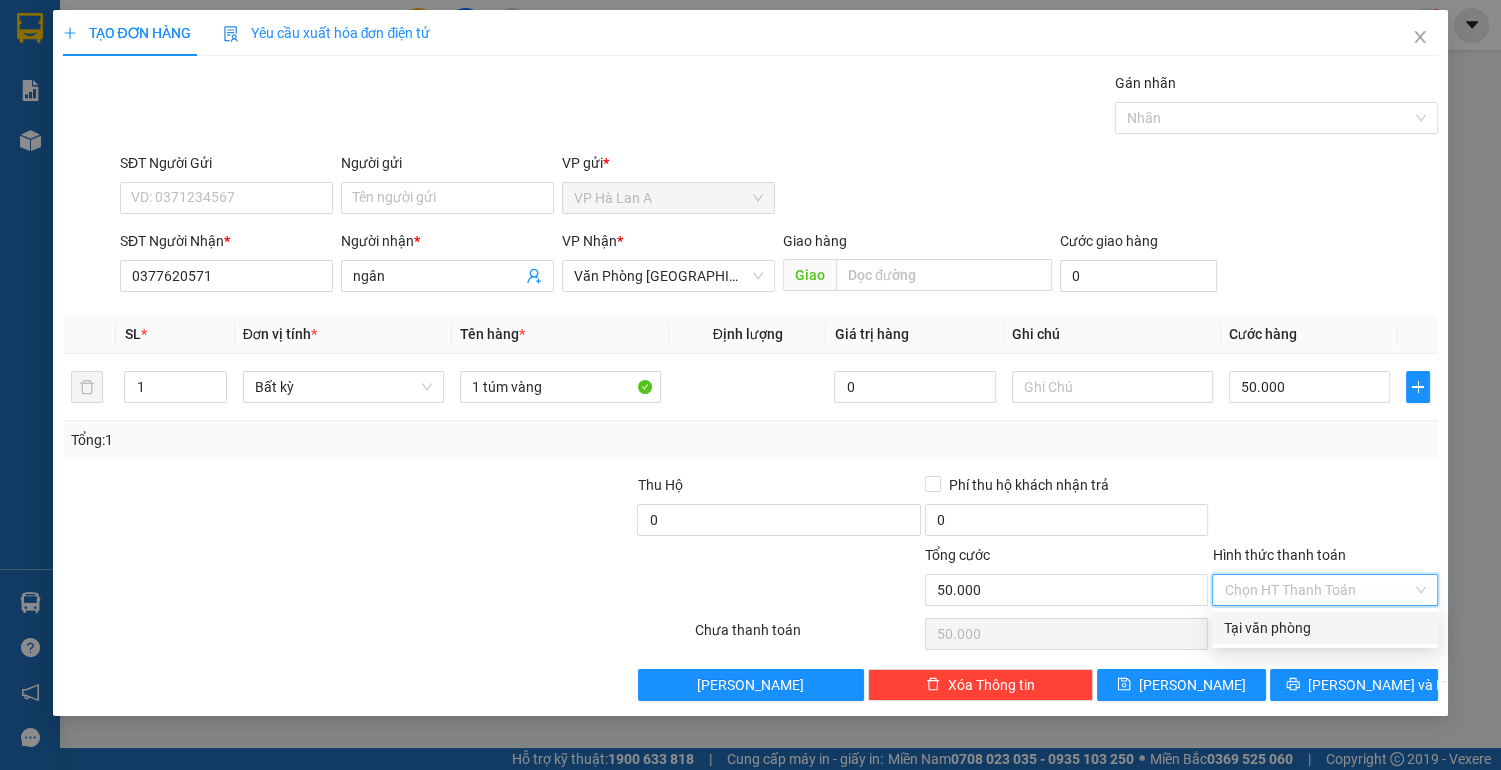 click on "Tại văn phòng" at bounding box center [1325, 628] 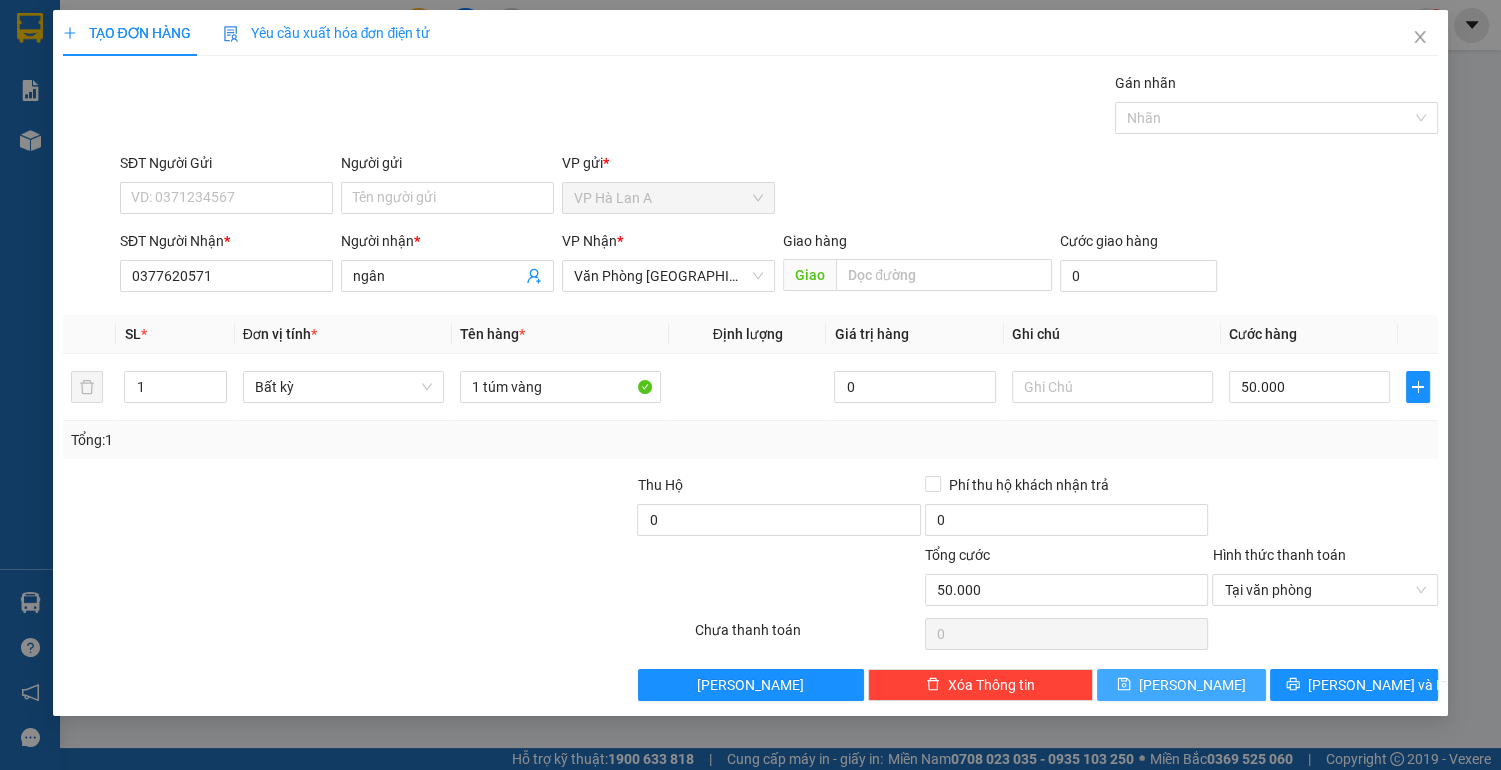 click 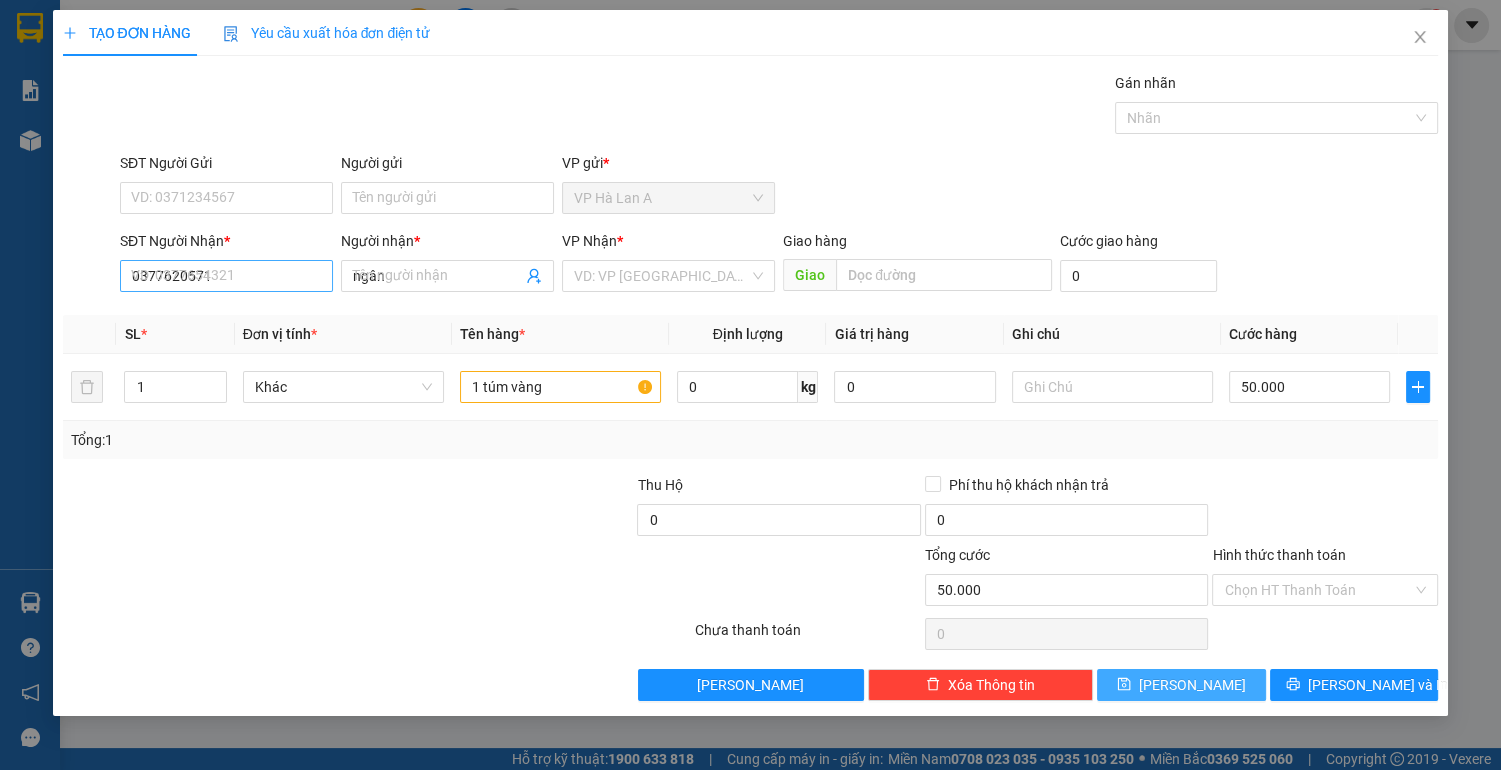type 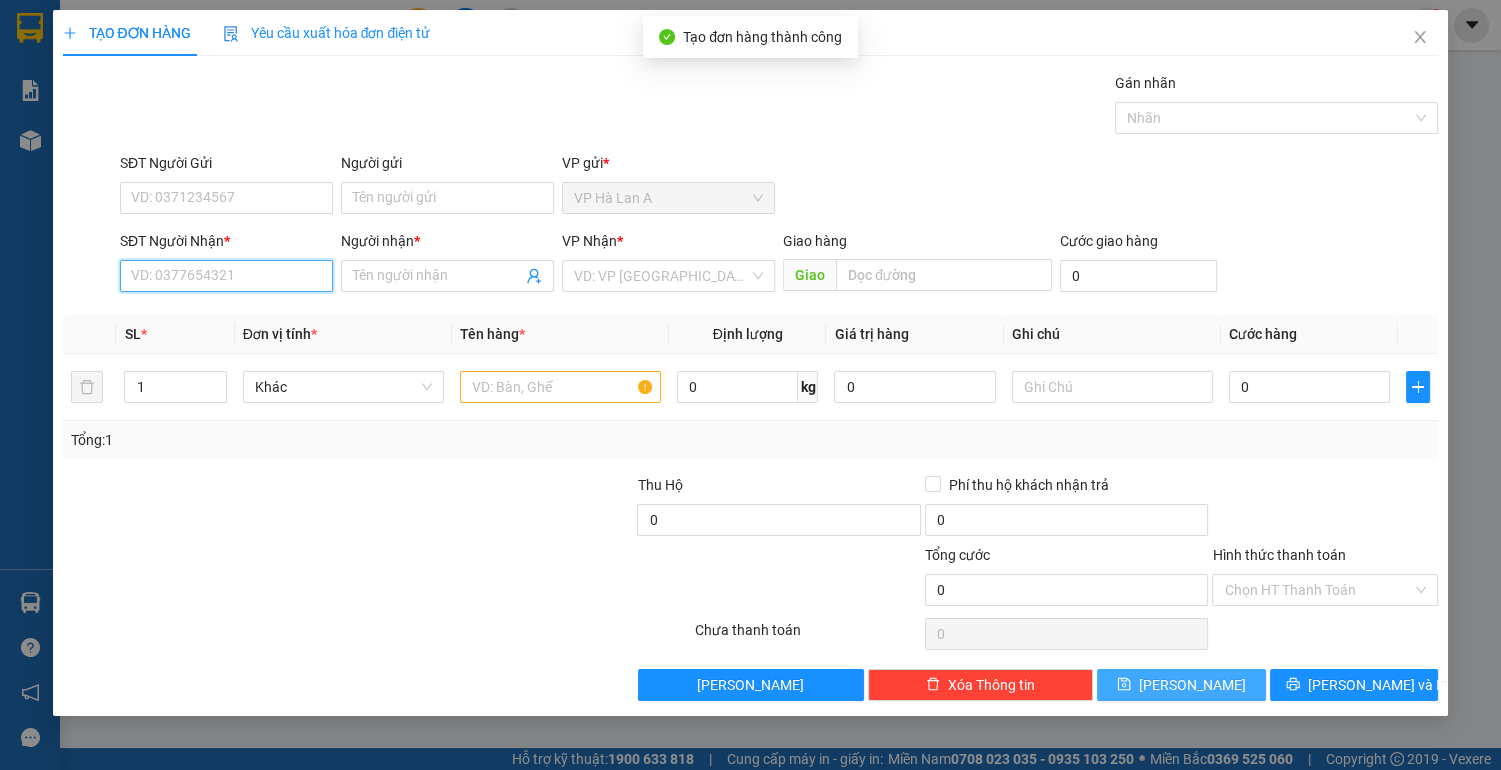 click on "SĐT Người Nhận  *" at bounding box center (226, 276) 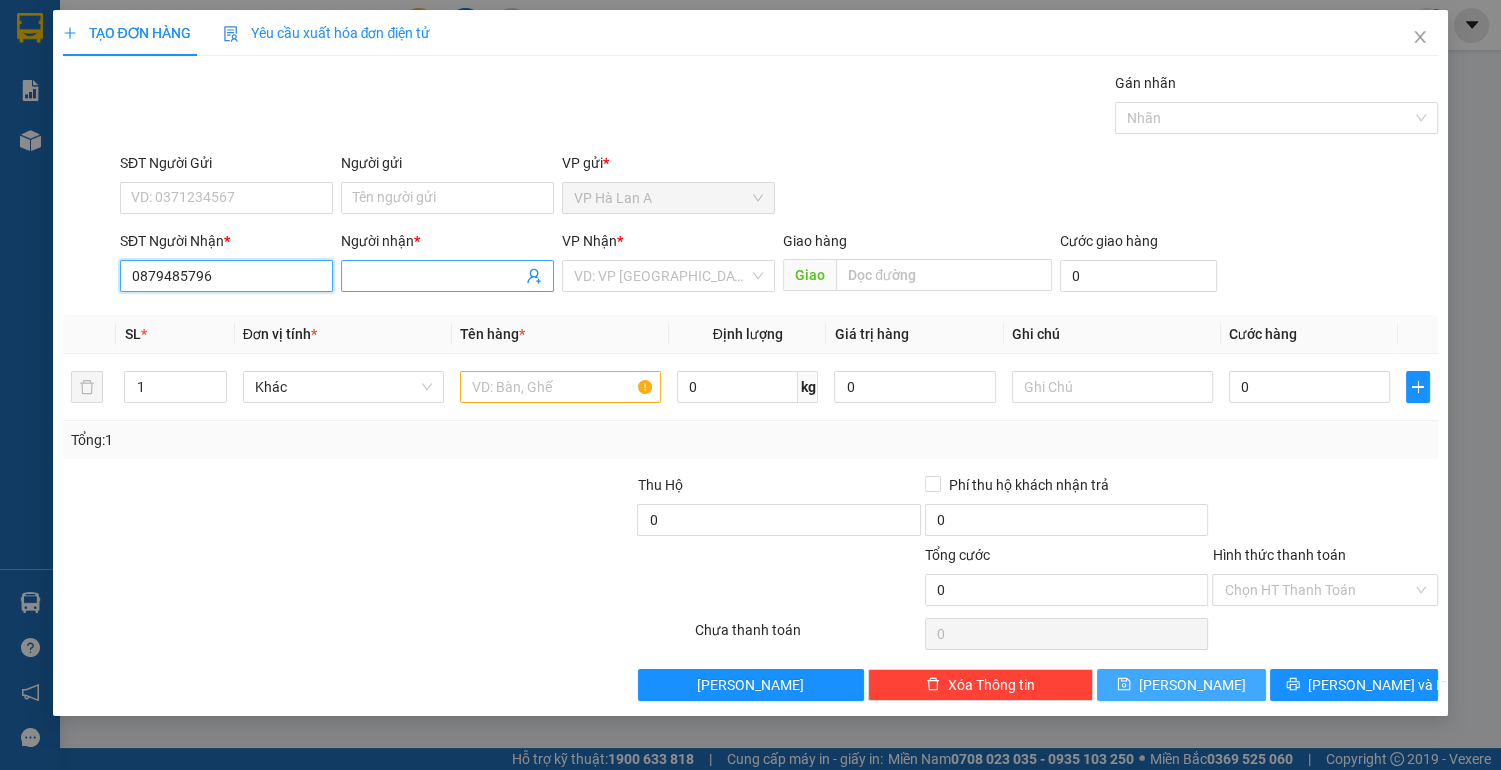 type on "0879485796" 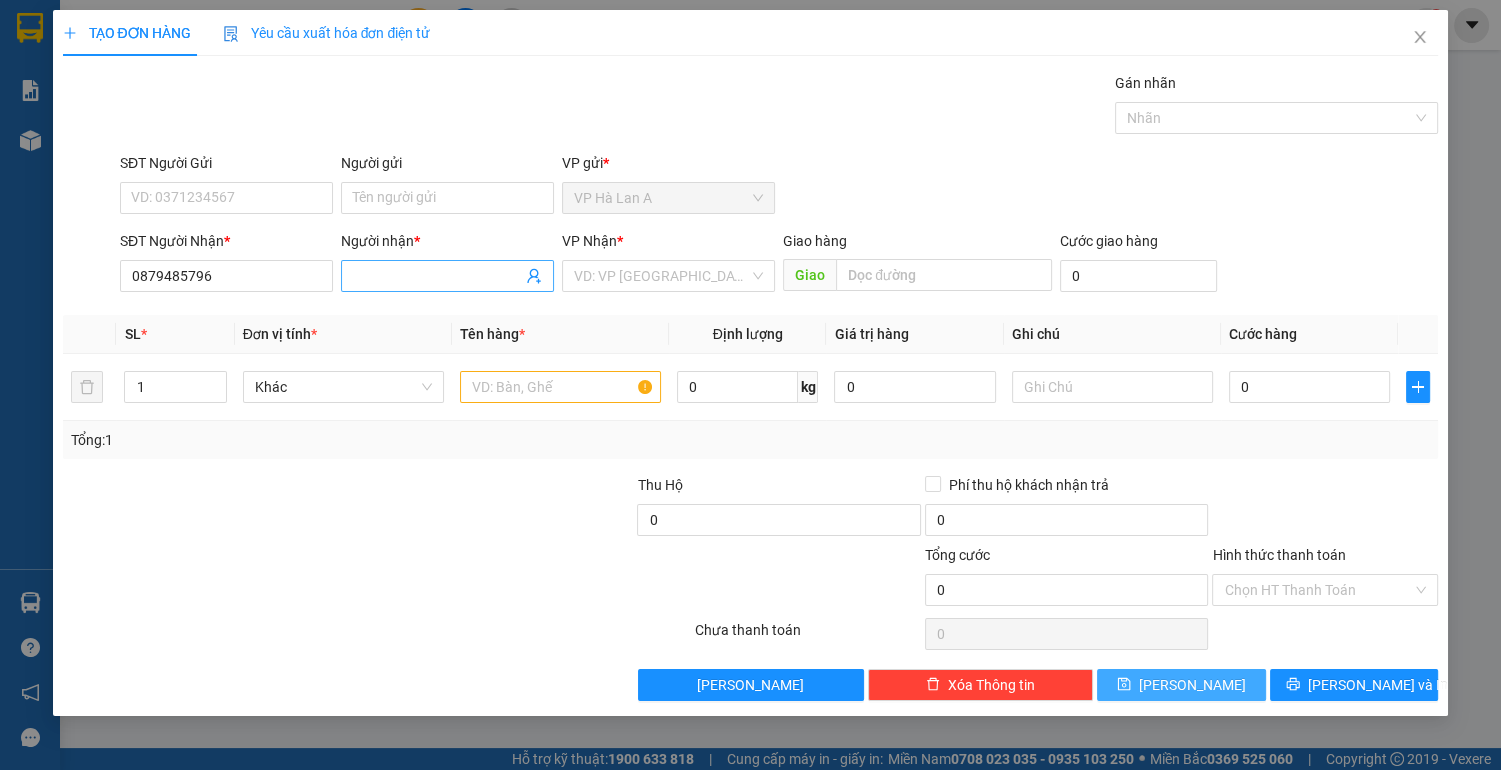 click on "Người nhận  *" at bounding box center (437, 276) 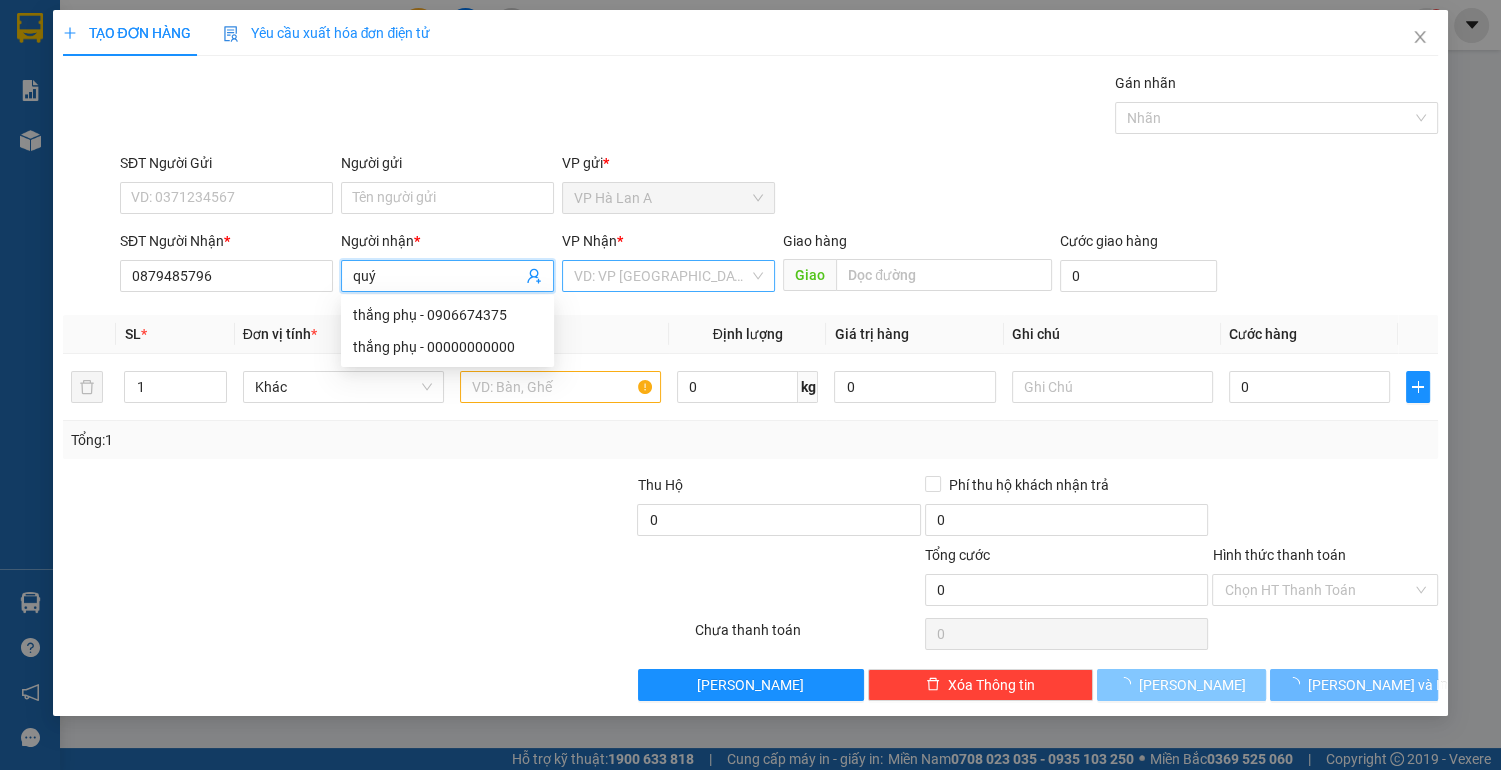 type on "quý" 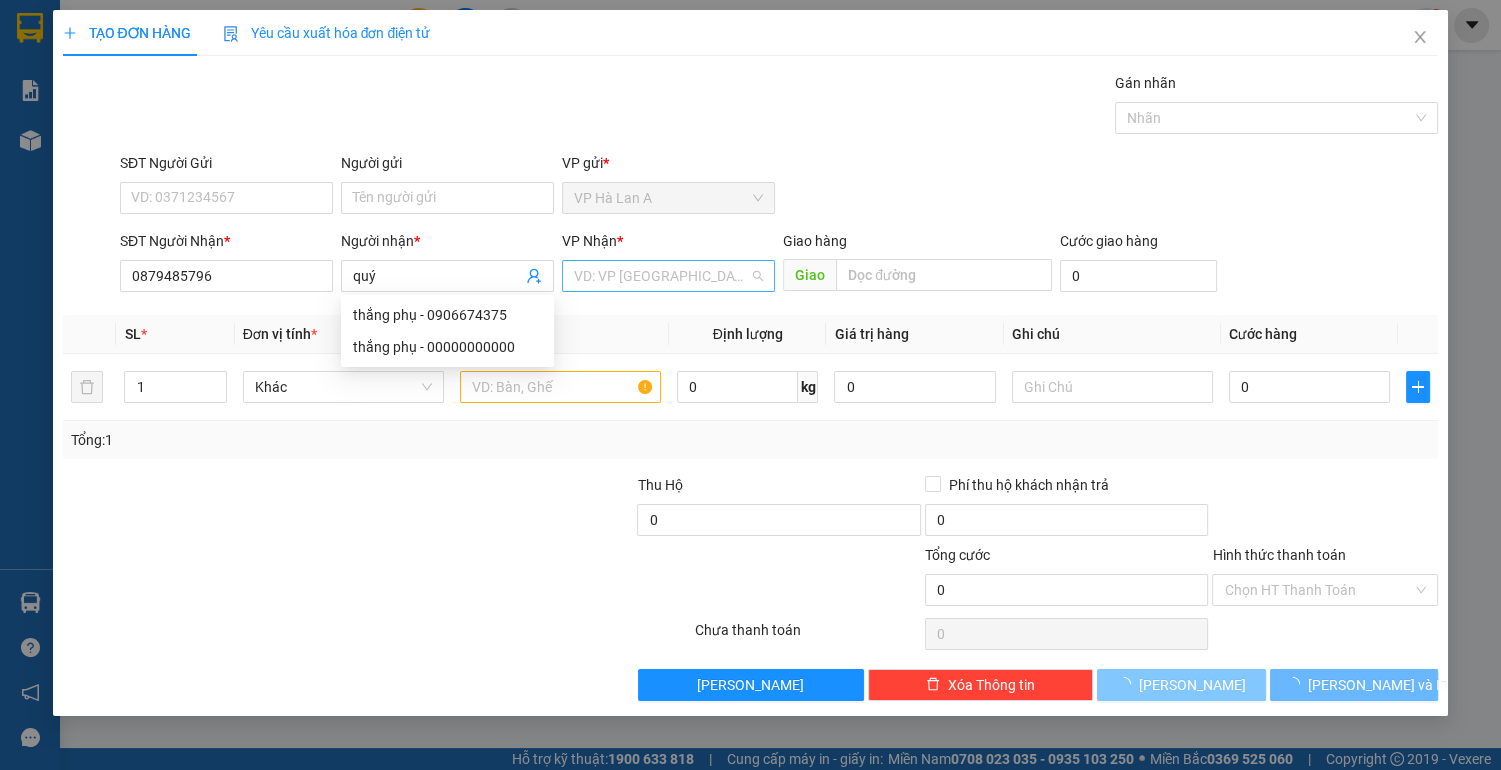 click at bounding box center (661, 276) 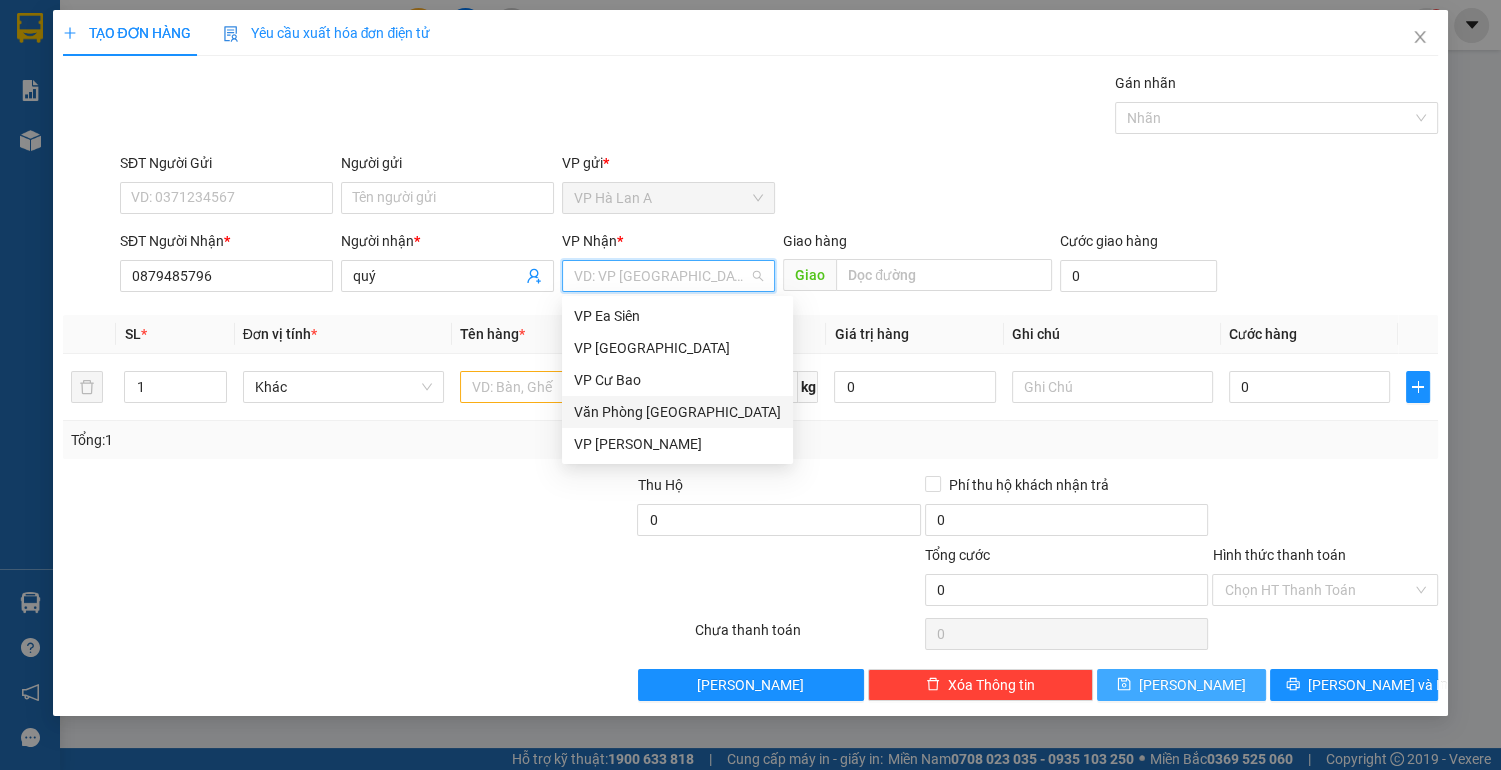 click on "Văn Phòng [GEOGRAPHIC_DATA]" at bounding box center [677, 412] 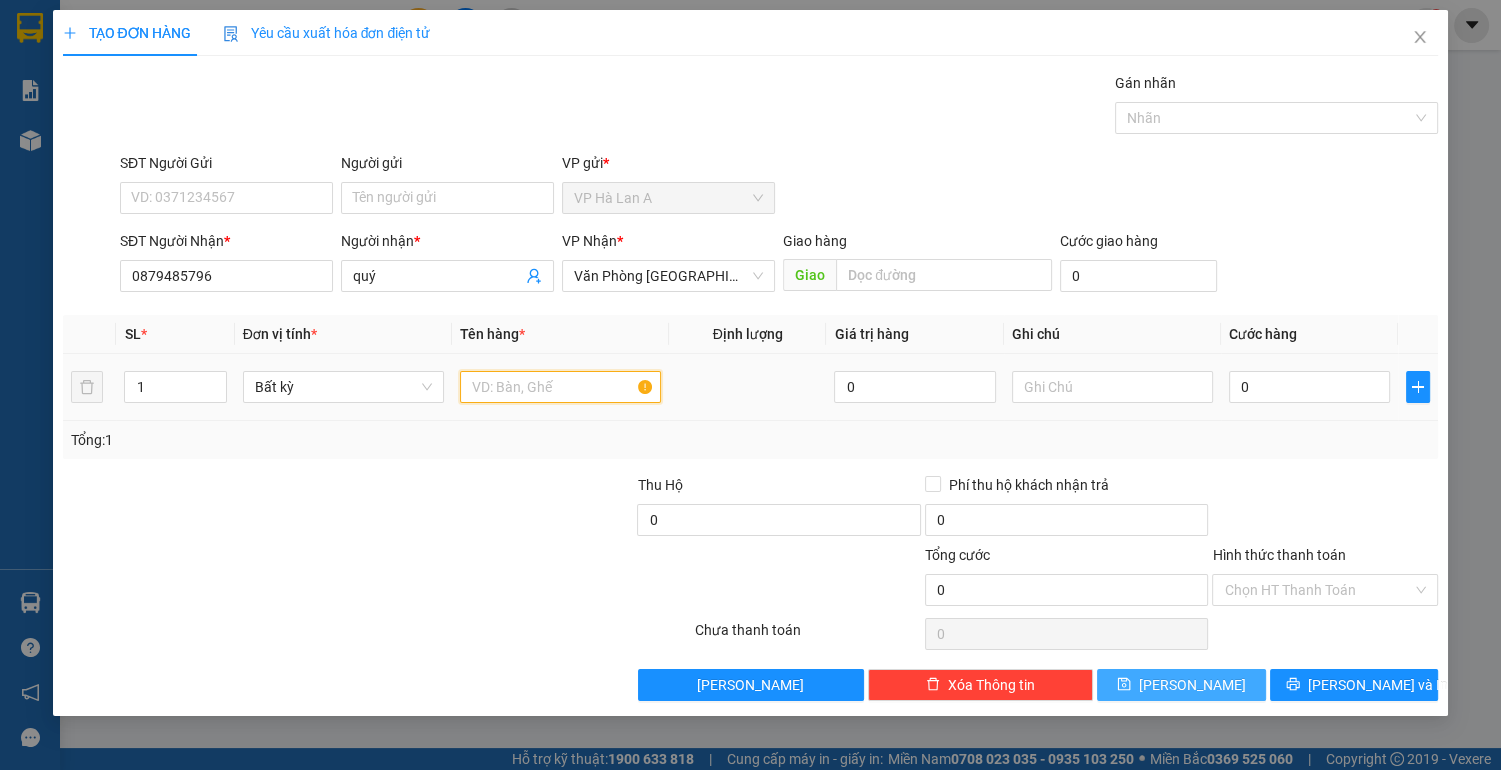 click at bounding box center [560, 387] 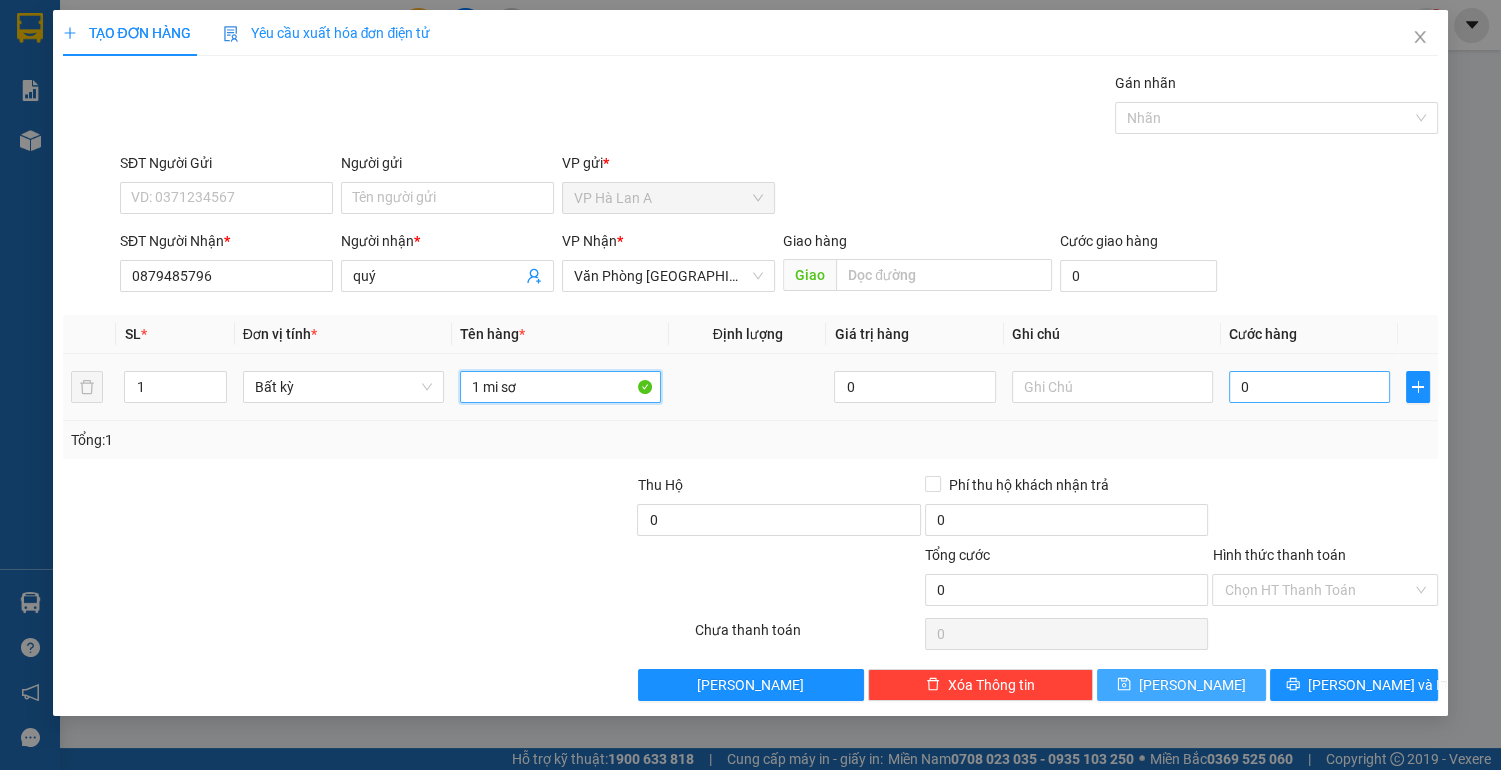 type on "1 mi sơ" 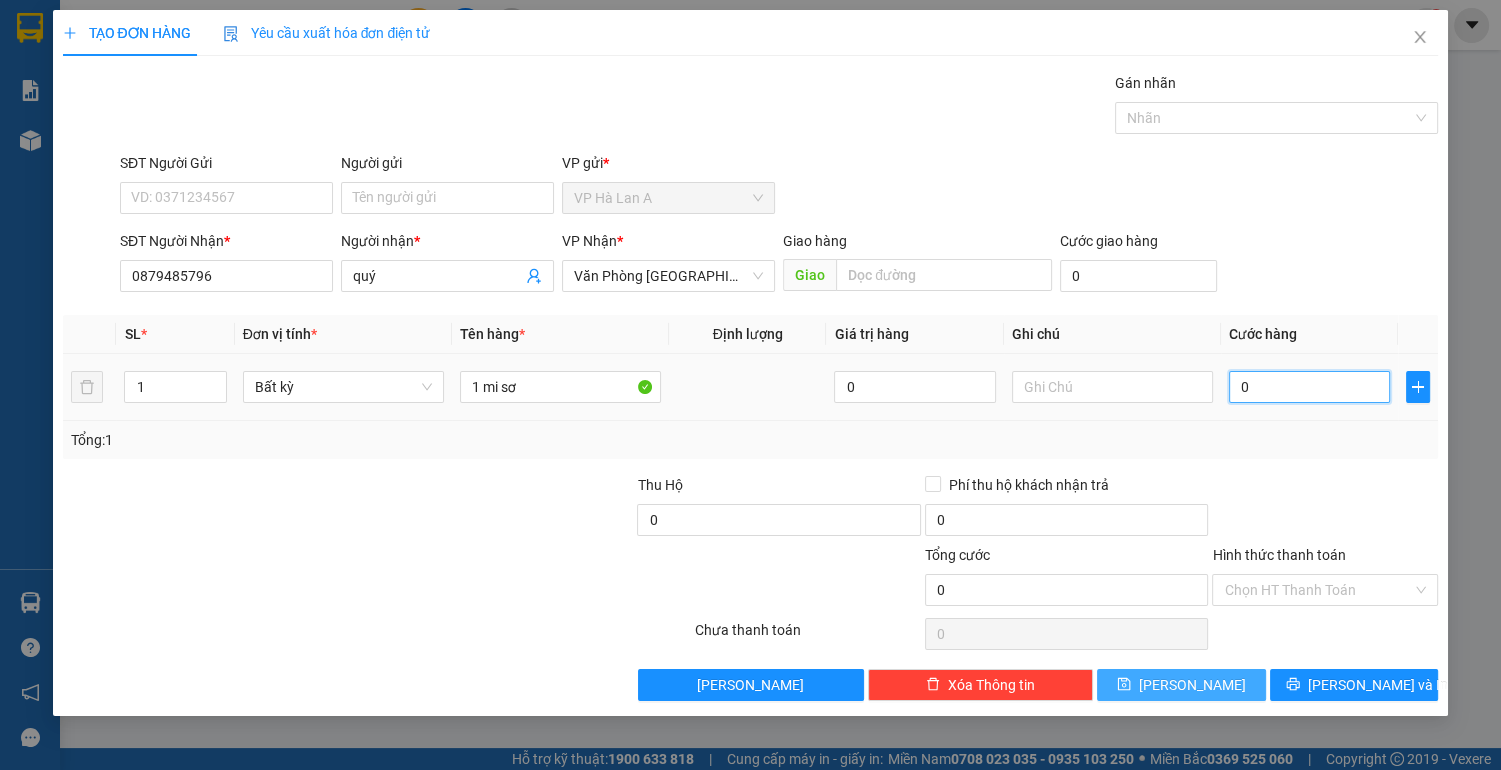 click on "0" at bounding box center [1310, 387] 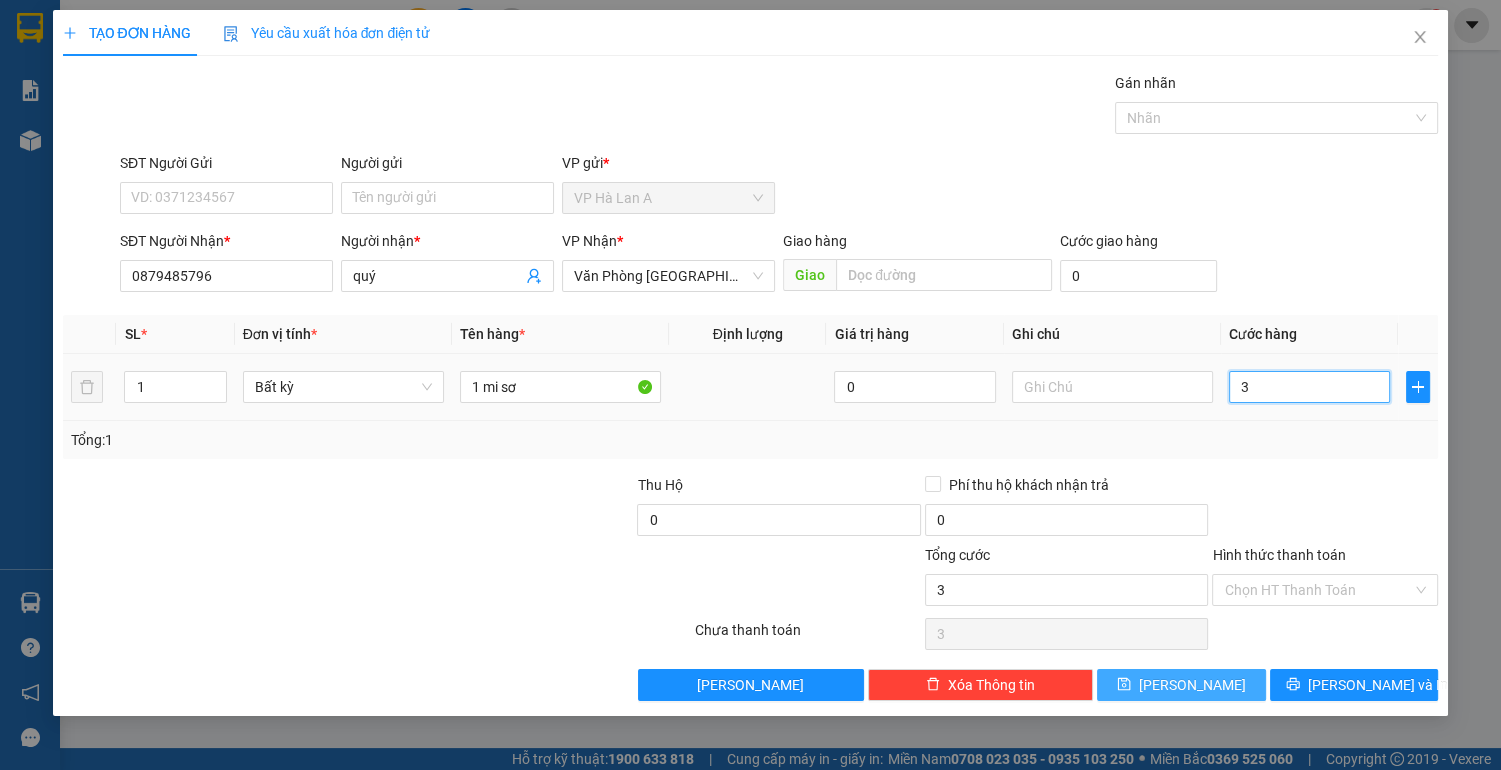 type on "30" 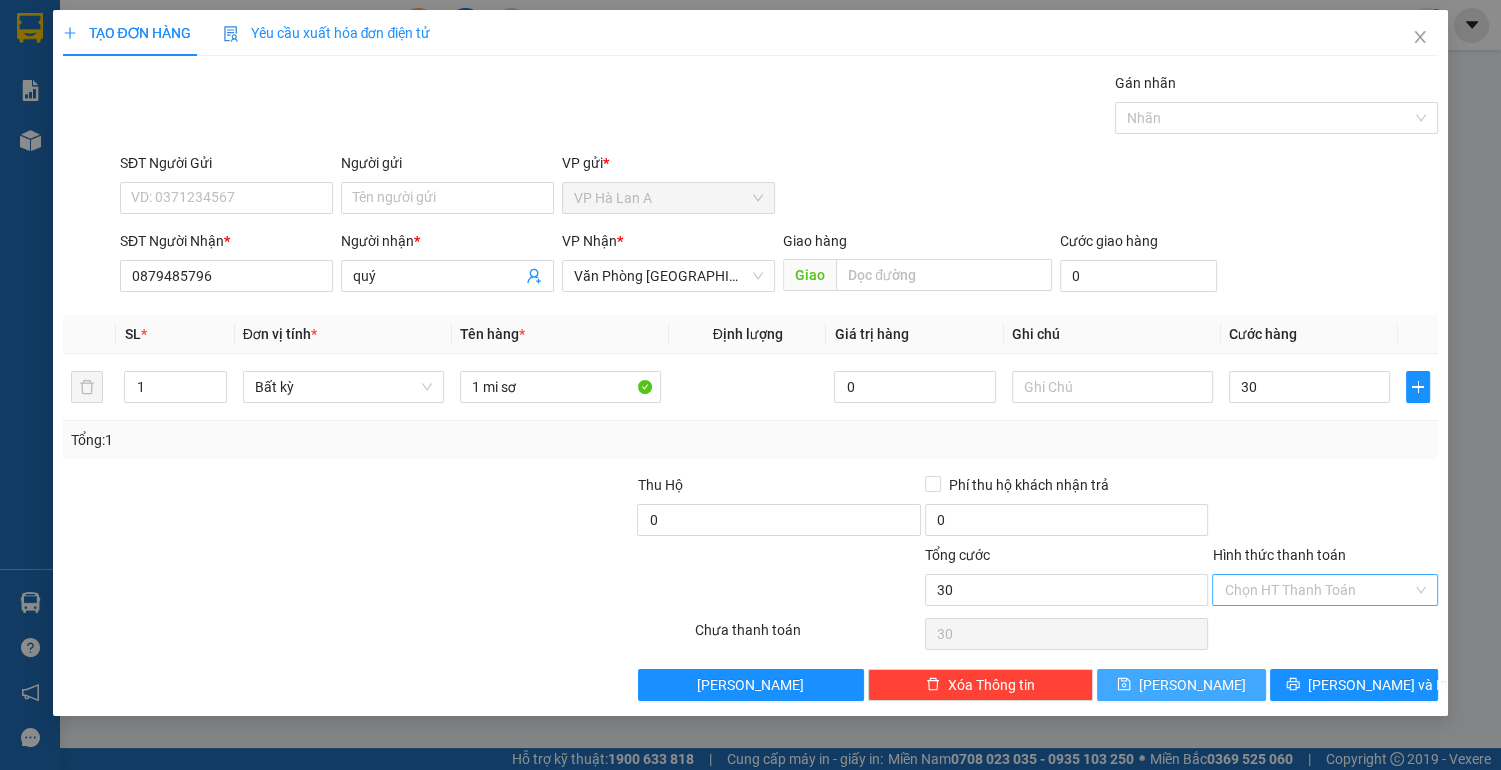 type on "30.000" 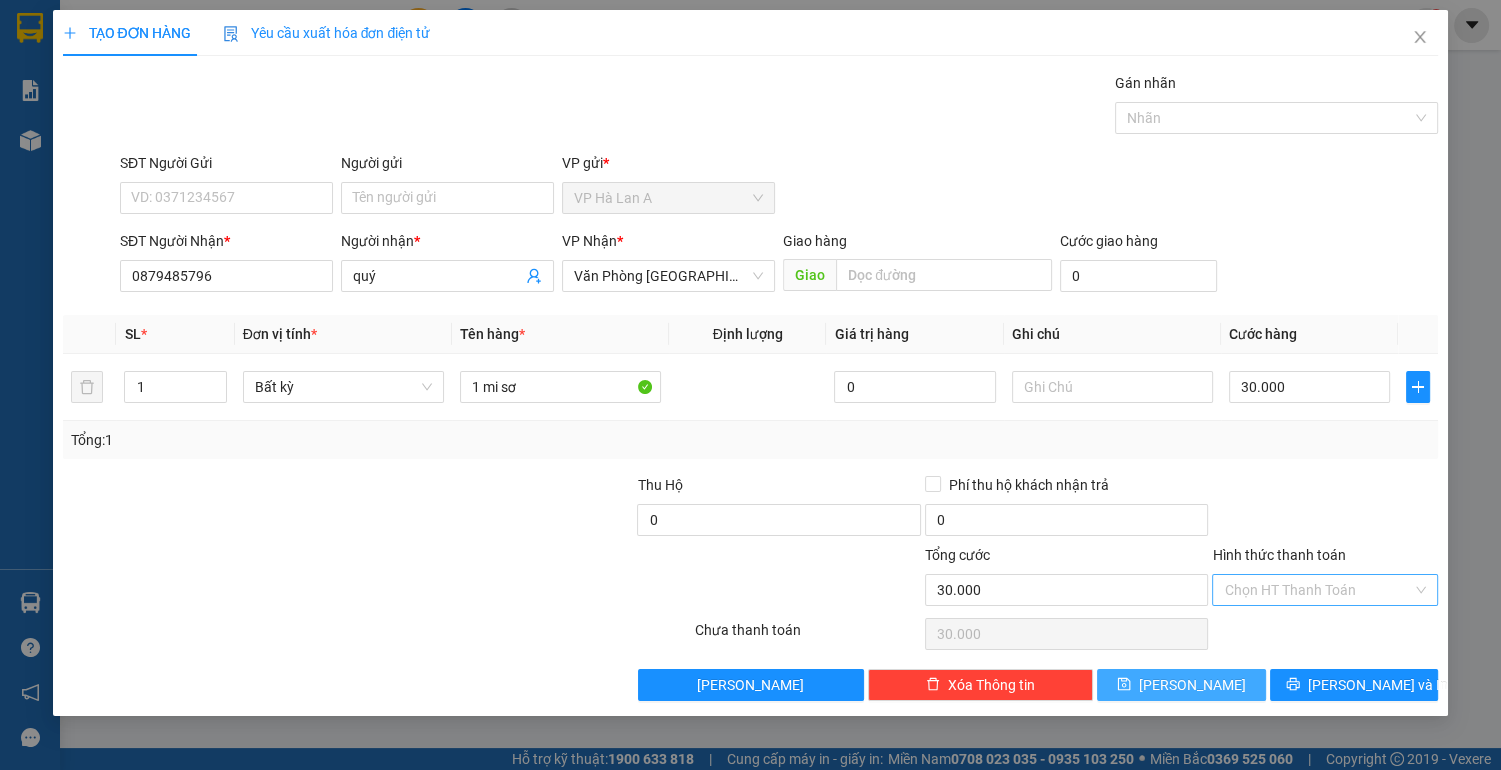click on "Hình thức thanh toán" at bounding box center [1318, 590] 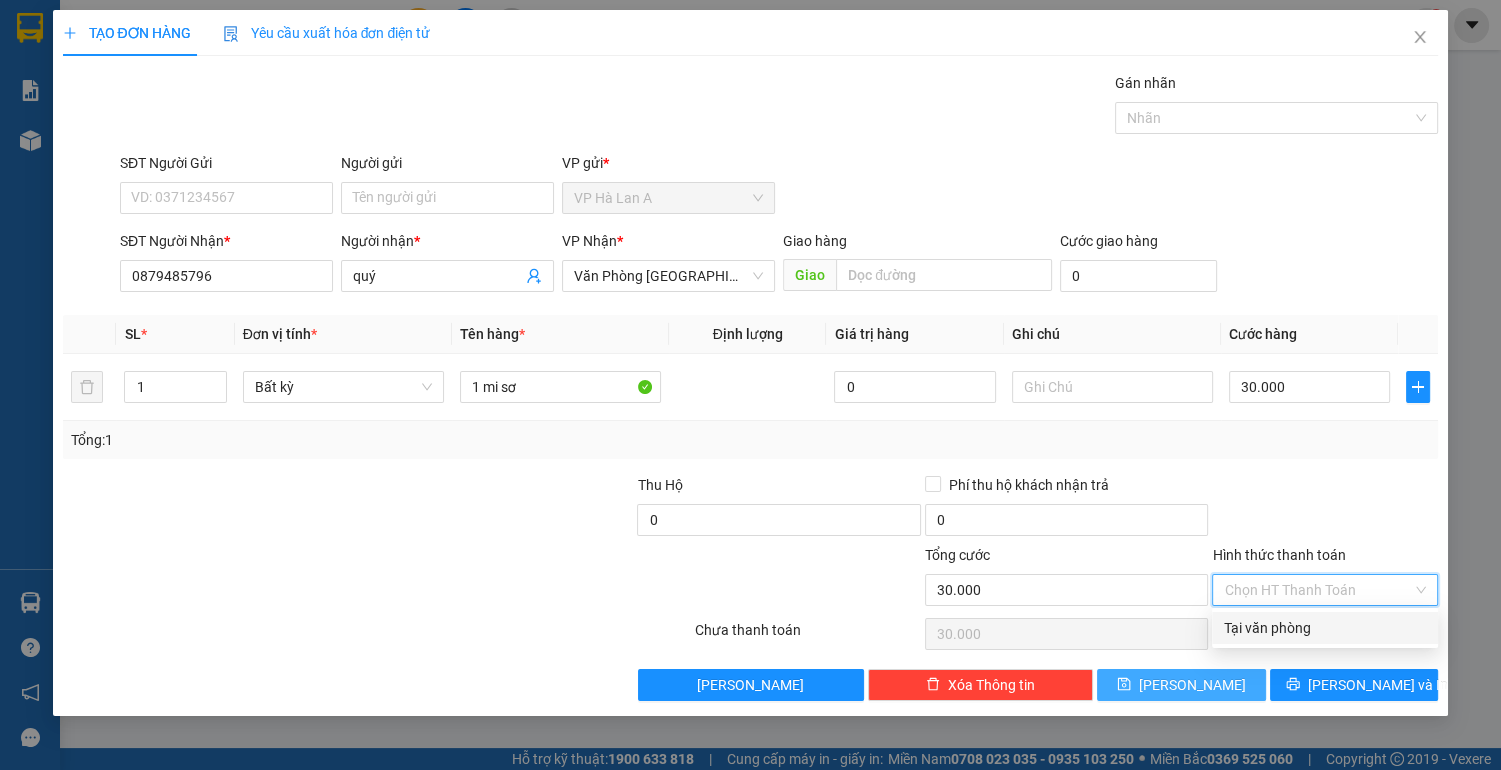 drag, startPoint x: 1257, startPoint y: 624, endPoint x: 1219, endPoint y: 660, distance: 52.34501 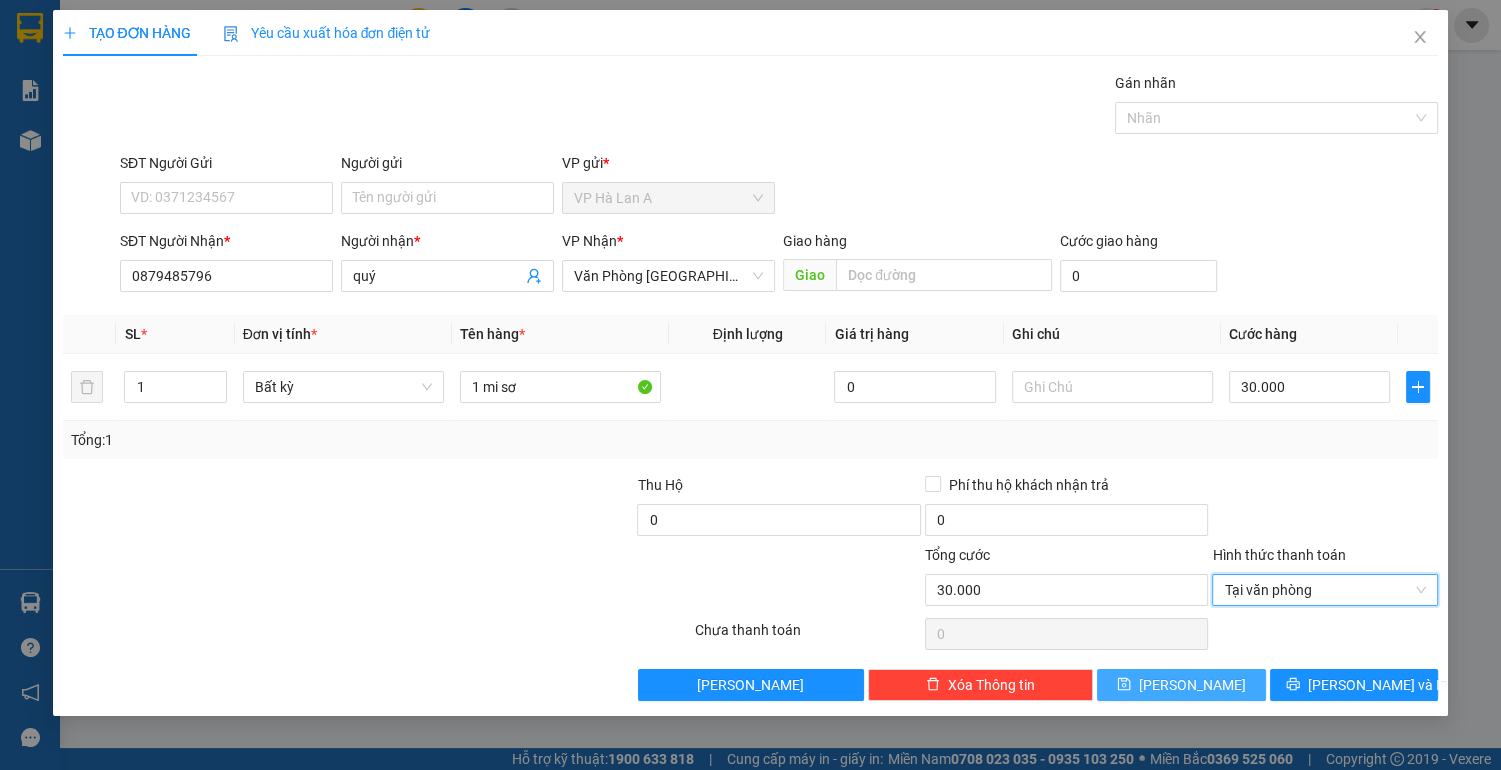click on "[PERSON_NAME]" at bounding box center [1192, 685] 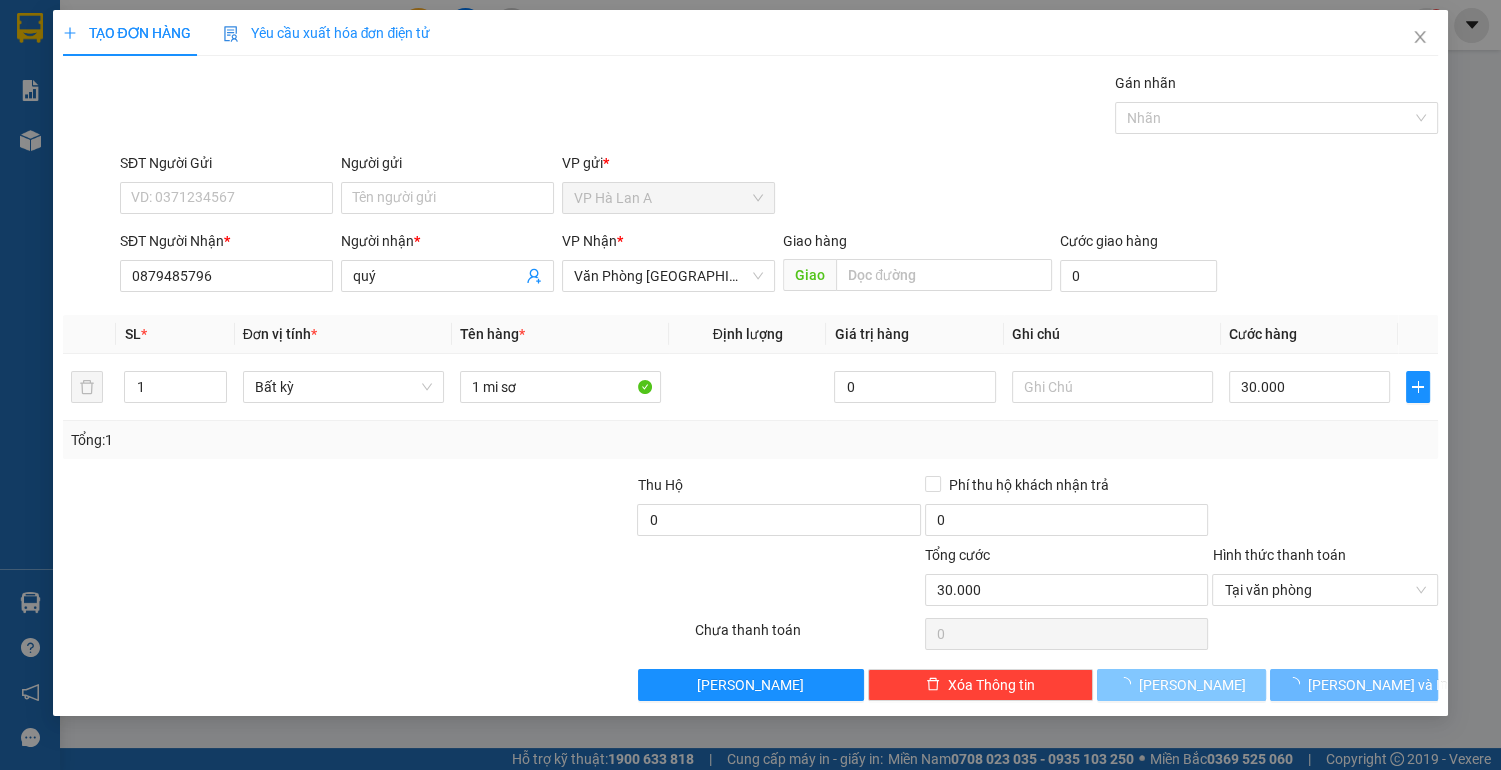 type 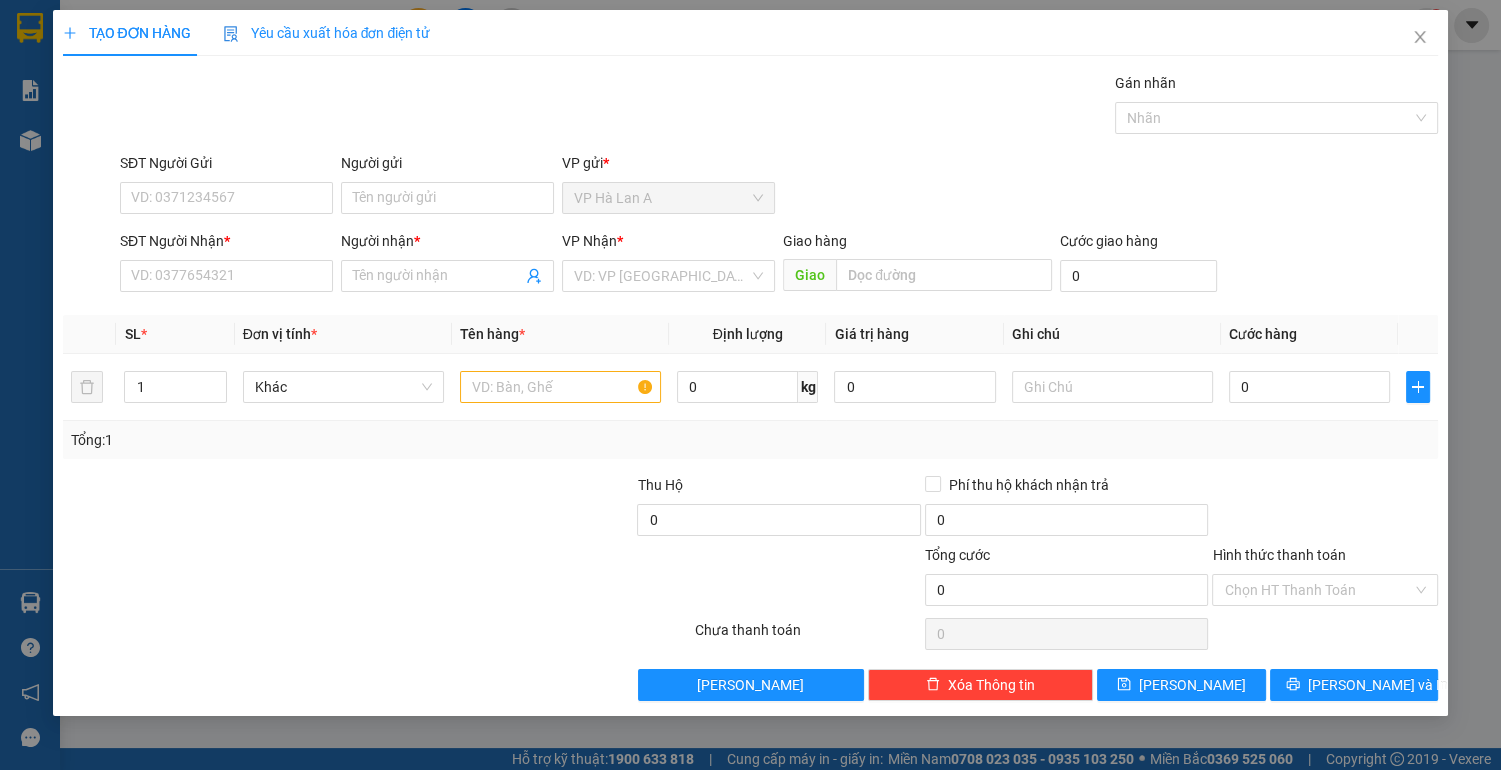 click on "Transit Pickup Surcharge Ids Transit Deliver Surcharge Ids Transit Deliver Surcharge Transit Deliver Surcharge Gói vận chuyển  * Tiêu chuẩn Gán nhãn   Nhãn SĐT Người Gửi VD: 0371234567 Người gửi Tên người gửi VP gửi  * VP Hà Lan A SĐT Người Nhận  * VD: 0377654321 Người nhận  * Tên người nhận VP Nhận  * VD: VP Sài Gòn Giao hàng Giao Cước giao hàng 0 SL  * Đơn vị tính  * Tên hàng  * Định lượng Giá trị hàng Ghi chú Cước hàng                   1 Khác 0 kg 0 0 Tổng:  1 Thu Hộ 0 Phí thu hộ khách nhận trả 0 Tổng cước 0 Hình thức thanh toán Chọn HT Thanh Toán Số tiền thu trước 0 Chưa thanh toán 0 Chọn HT Thanh Toán Lưu nháp Xóa Thông tin [PERSON_NAME] và In Tại văn phòng Tại văn phòng" at bounding box center [751, 386] 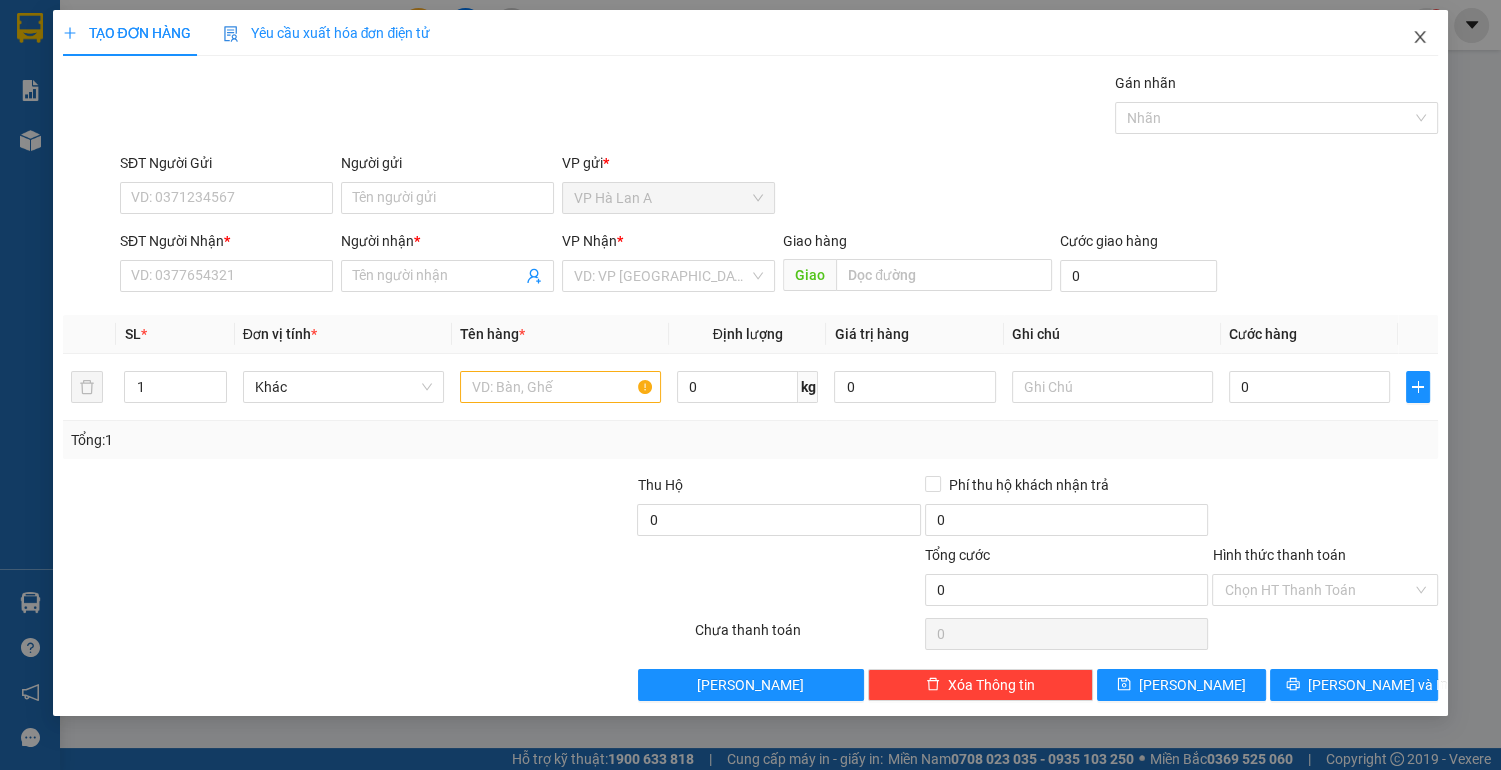 click 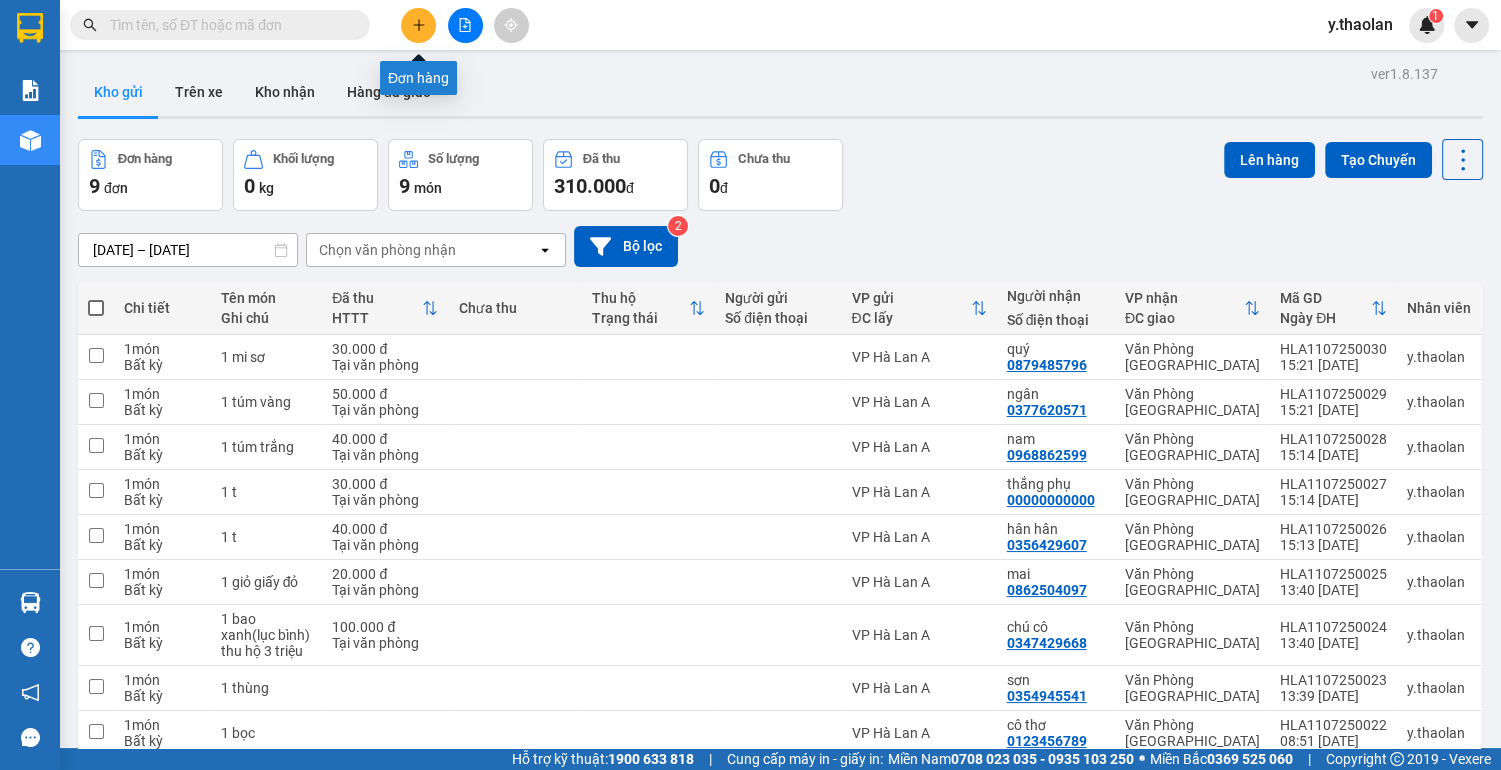 click at bounding box center (418, 25) 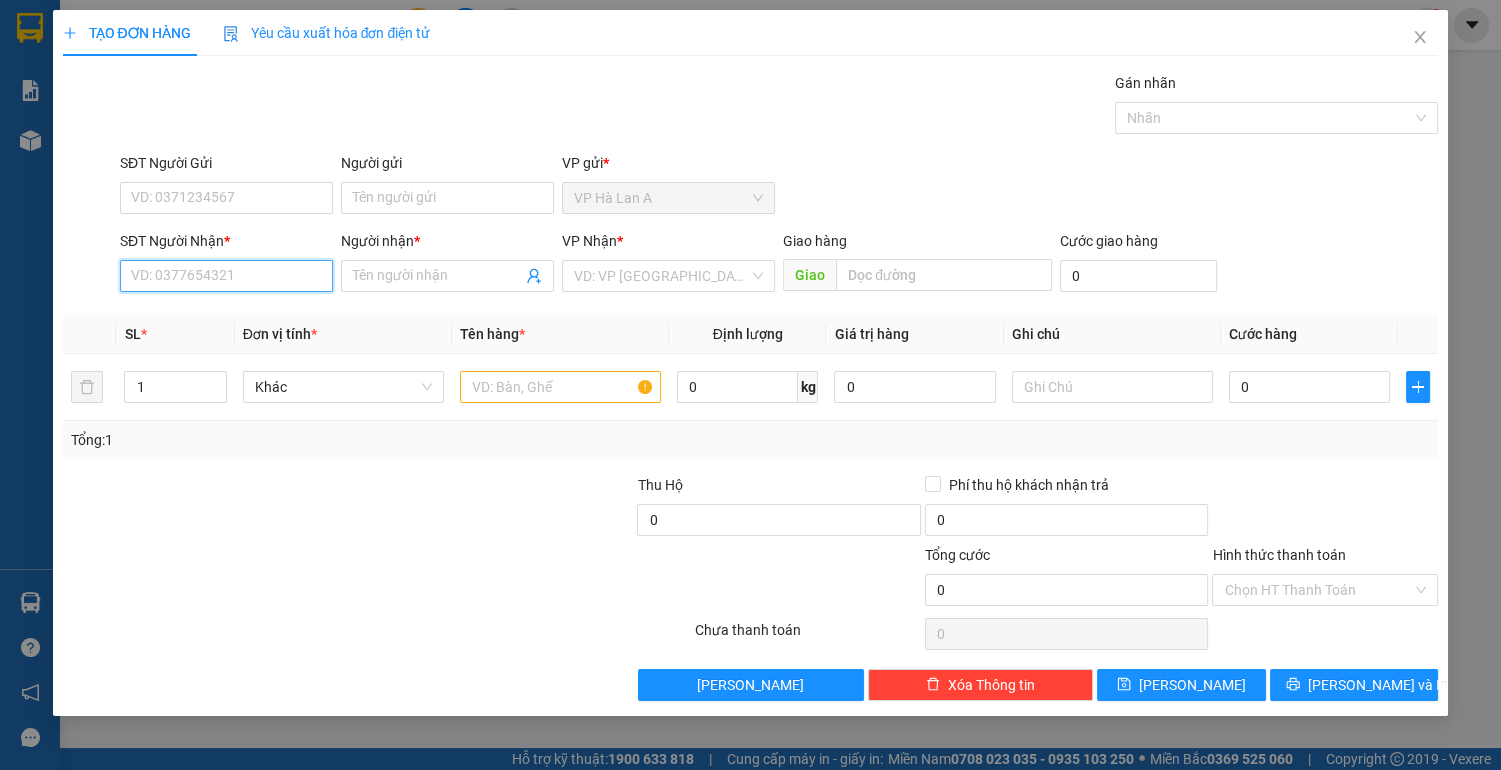 click on "SĐT Người Nhận  *" at bounding box center (226, 276) 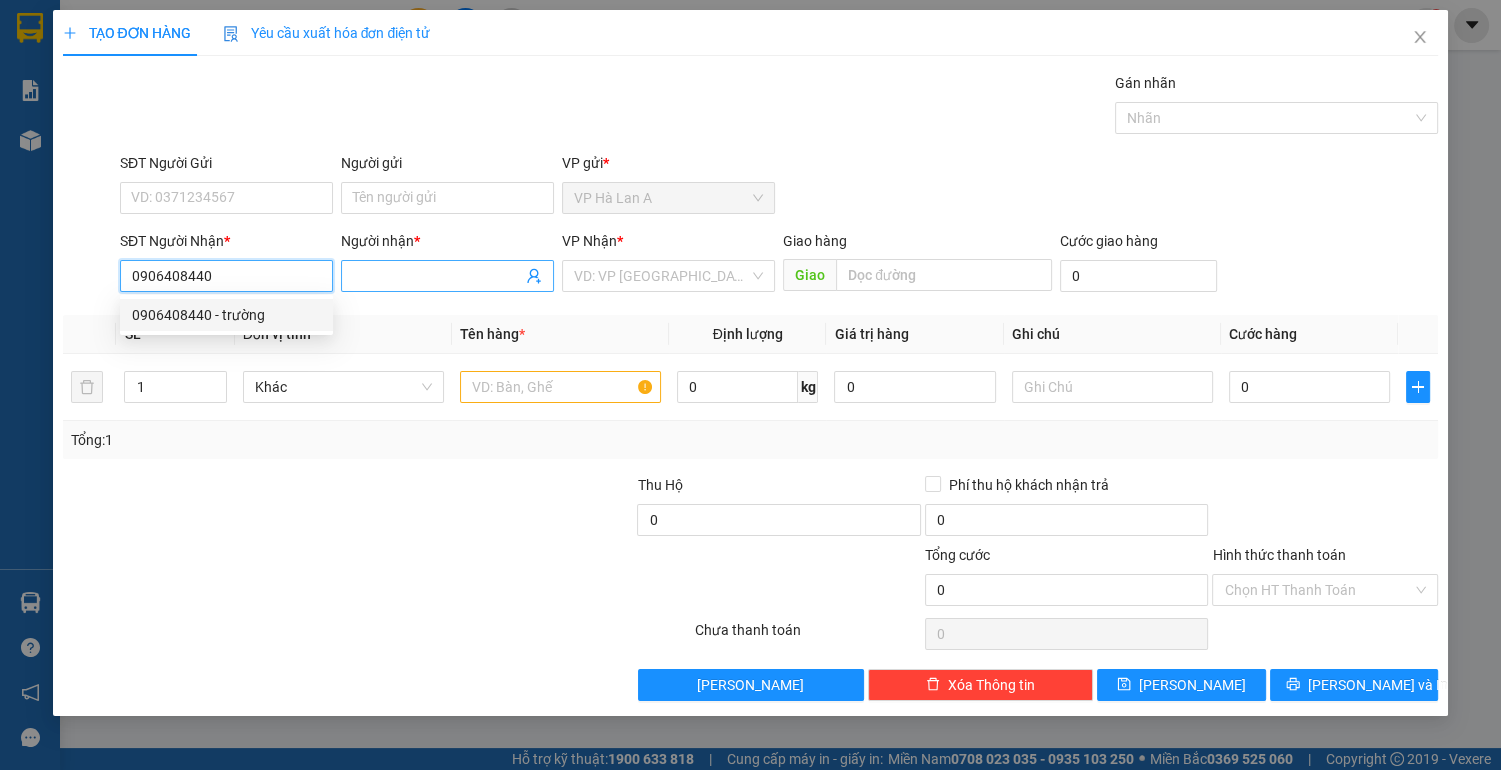 type on "0906408440" 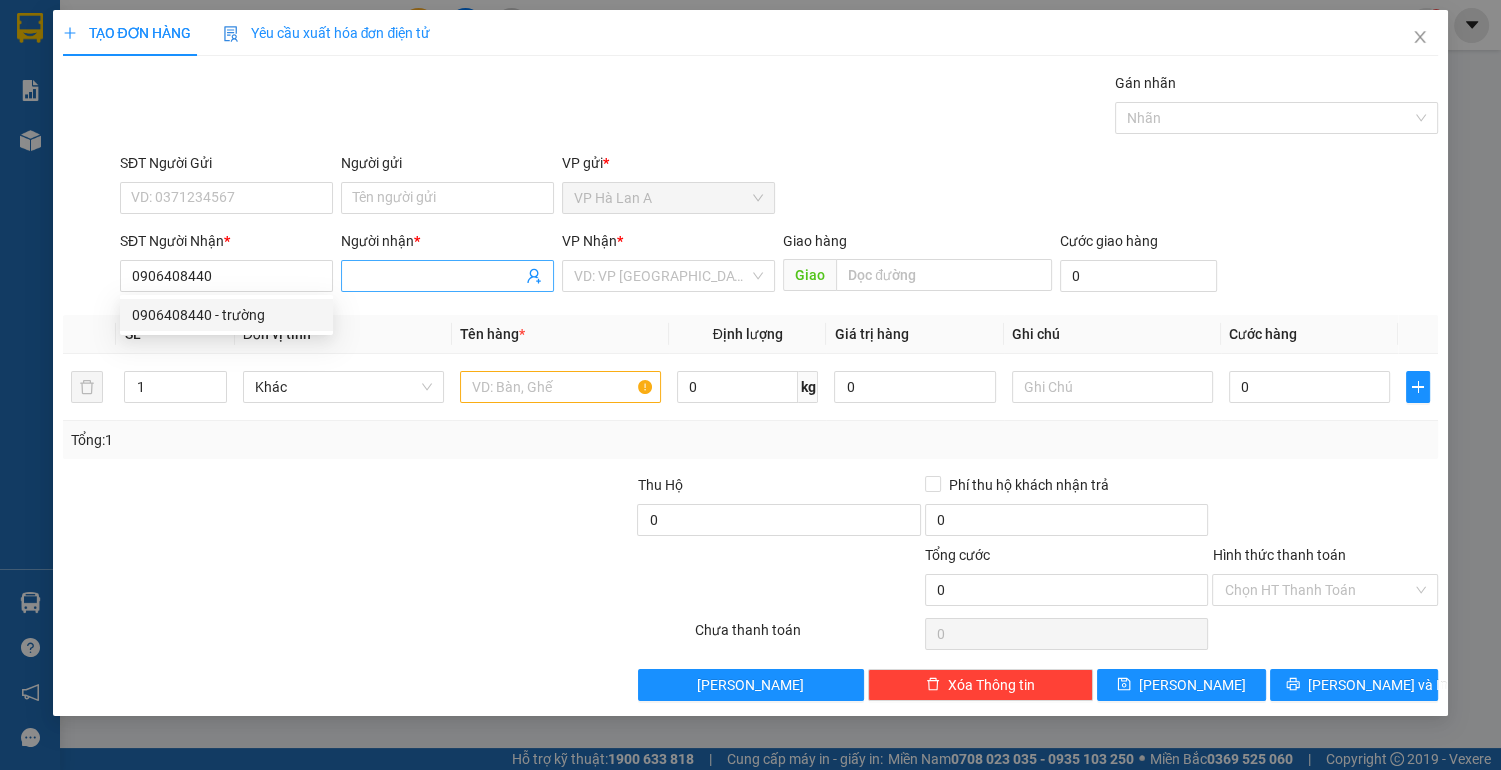 click on "Người nhận  *" at bounding box center (437, 276) 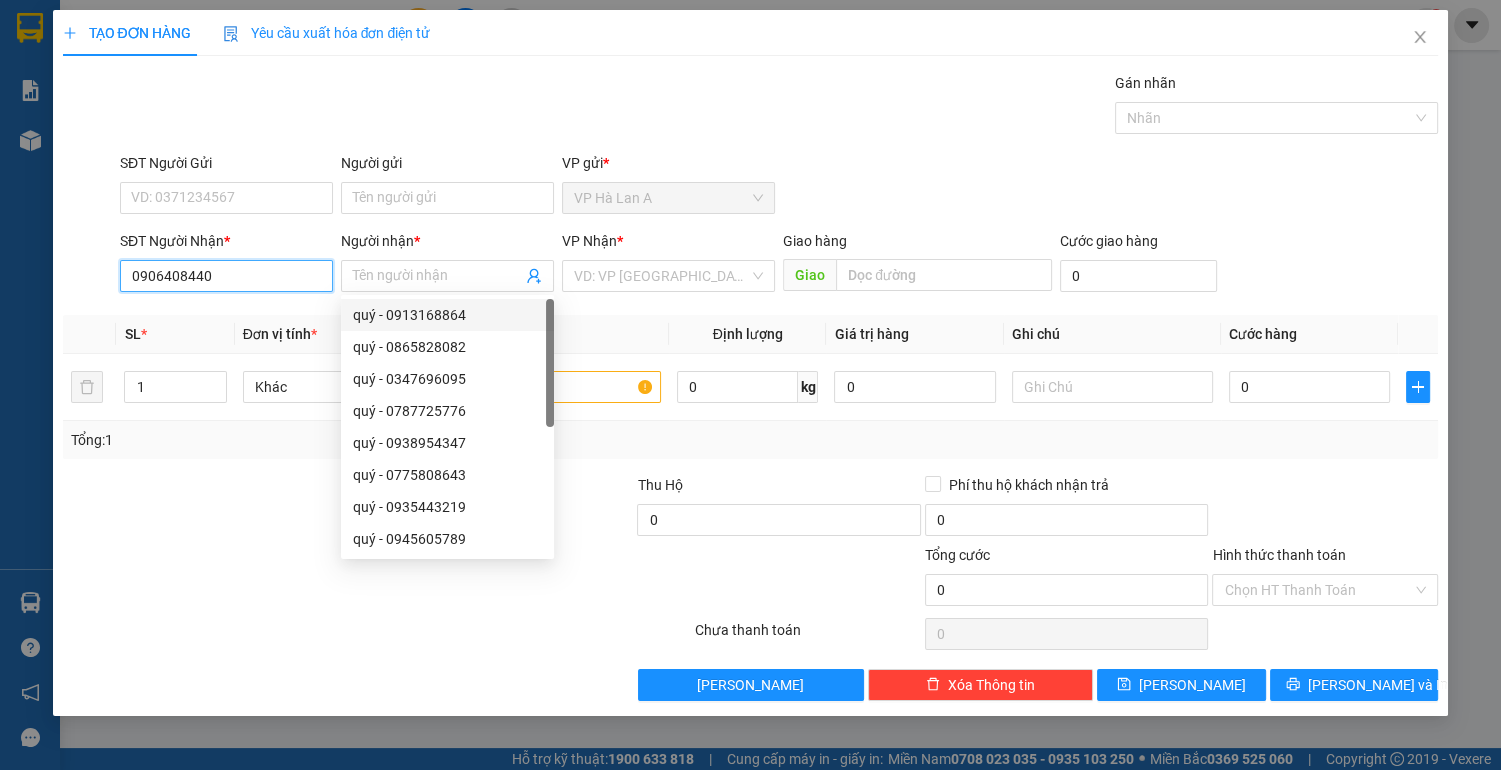 click on "0906408440" at bounding box center [226, 276] 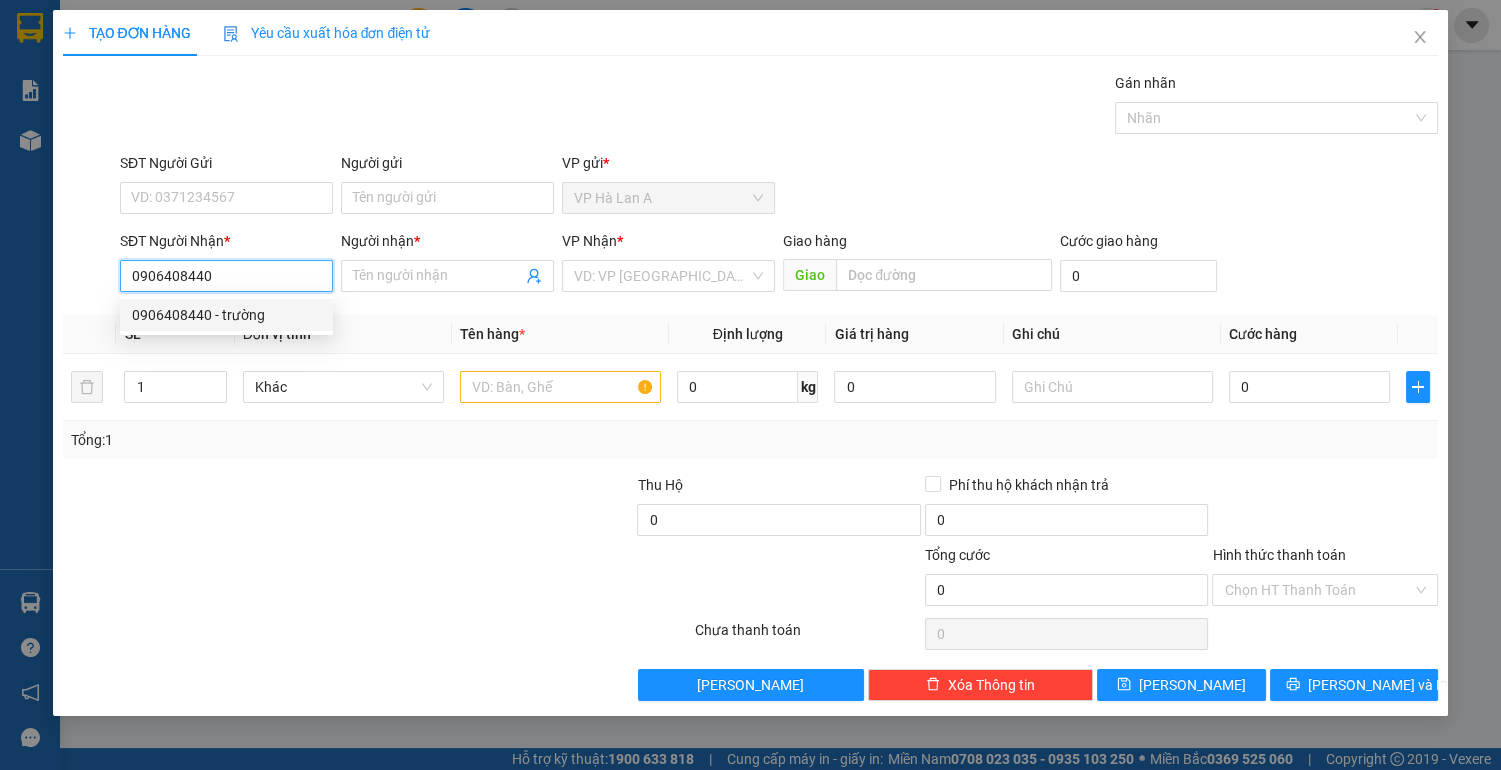 click on "0906408440 - trường" at bounding box center (226, 315) 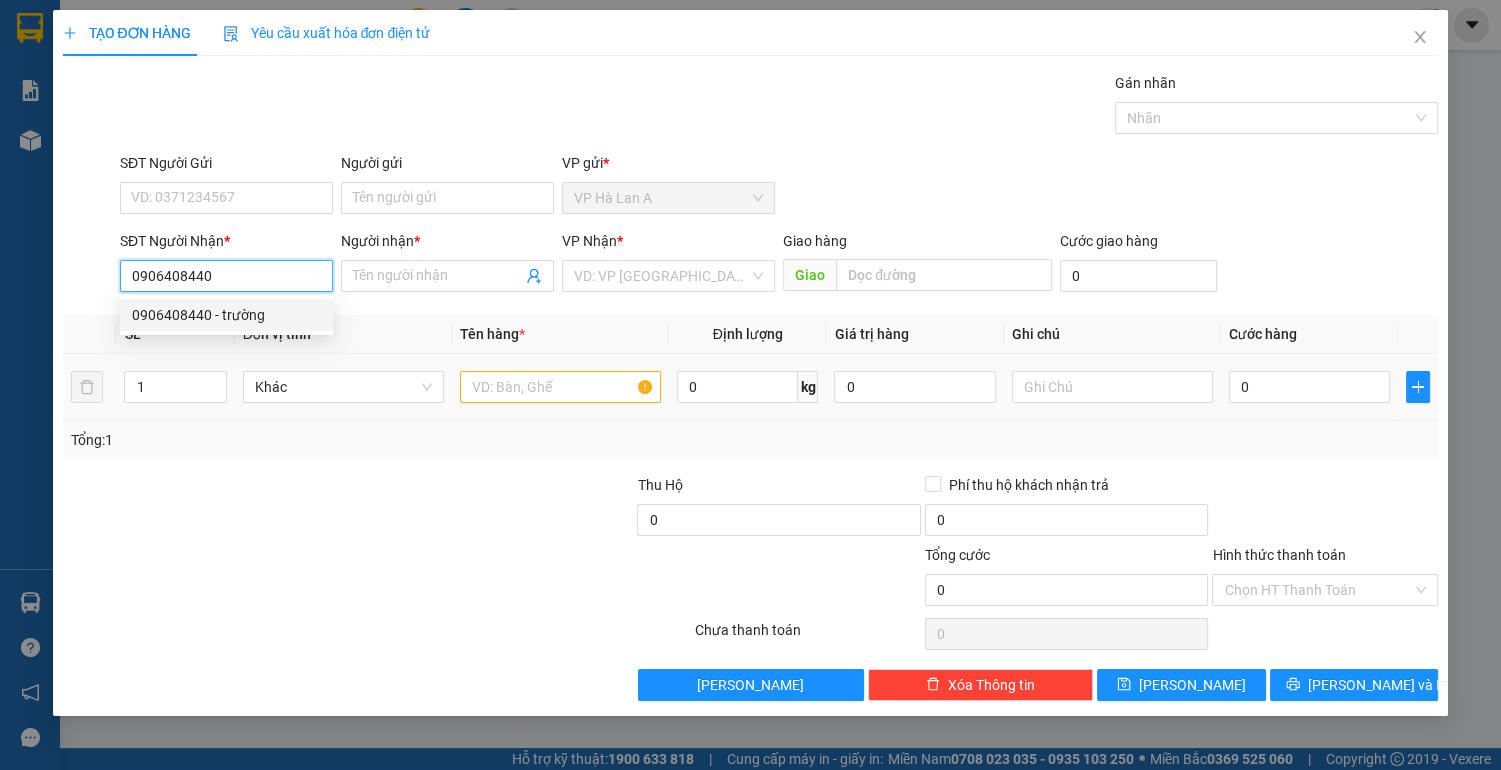 type on "trường" 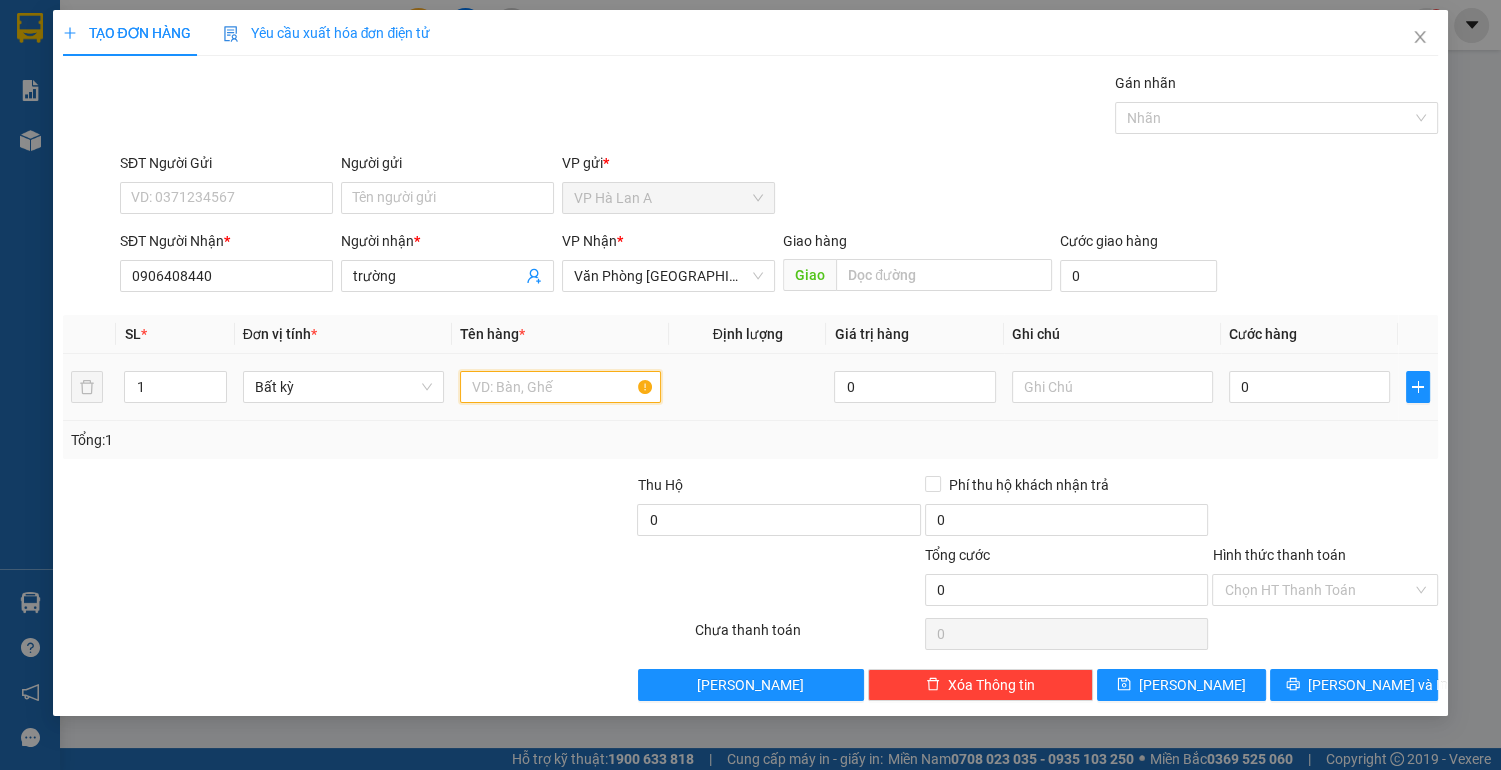 click at bounding box center [560, 387] 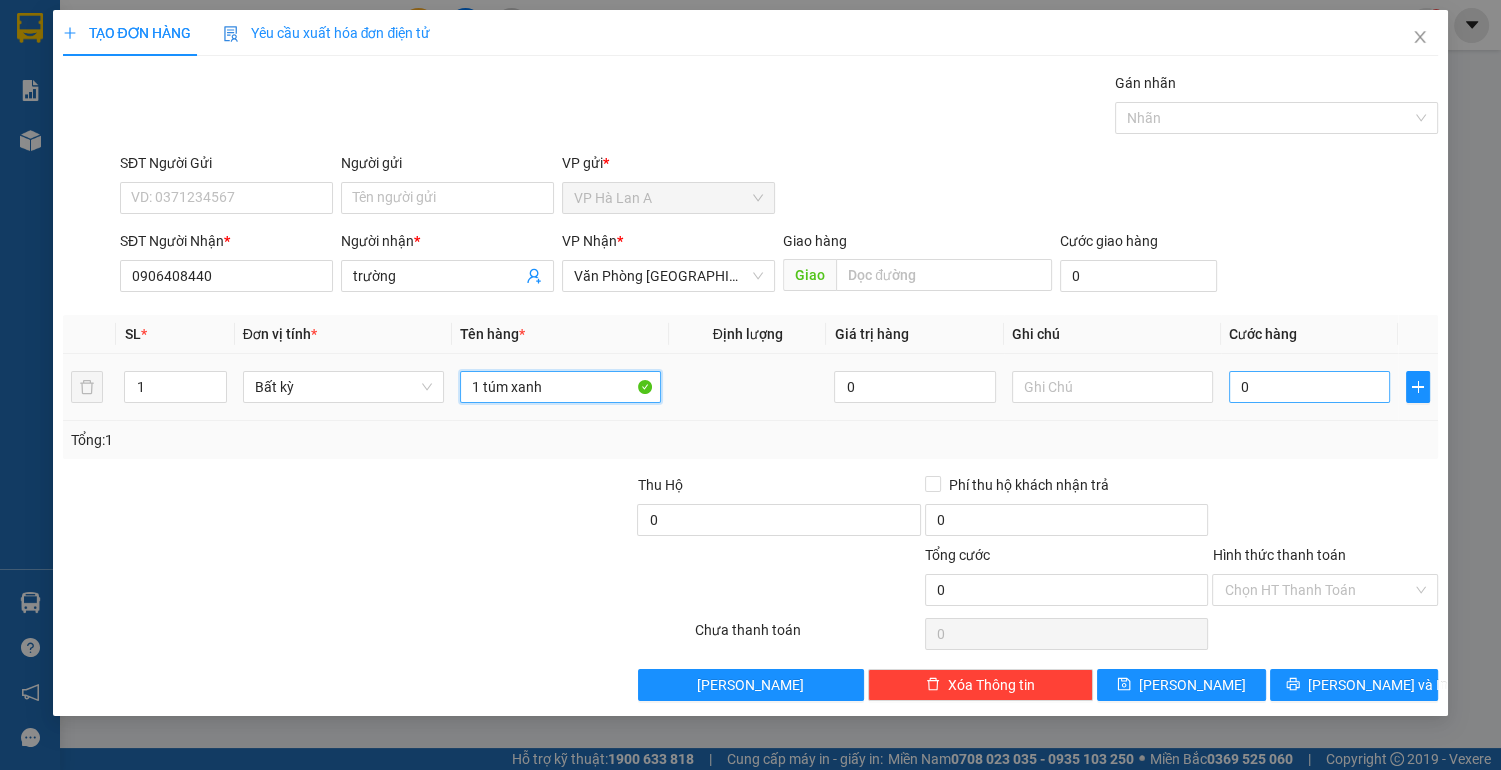 type on "1 túm xanh" 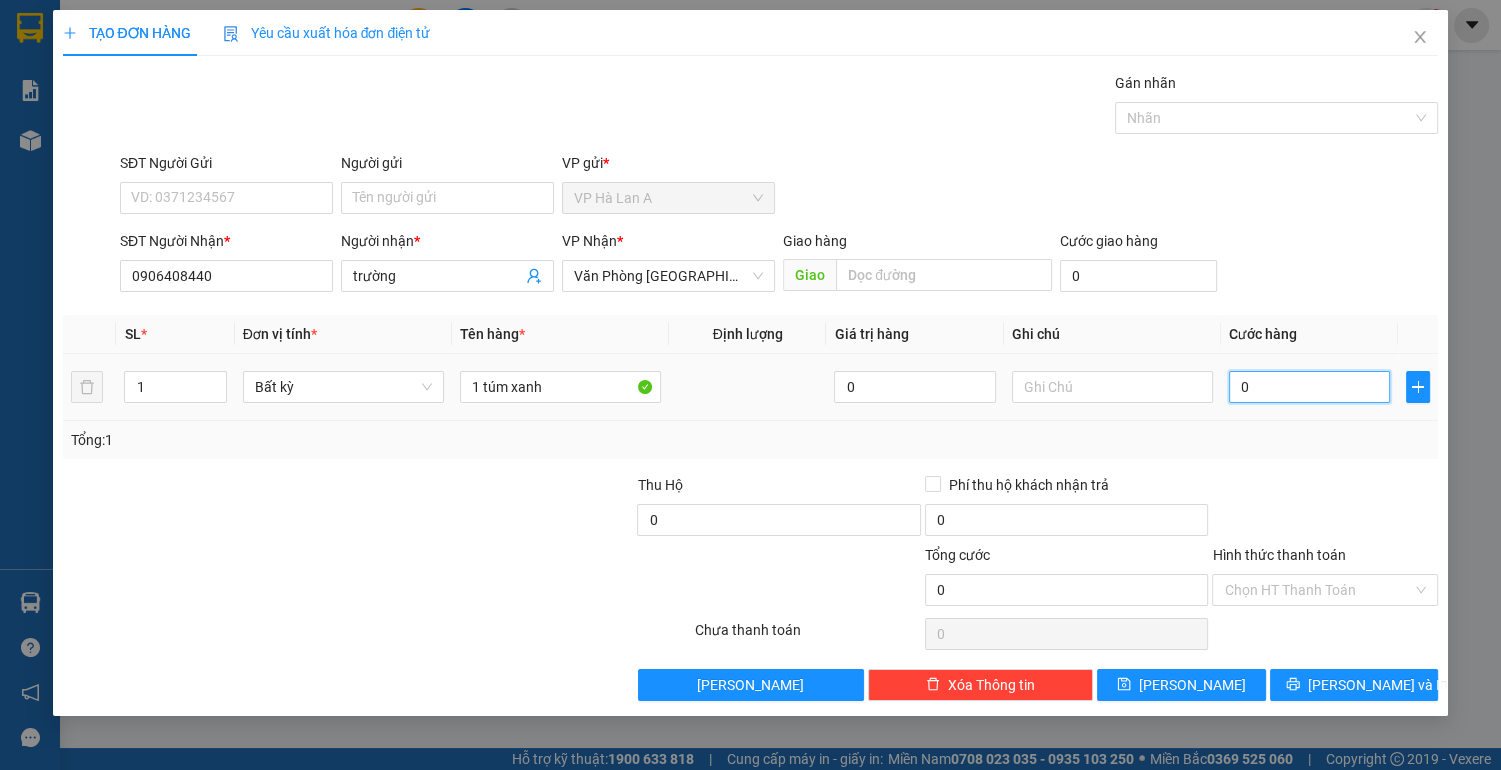 click on "0" at bounding box center [1310, 387] 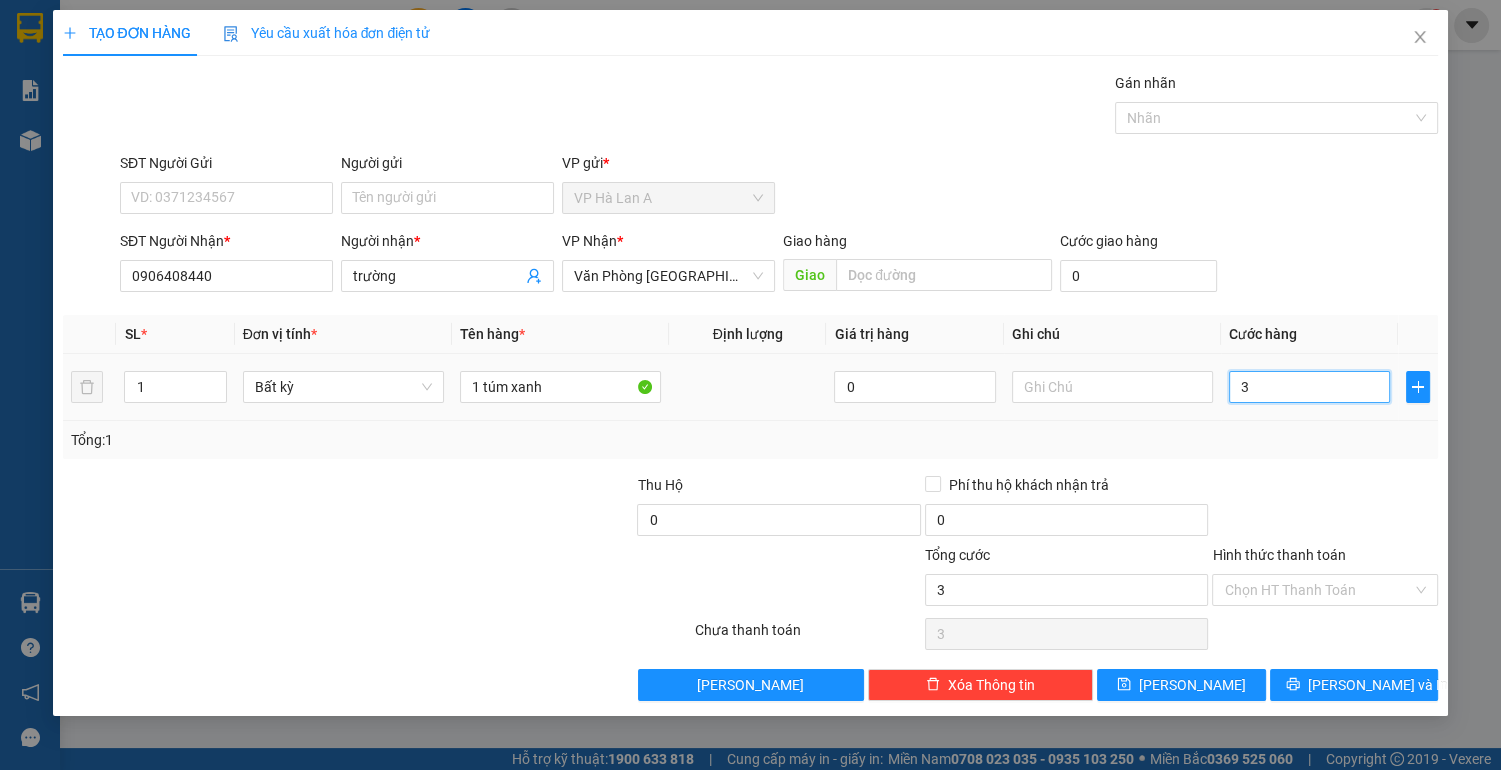 type on "30" 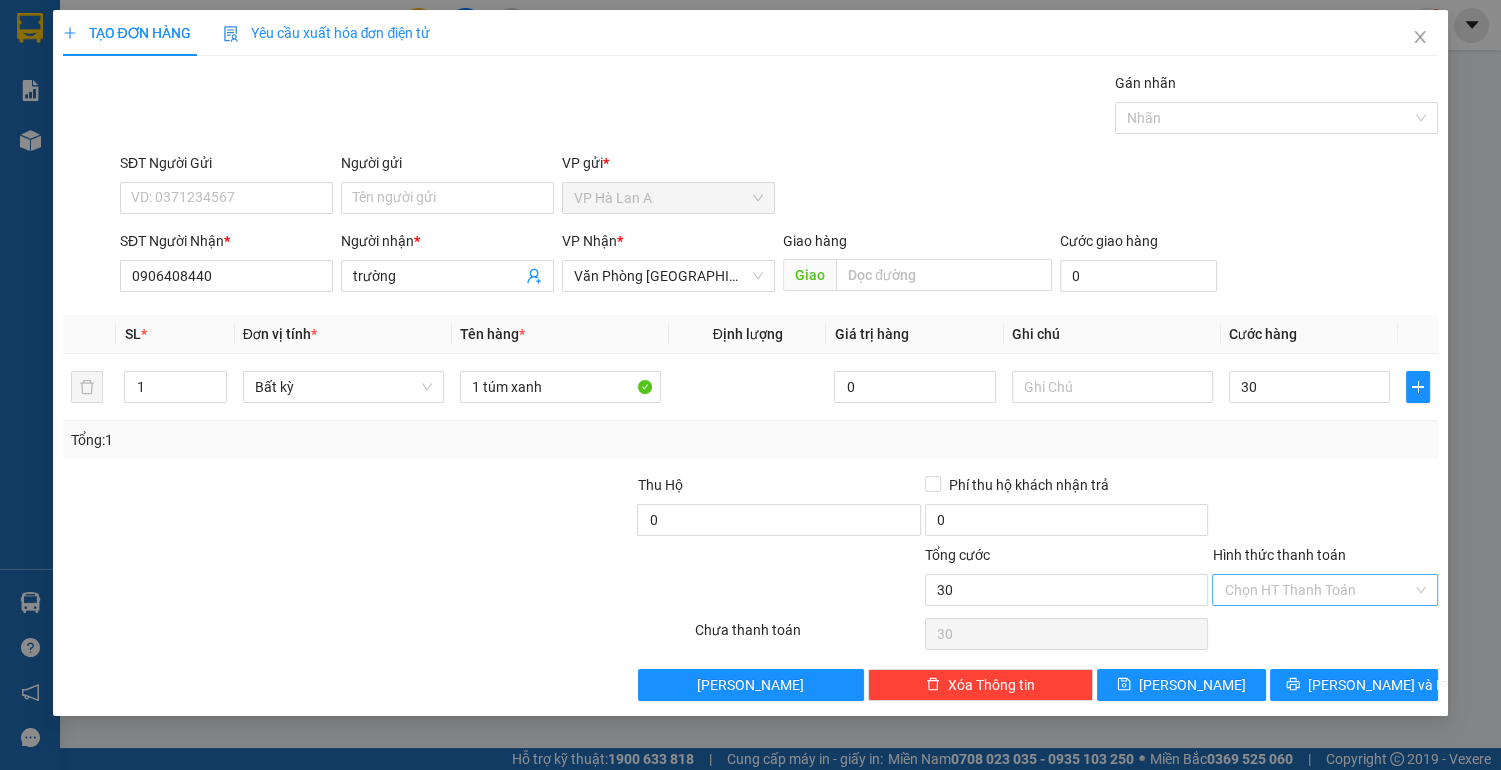 type on "30.000" 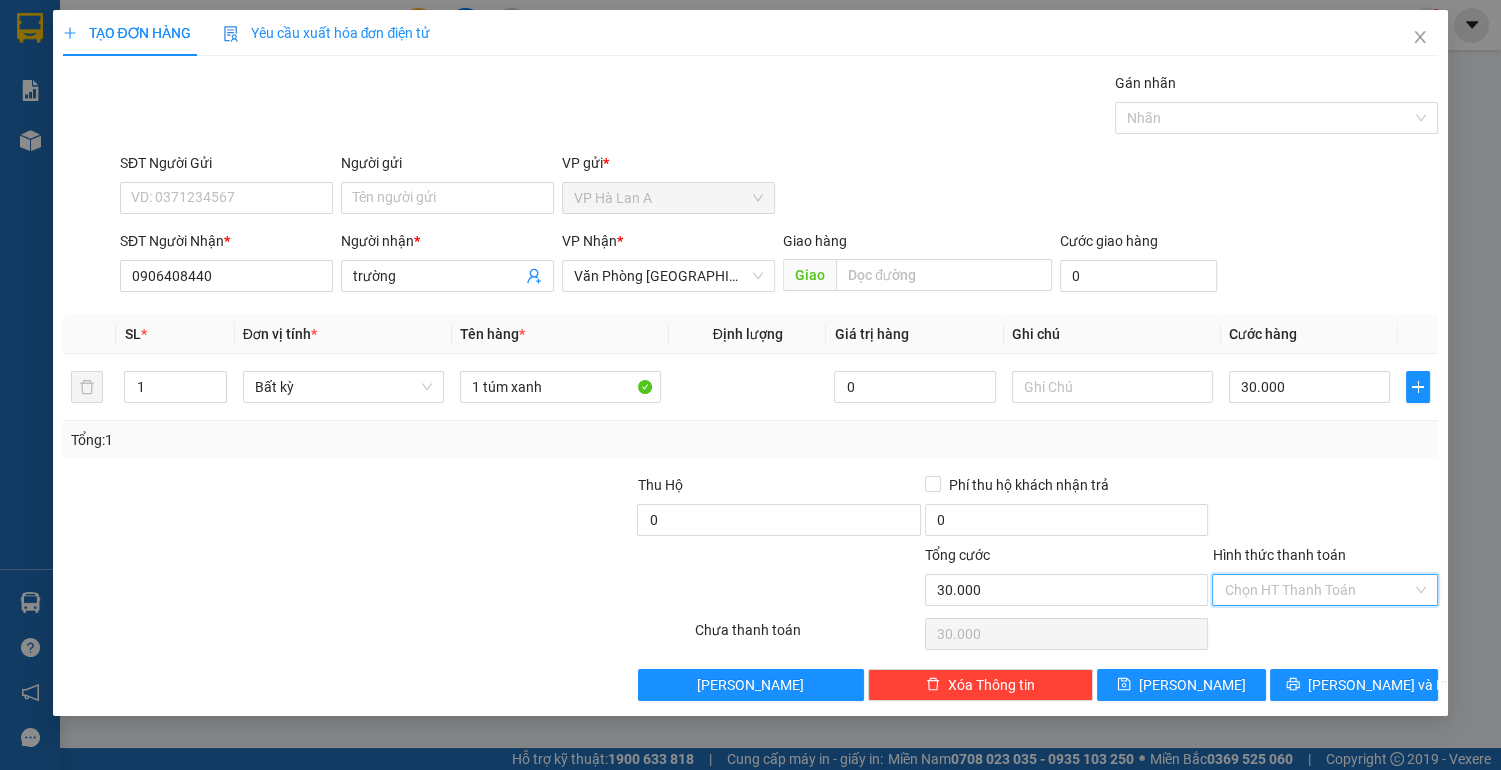 click on "Hình thức thanh toán" at bounding box center (1318, 590) 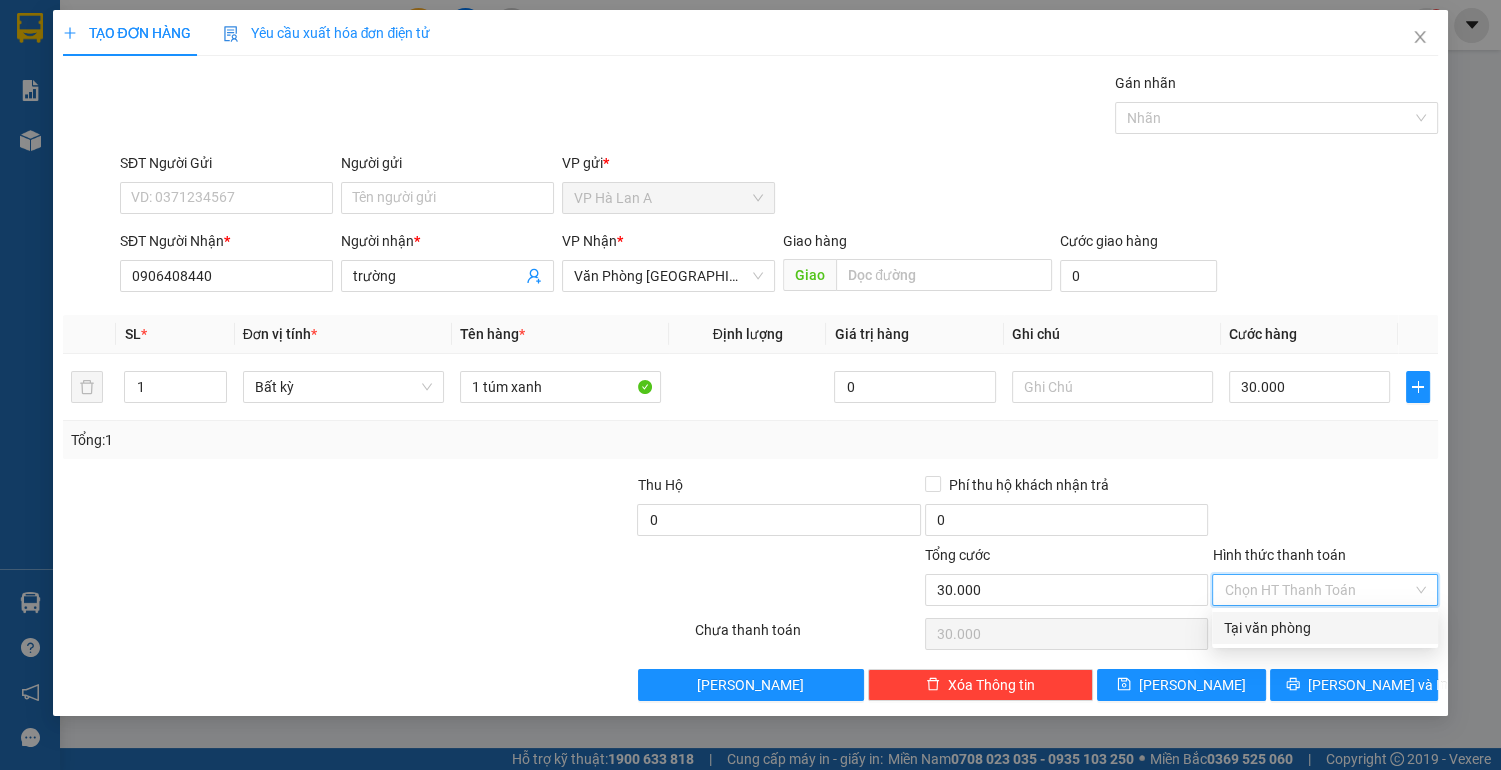 click on "Tại văn phòng" at bounding box center [1325, 628] 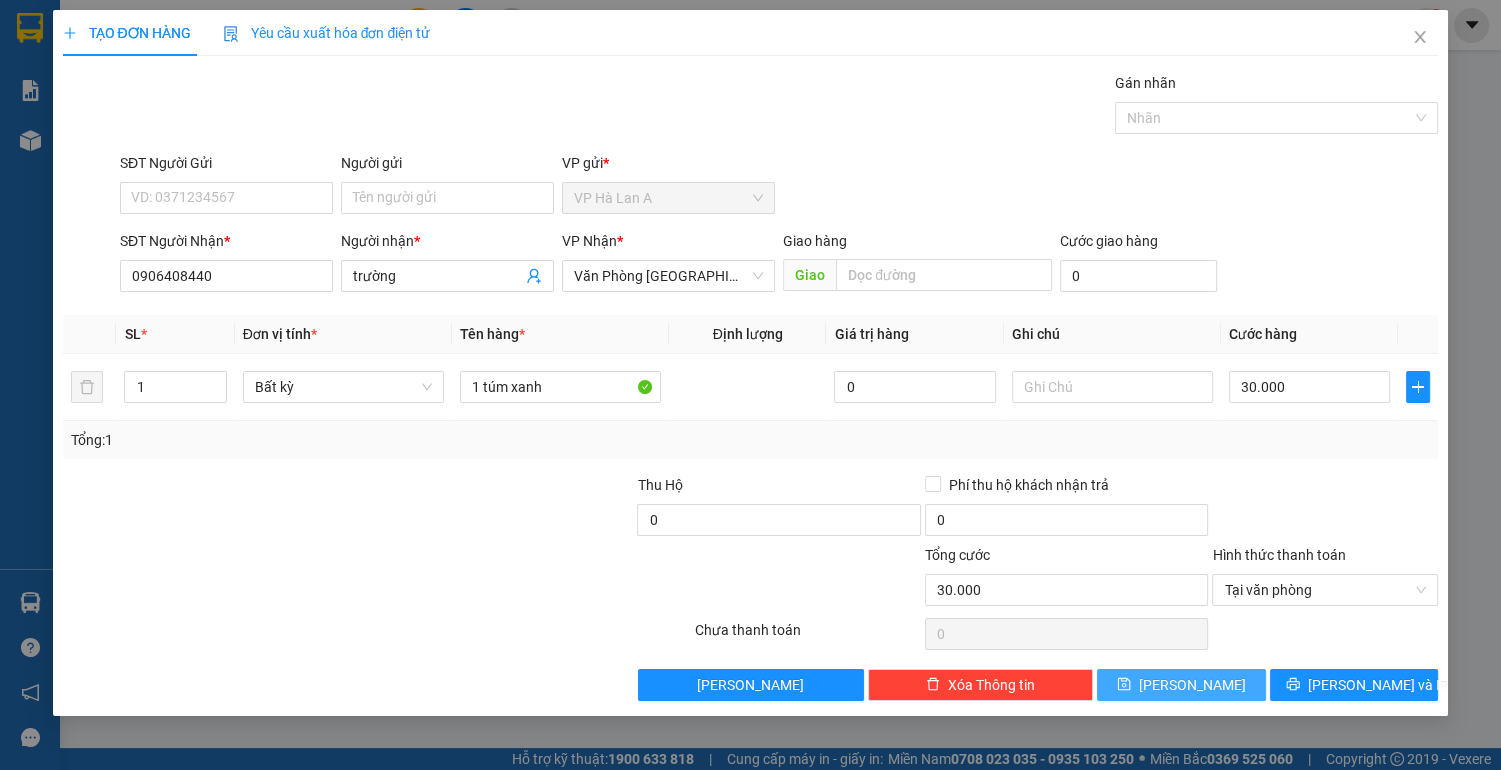 drag, startPoint x: 1196, startPoint y: 679, endPoint x: 1106, endPoint y: 628, distance: 103.44564 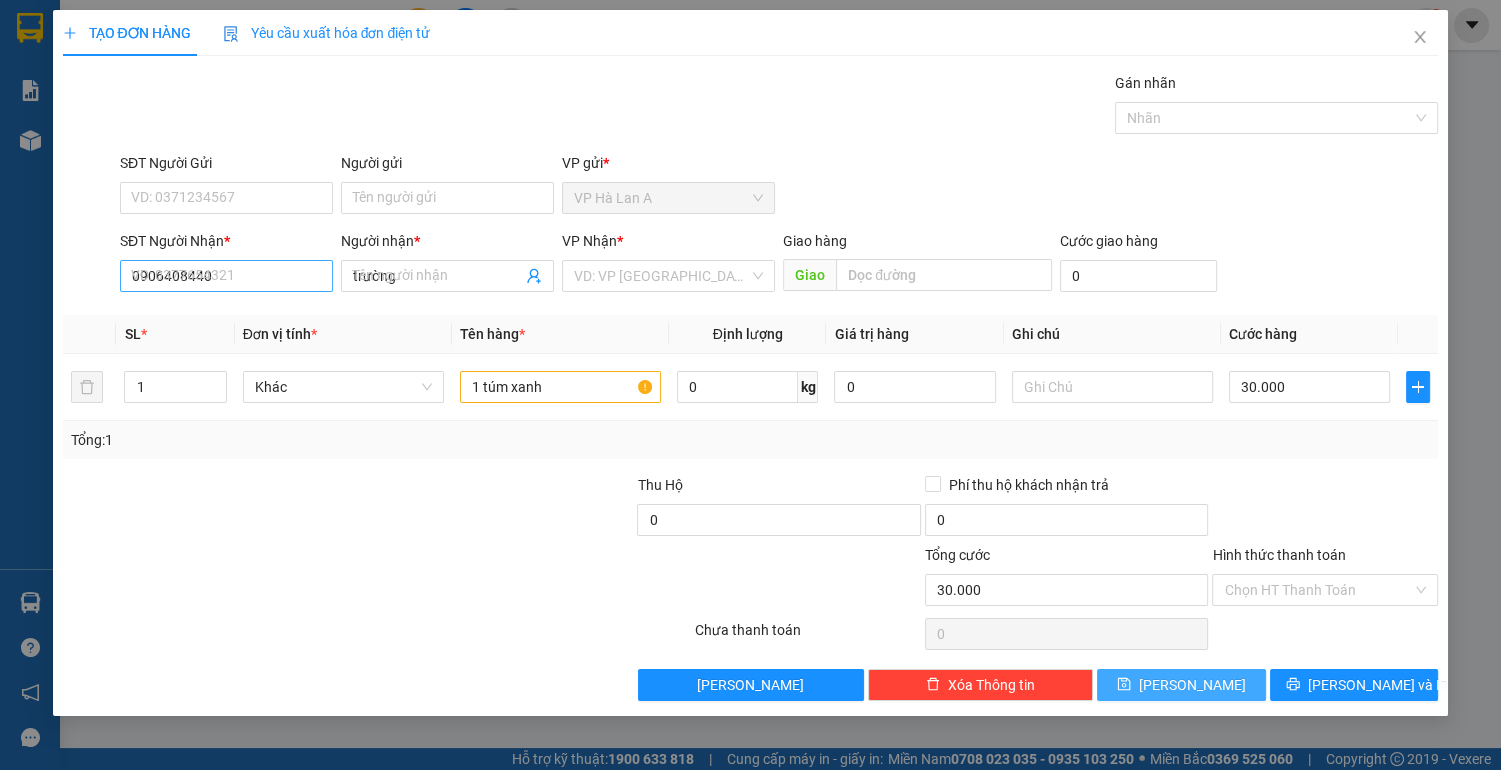 type 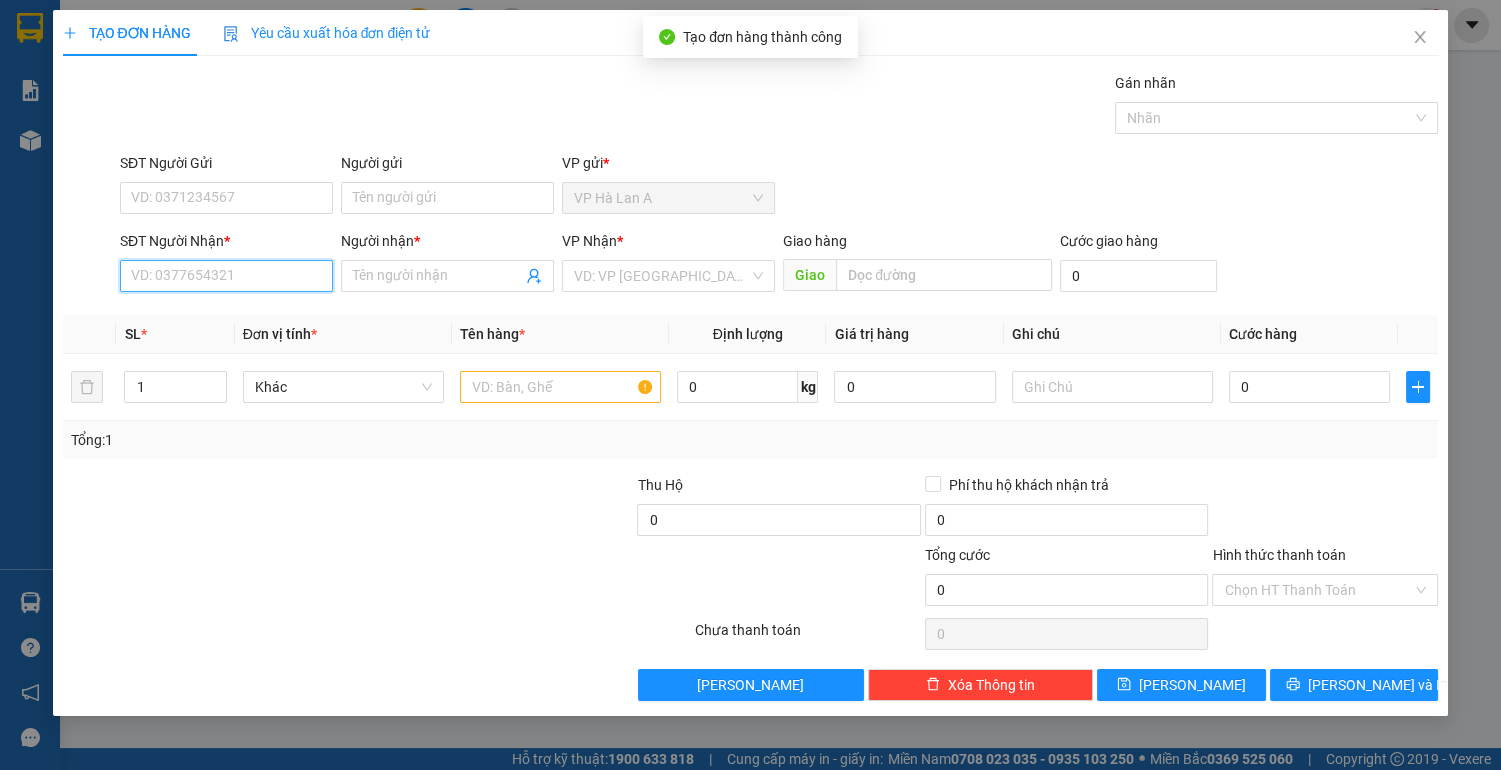 click on "SĐT Người Nhận  *" at bounding box center (226, 276) 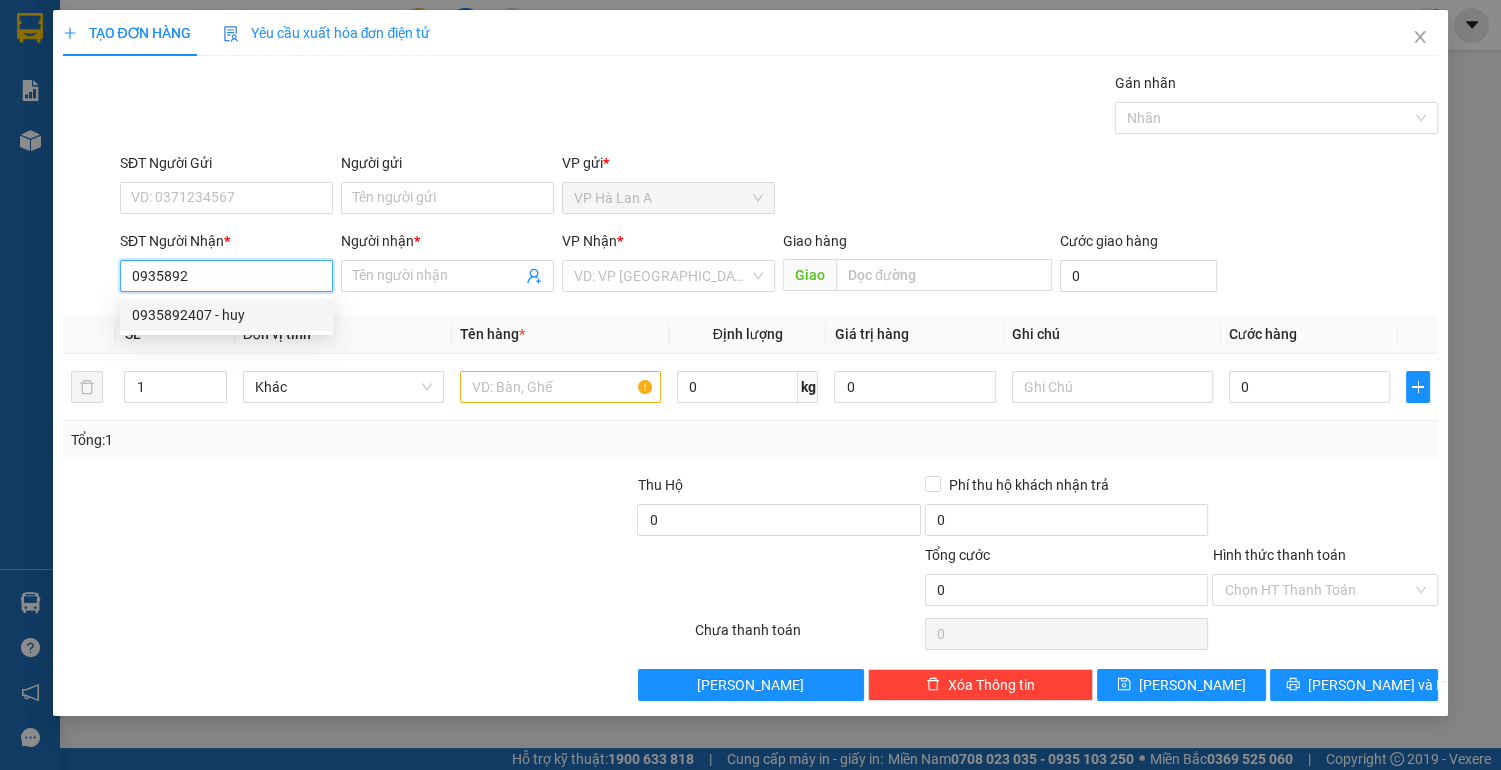 click on "0935892407 - huy" at bounding box center (226, 315) 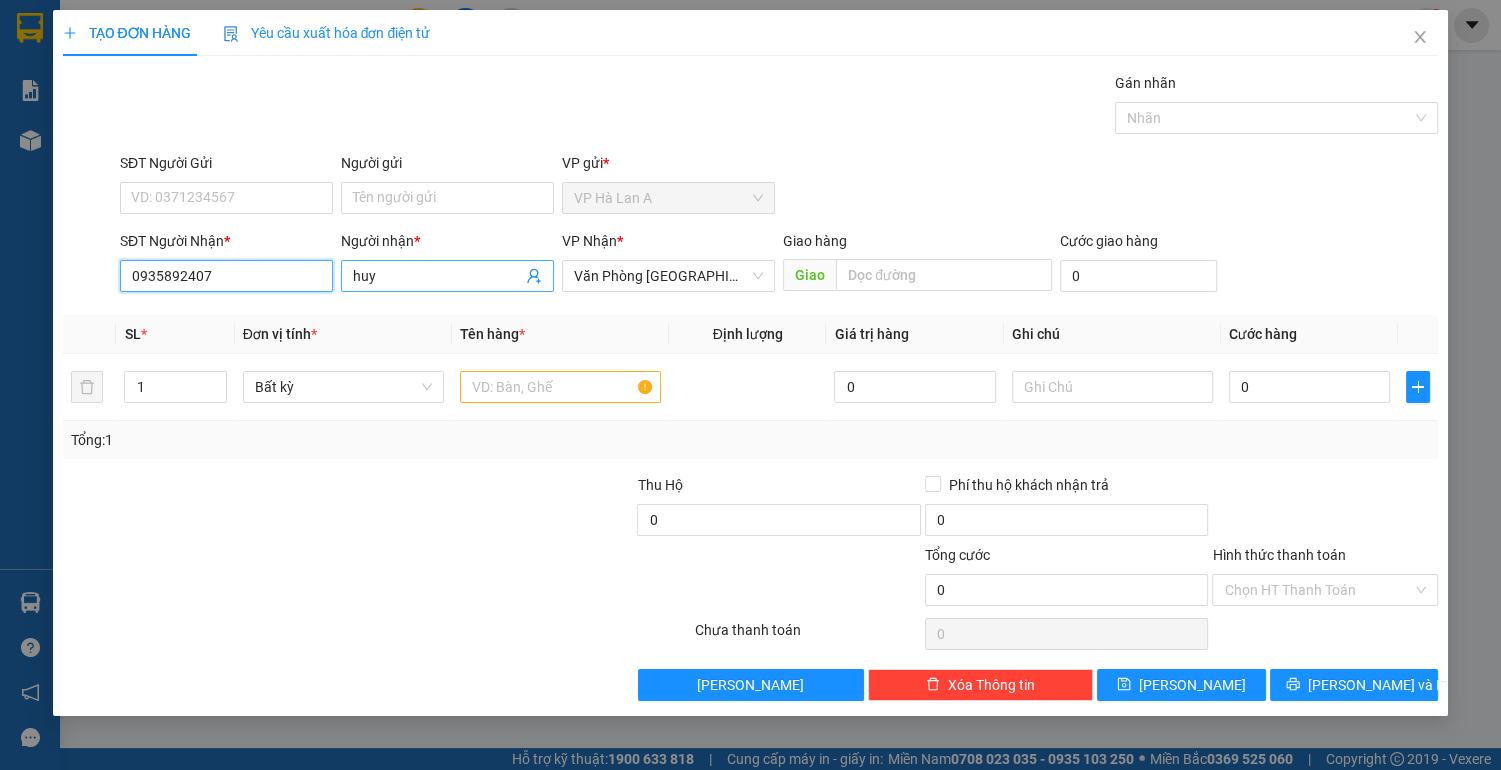 type on "0935892407" 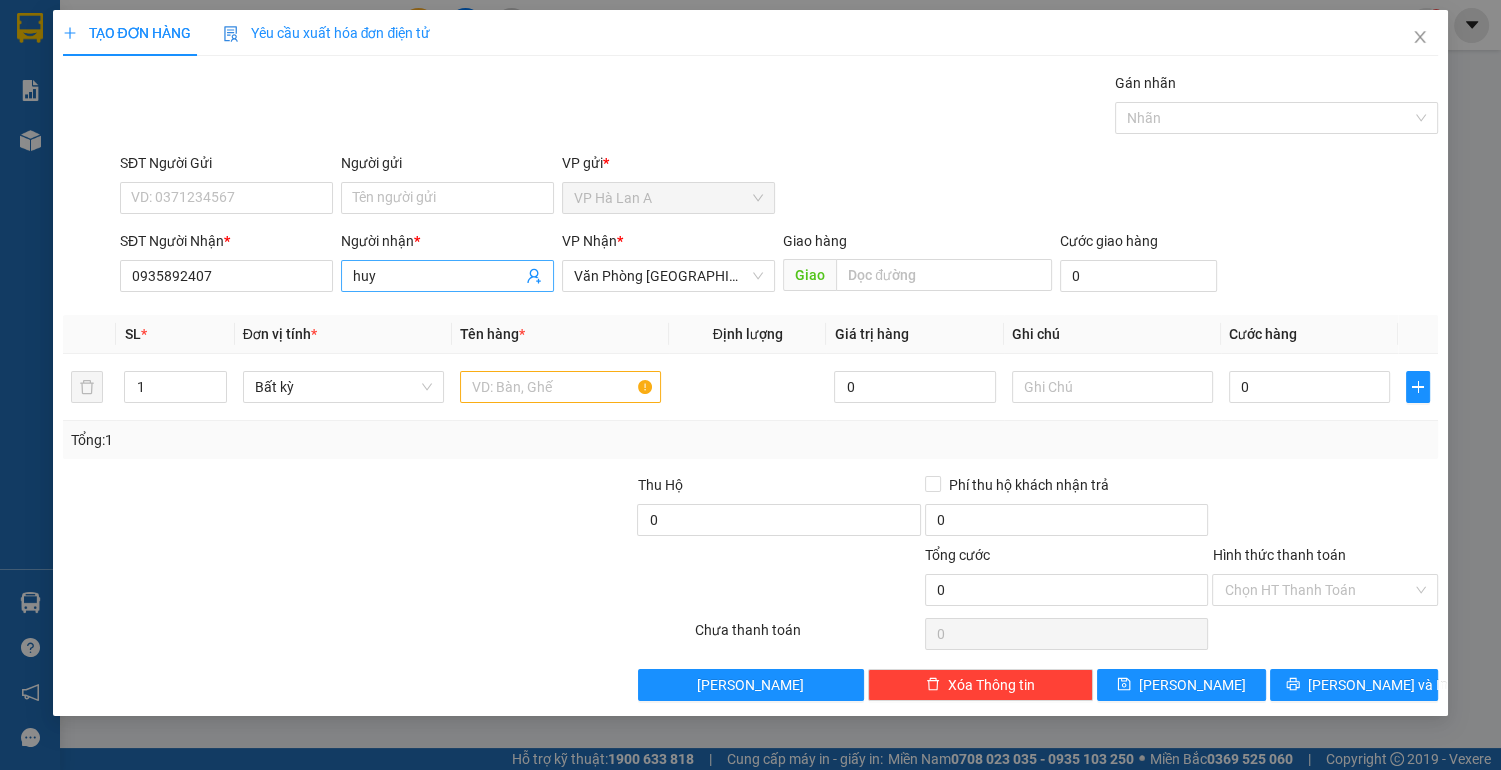 click on "huy" at bounding box center [447, 276] 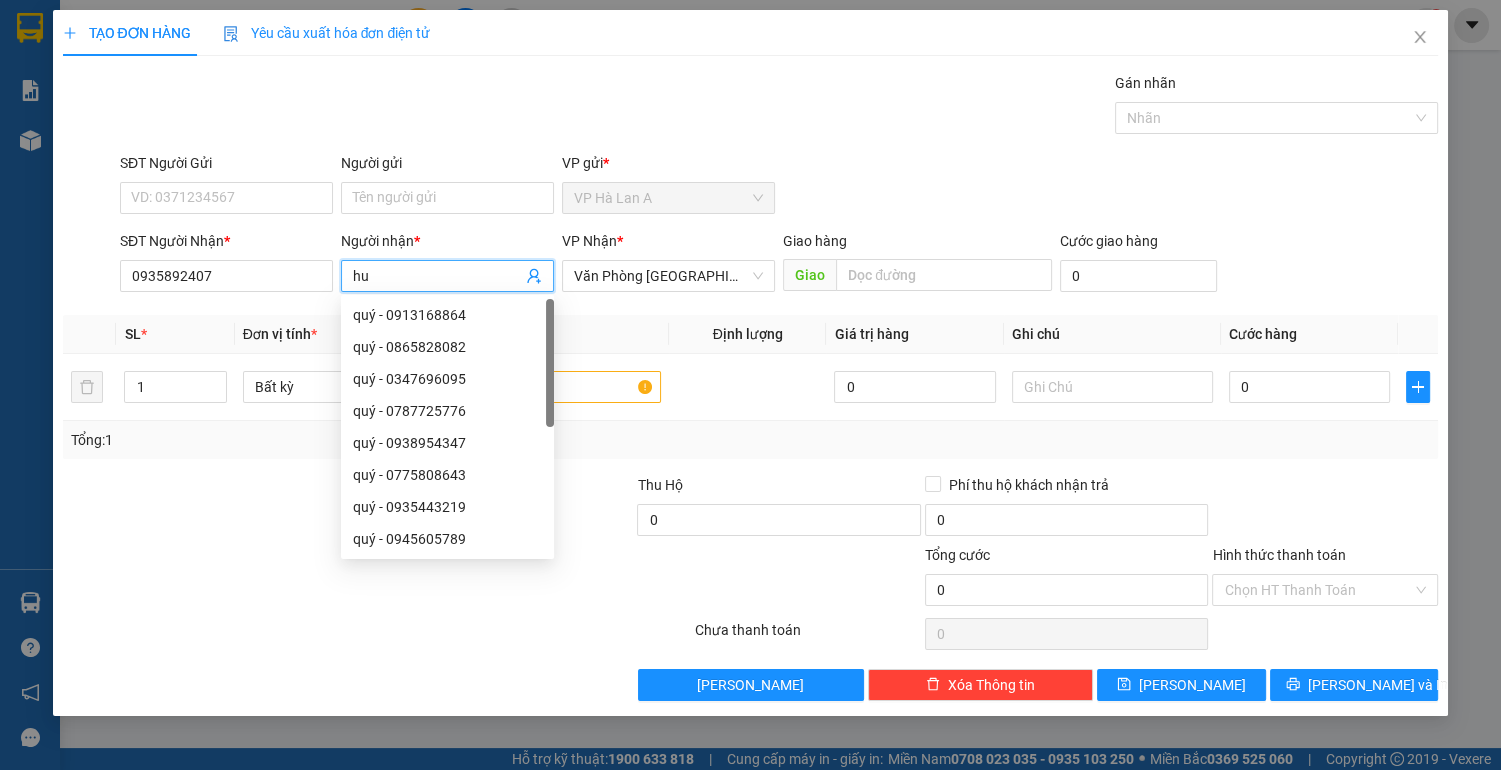 type on "h" 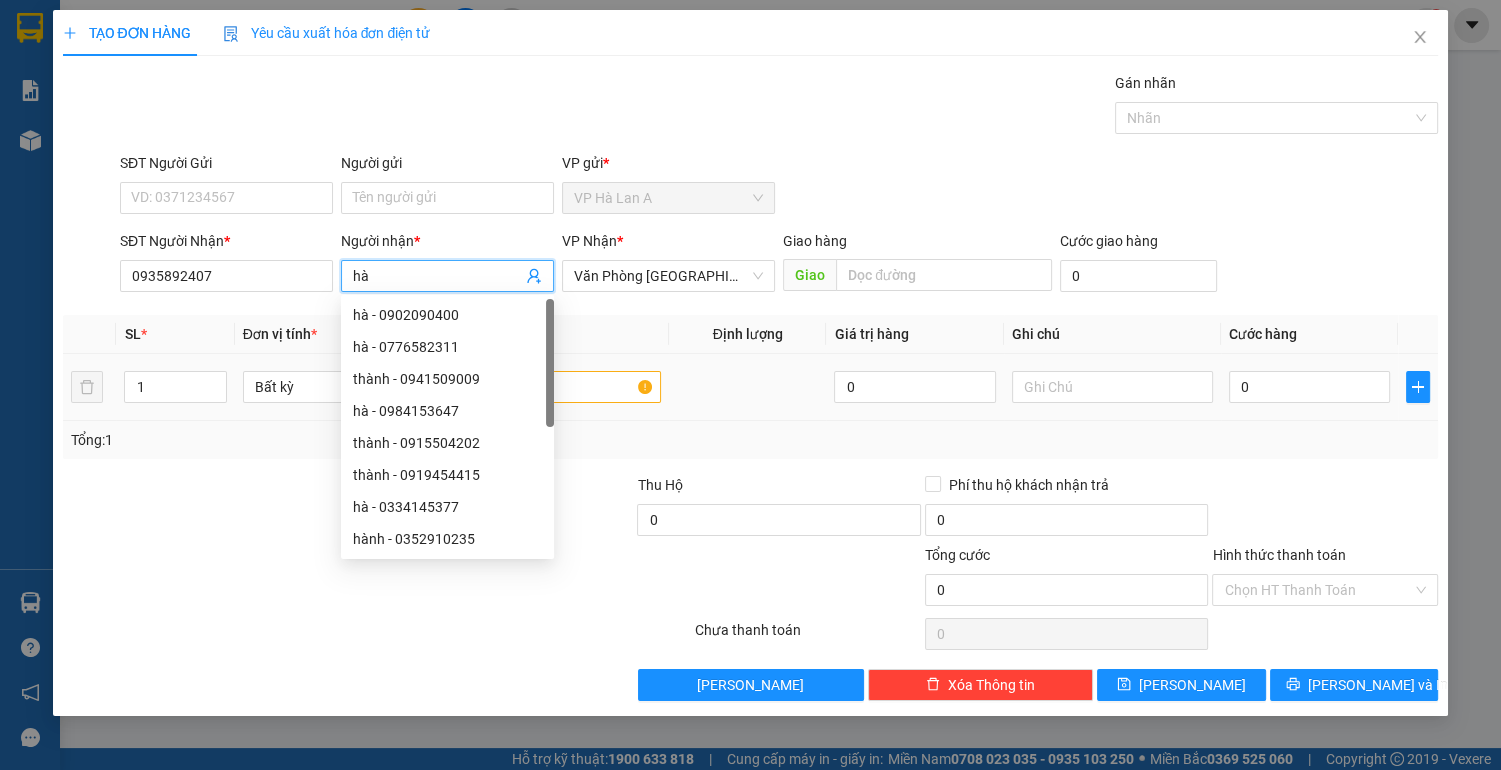 type on "hà" 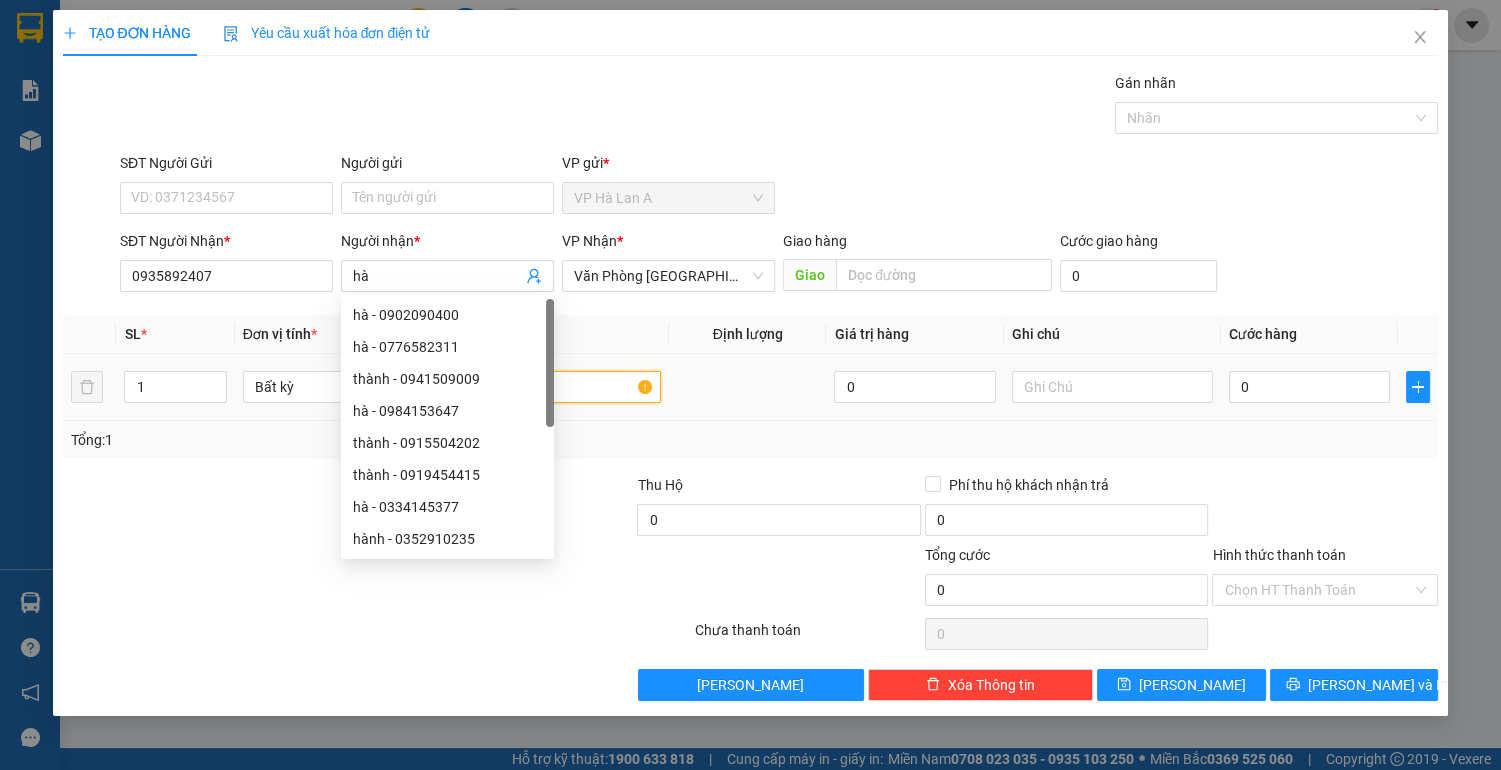 click at bounding box center (560, 387) 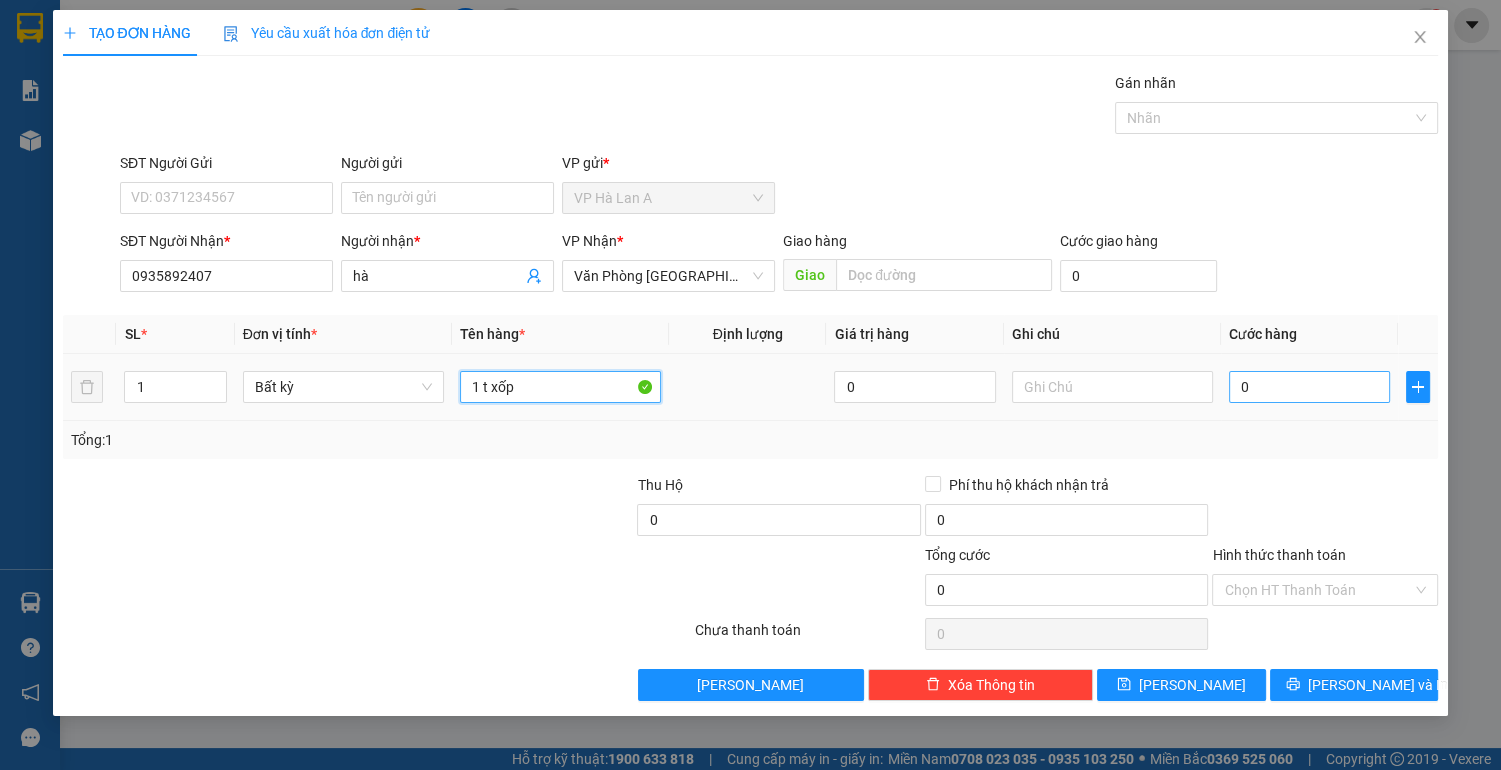 type on "1 t xốp" 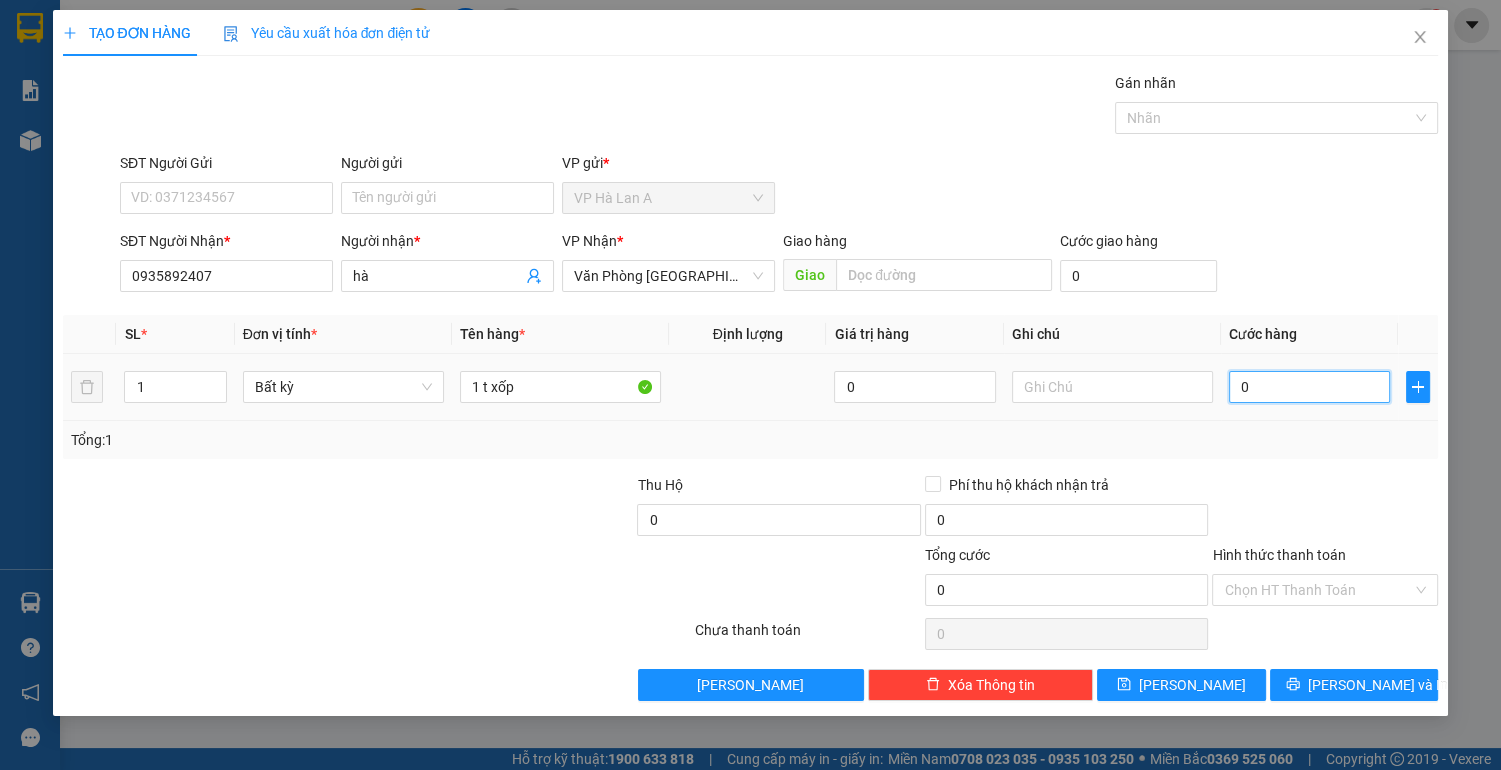 click on "0" at bounding box center [1310, 387] 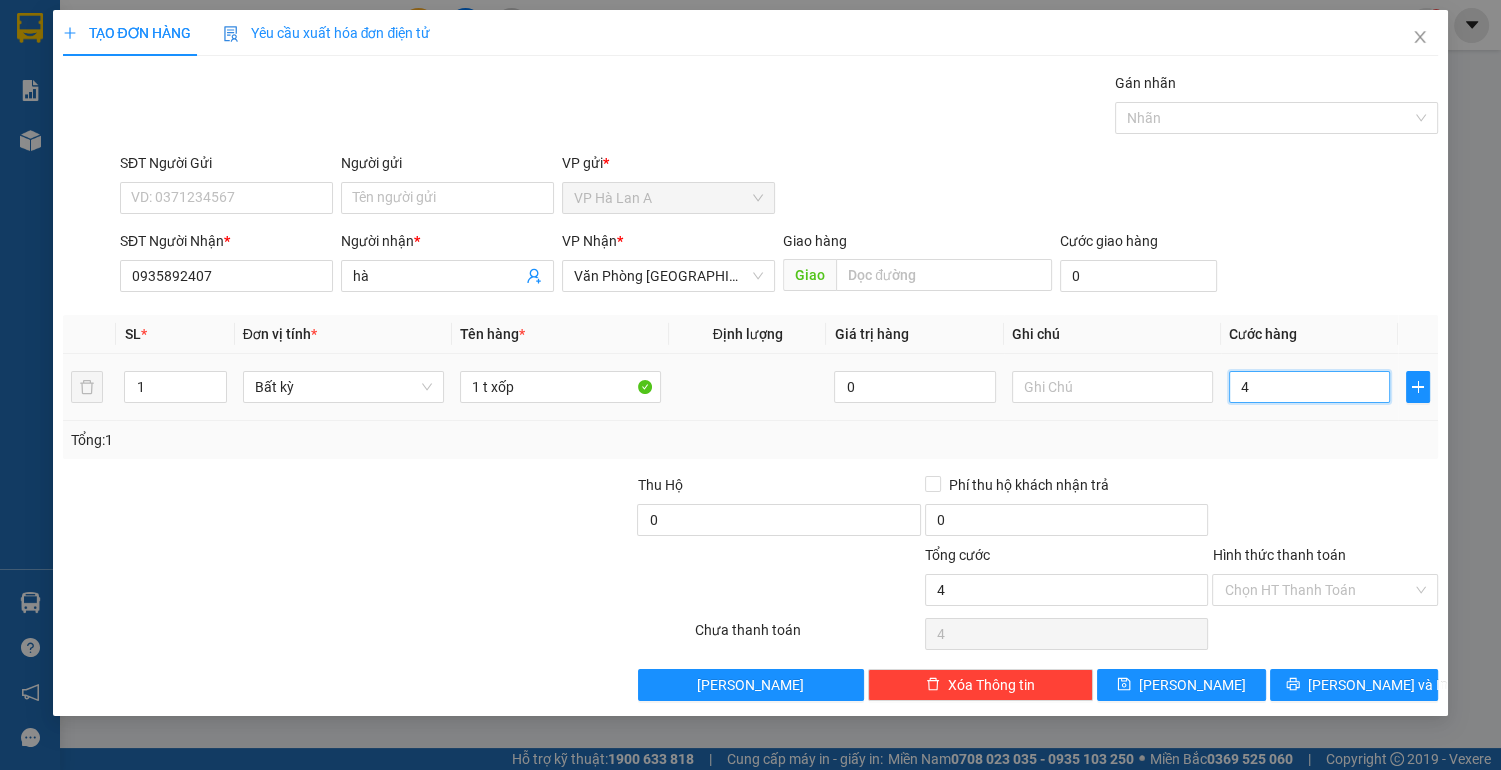 type on "40" 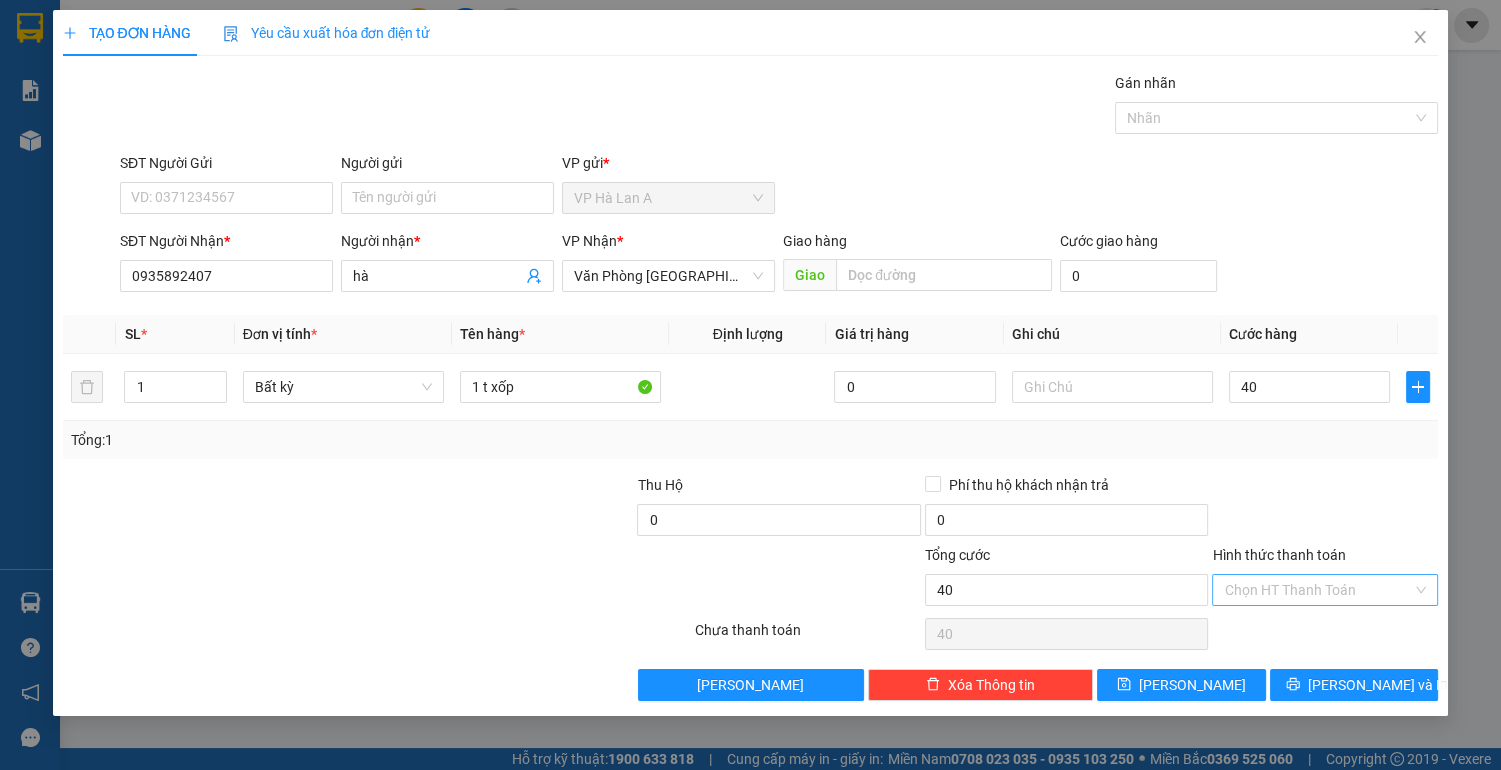 type on "40.000" 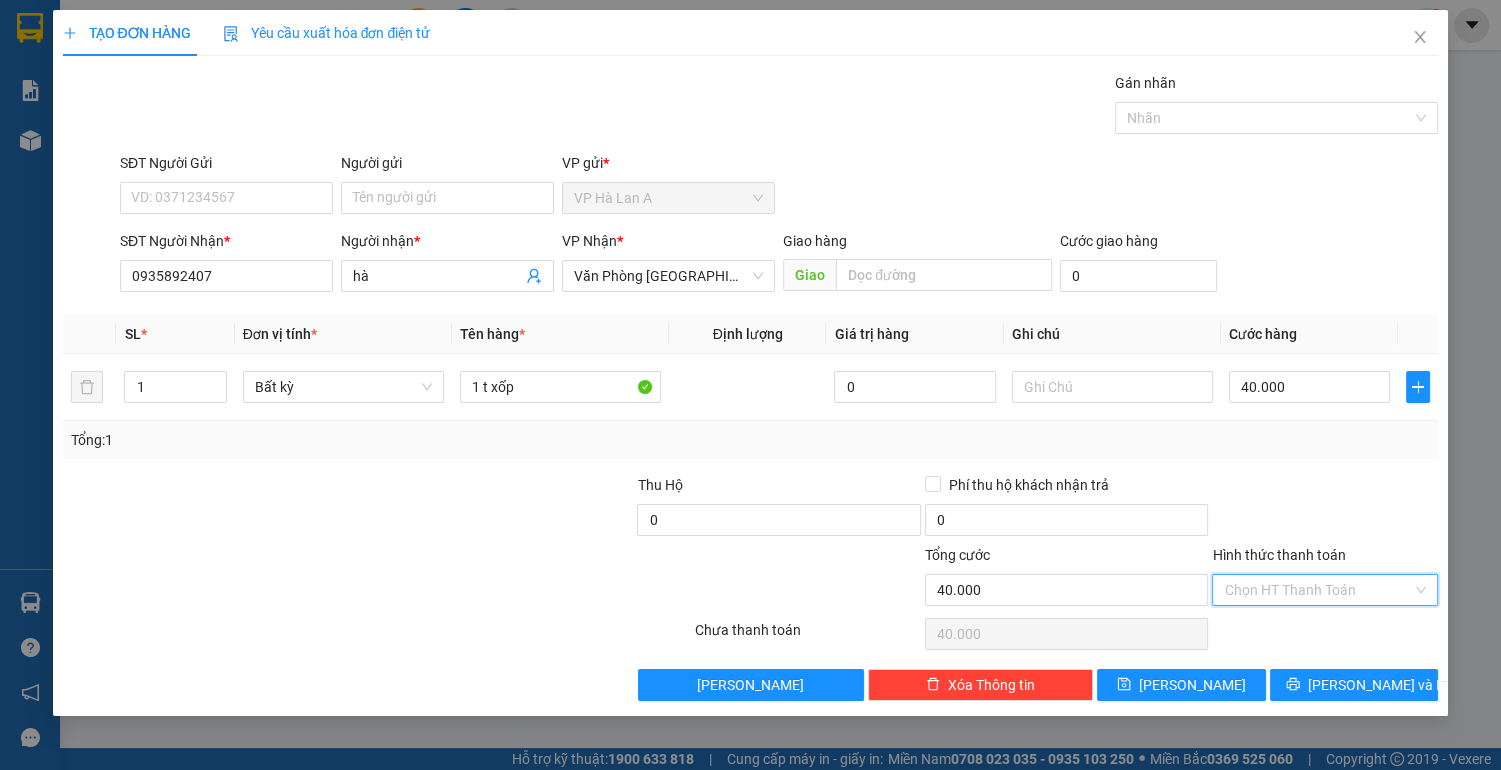 click on "Hình thức thanh toán" at bounding box center [1318, 590] 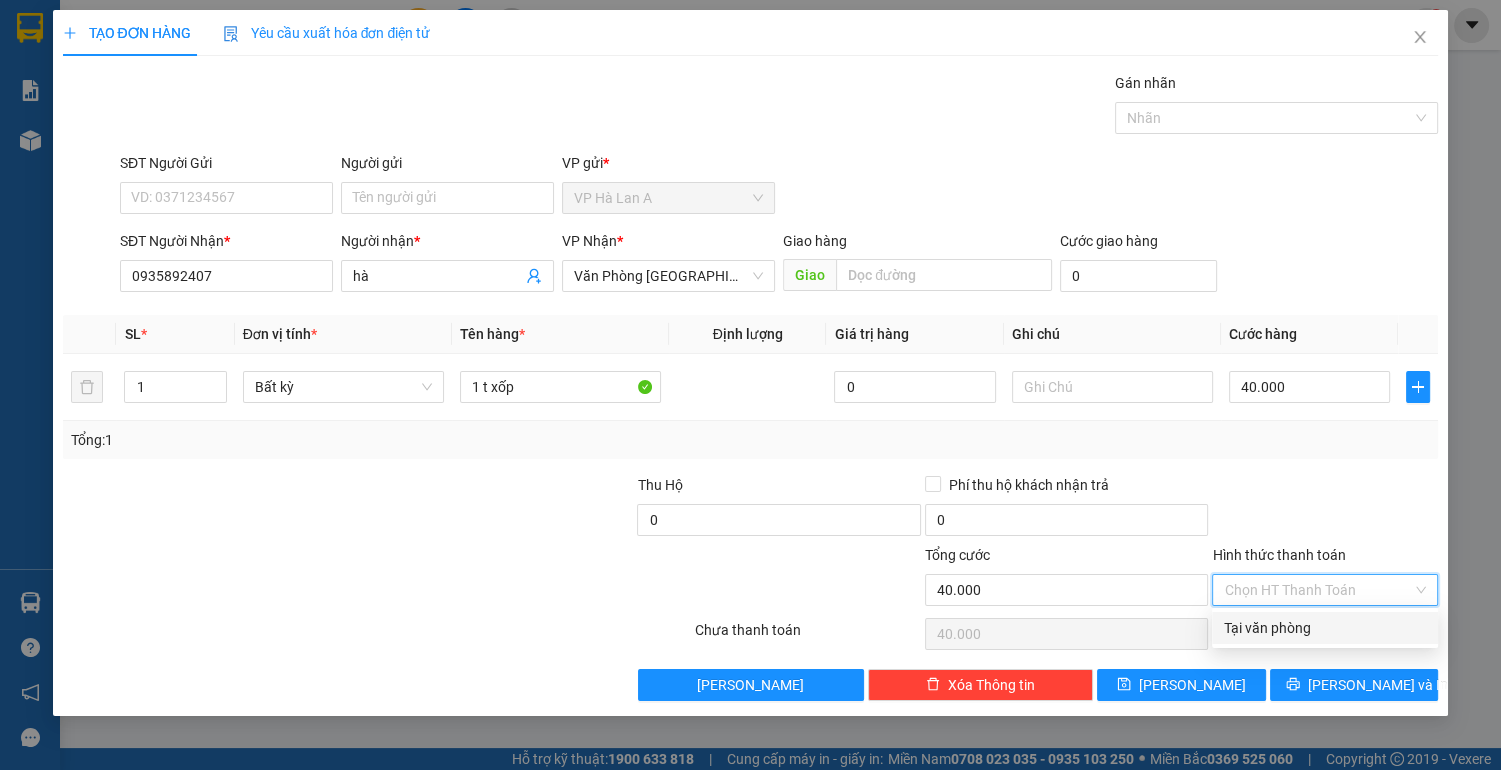 click on "Tại văn phòng" at bounding box center (1325, 628) 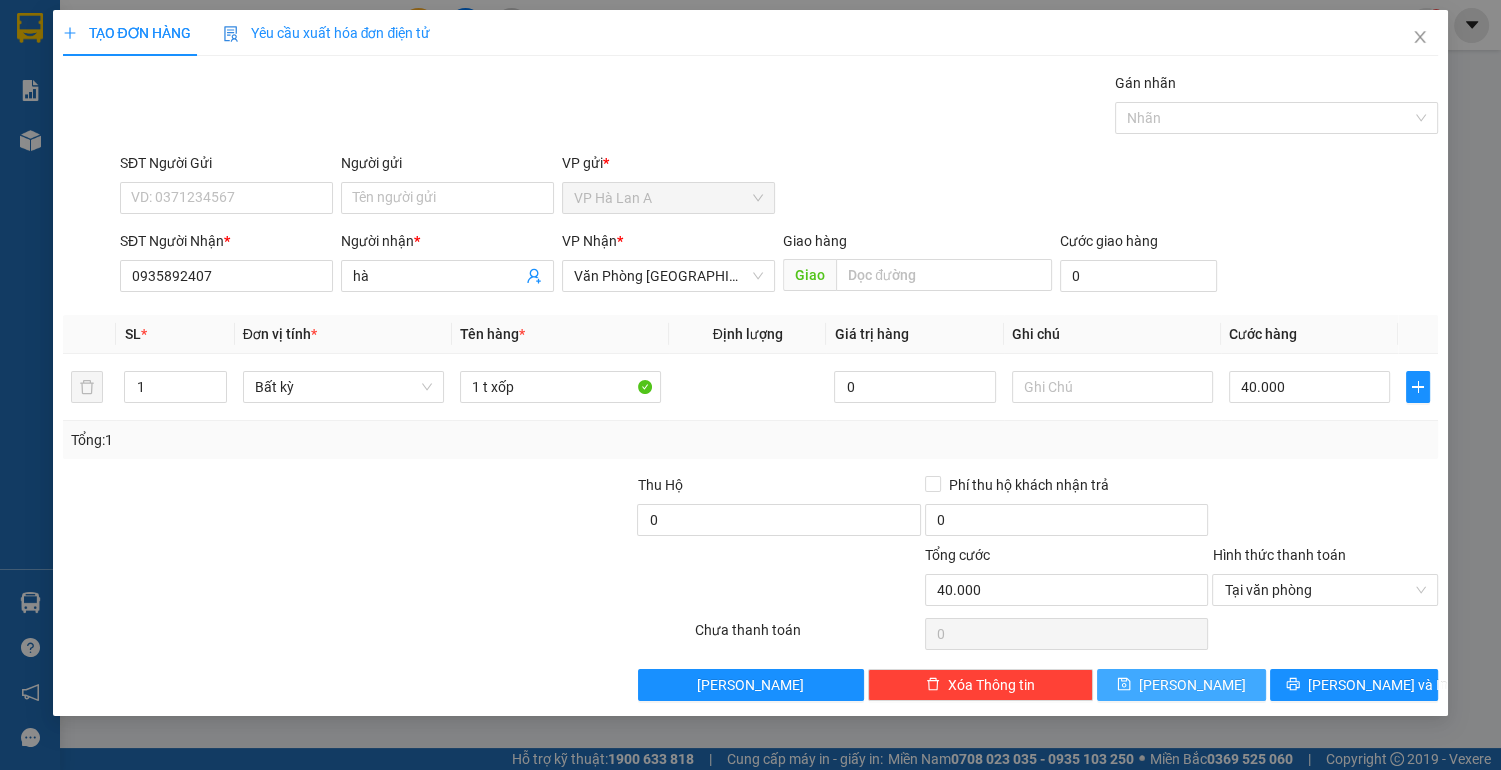 click on "[PERSON_NAME]" at bounding box center [1192, 685] 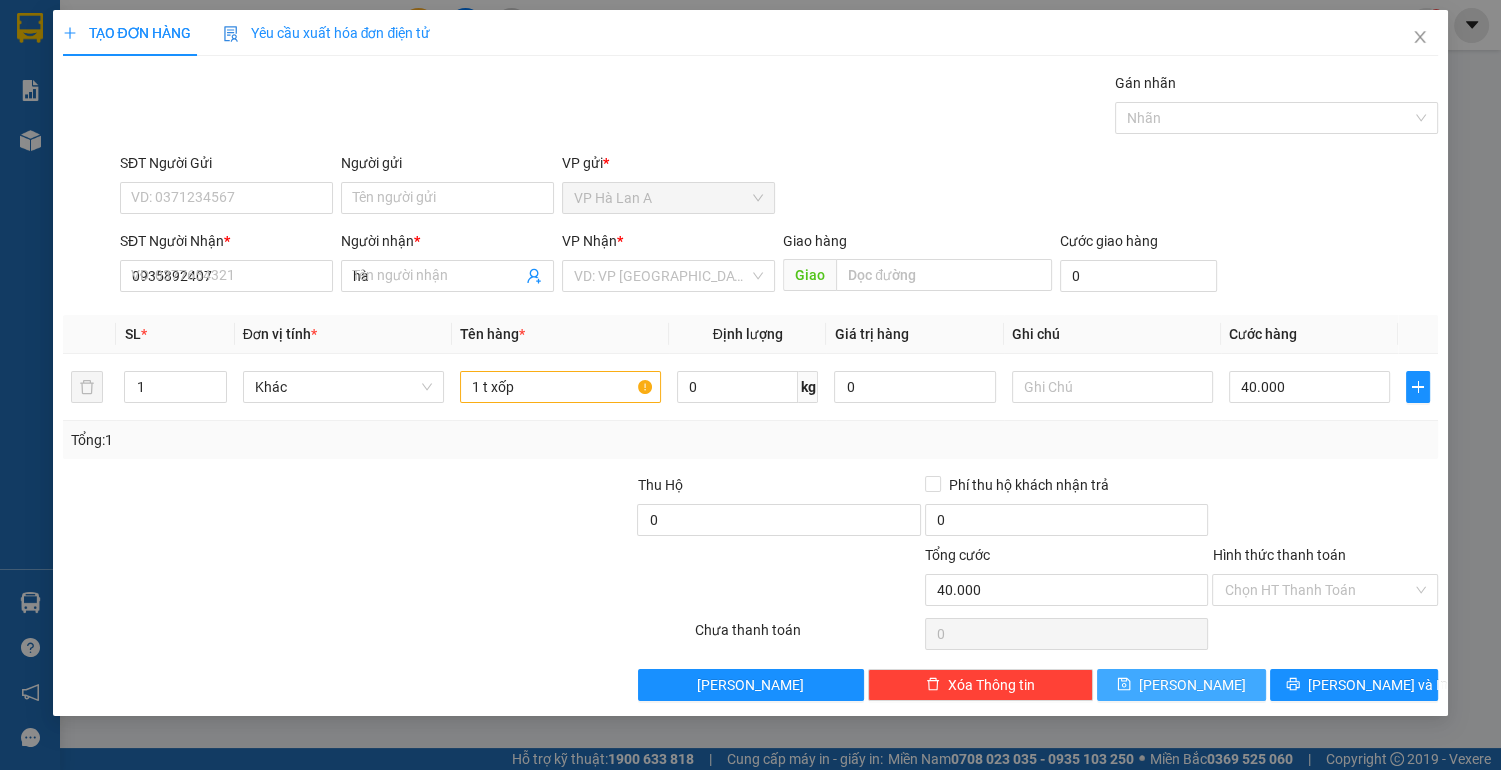 type 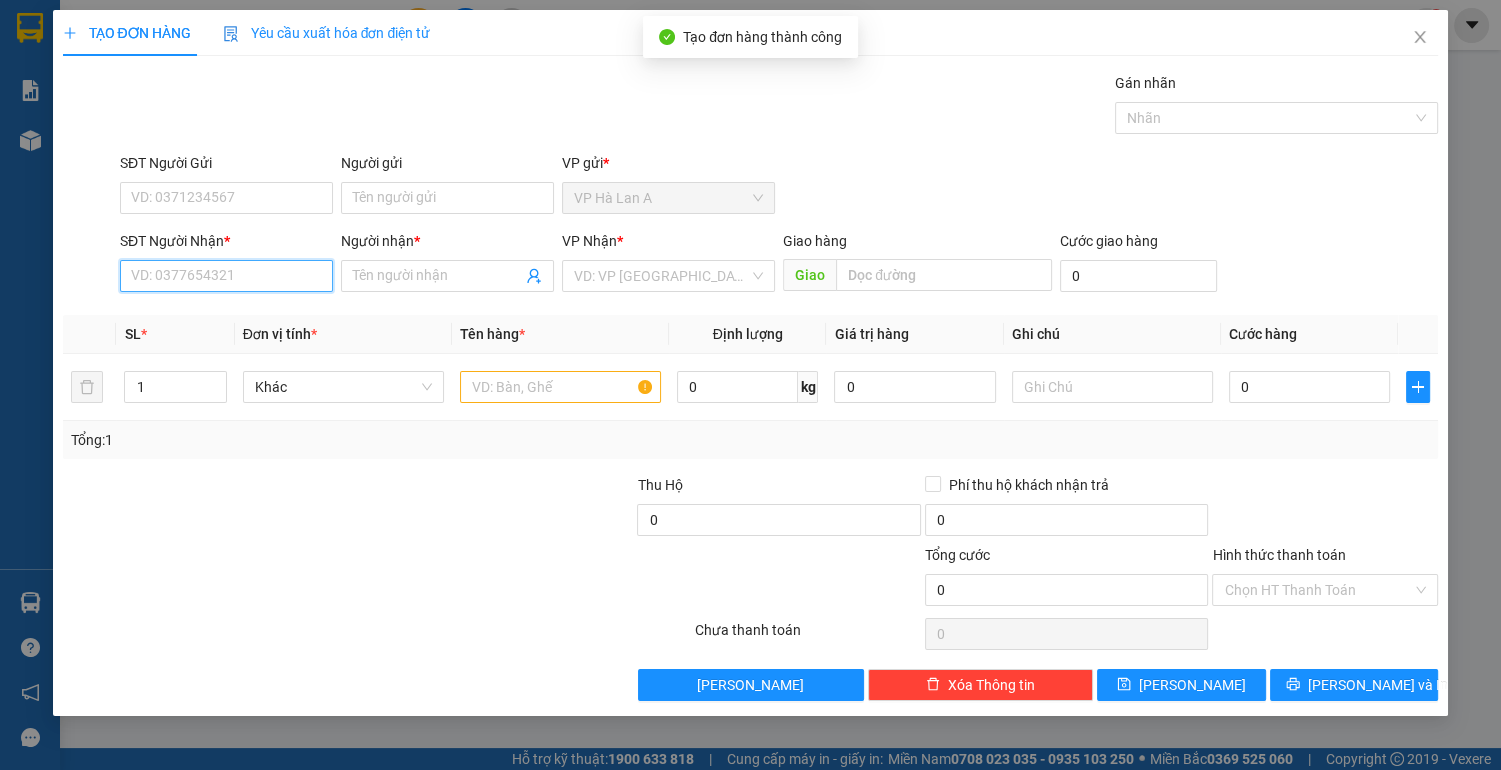 click on "SĐT Người Nhận  *" at bounding box center (226, 276) 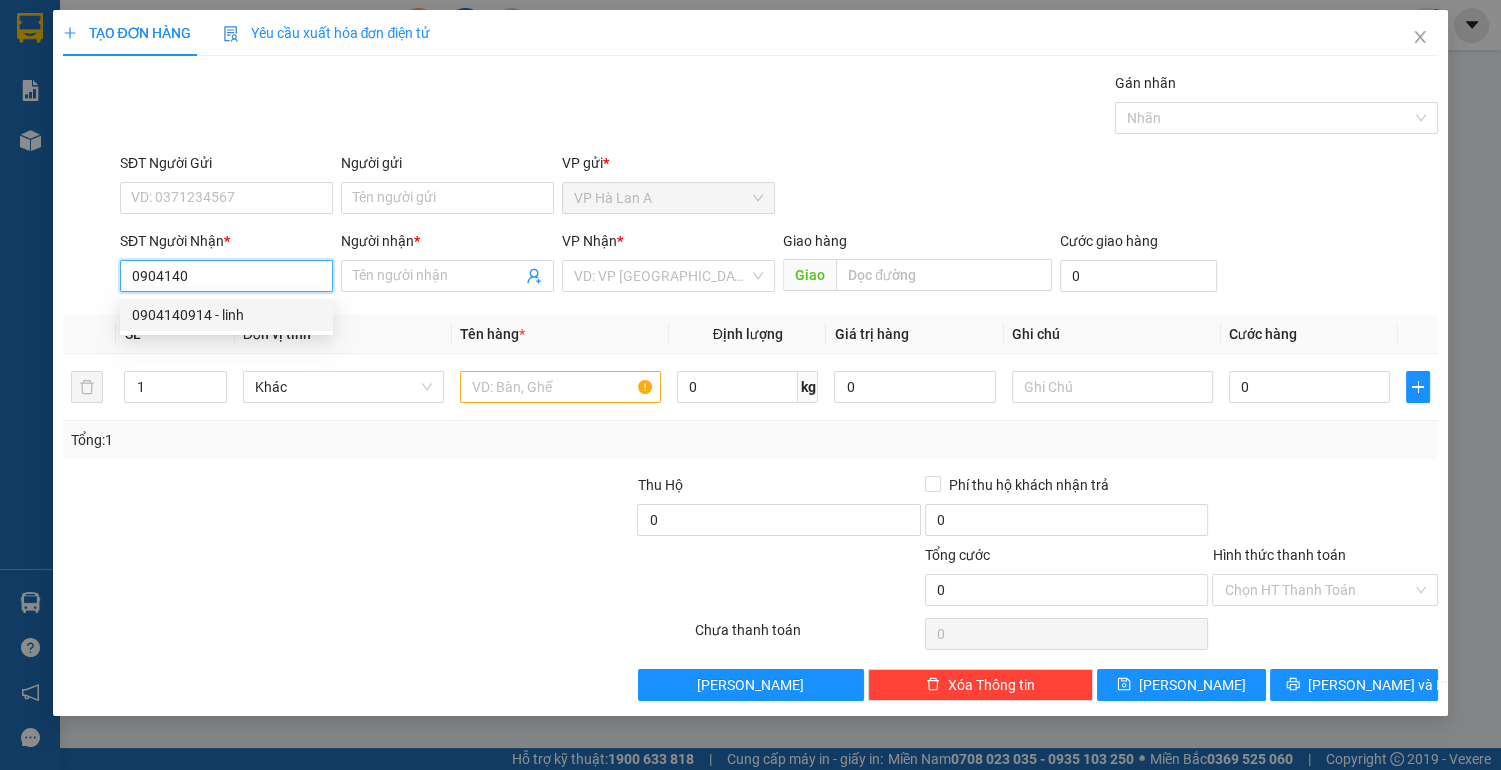 click on "0904140914 - linh" at bounding box center [226, 315] 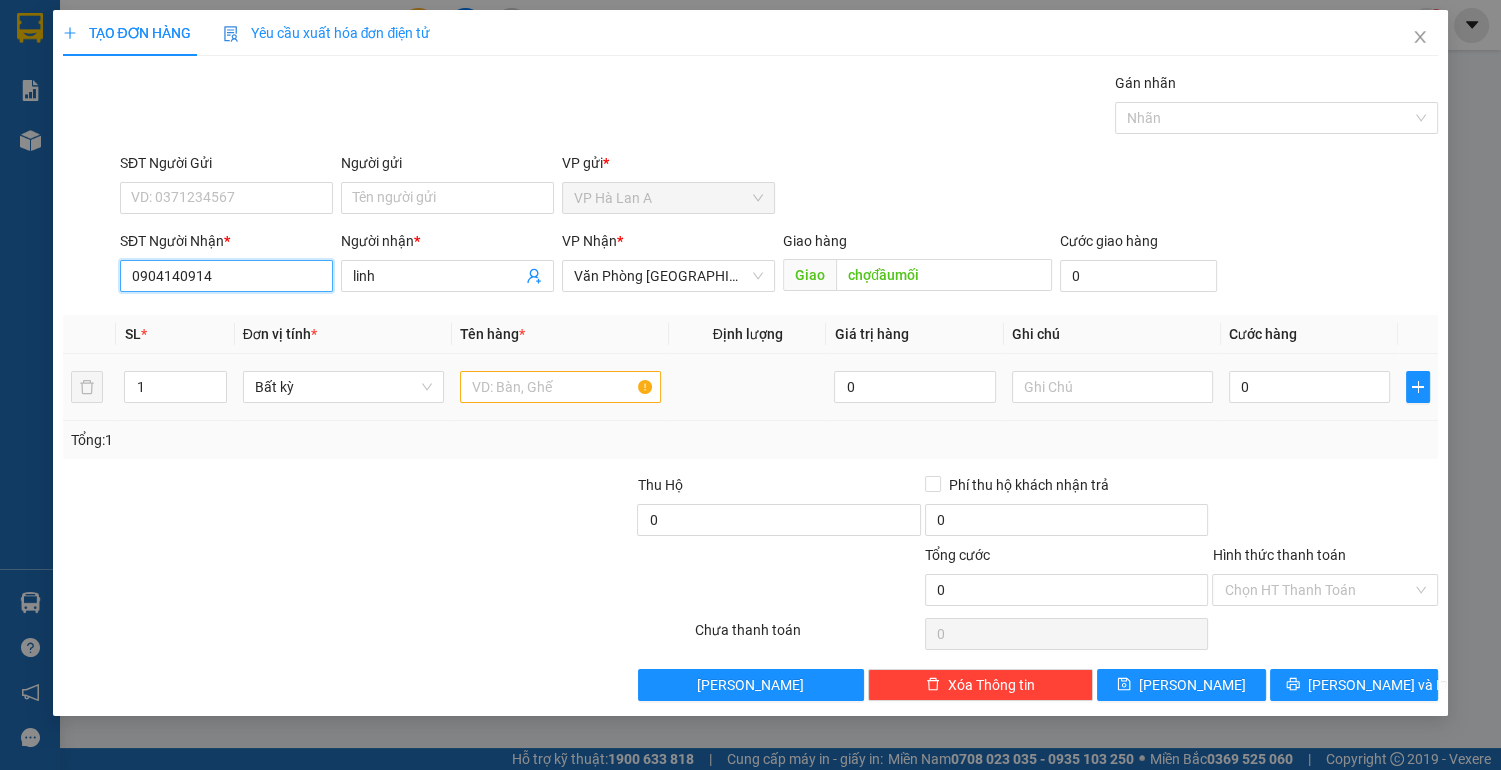 type on "0904140914" 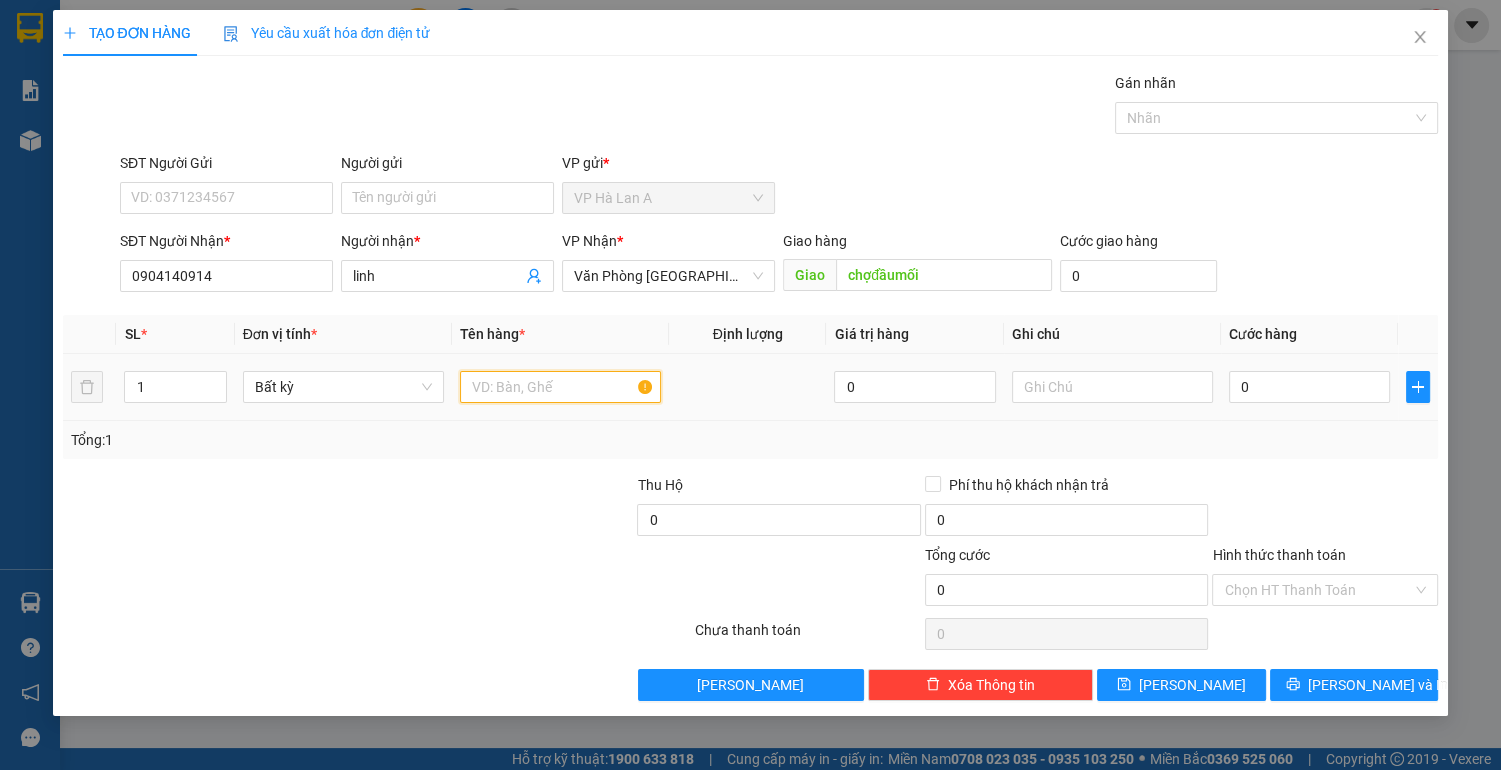 click at bounding box center [560, 387] 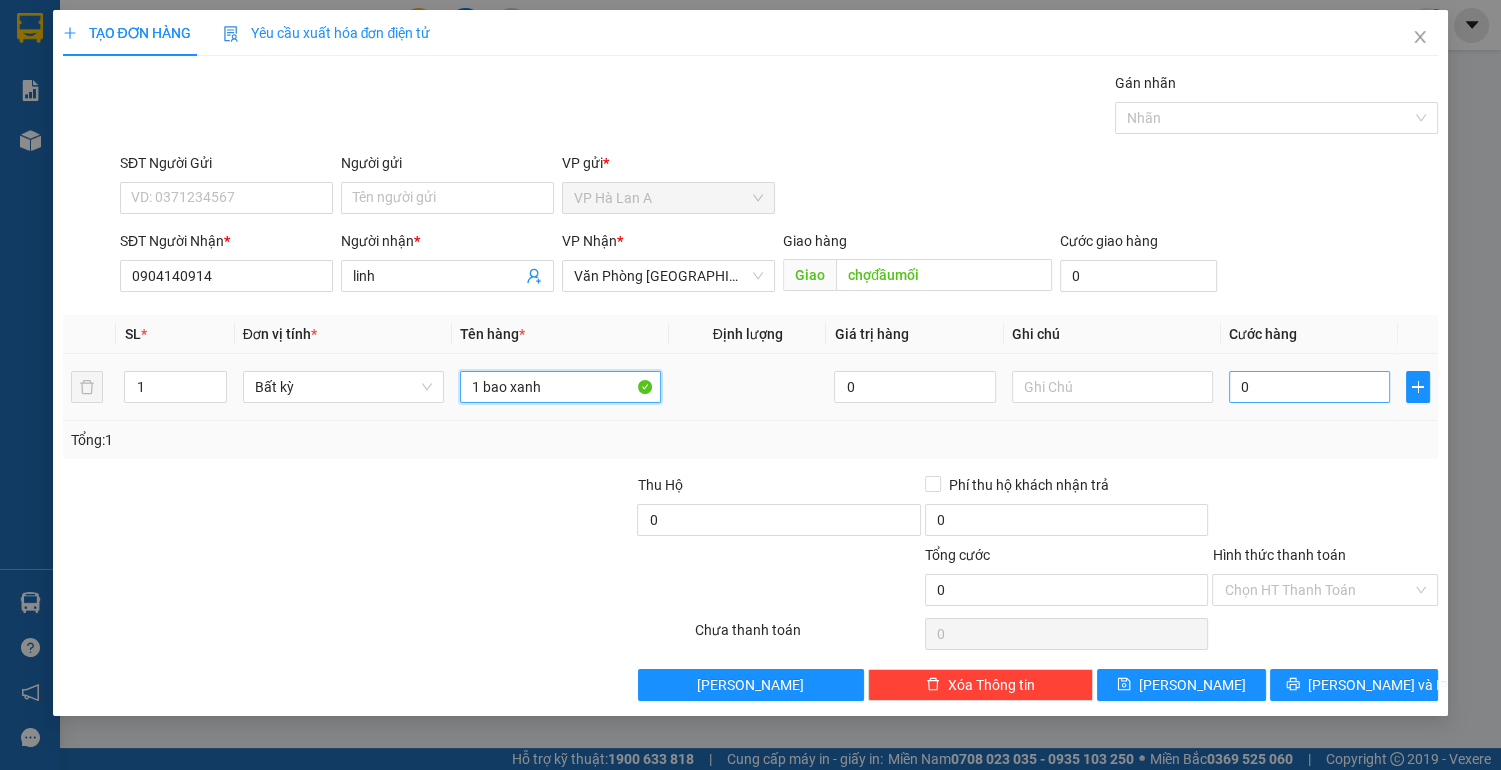 type on "1 bao xanh" 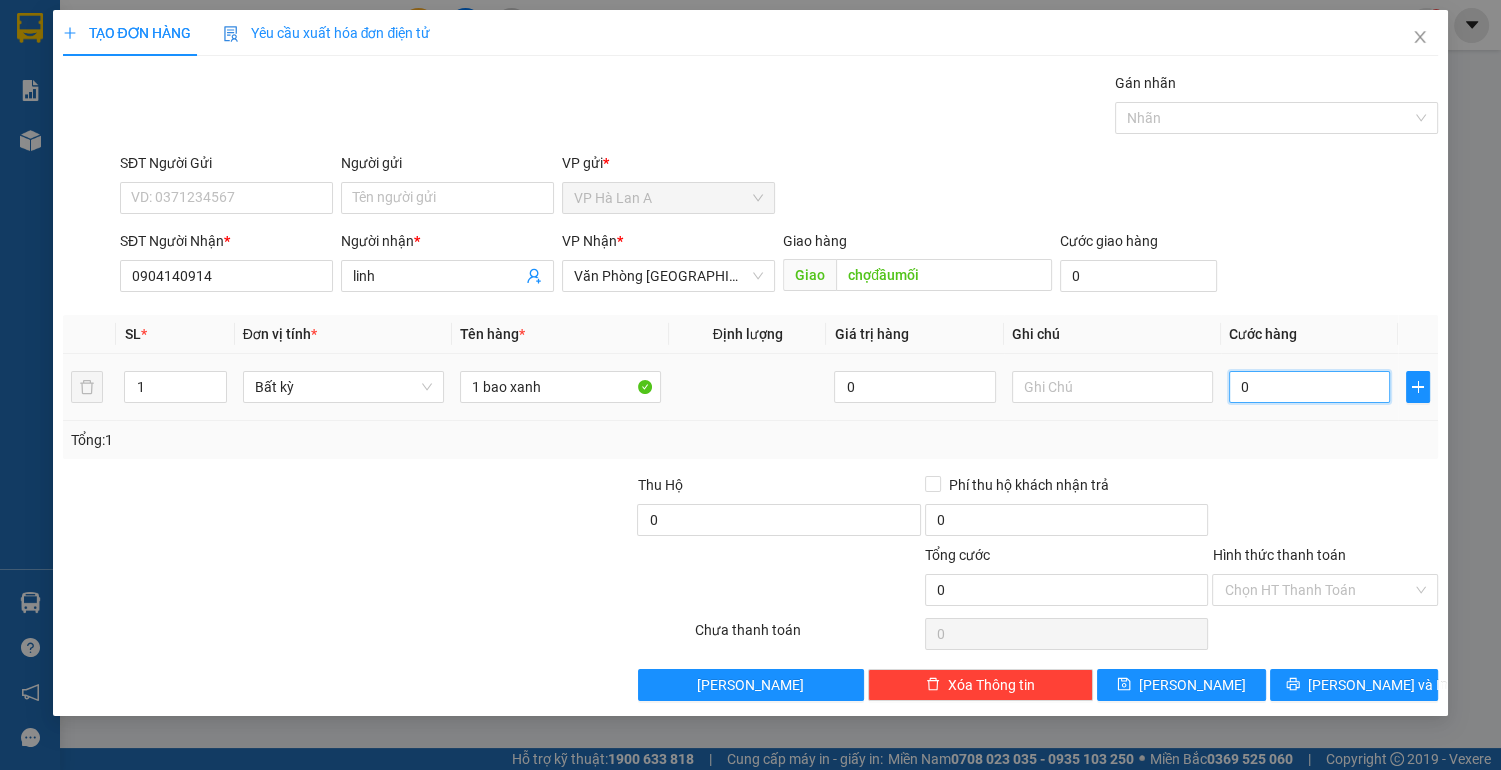 click on "0" at bounding box center (1310, 387) 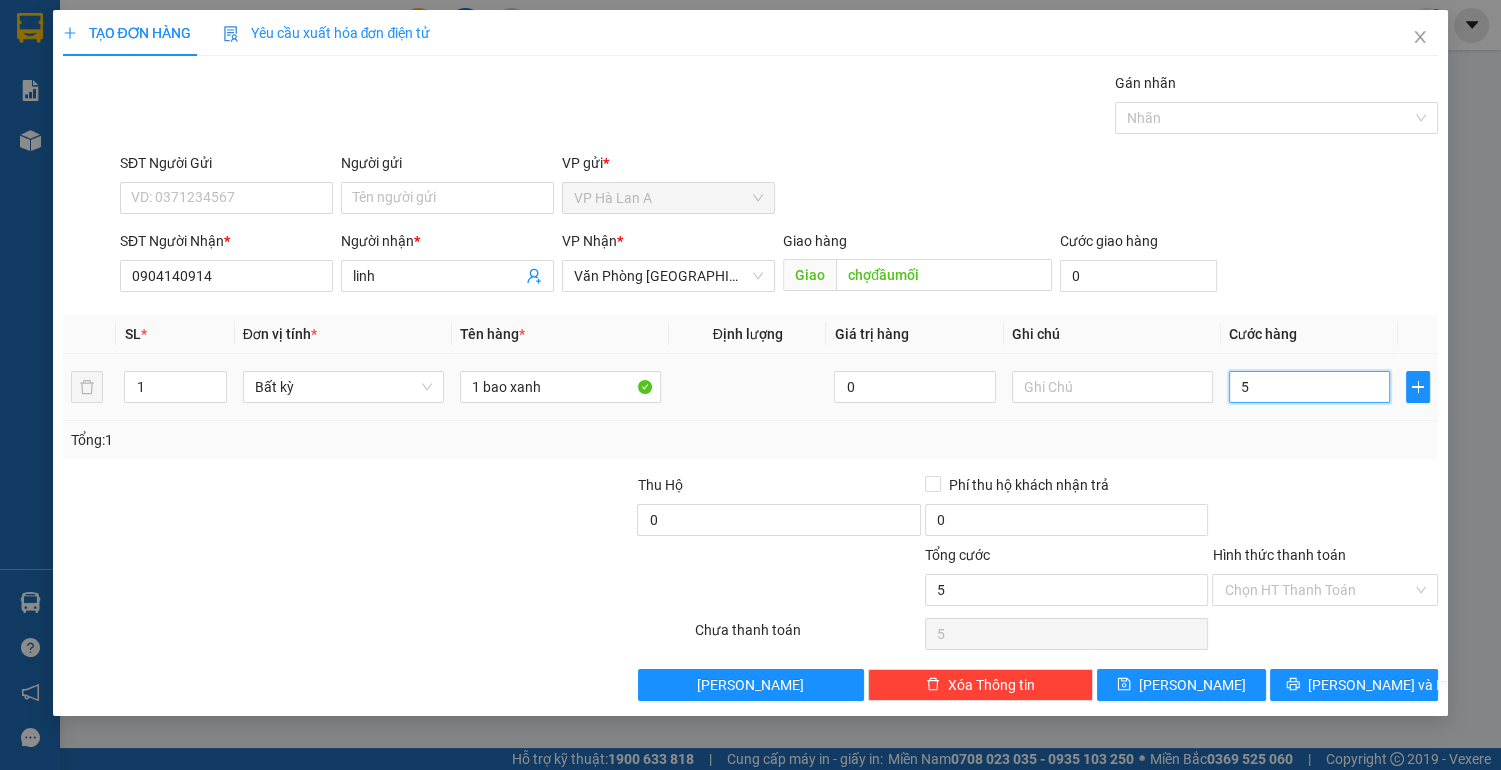 type on "50" 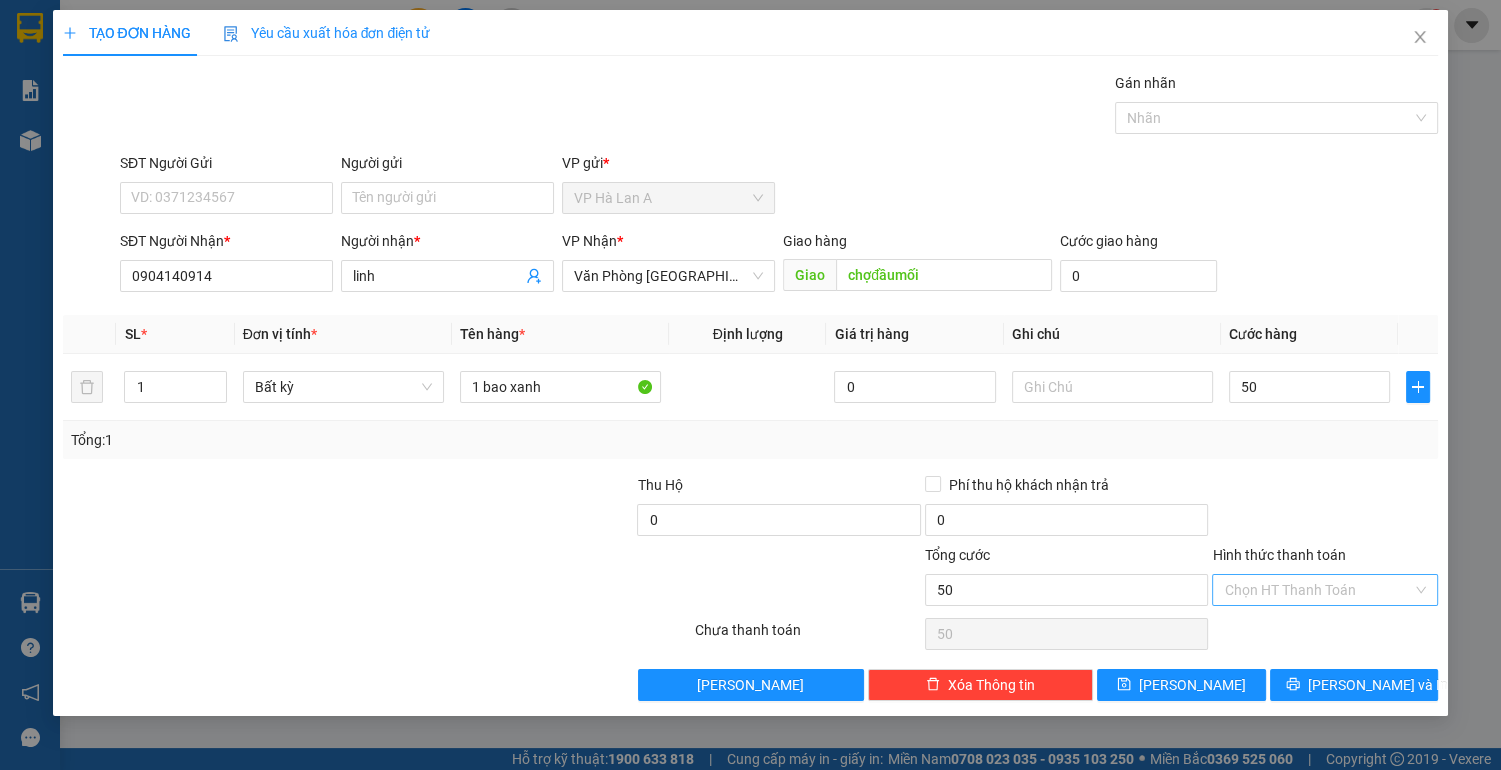 type on "50.000" 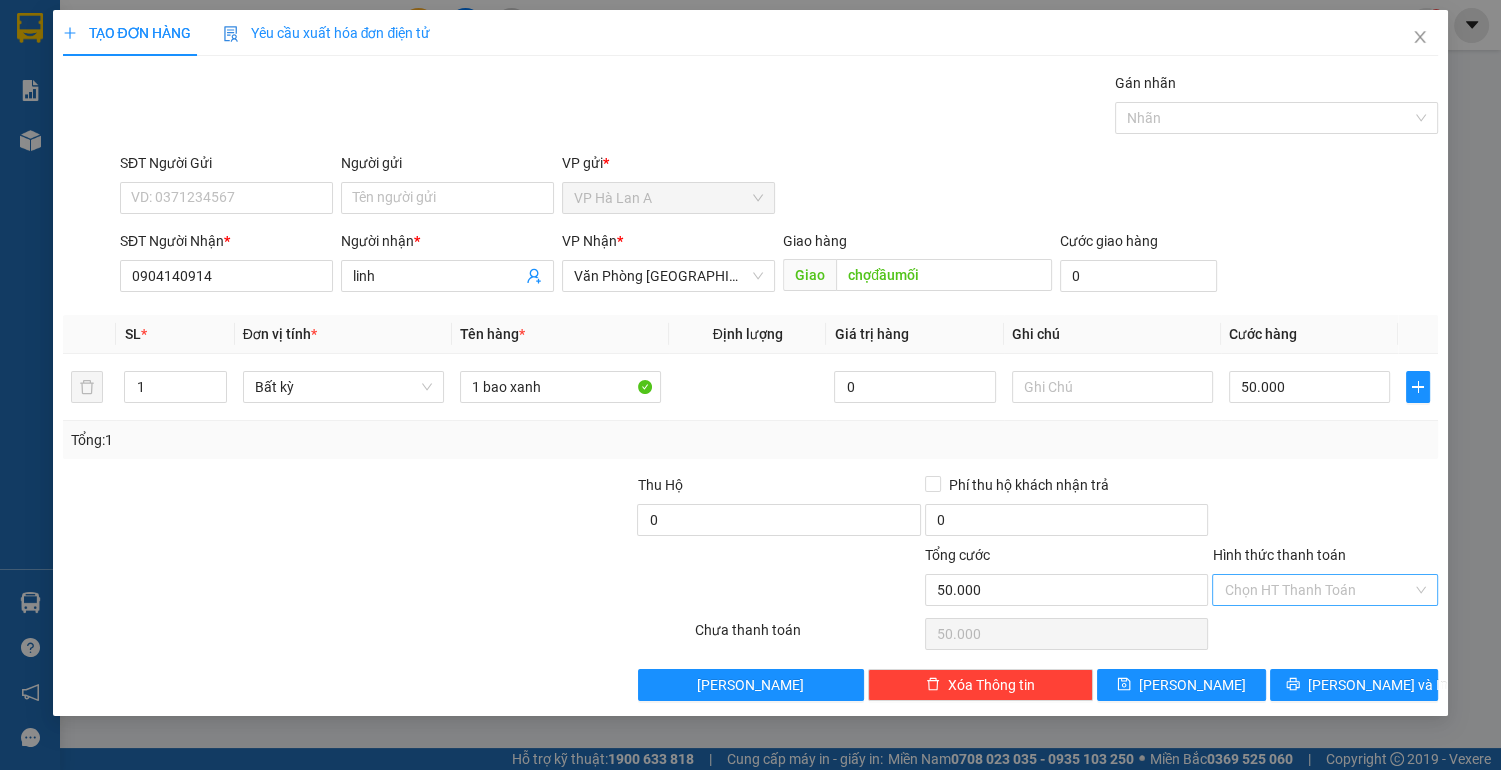 click on "Hình thức thanh toán" at bounding box center (1318, 590) 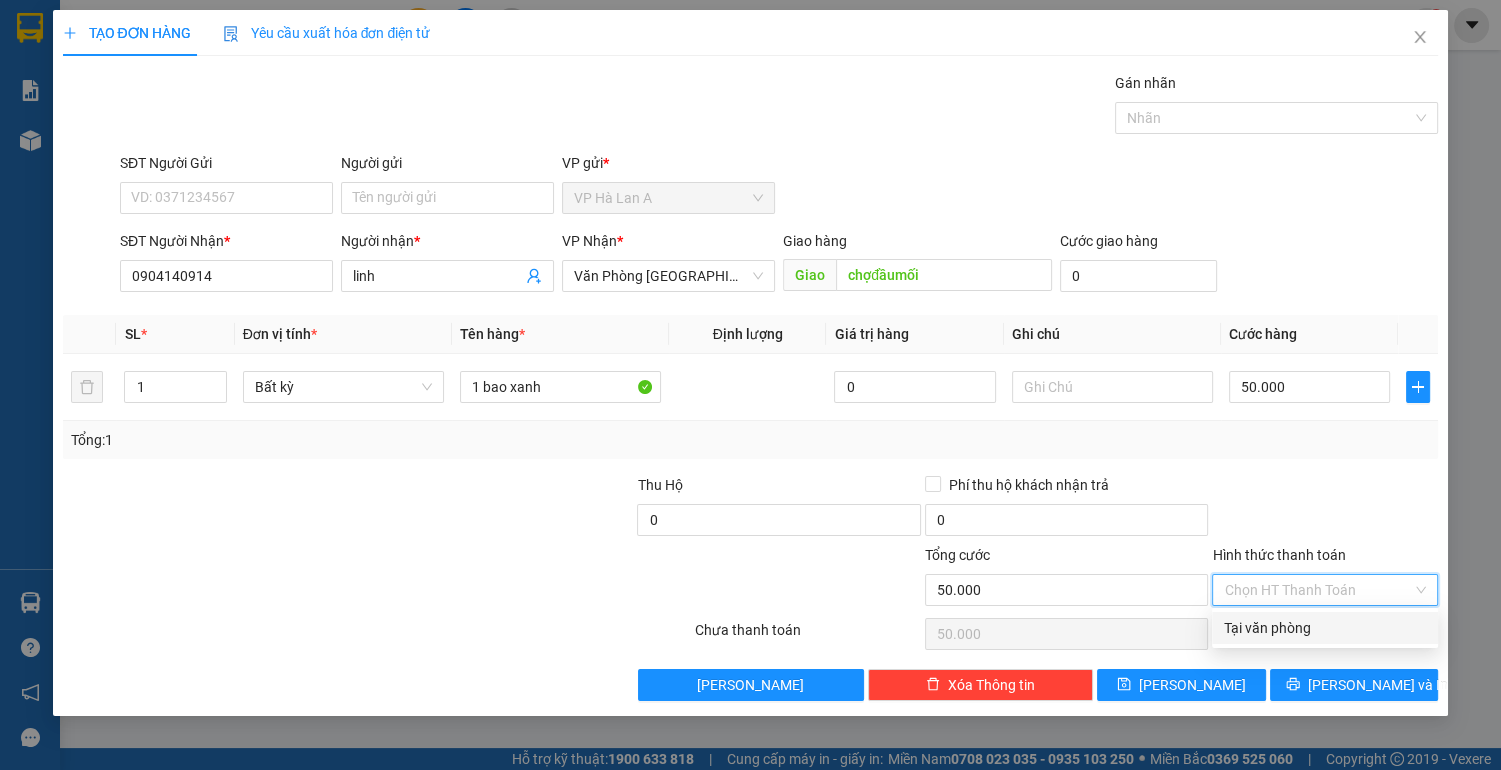 click on "Tại văn phòng" at bounding box center (1325, 628) 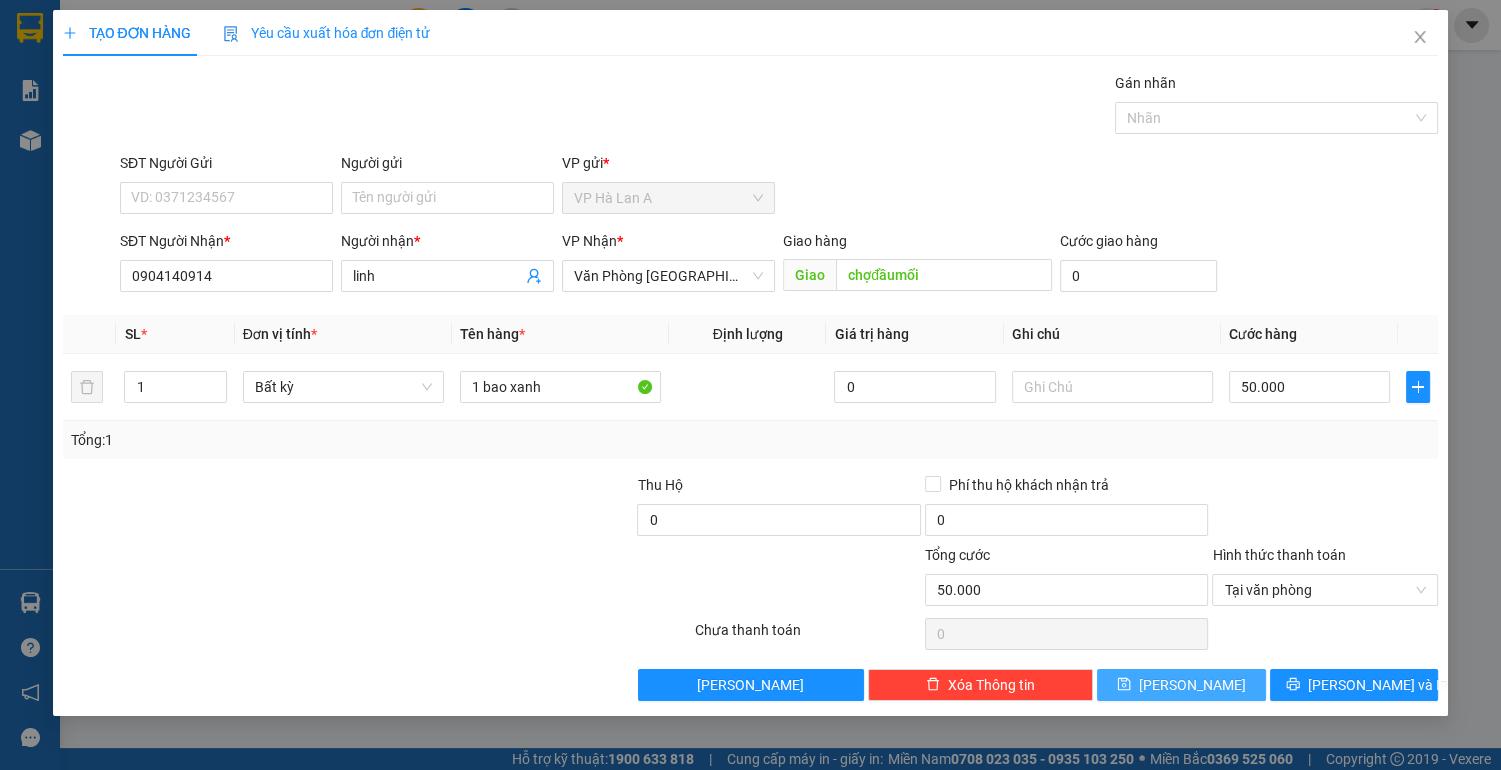 click on "[PERSON_NAME]" at bounding box center [1181, 685] 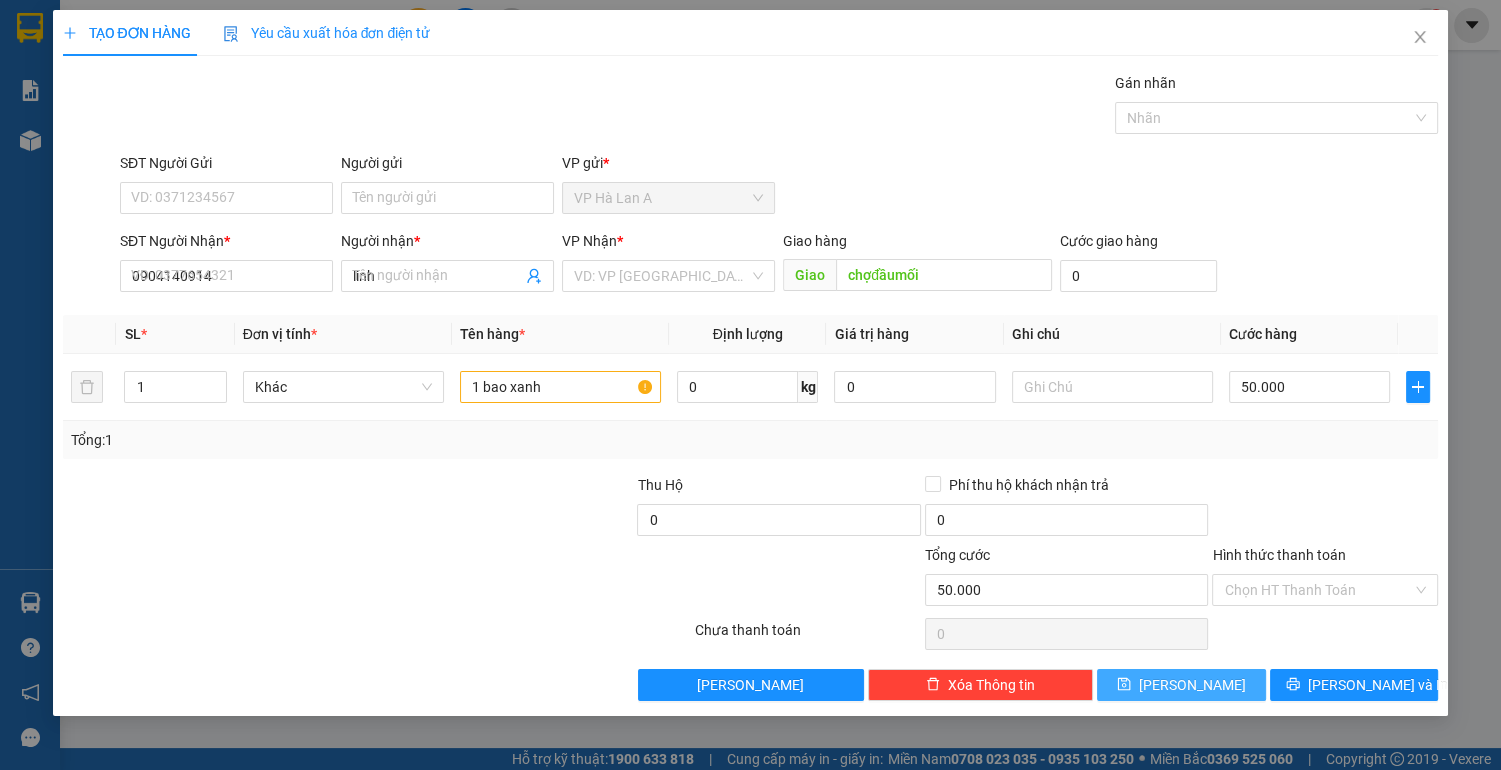 type 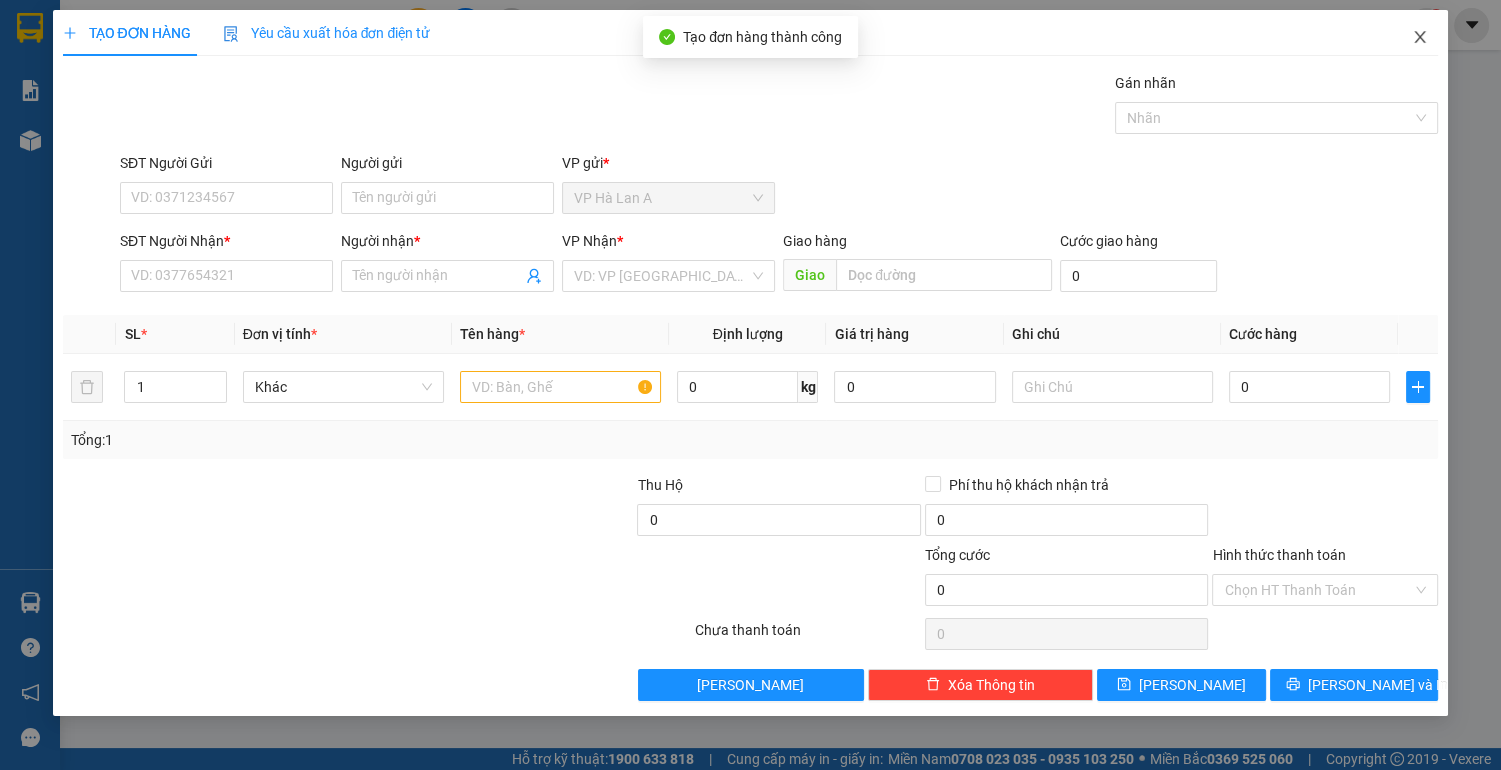 click at bounding box center (1420, 38) 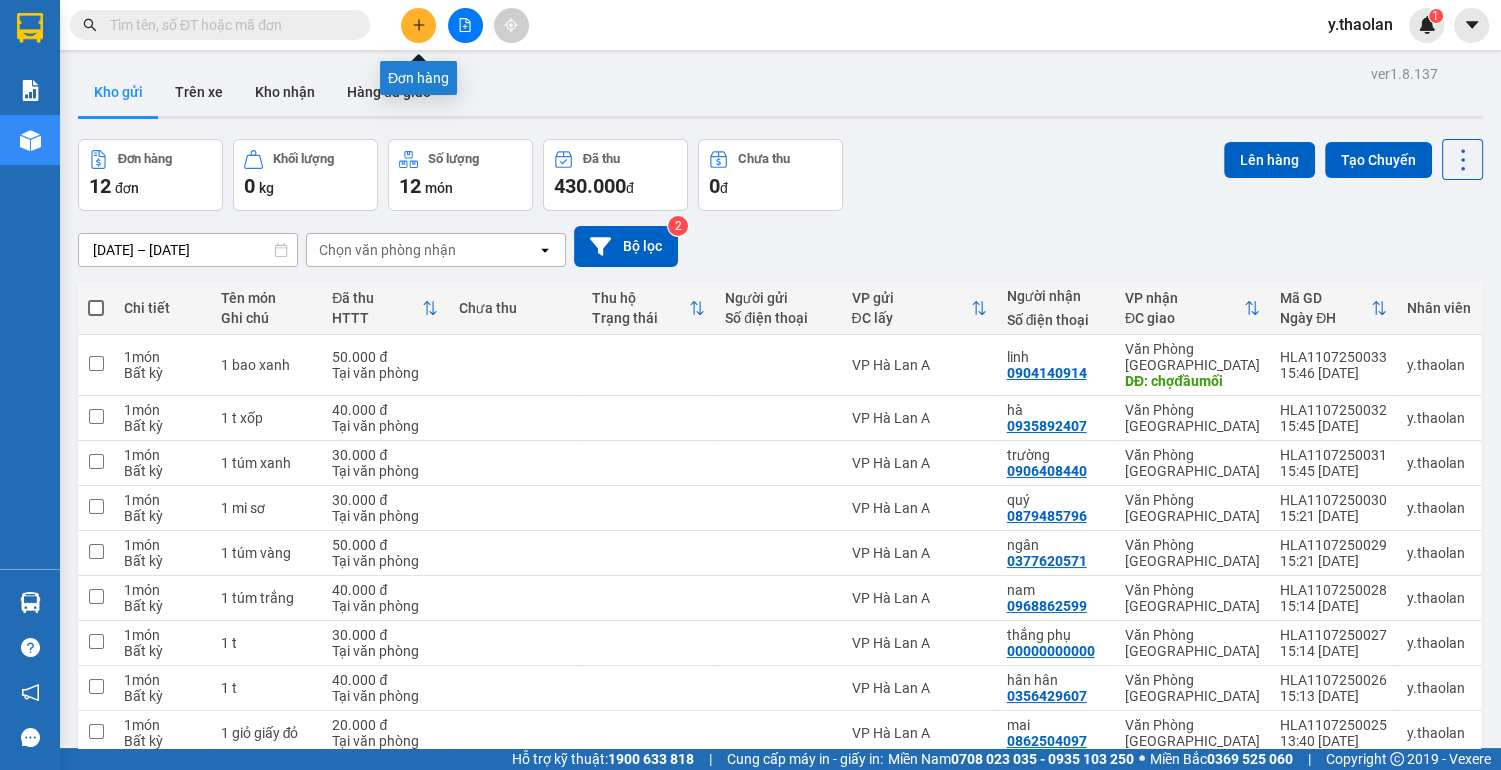 click at bounding box center (418, 25) 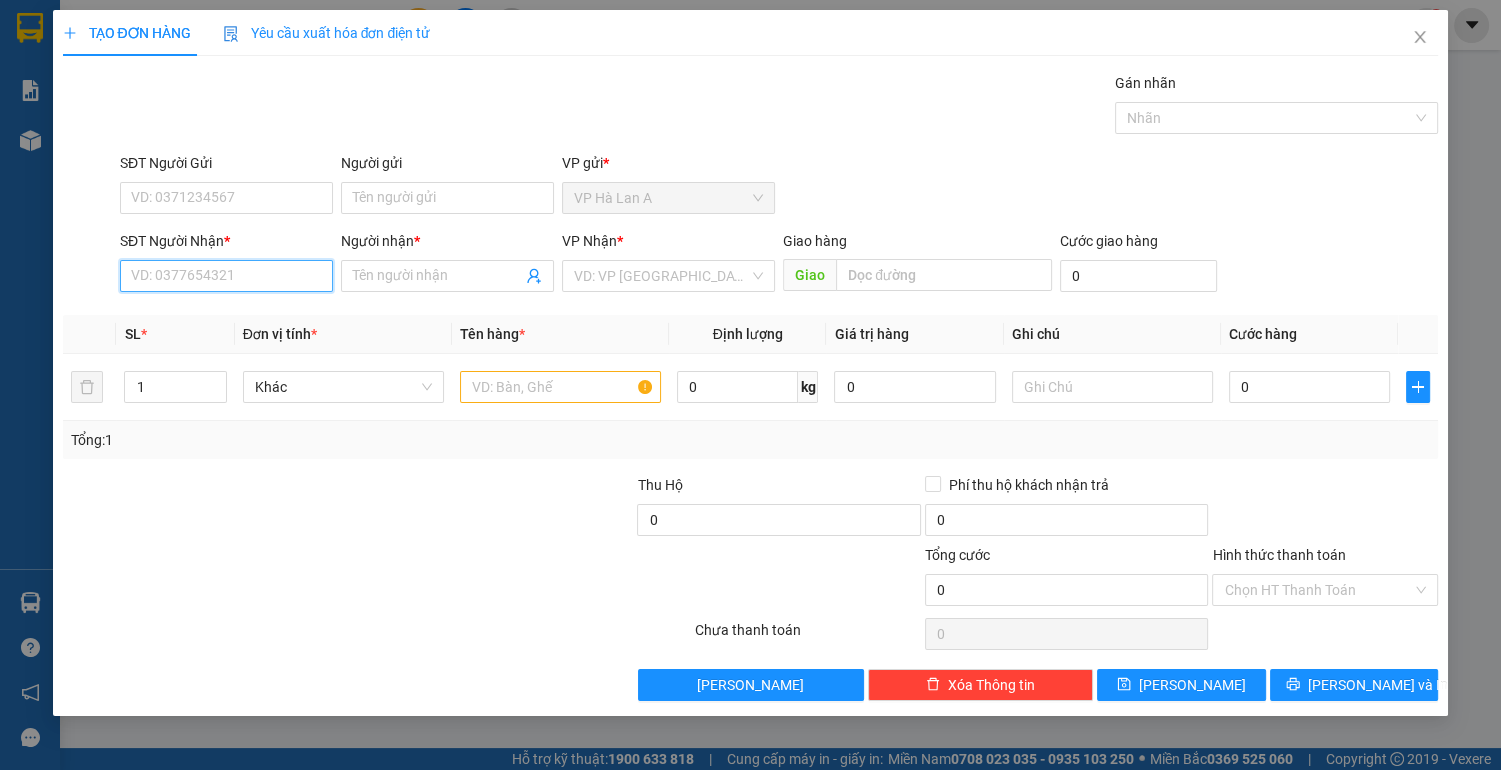 click on "SĐT Người Nhận  *" at bounding box center (226, 276) 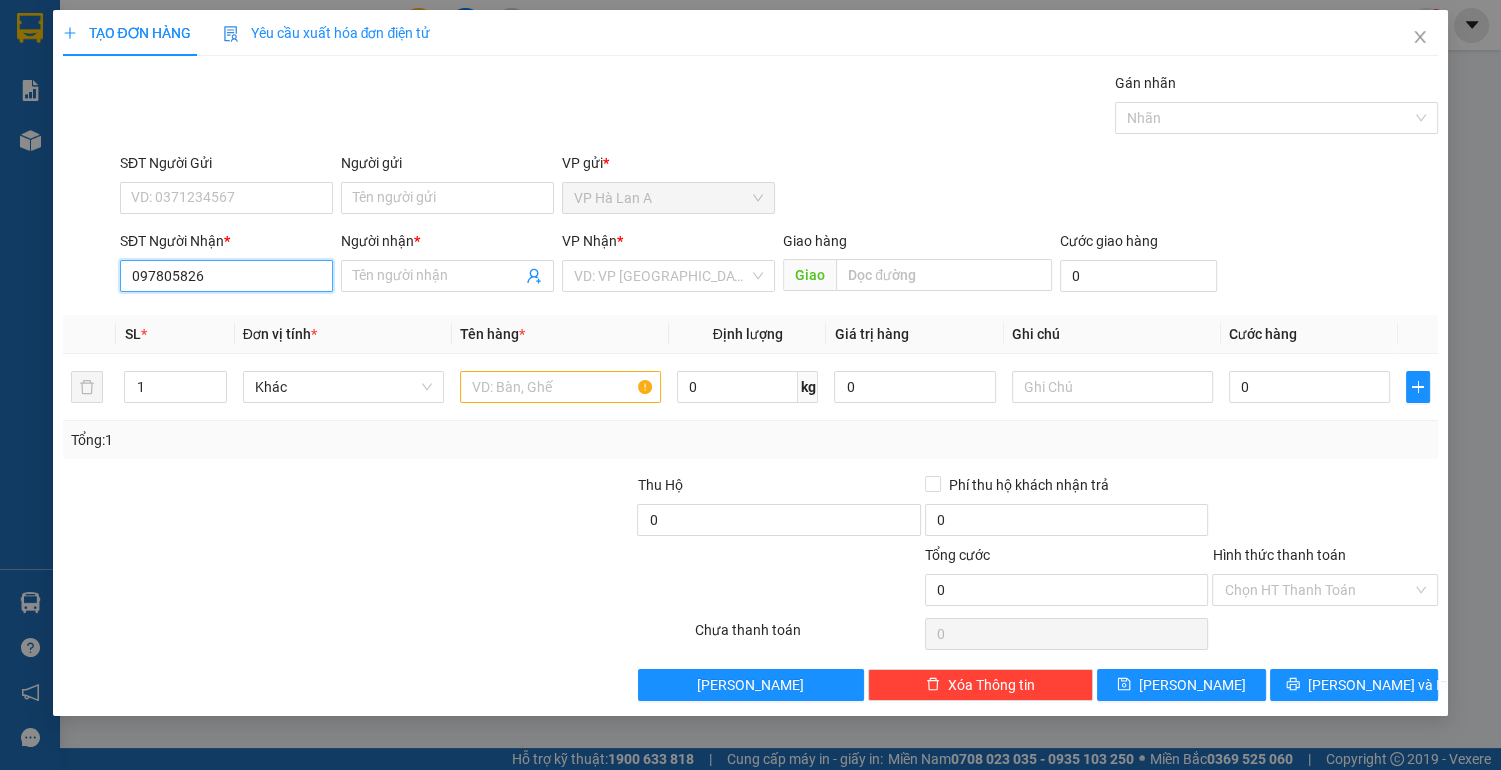 type on "0978058266" 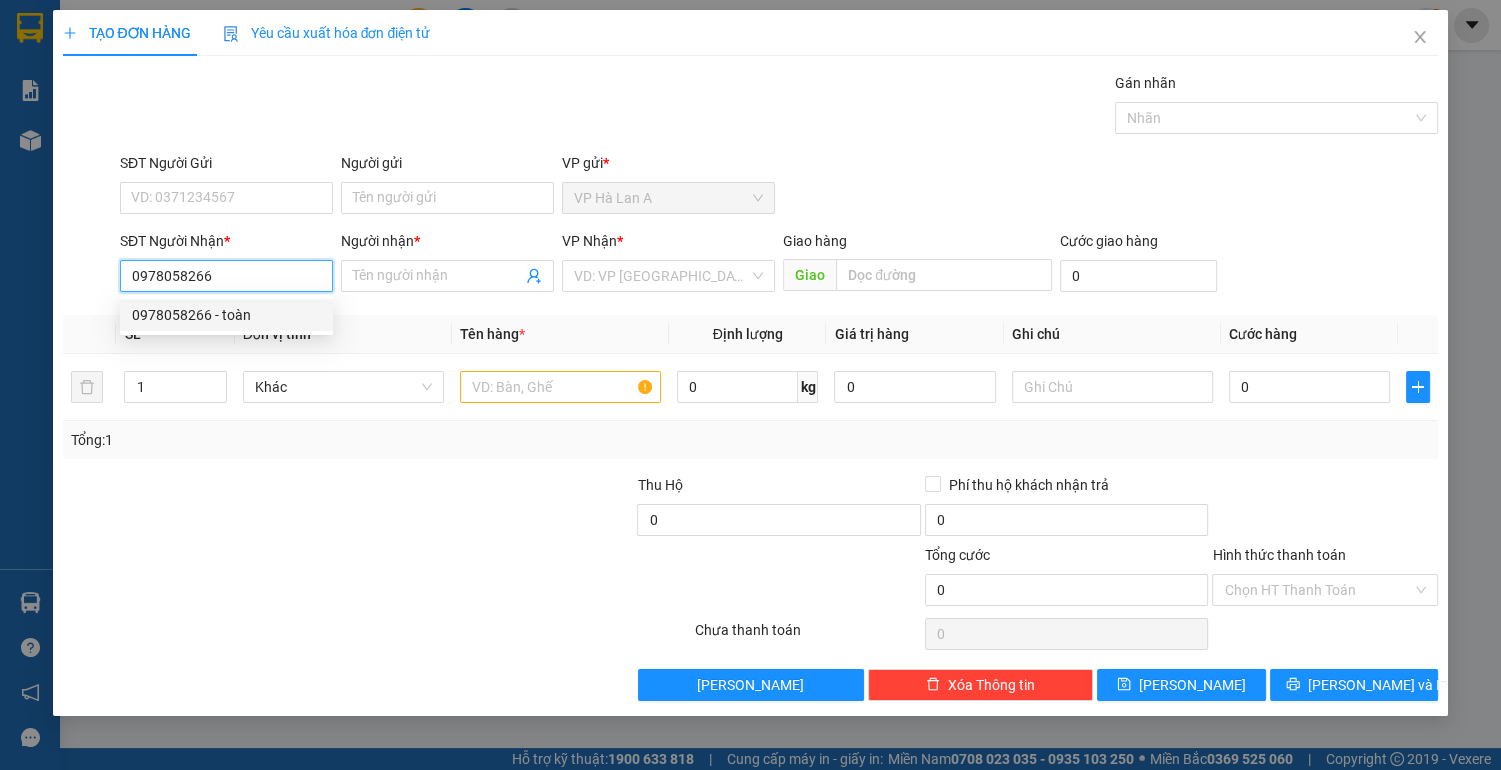 click on "0978058266 - toàn" at bounding box center [226, 315] 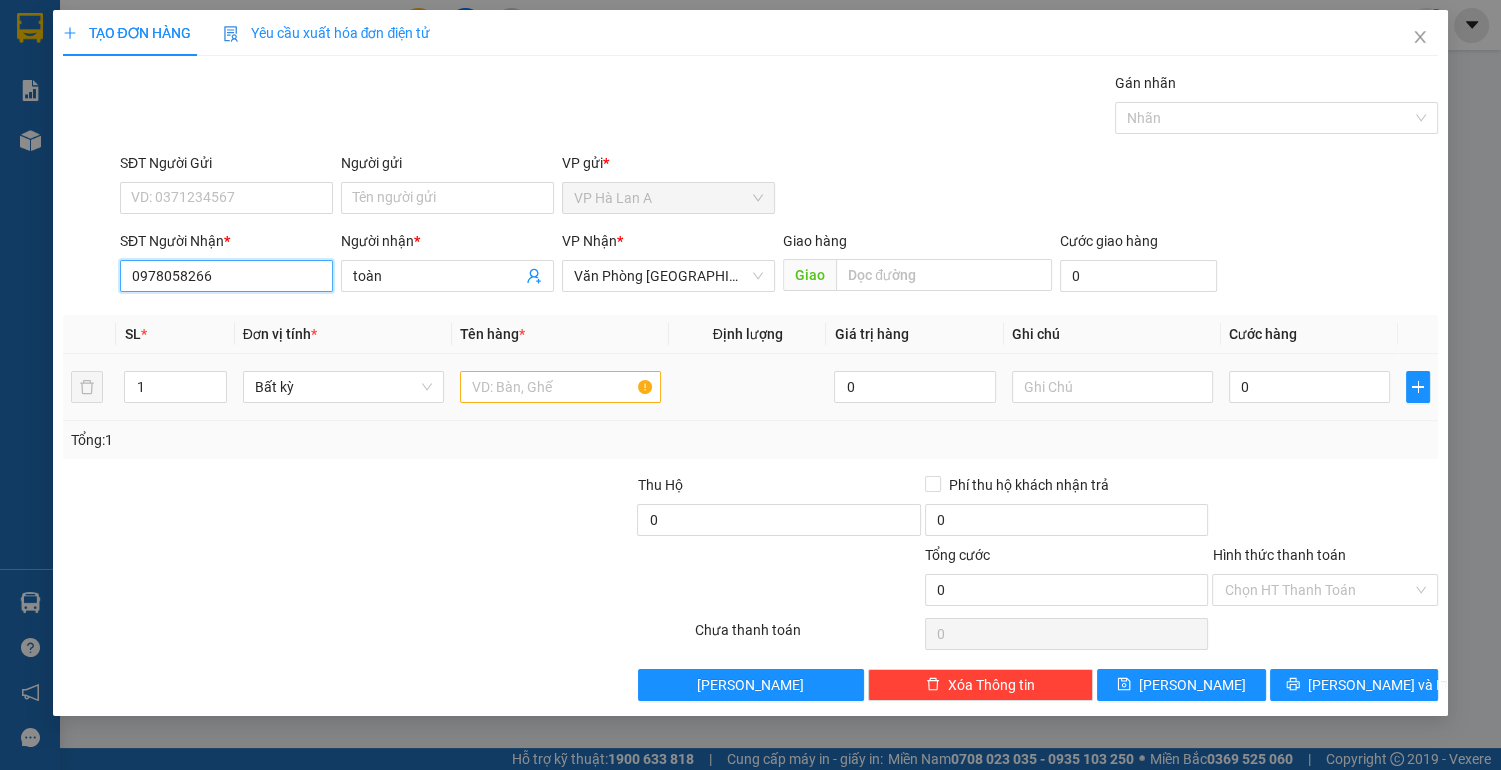 type on "0978058266" 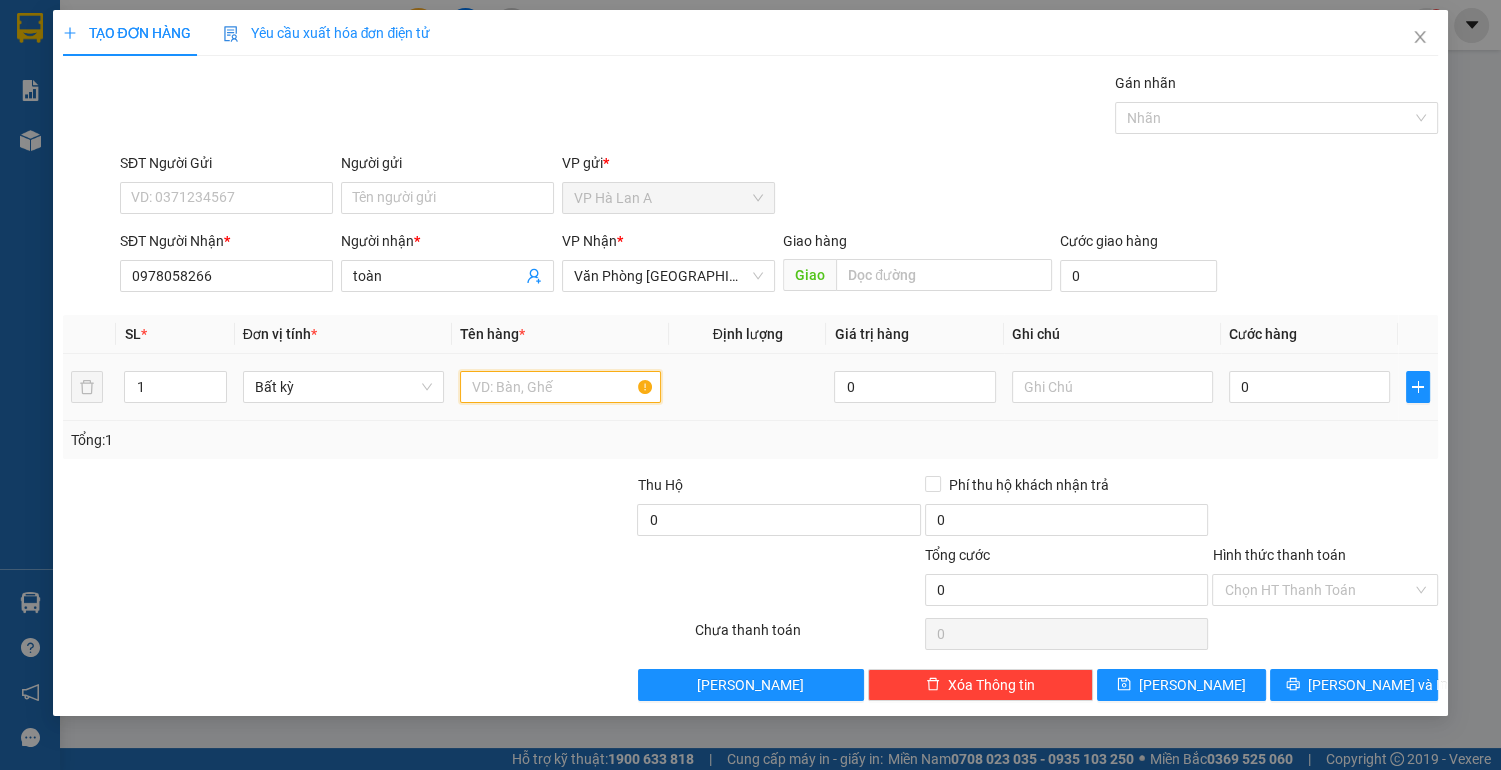 click at bounding box center (560, 387) 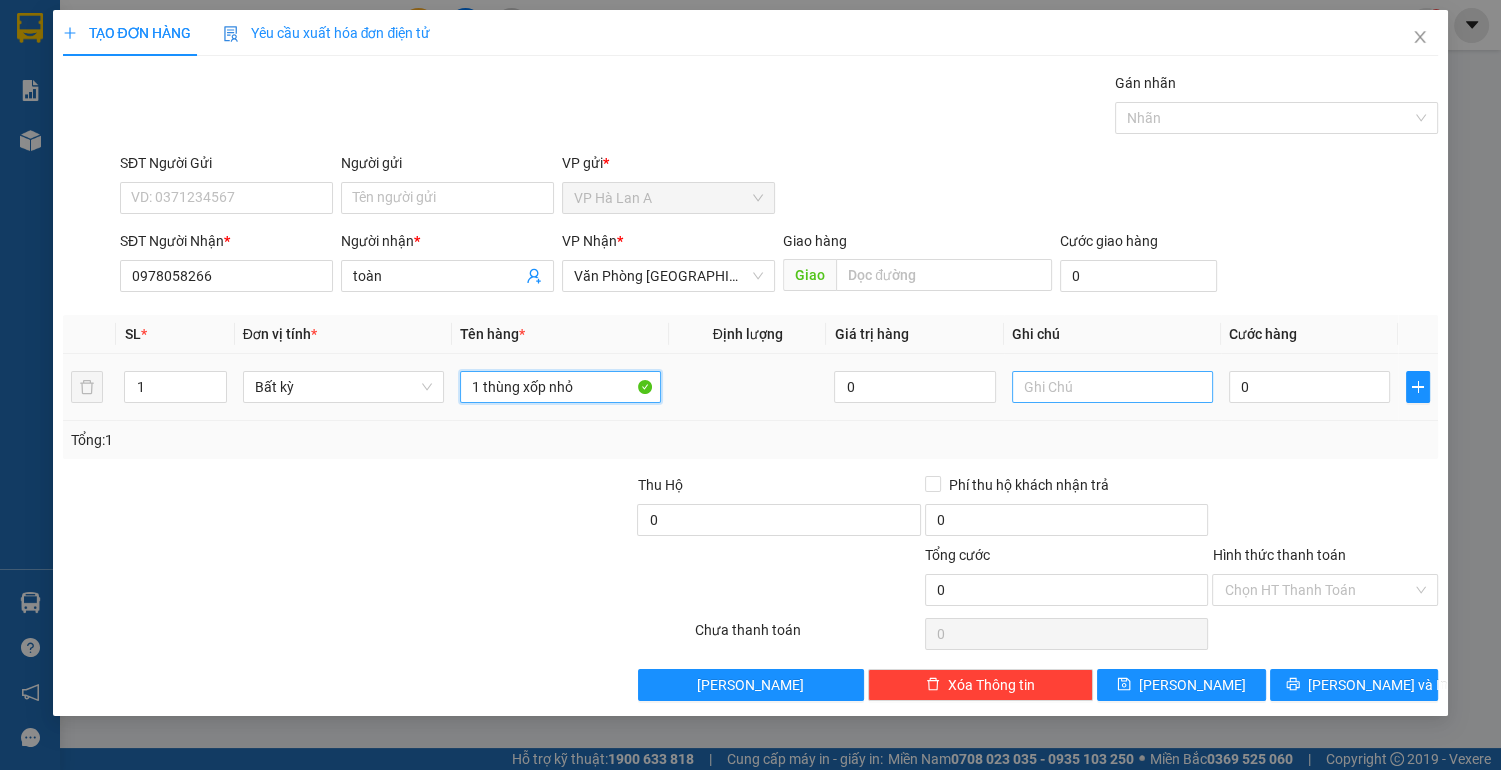 type on "1 thùng xốp nhỏ" 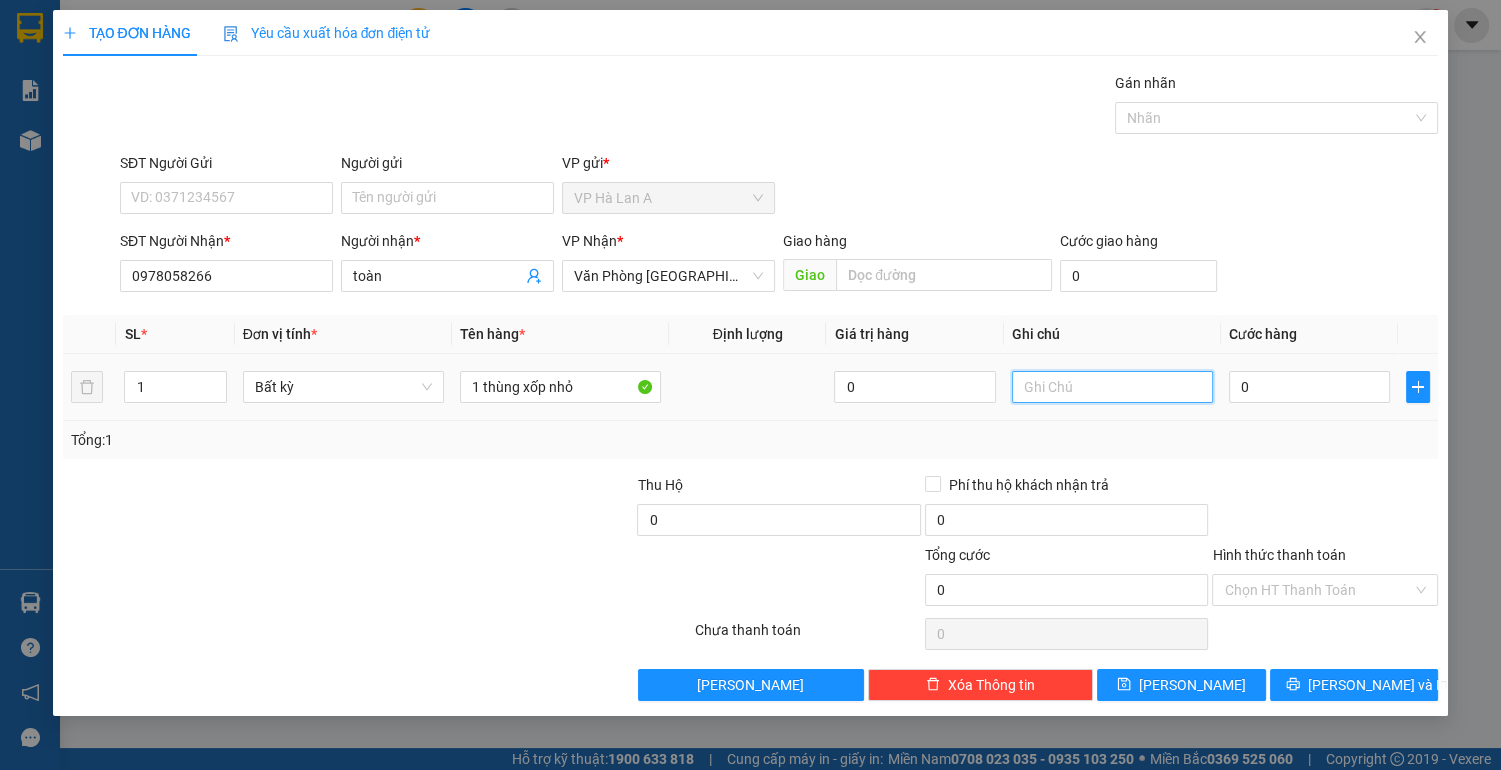 click at bounding box center (1112, 387) 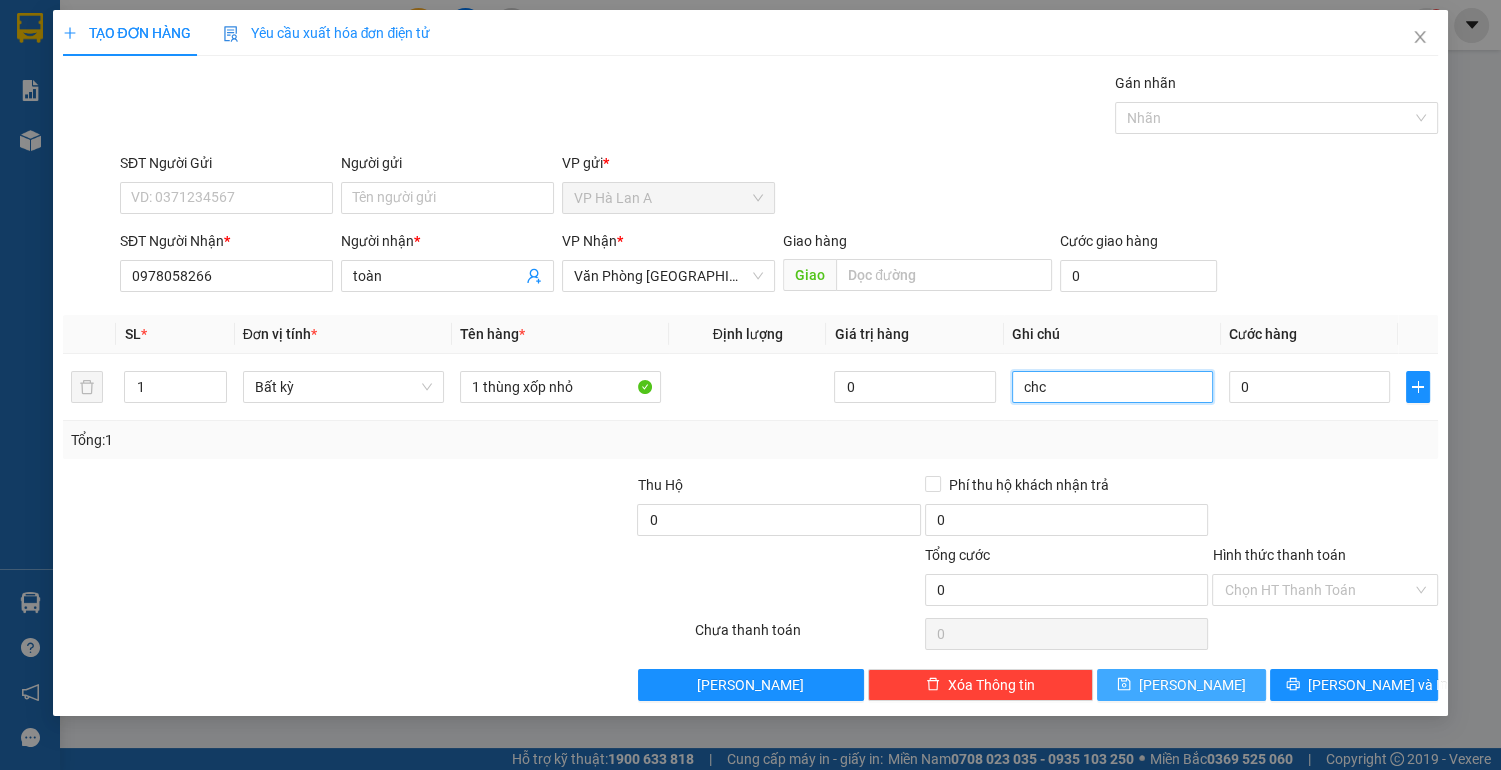 type on "chc" 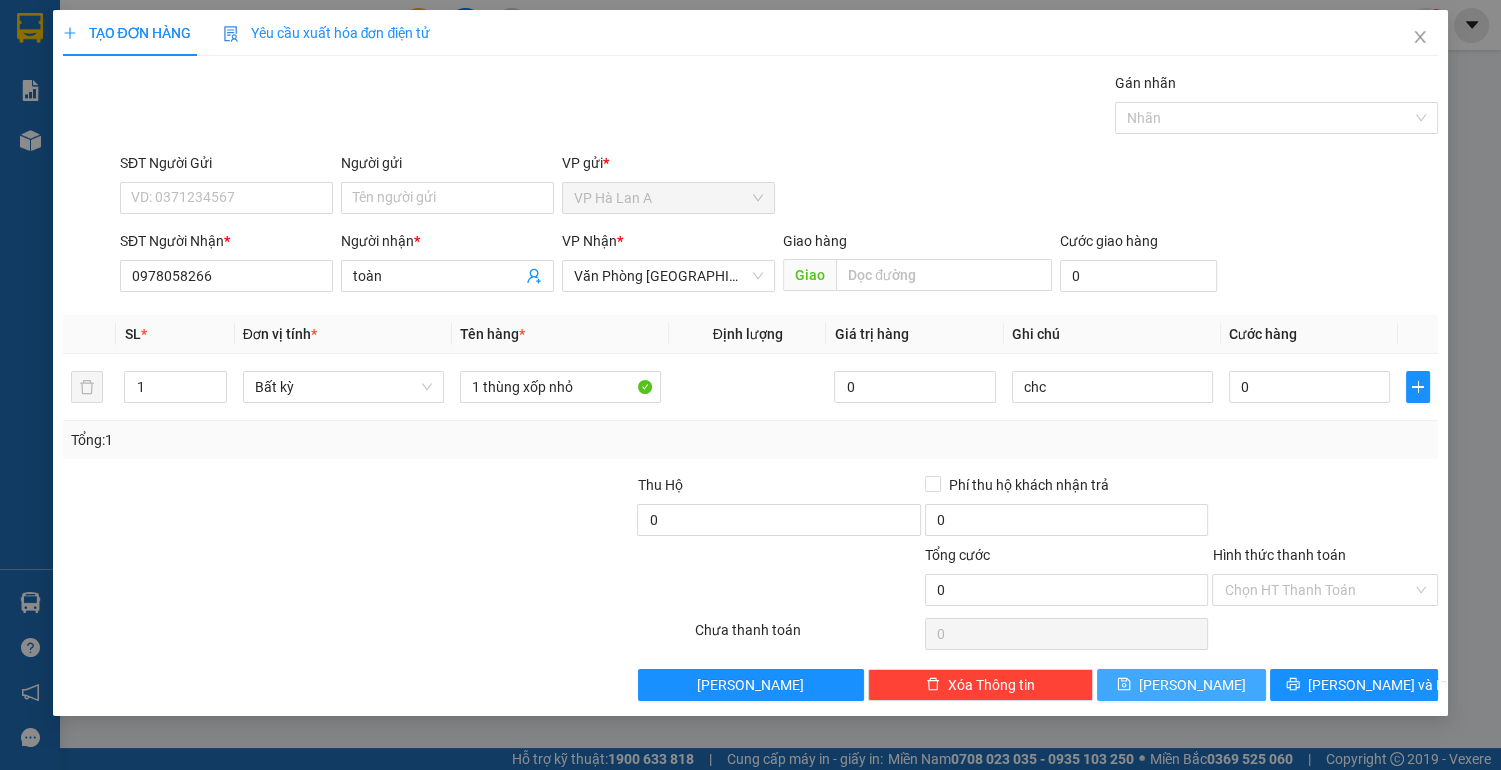 drag, startPoint x: 1172, startPoint y: 669, endPoint x: 1189, endPoint y: 684, distance: 22.671568 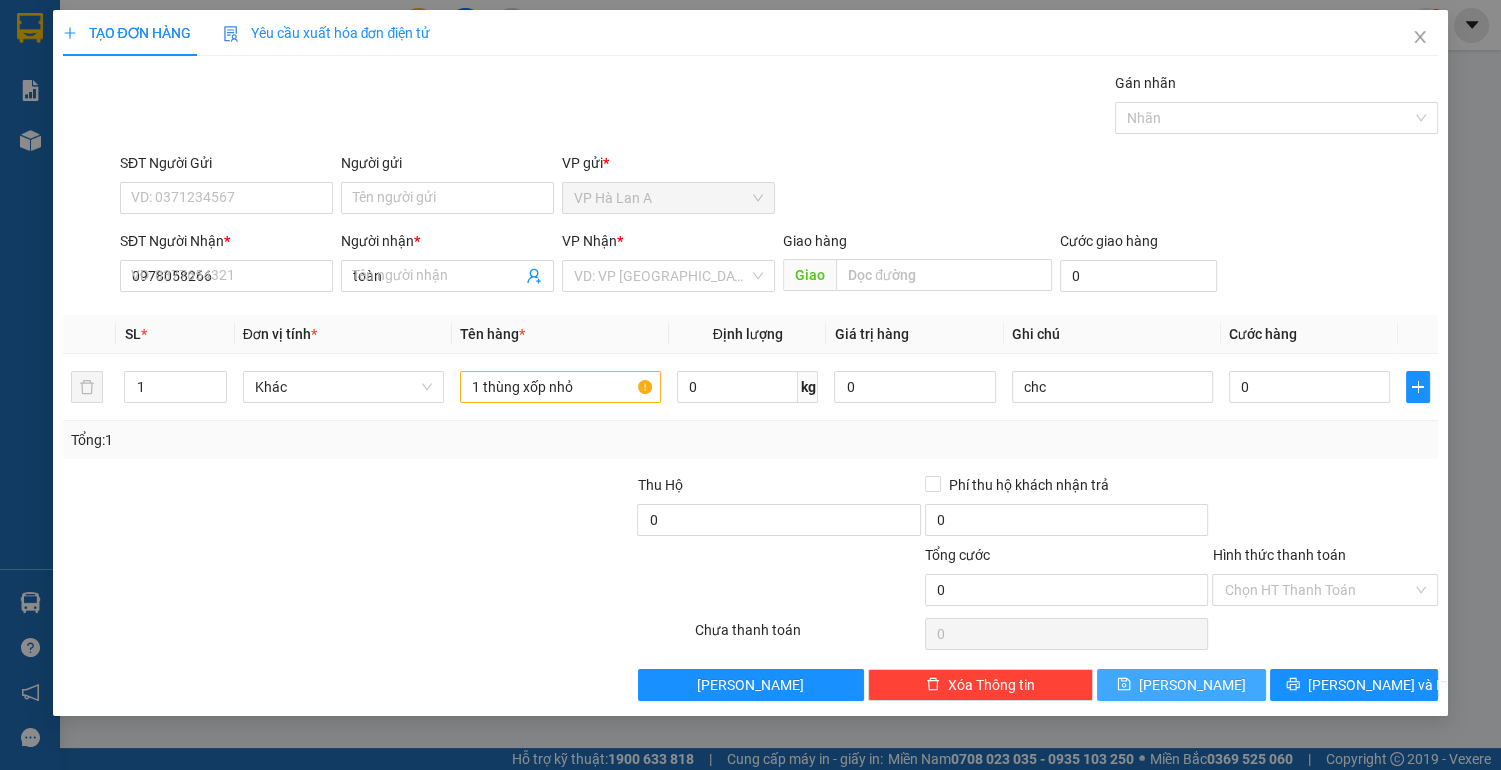 type 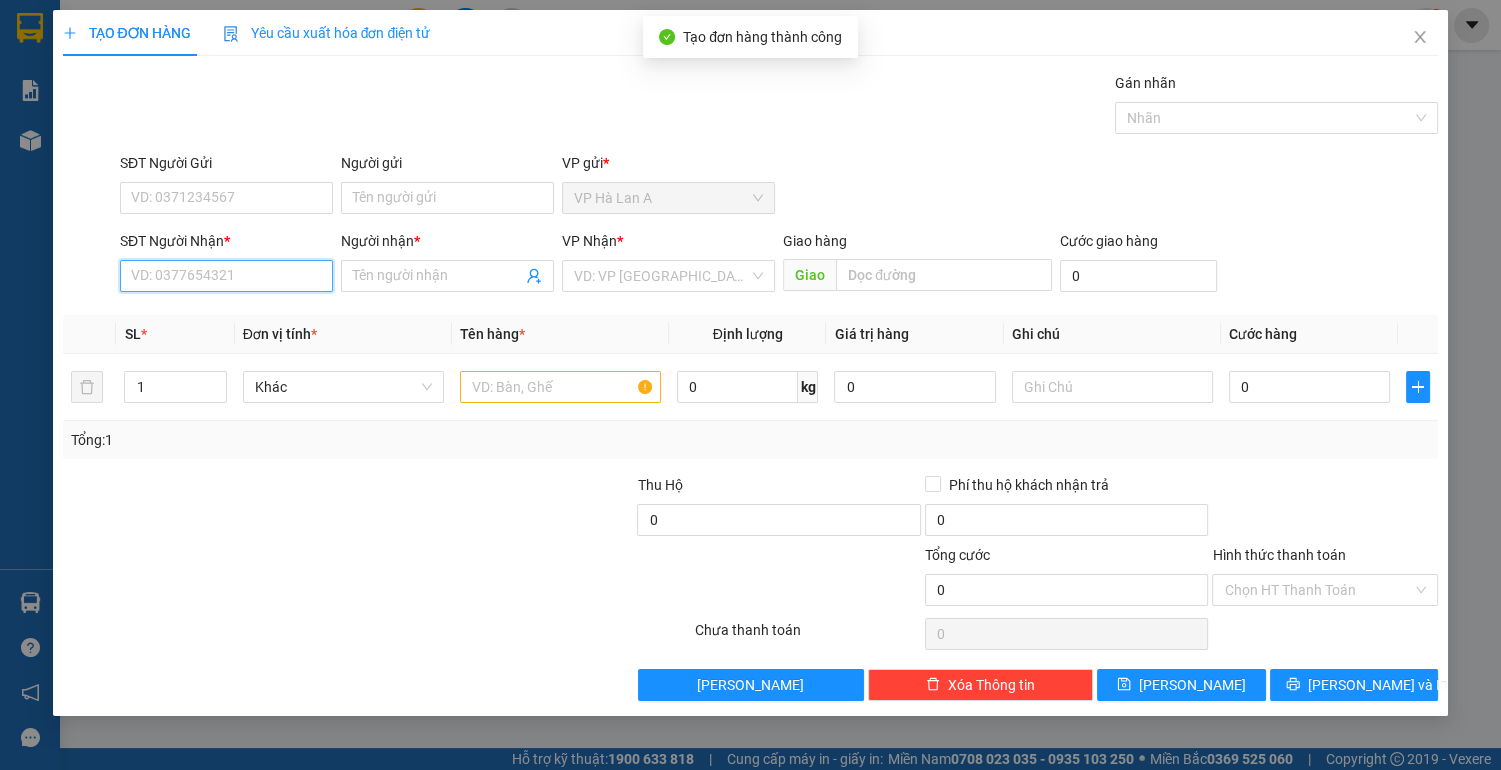 click on "SĐT Người Nhận  *" at bounding box center (226, 276) 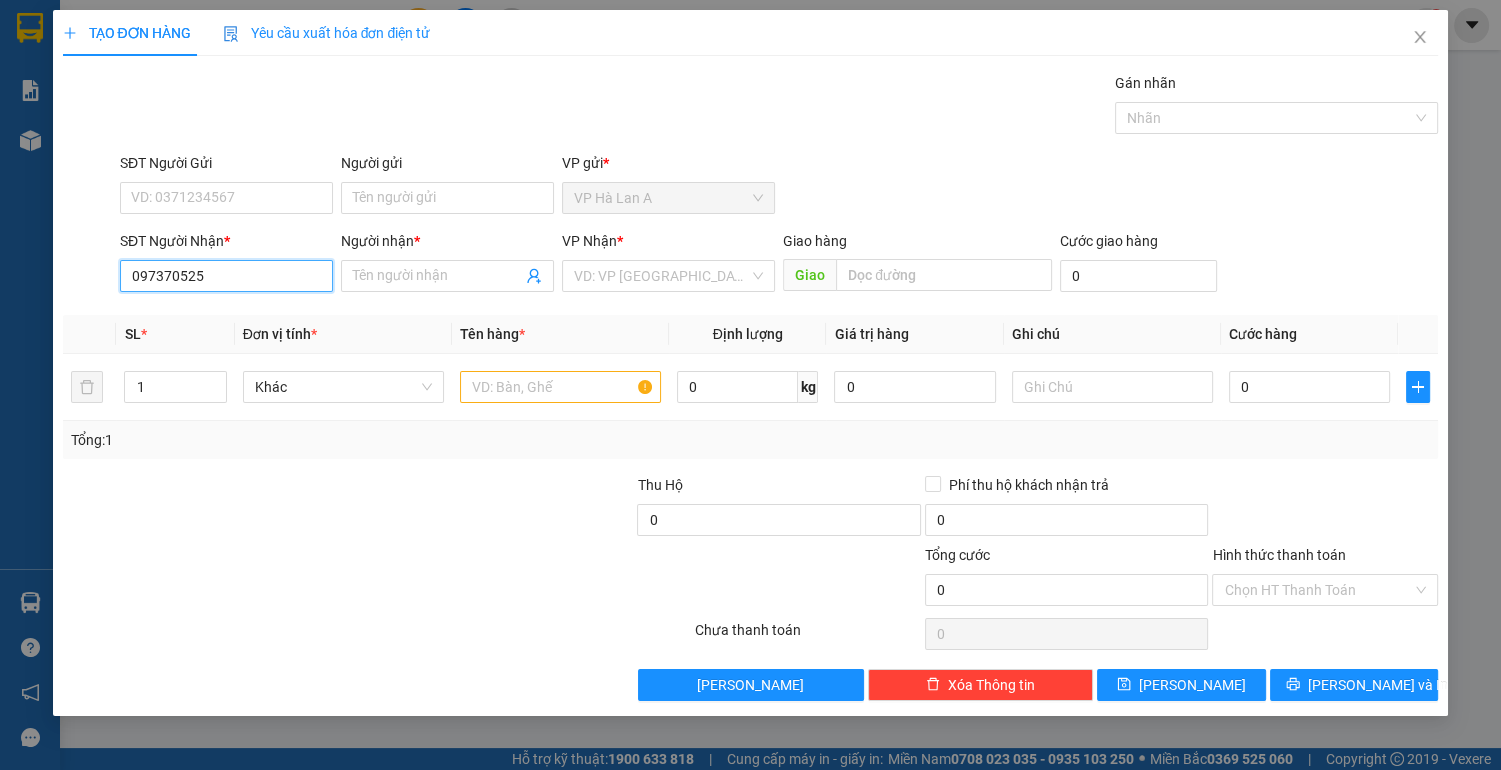 type on "0973705253" 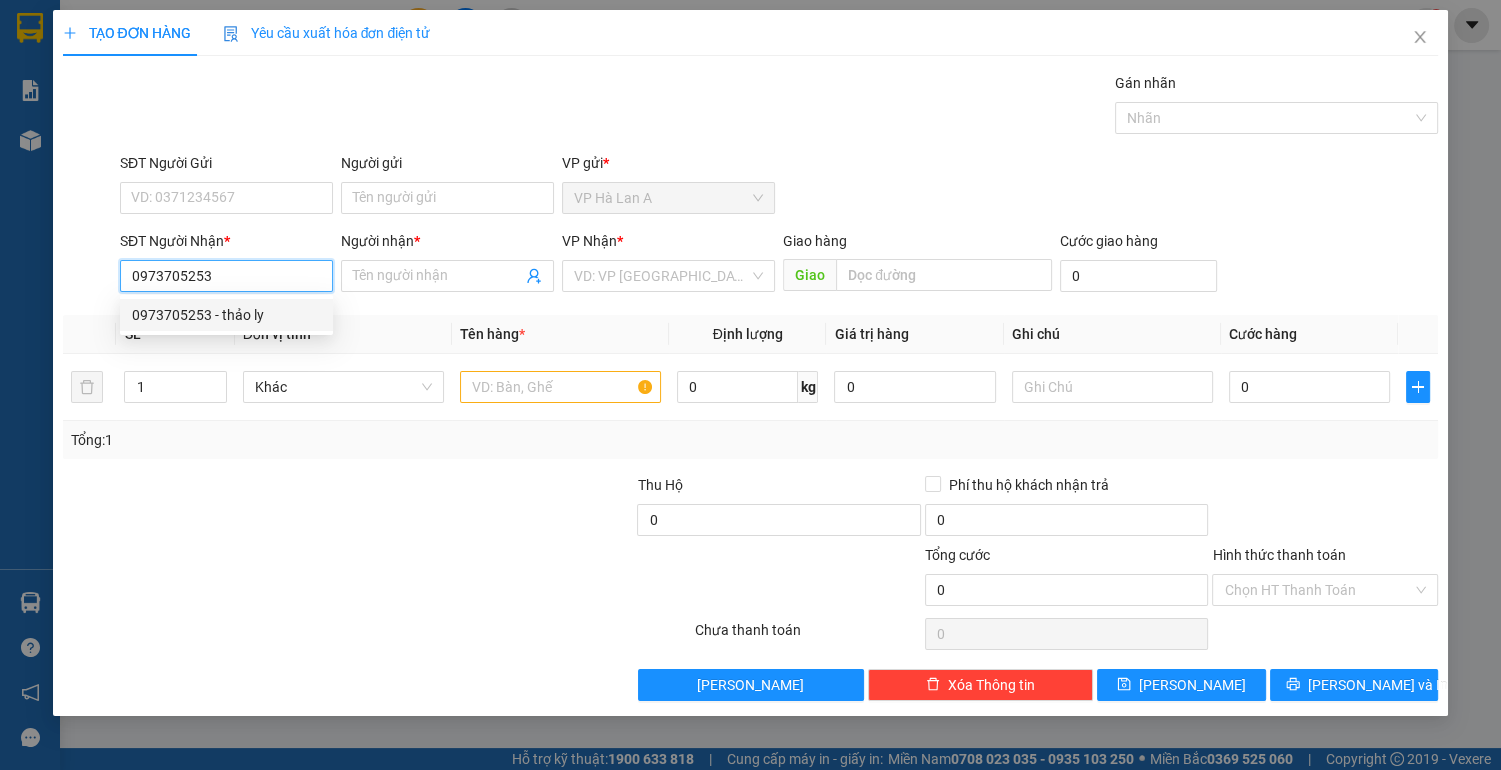 click on "0973705253 - thảo ly" at bounding box center [226, 315] 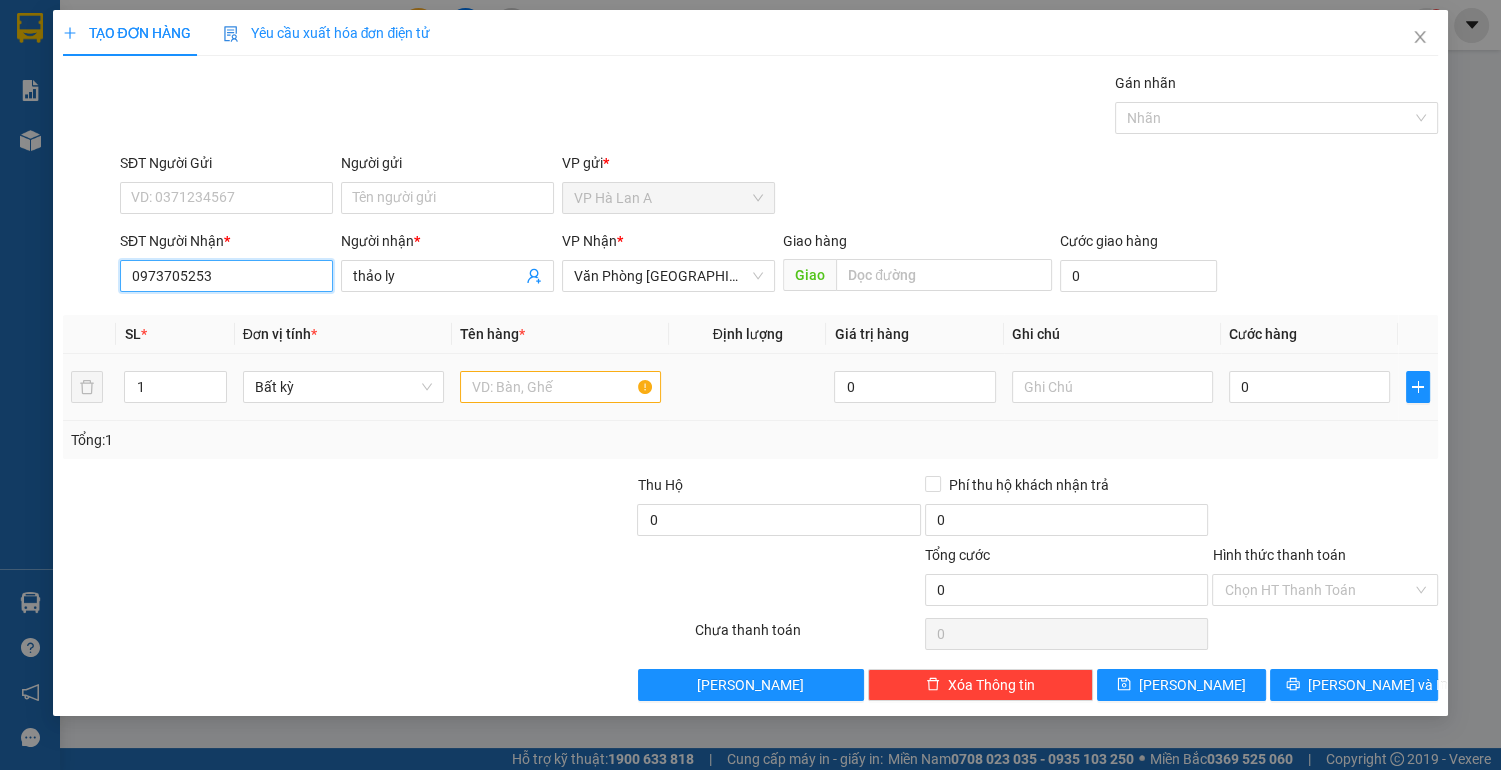 type on "0973705253" 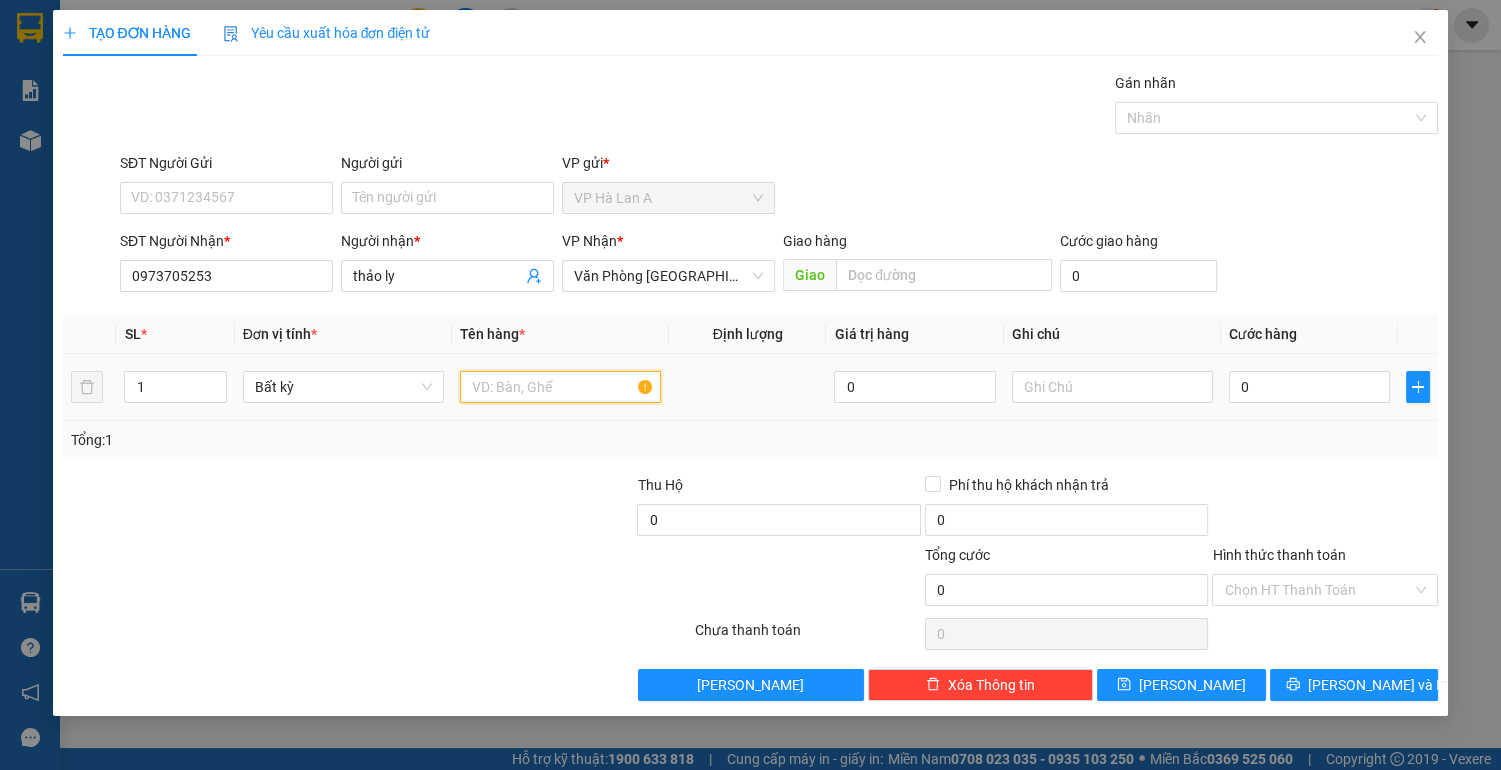 click at bounding box center (560, 387) 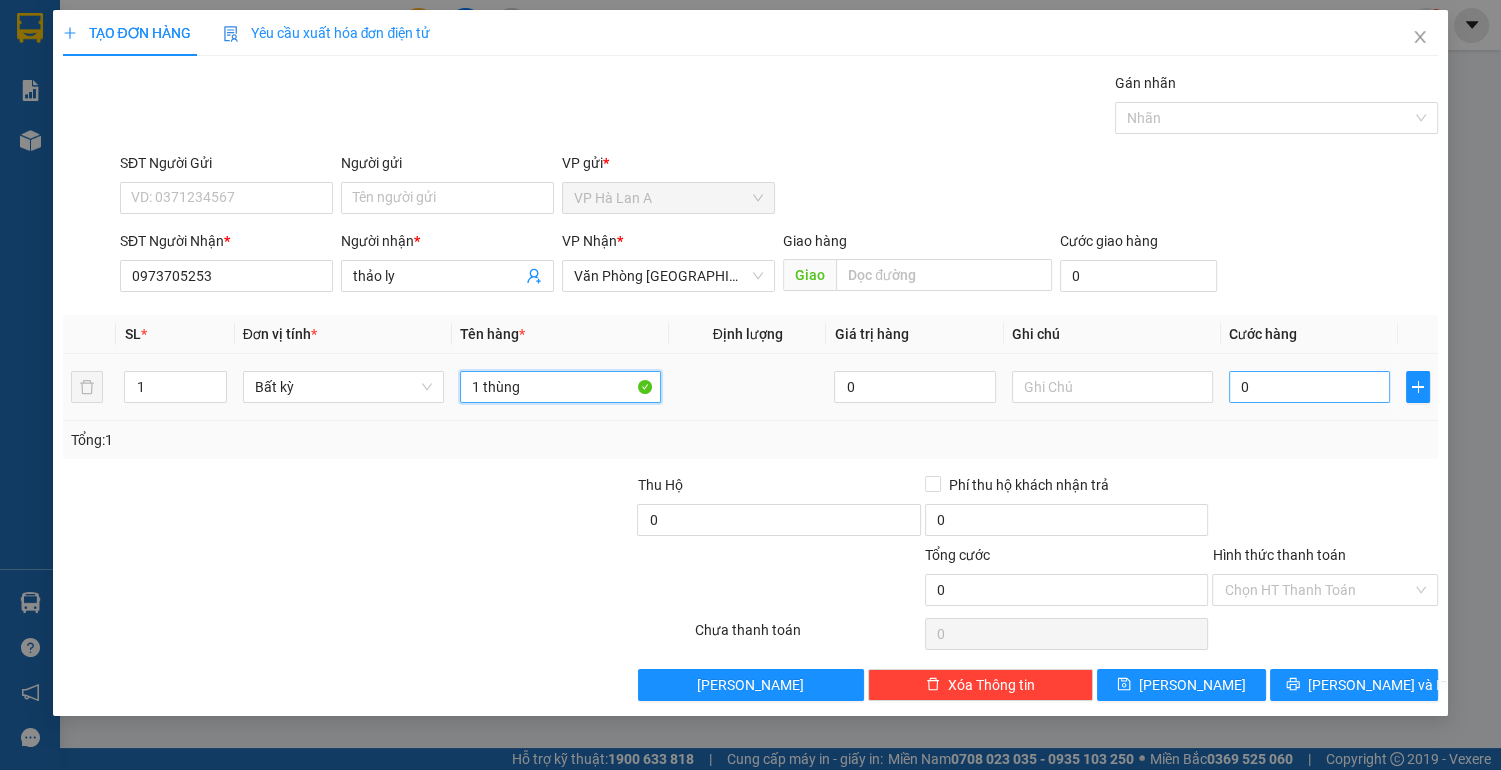 type on "1 thùng" 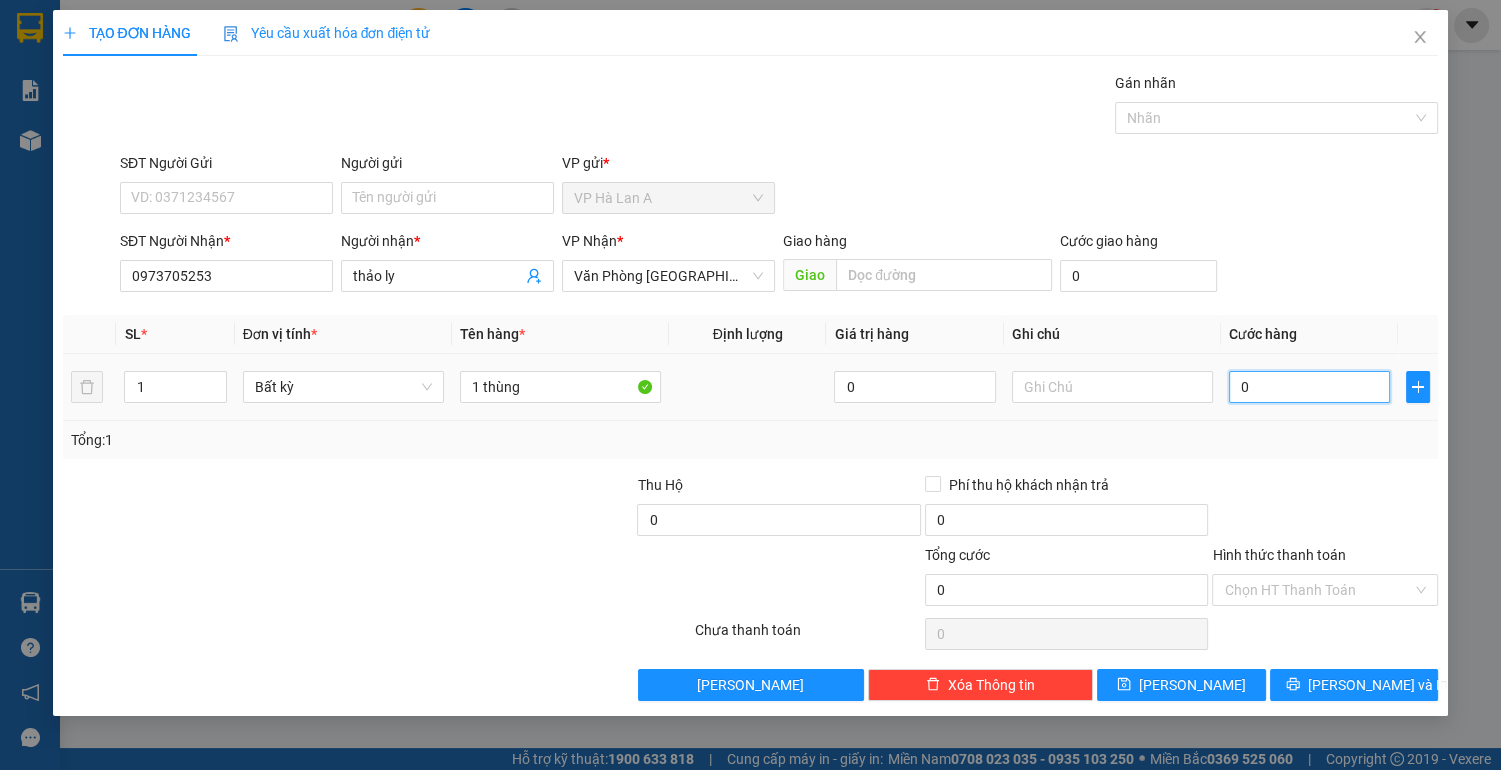 click on "0" at bounding box center [1310, 387] 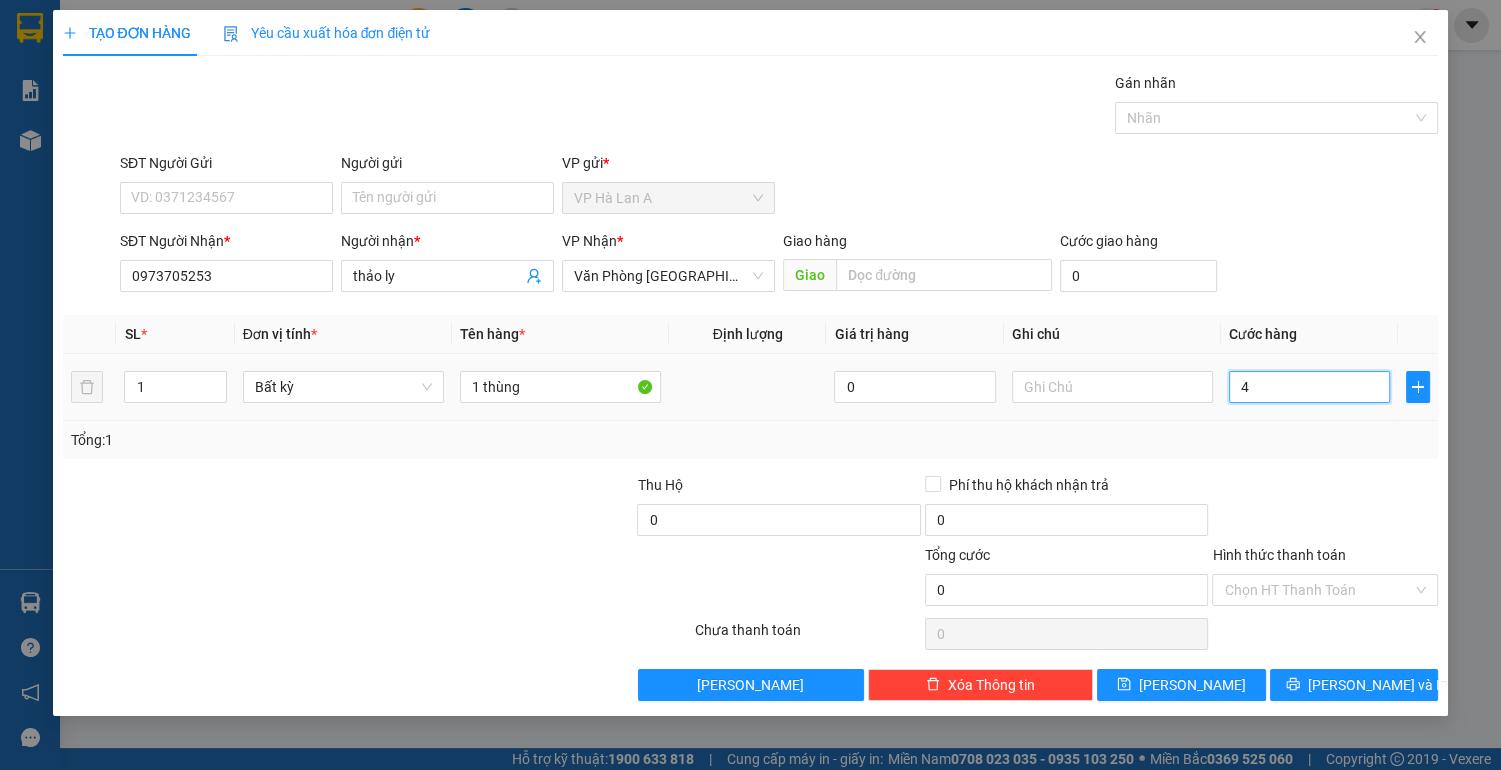 type on "4" 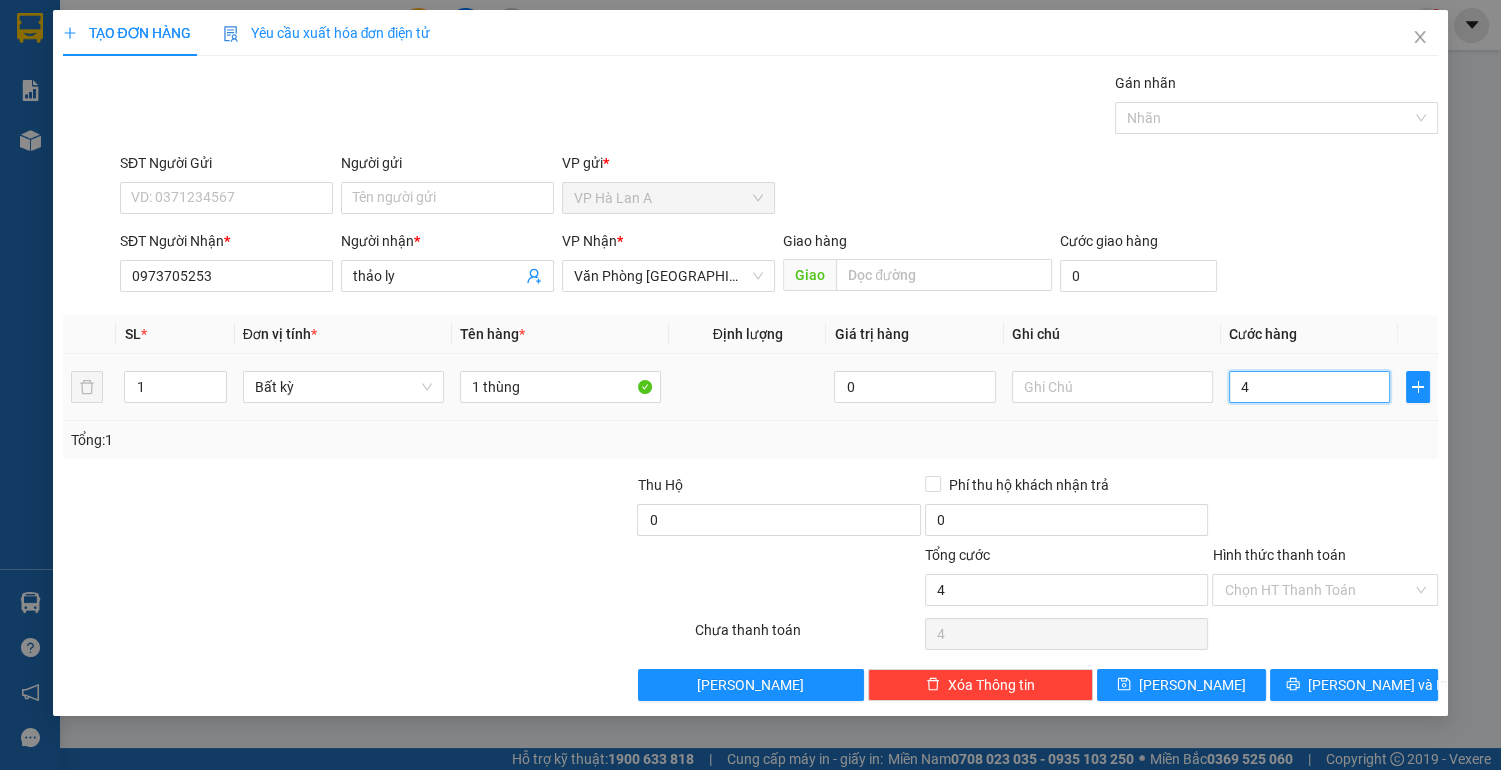 type on "0" 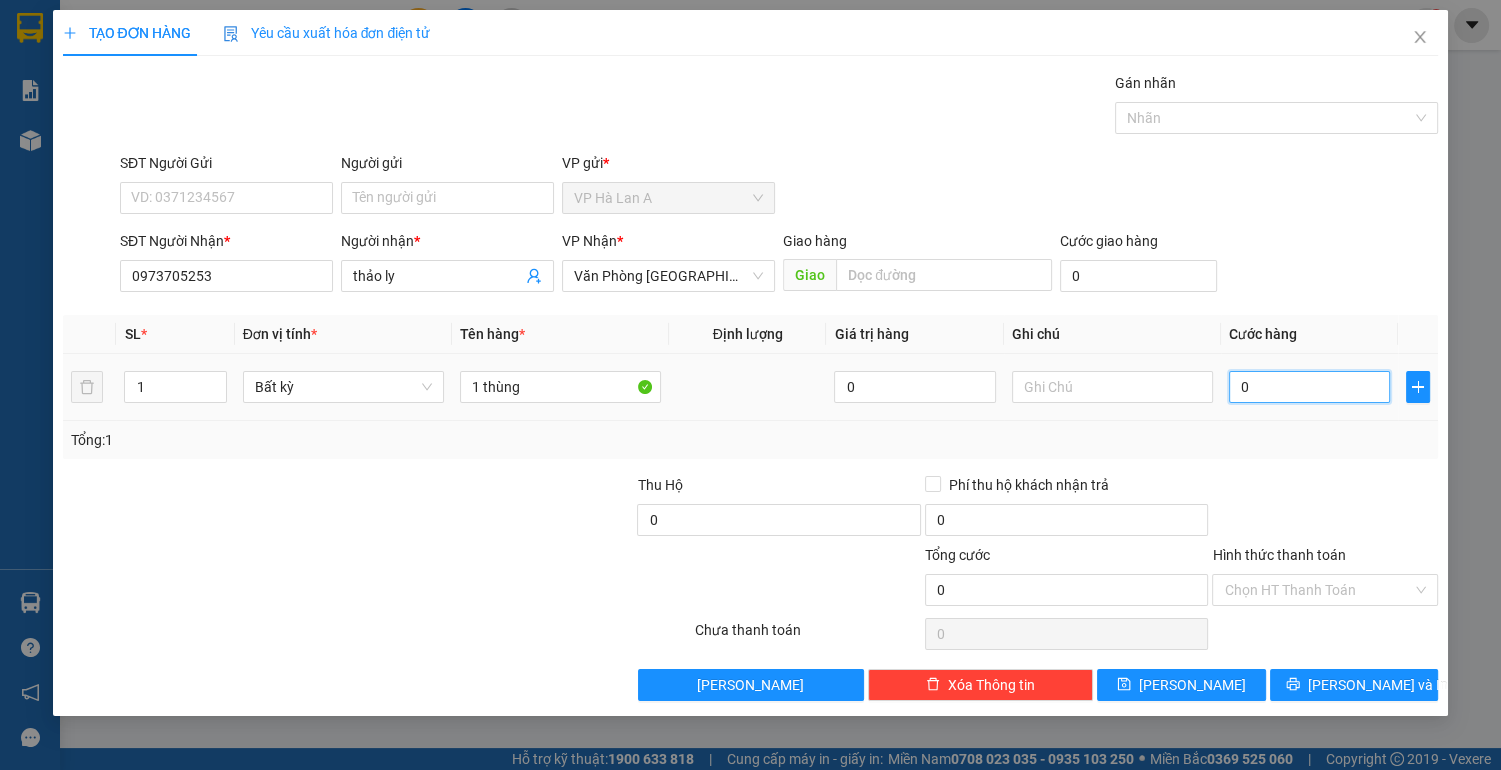 type on "05" 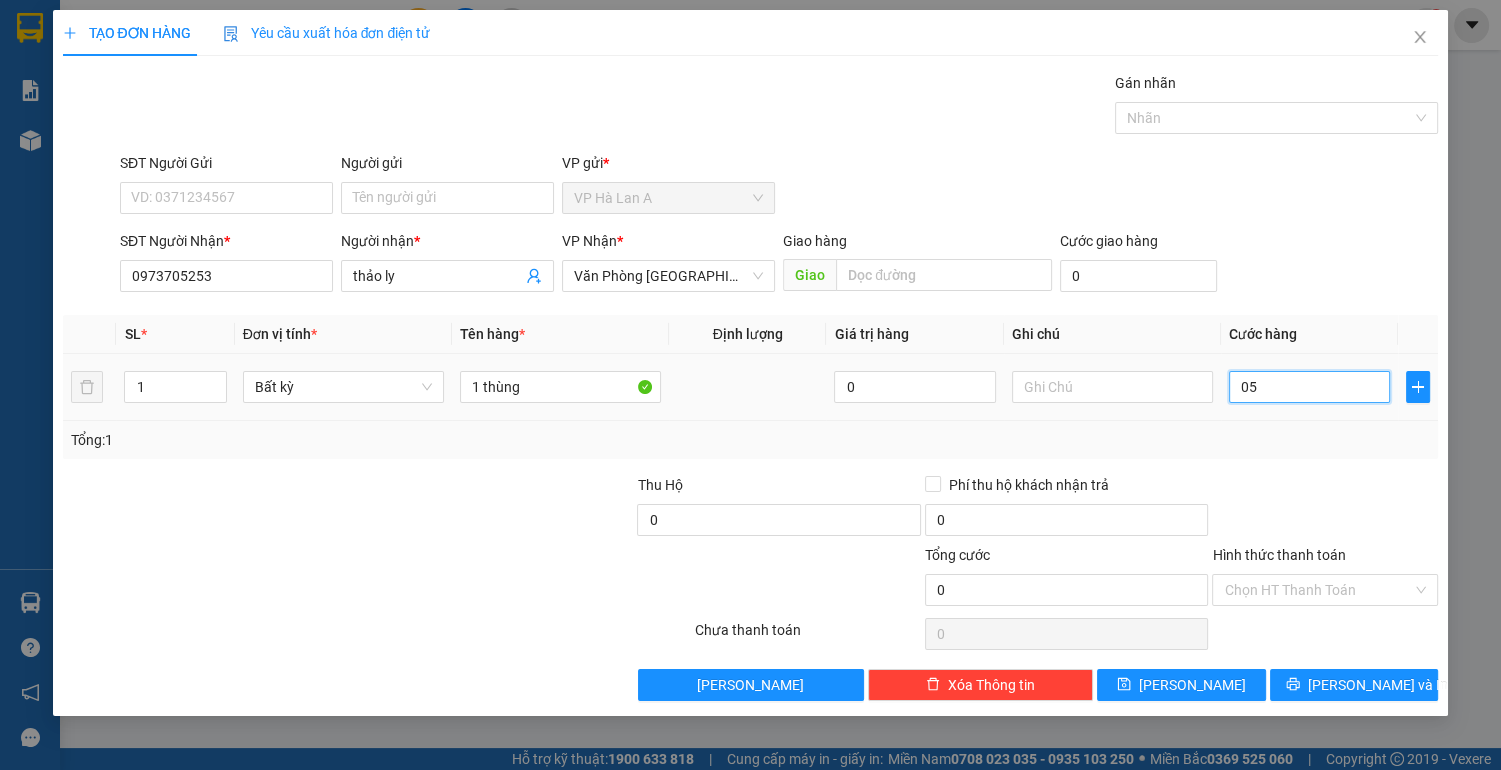 type on "5" 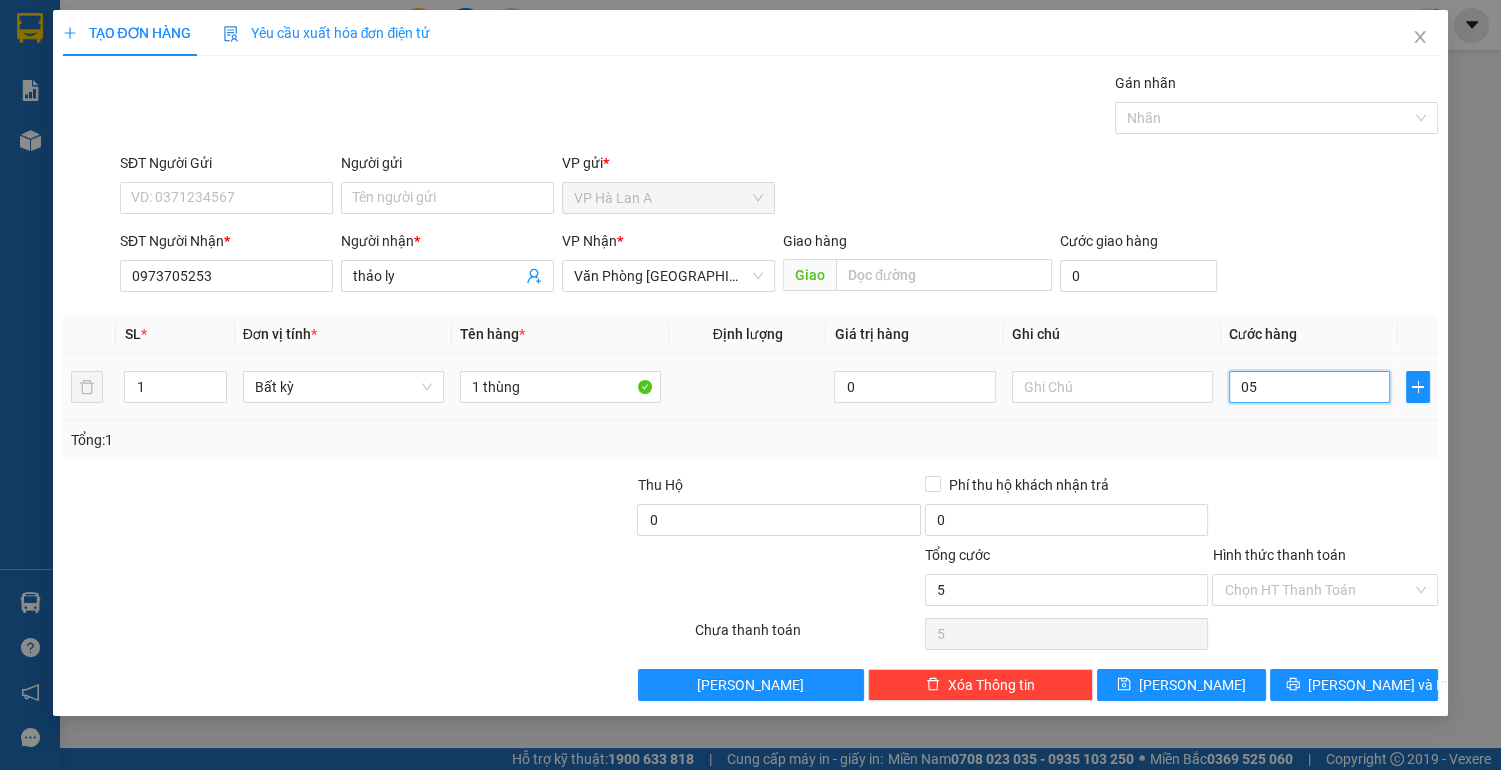 type on "050" 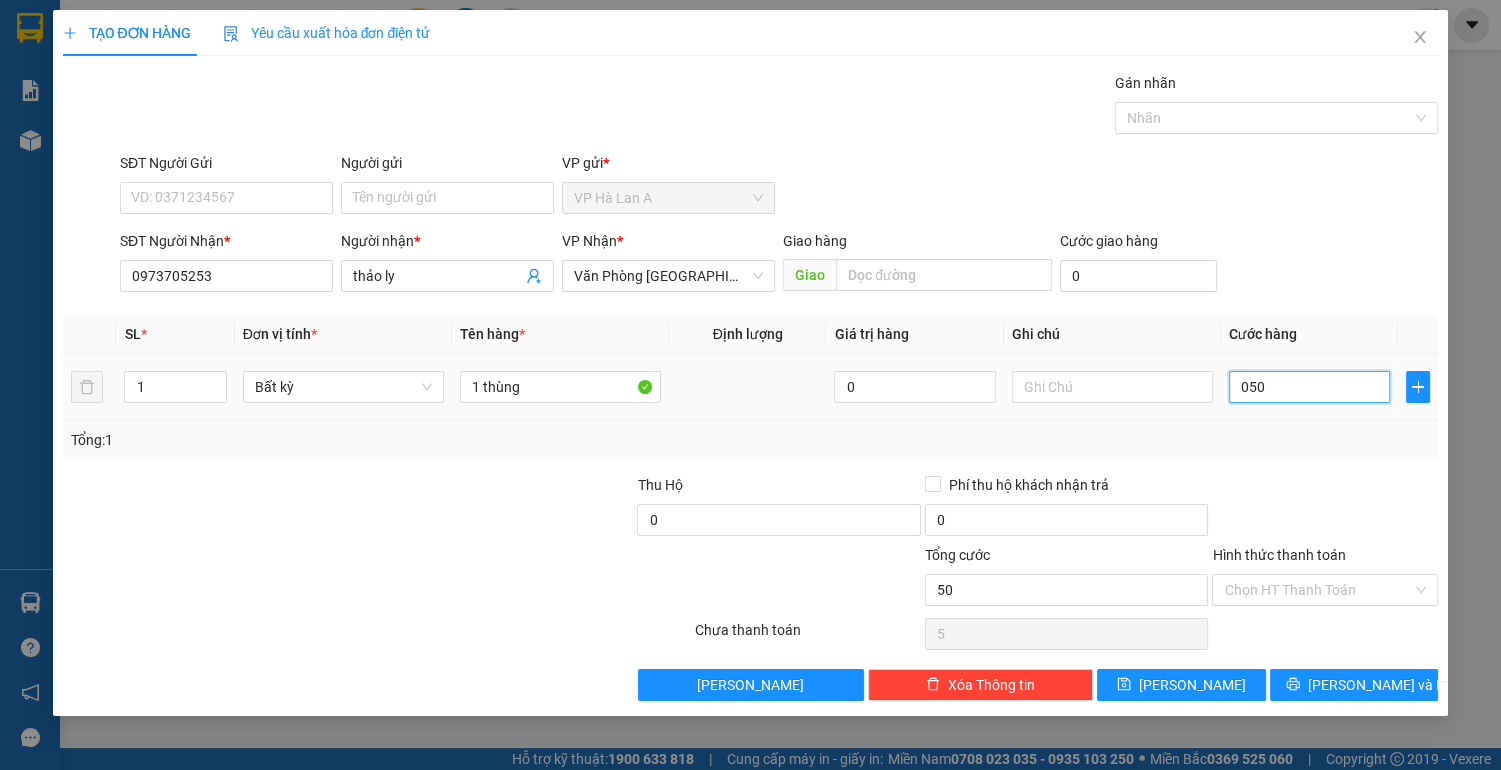 type on "50" 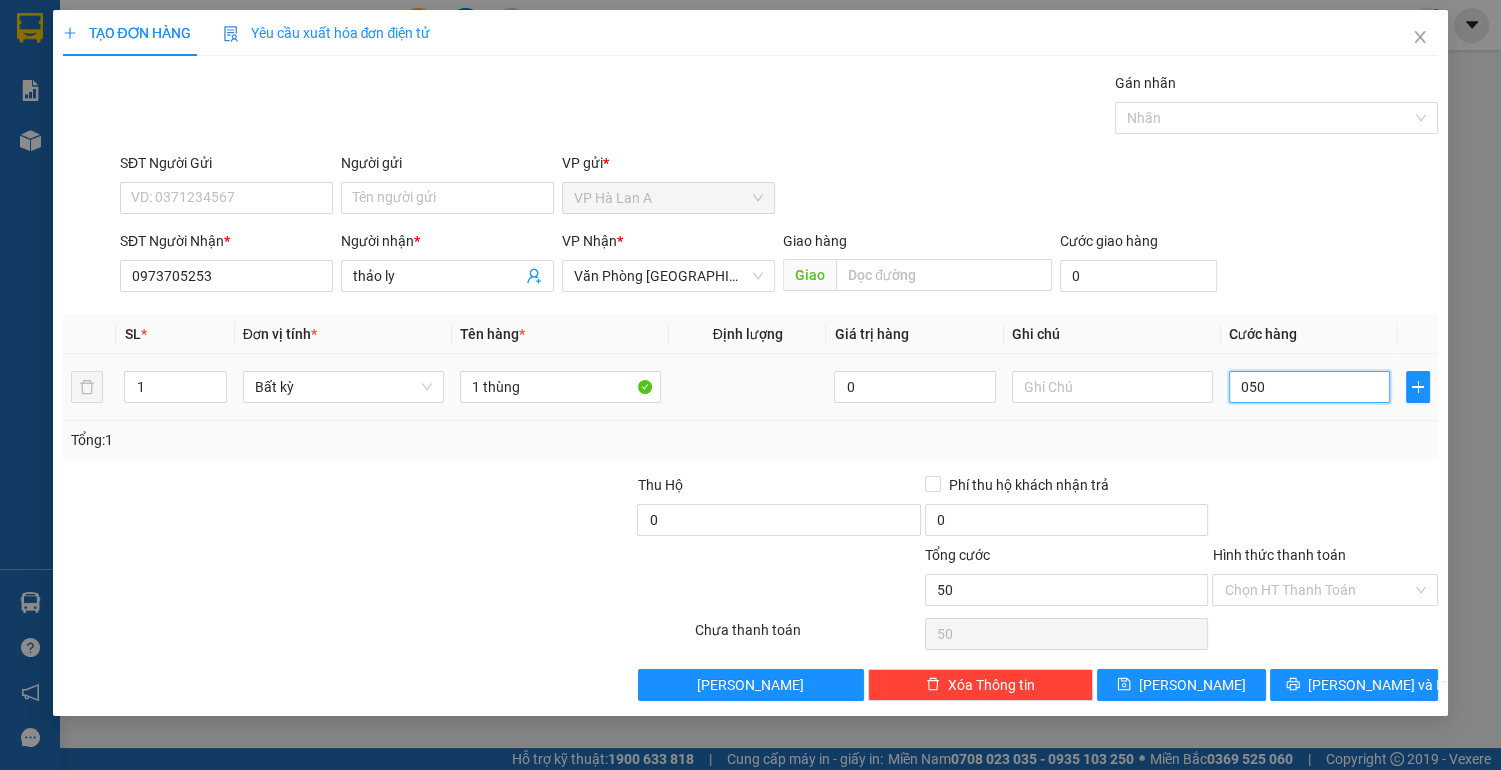 click on "050" at bounding box center (1310, 387) 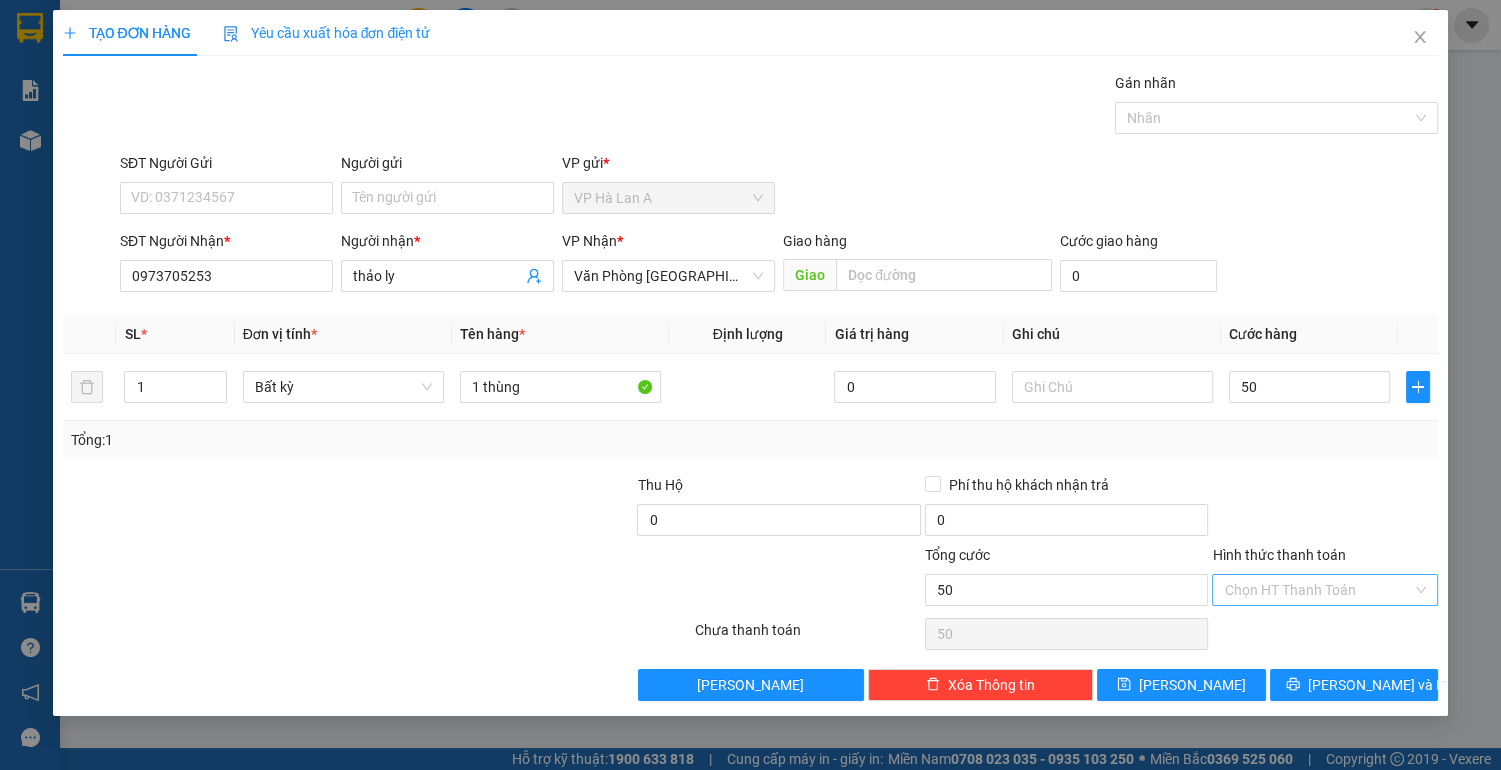 type on "50.000" 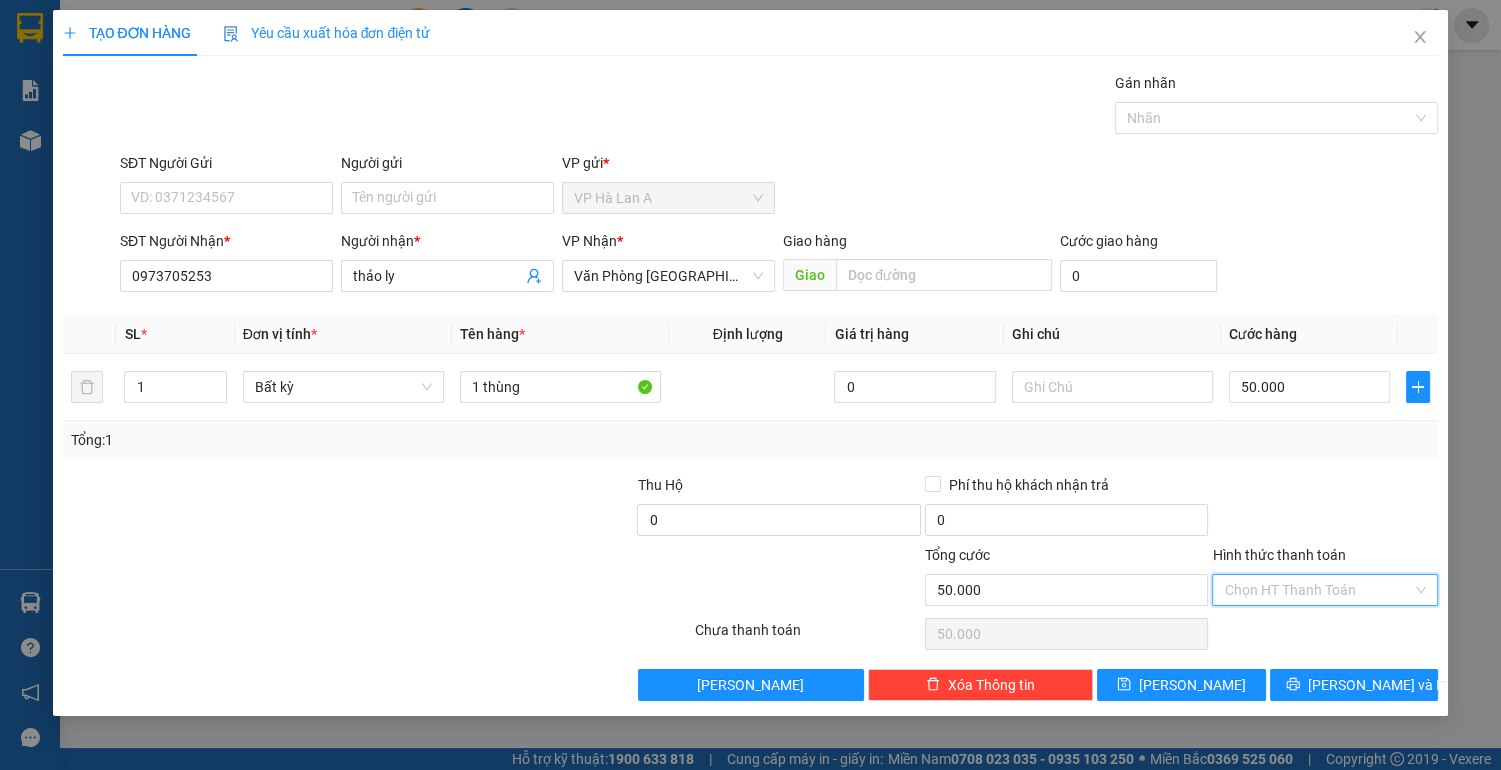 drag, startPoint x: 1307, startPoint y: 594, endPoint x: 1304, endPoint y: 625, distance: 31.144823 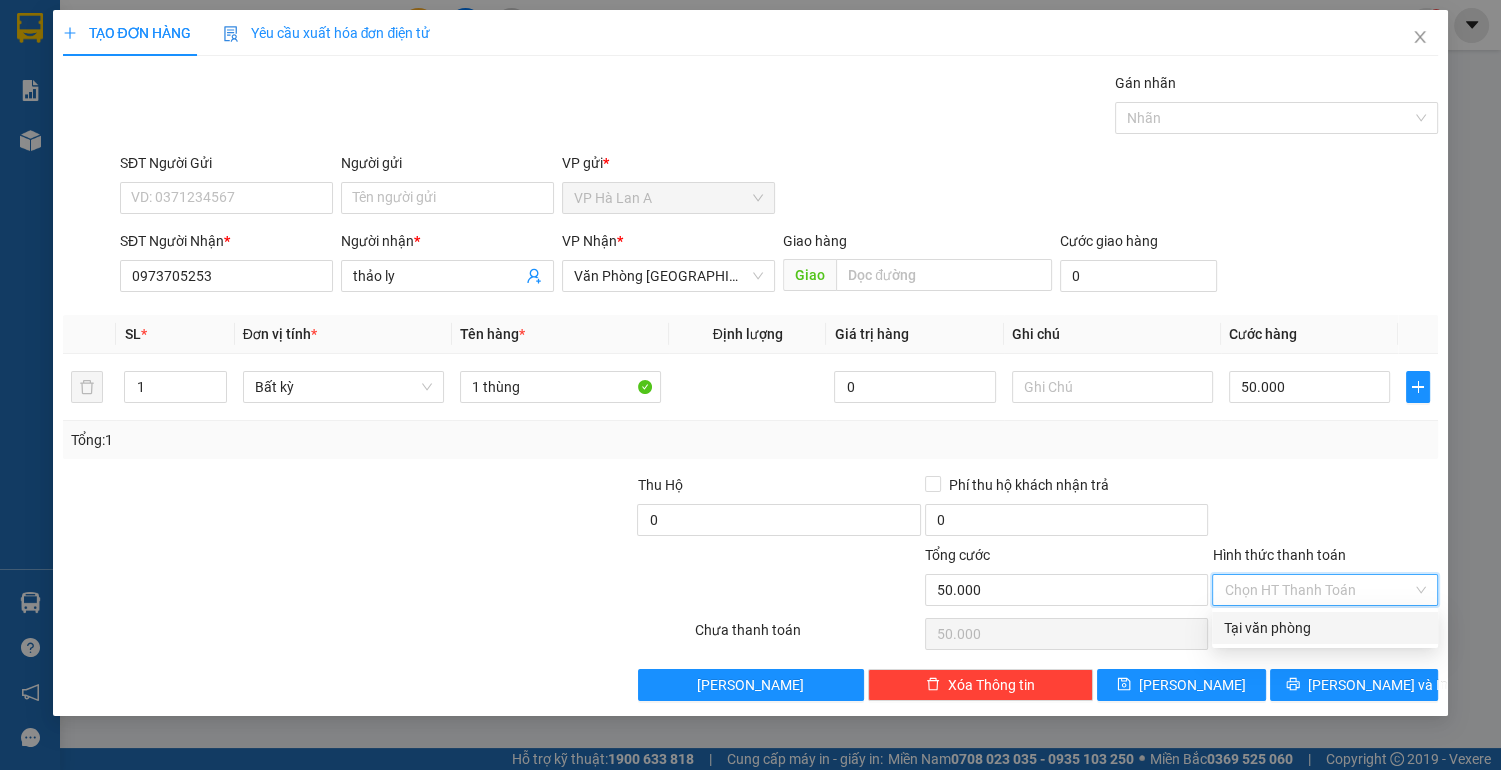 drag, startPoint x: 1305, startPoint y: 632, endPoint x: 1288, endPoint y: 656, distance: 29.410883 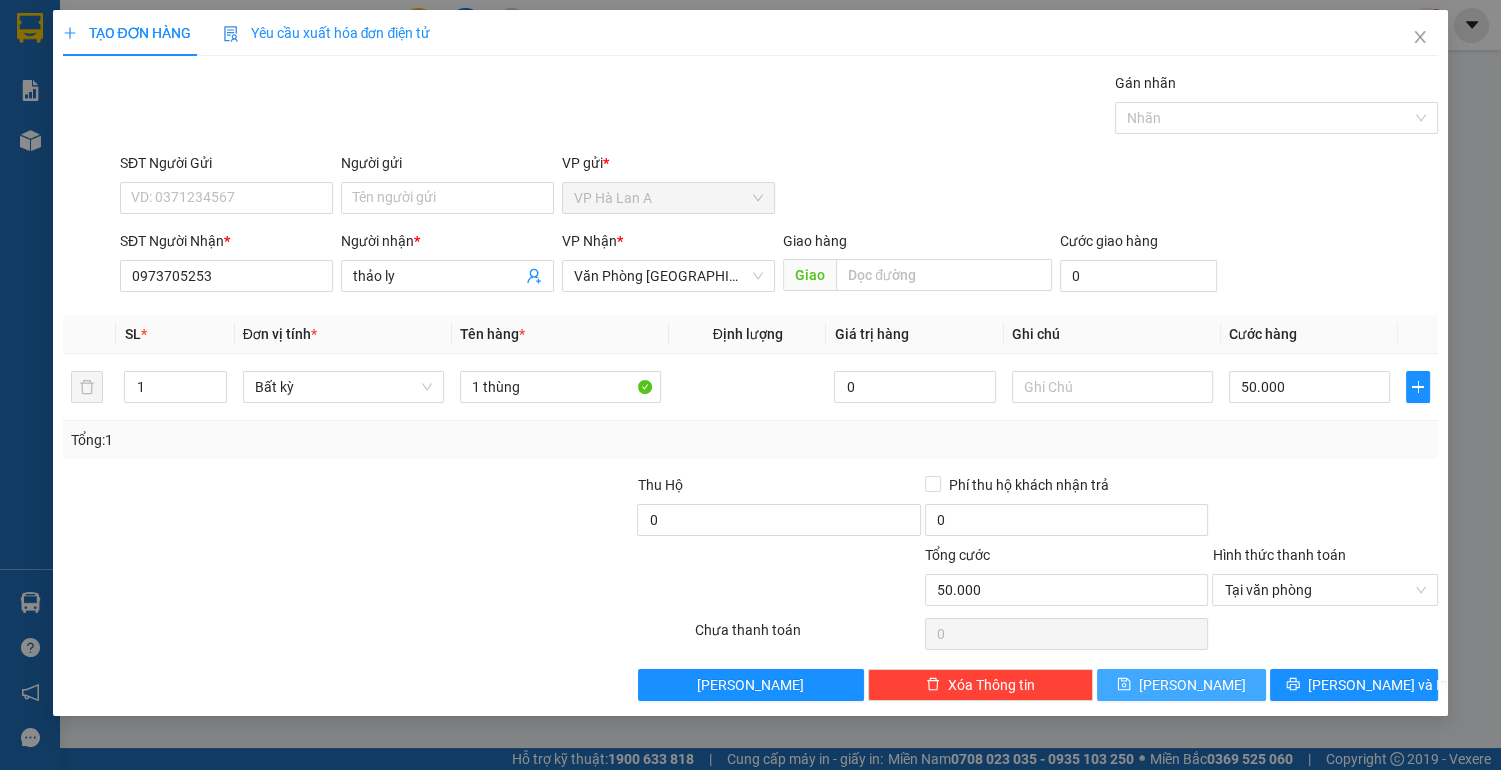 click on "[PERSON_NAME]" at bounding box center [1181, 685] 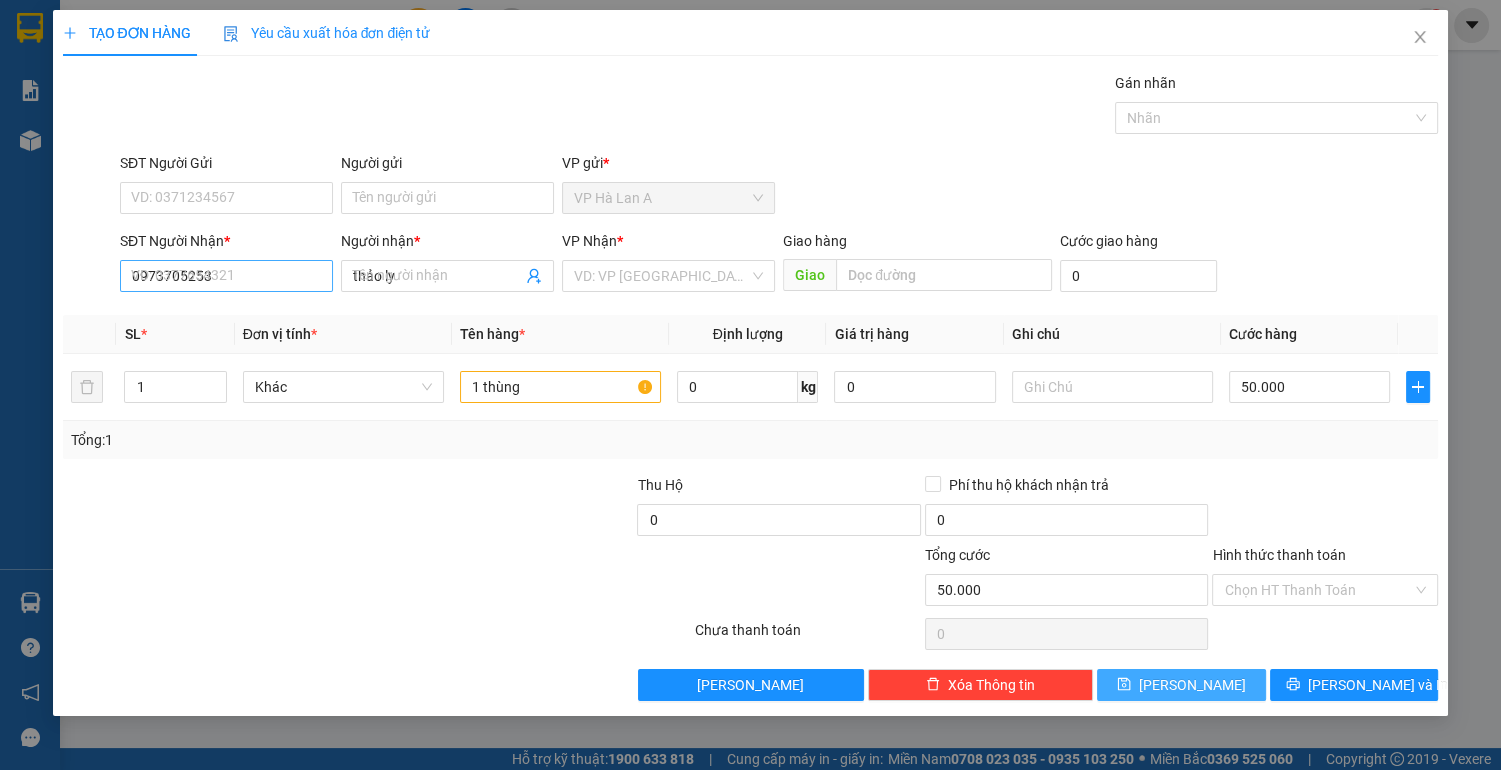 type 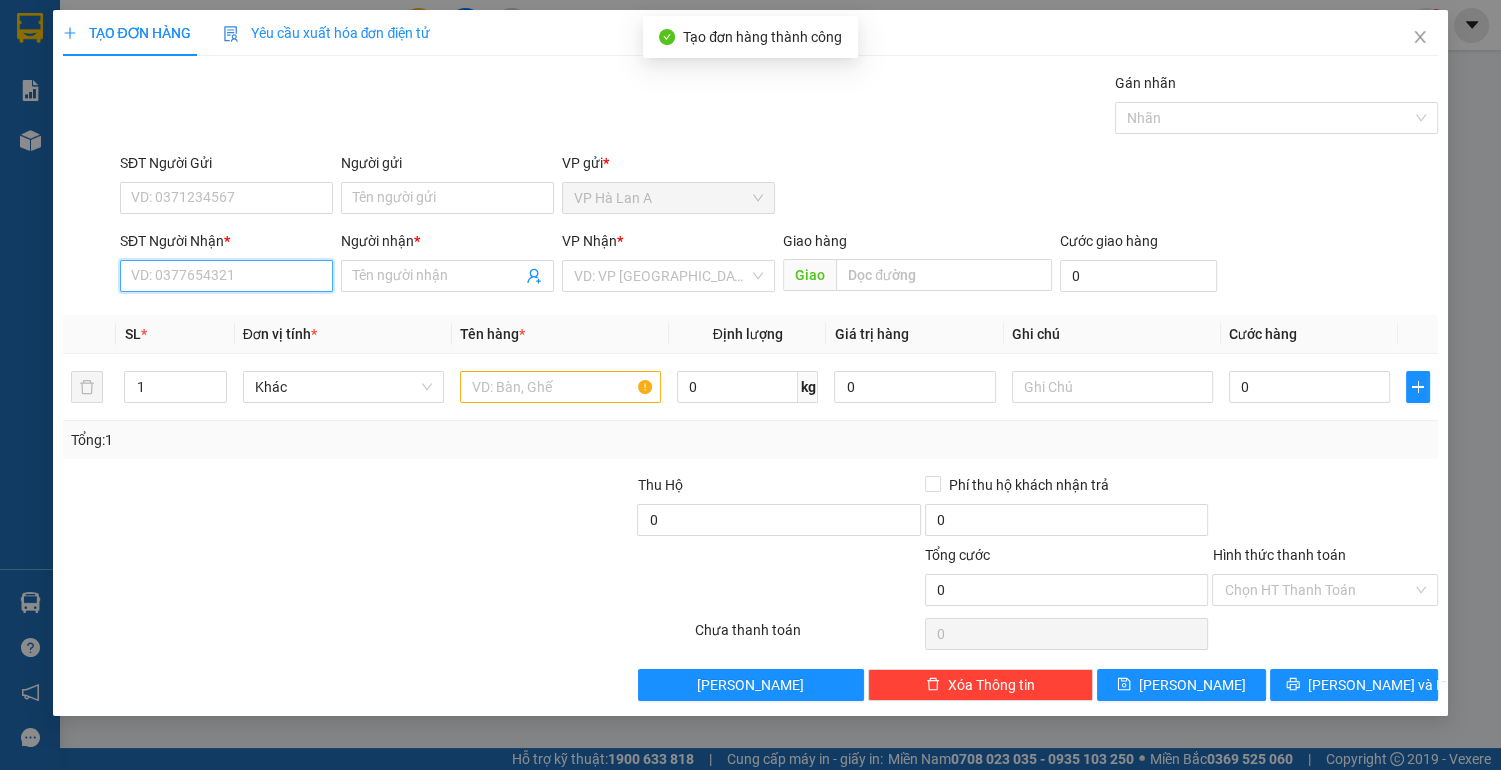click on "SĐT Người Nhận  *" at bounding box center (226, 276) 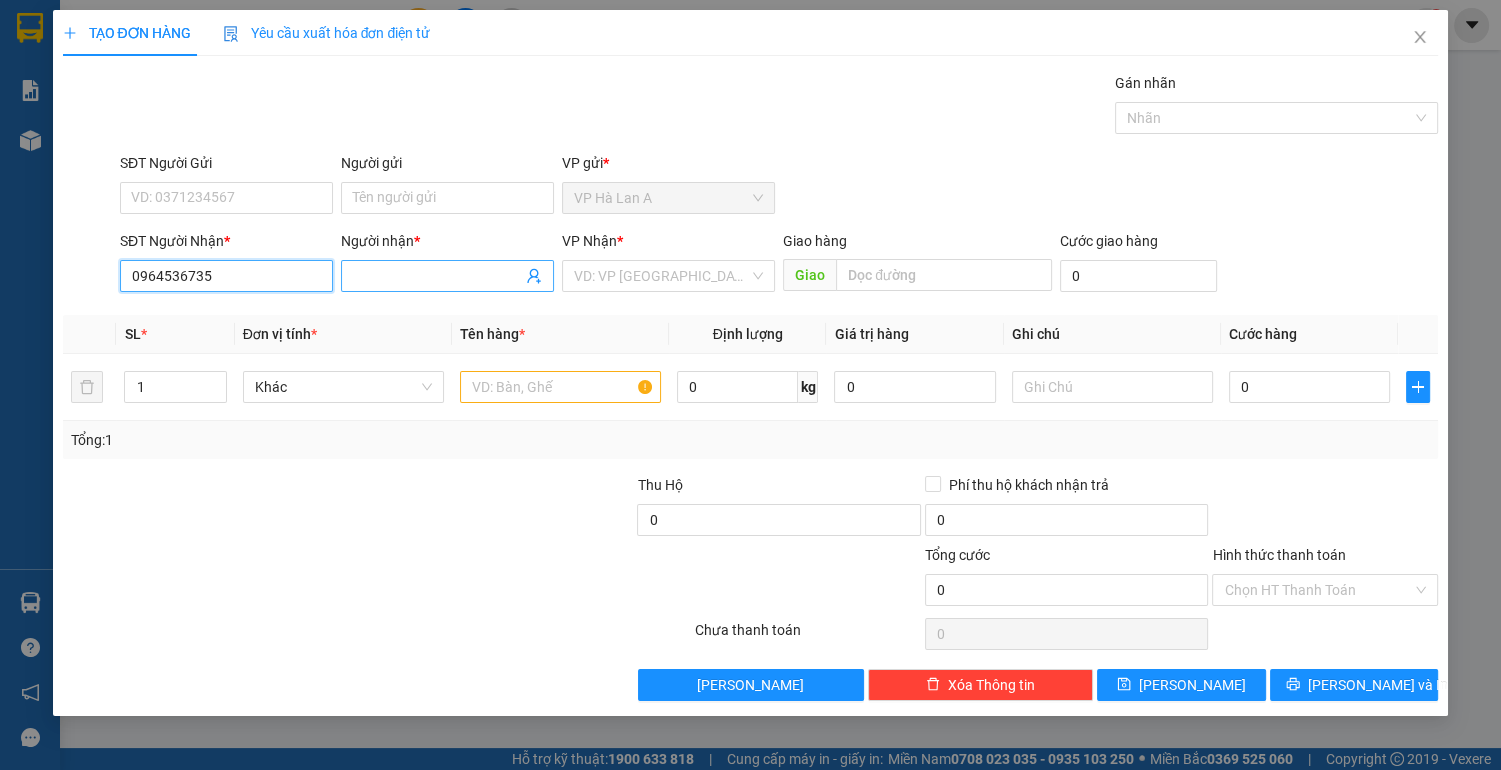 type on "0964536735" 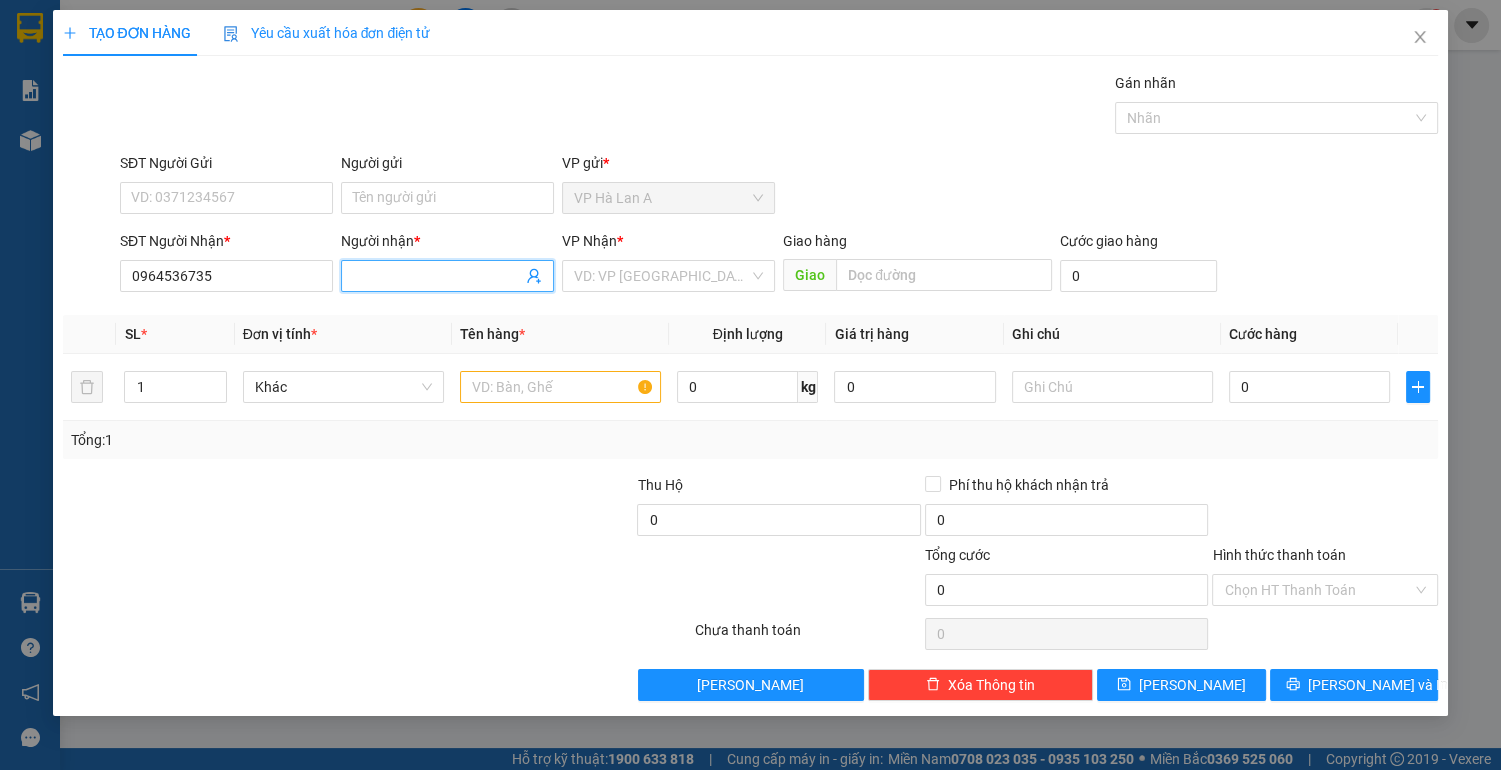 click on "Người nhận  *" at bounding box center [437, 276] 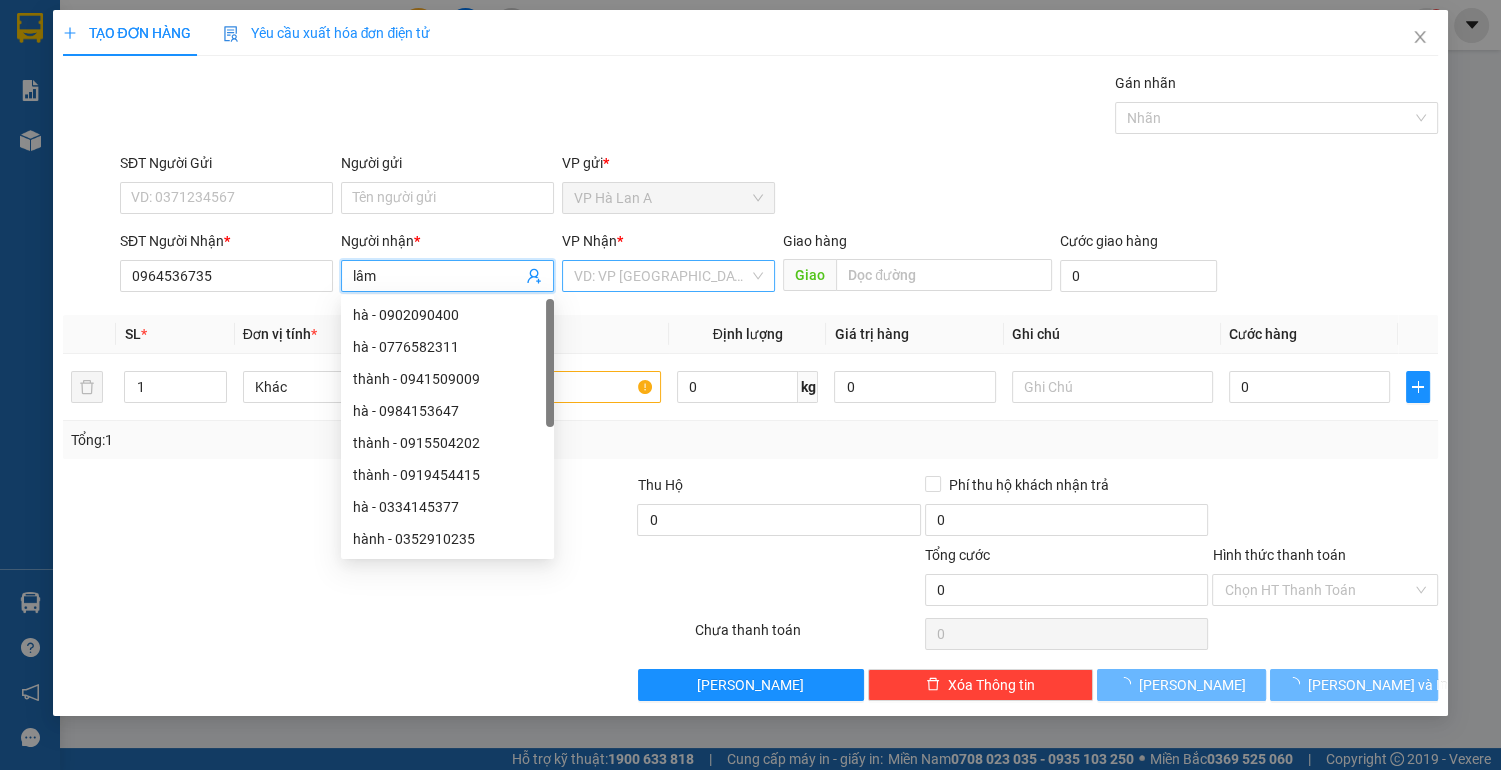 type on "lâm" 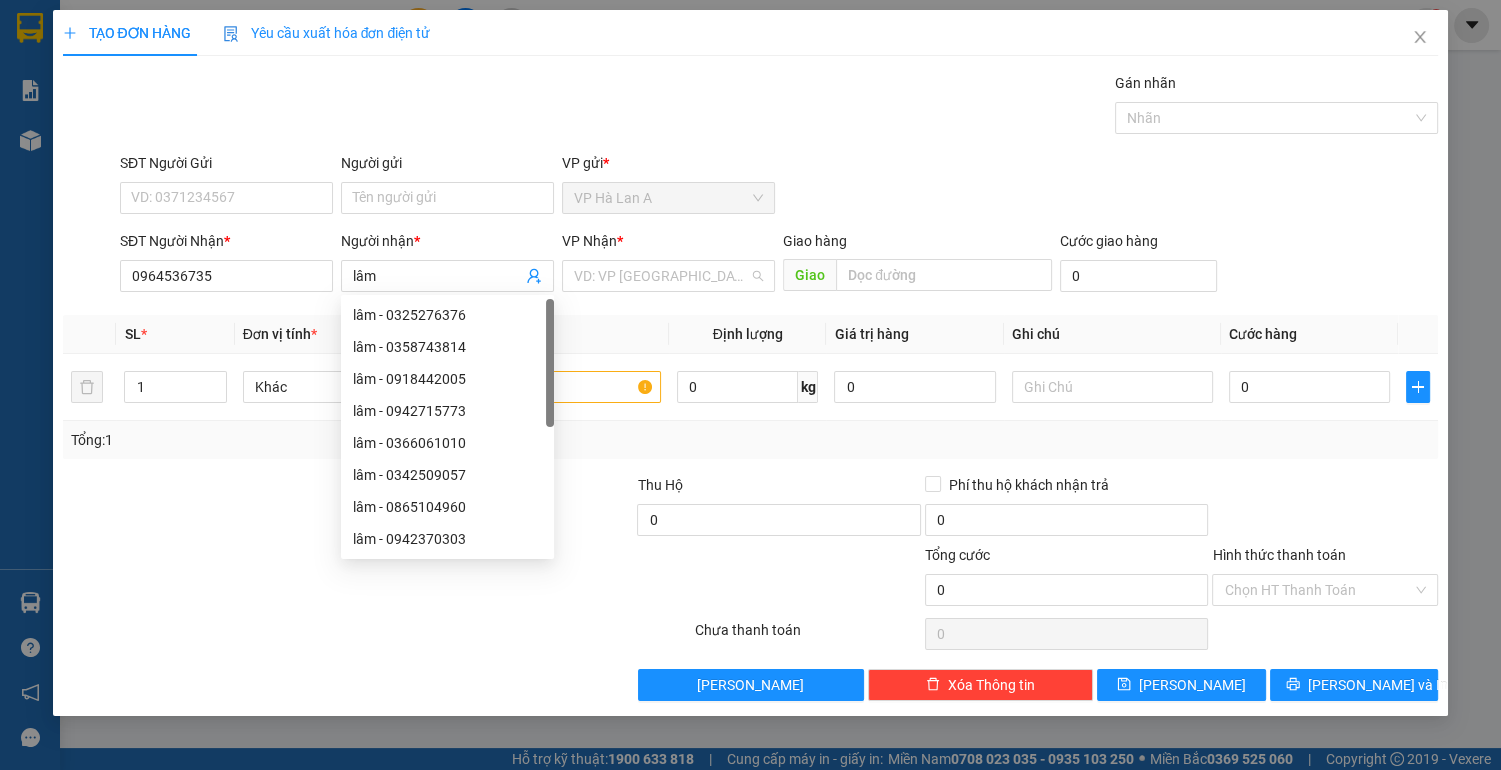 drag, startPoint x: 608, startPoint y: 272, endPoint x: 675, endPoint y: 376, distance: 123.71338 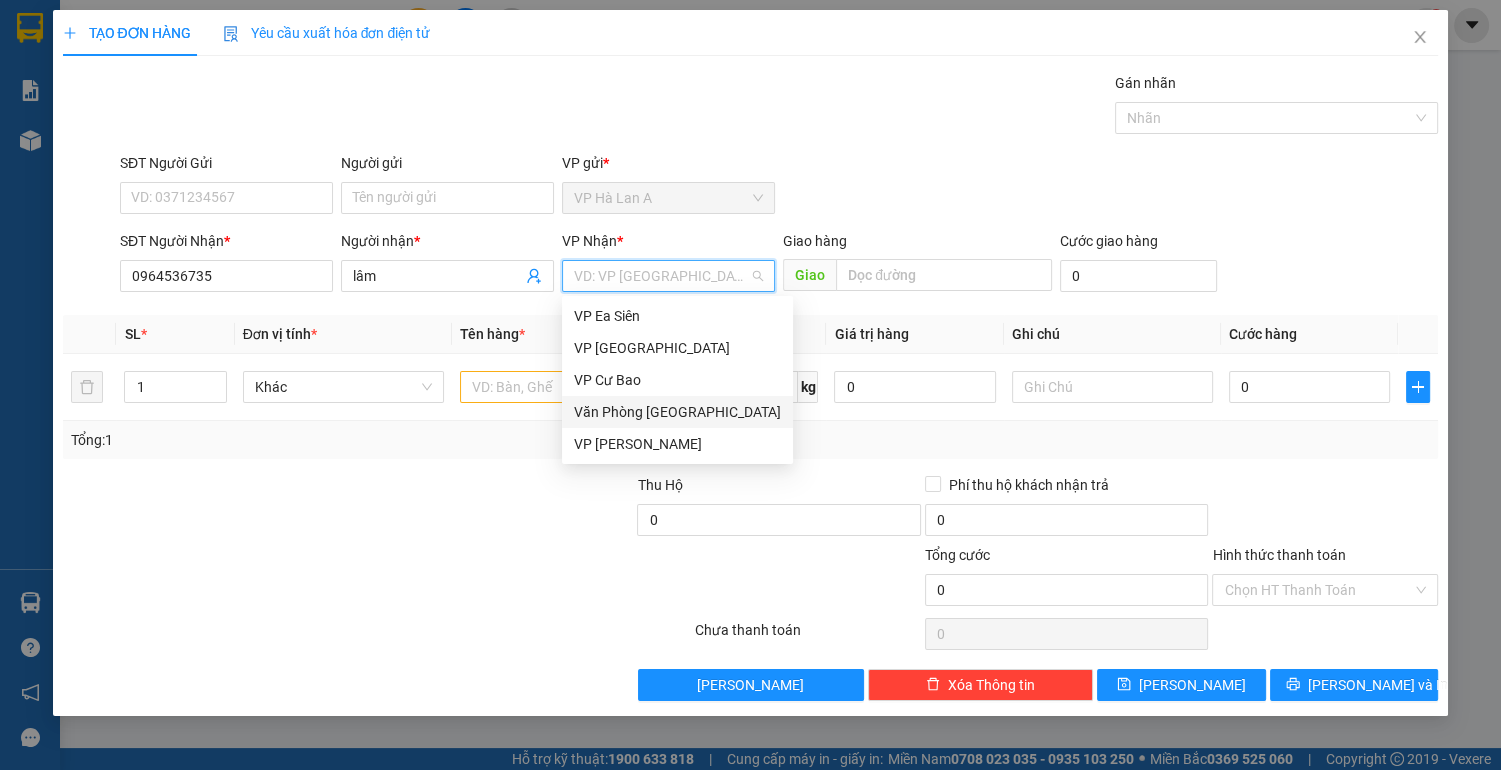 click on "Văn Phòng [GEOGRAPHIC_DATA]" at bounding box center (677, 412) 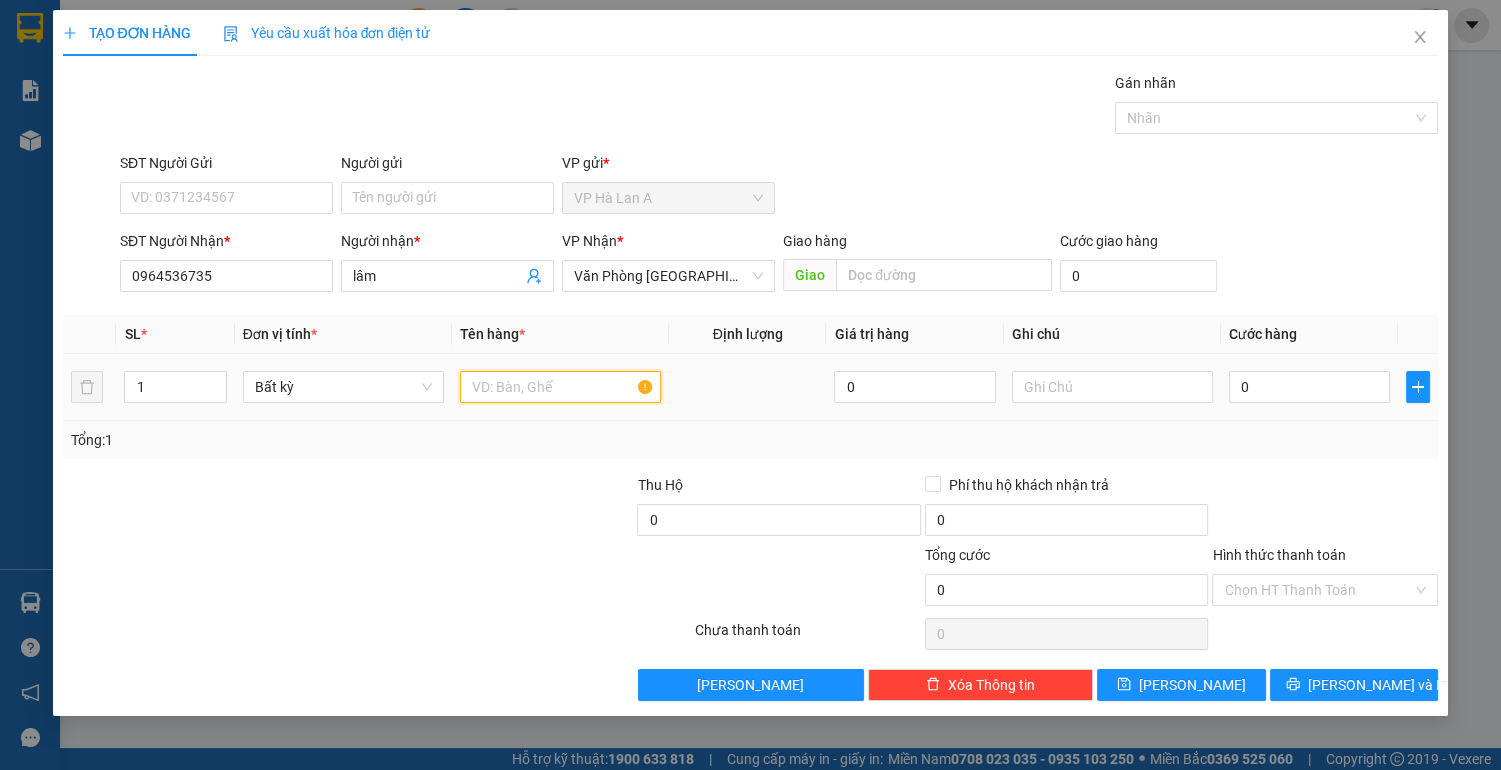 click at bounding box center (560, 387) 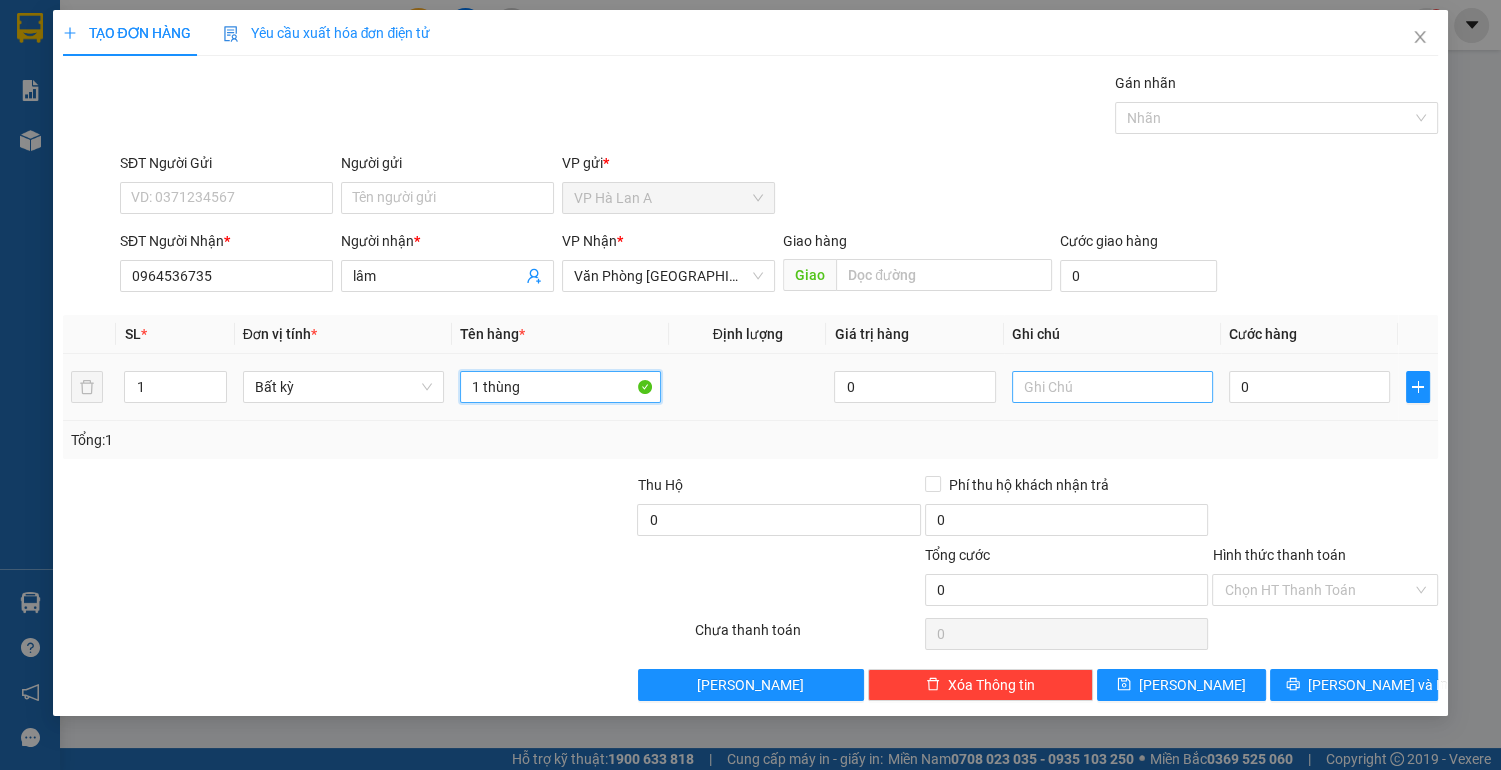 type on "1 thùng" 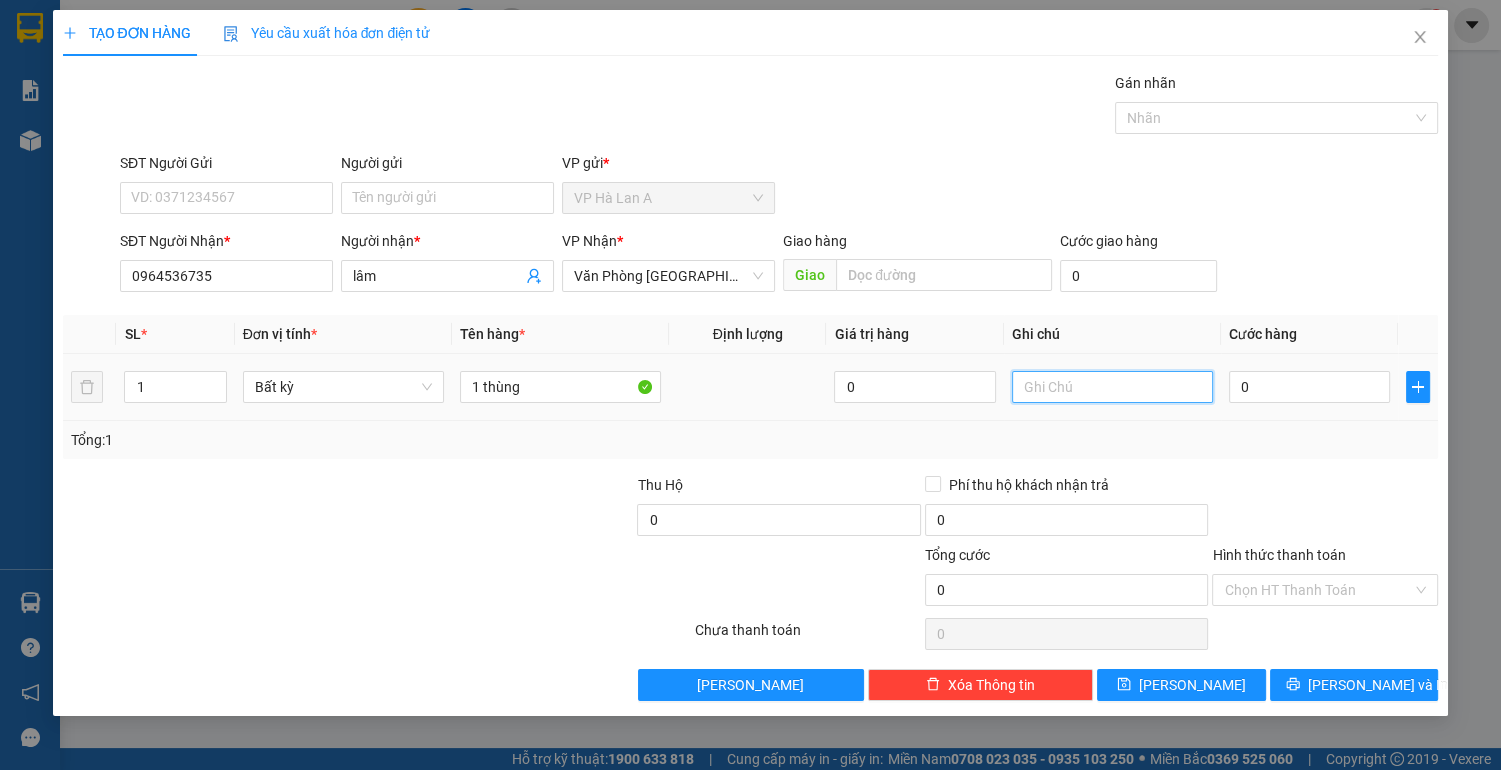 click at bounding box center (1112, 387) 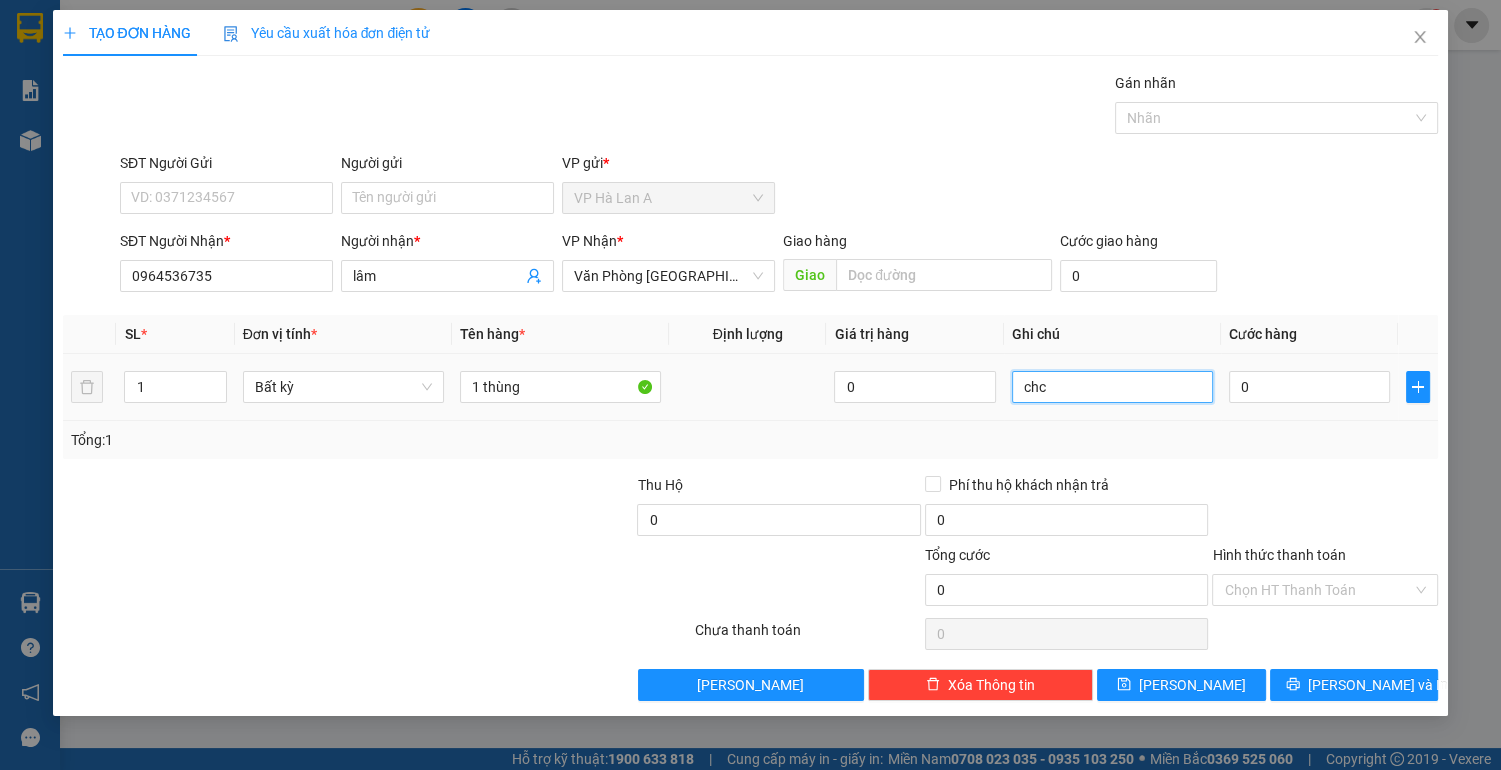 type on "chc" 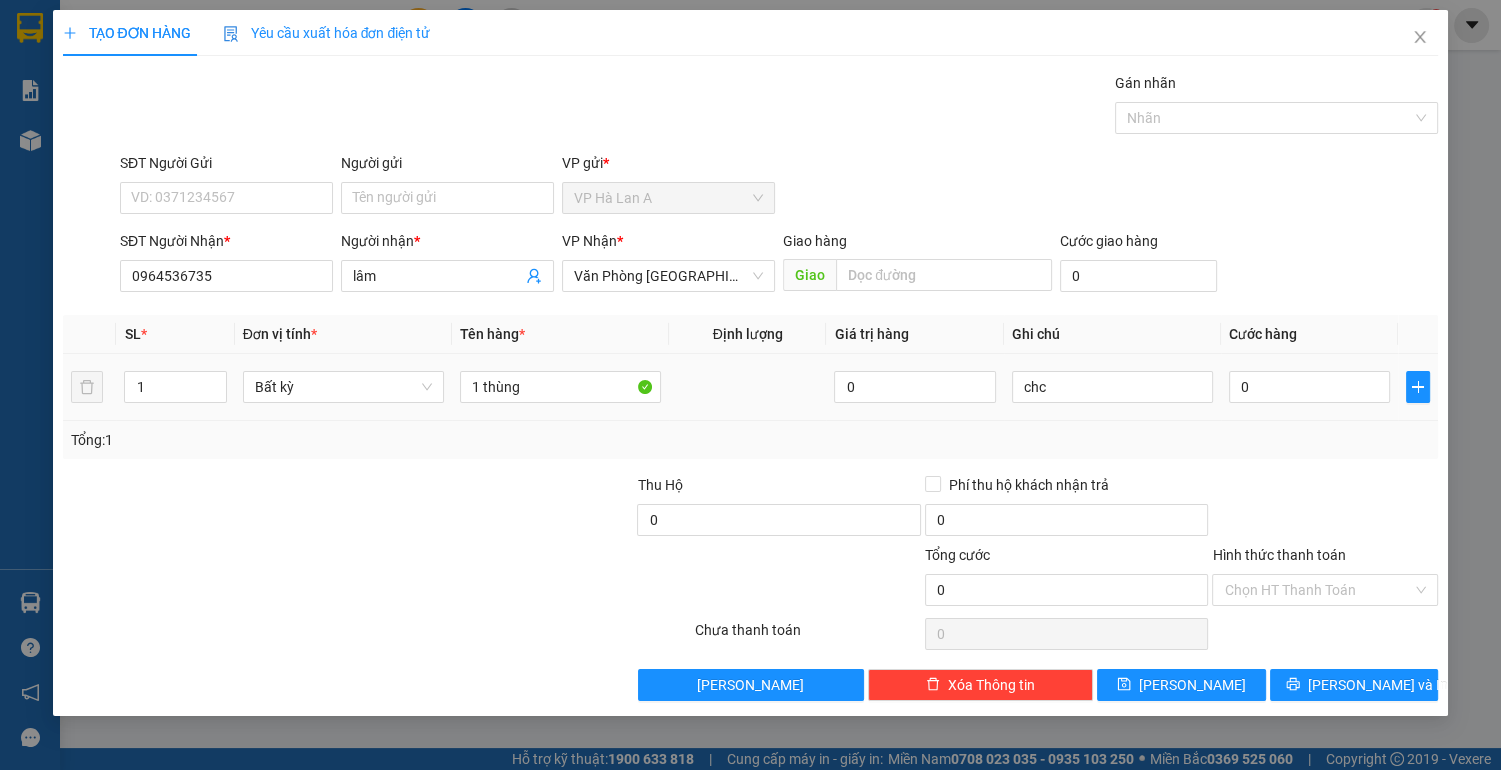 click on "0" at bounding box center [1310, 387] 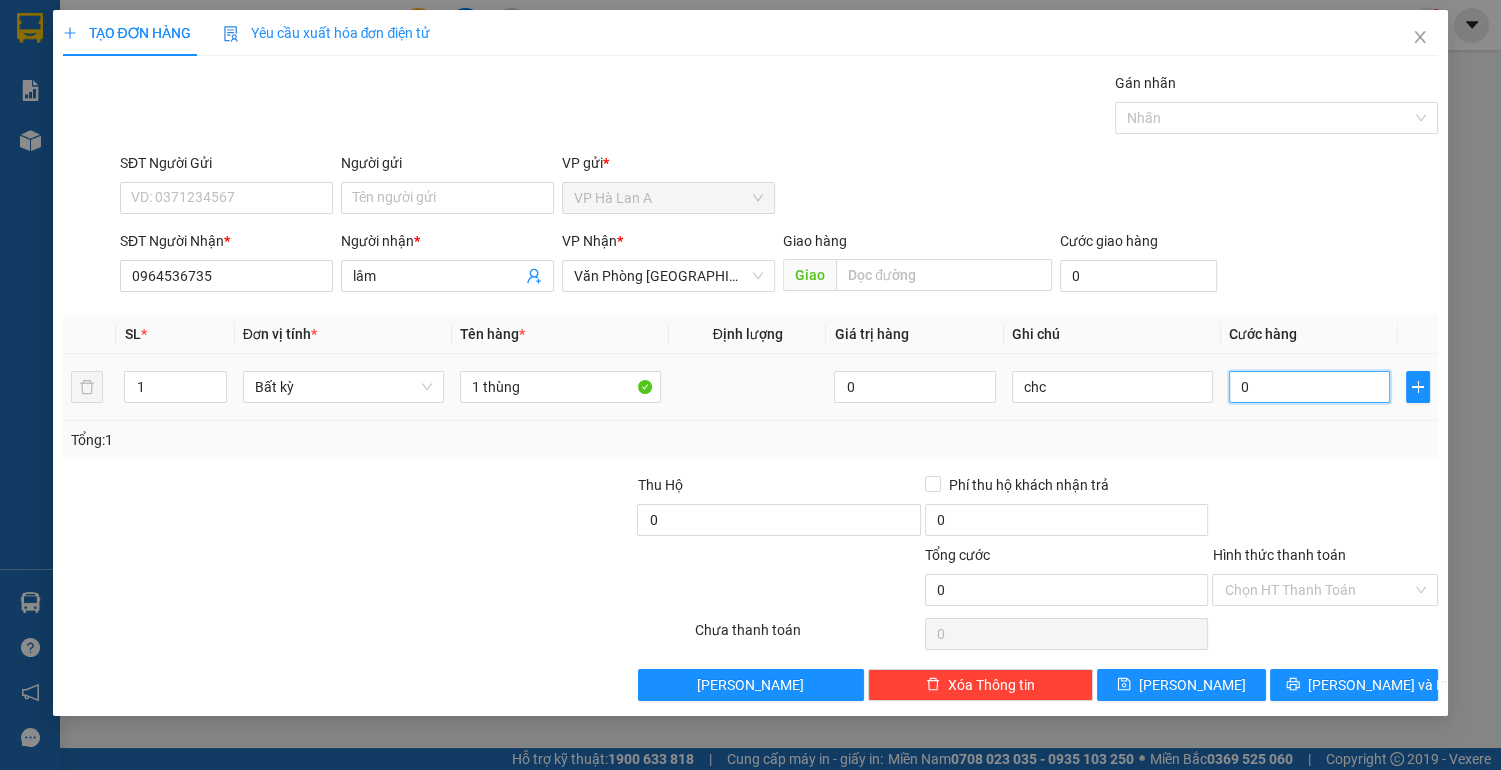 click on "0" at bounding box center (1310, 387) 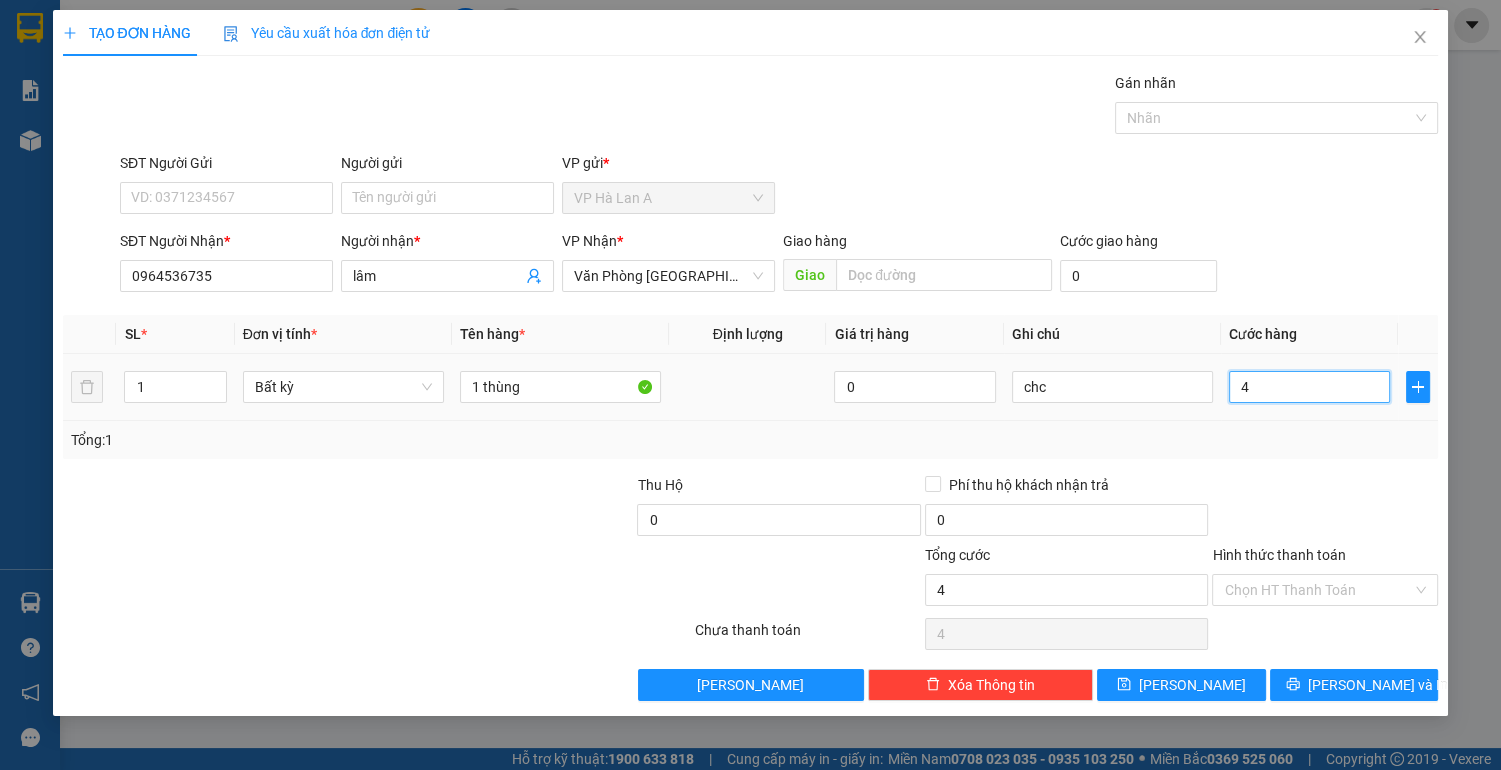 type on "40" 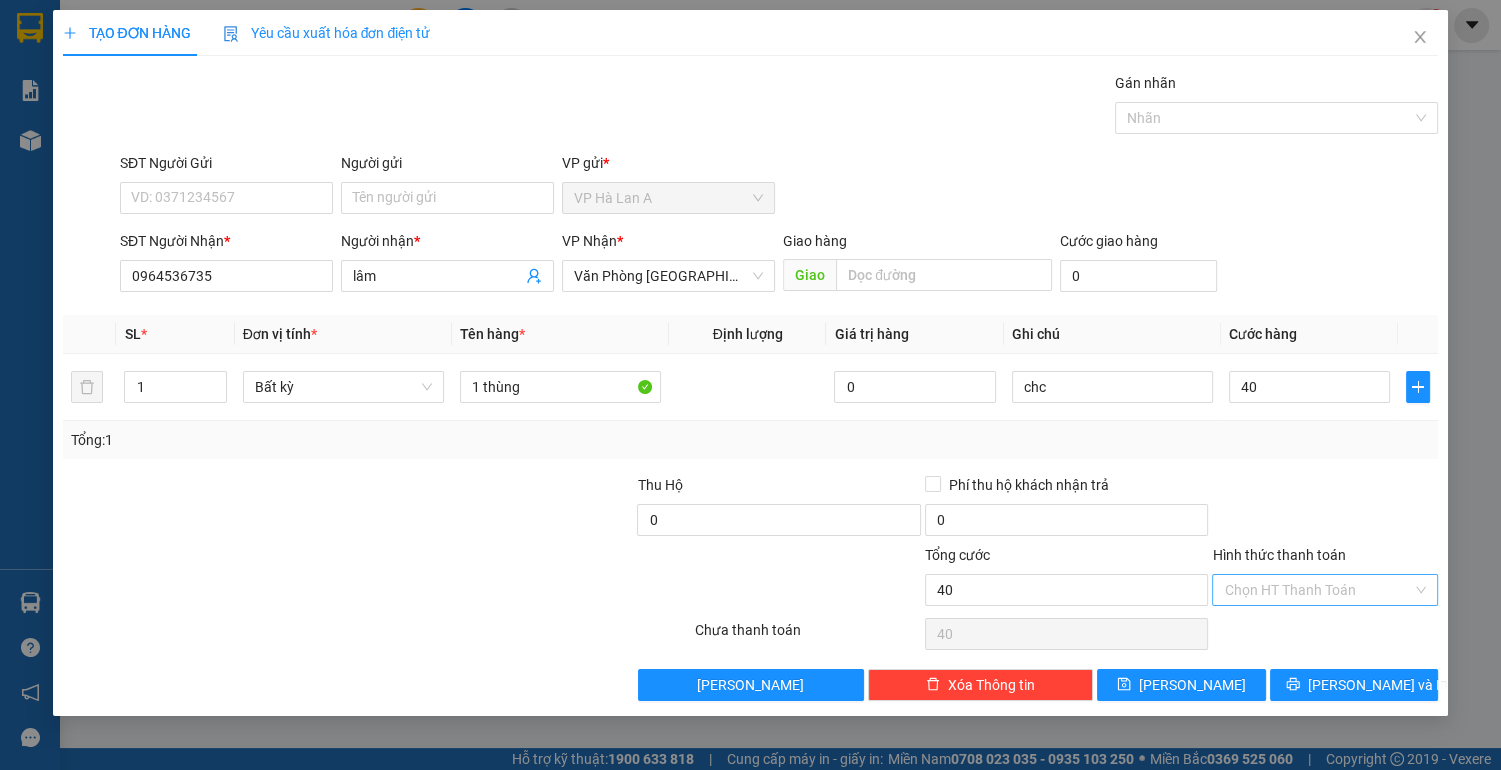 type on "40.000" 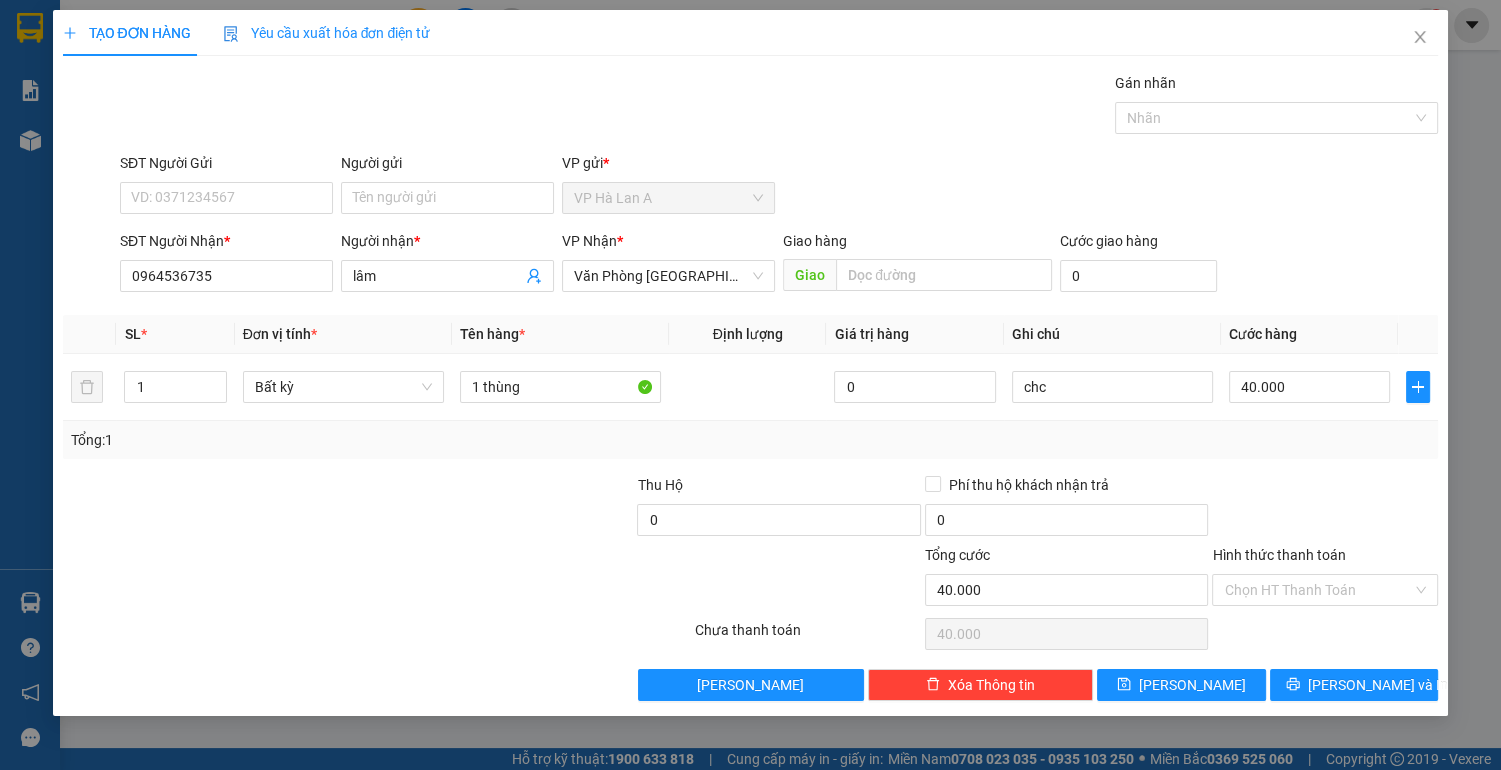 drag, startPoint x: 1320, startPoint y: 585, endPoint x: 1319, endPoint y: 640, distance: 55.00909 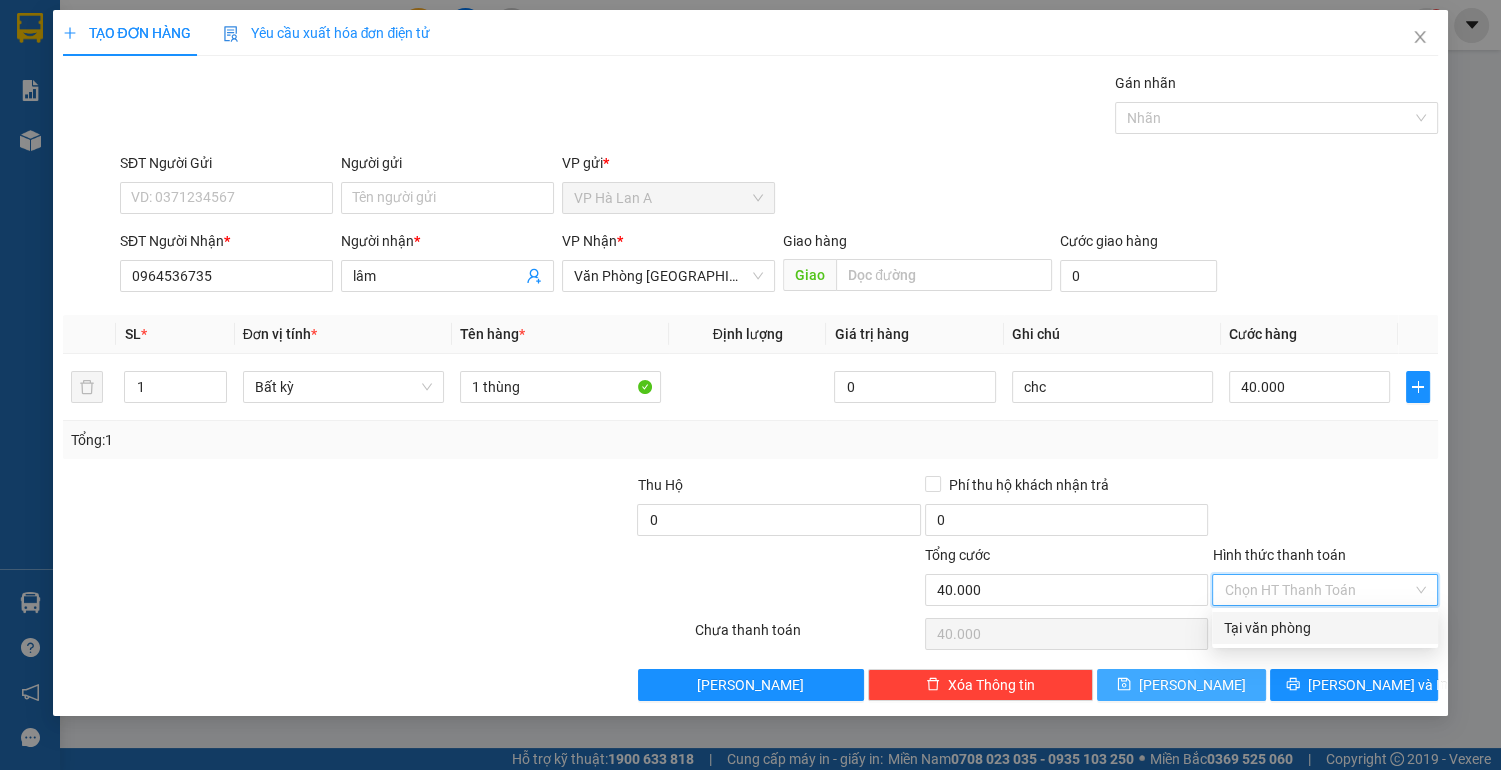 drag, startPoint x: 1285, startPoint y: 641, endPoint x: 1232, endPoint y: 684, distance: 68.24954 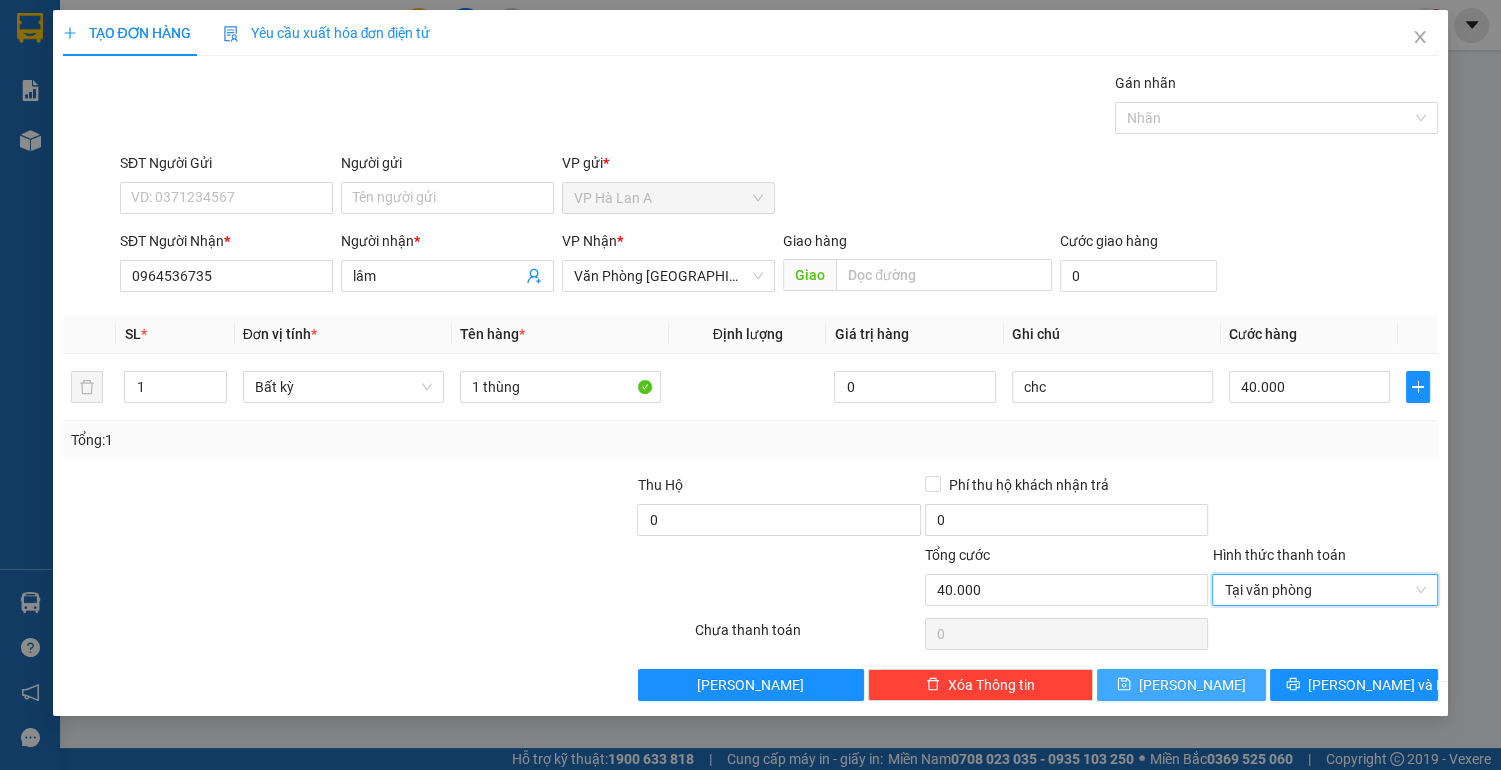 click on "[PERSON_NAME]" at bounding box center (1181, 685) 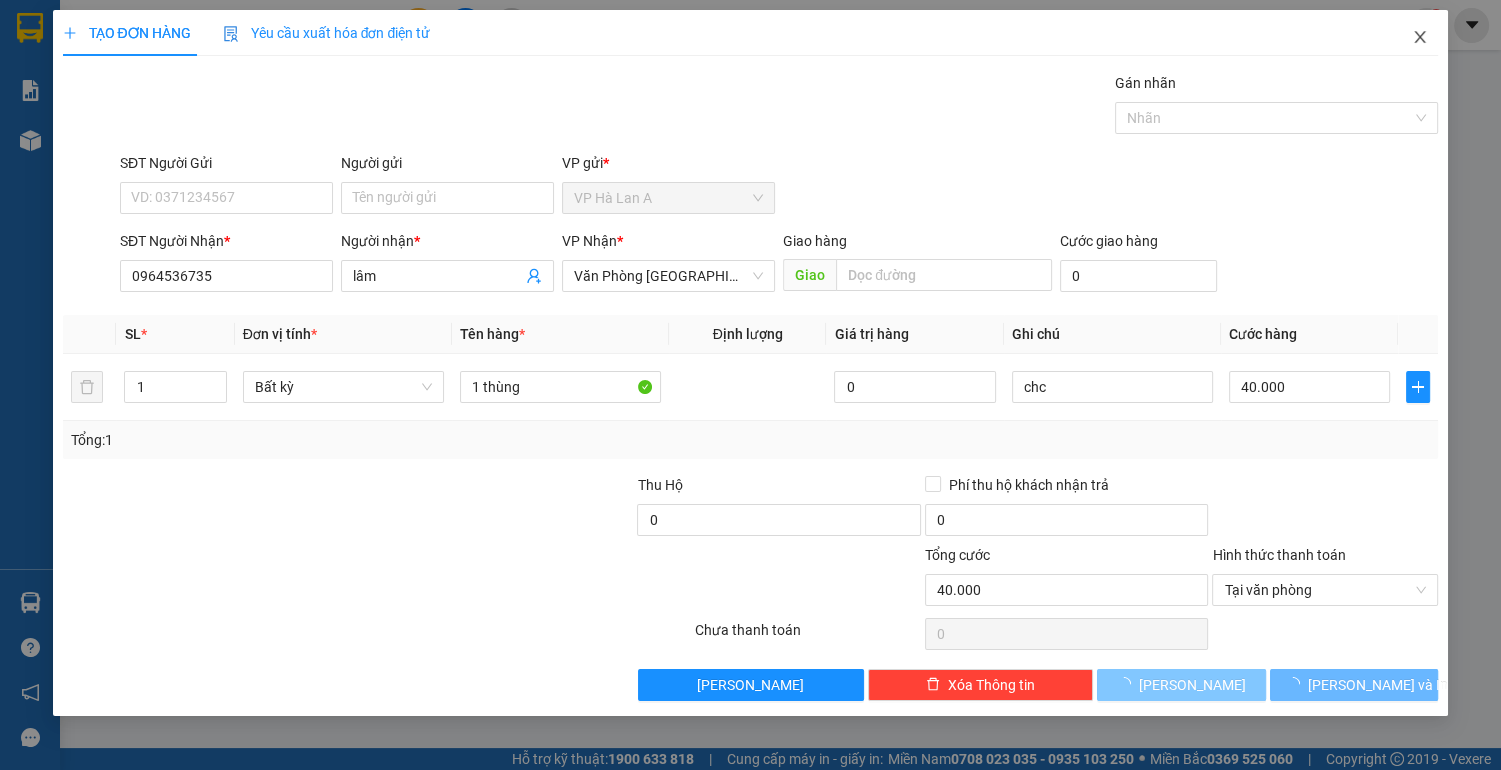 type 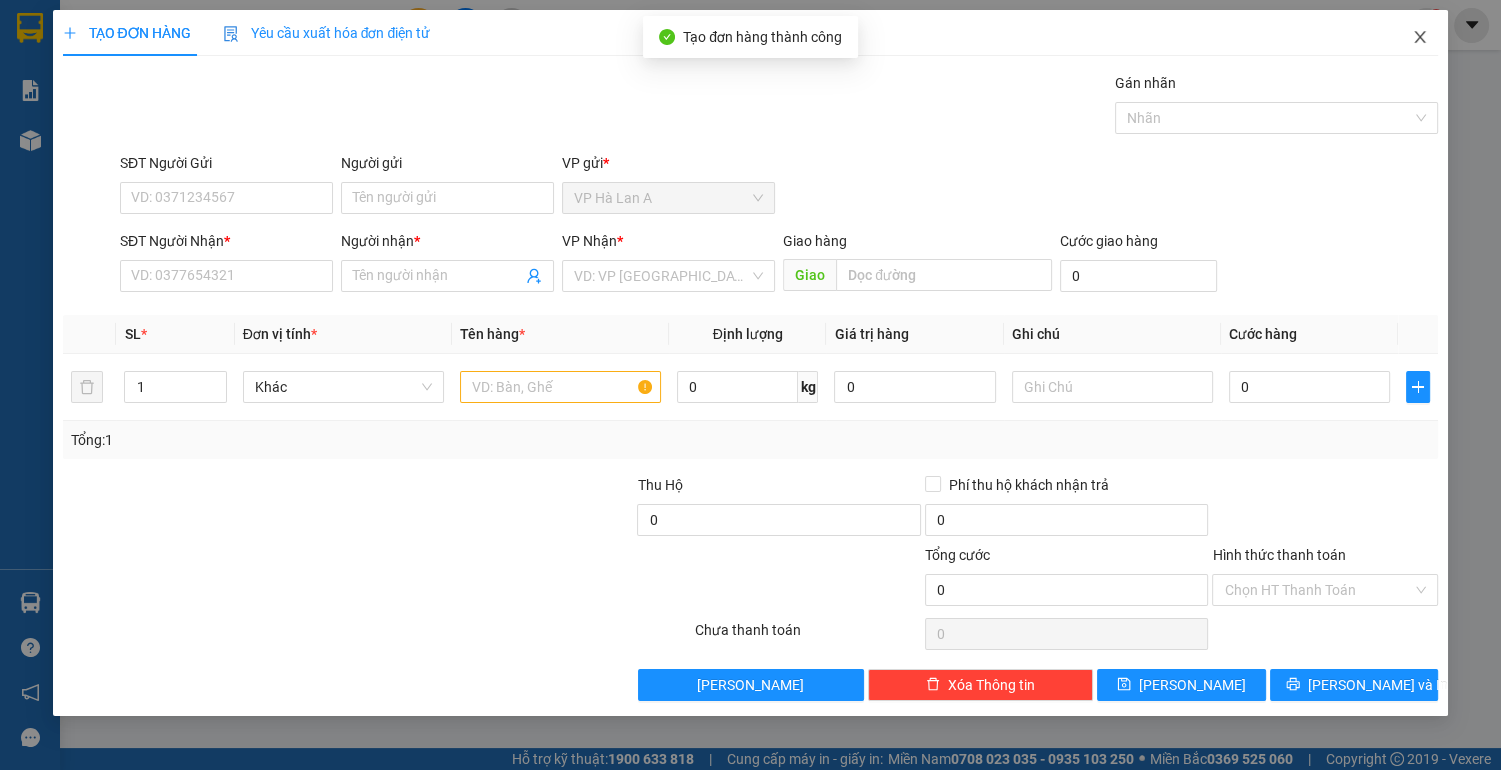 click 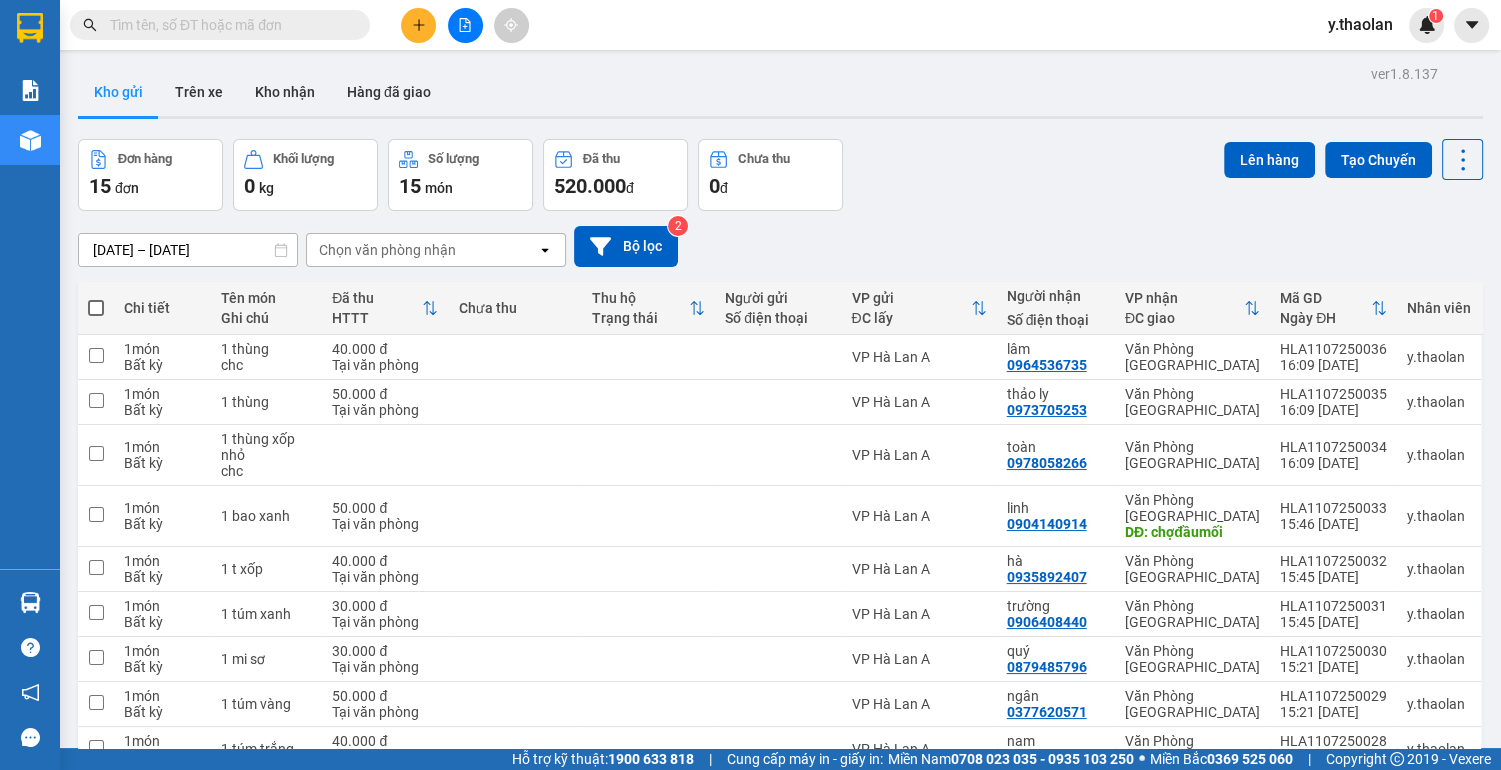 click at bounding box center (228, 25) 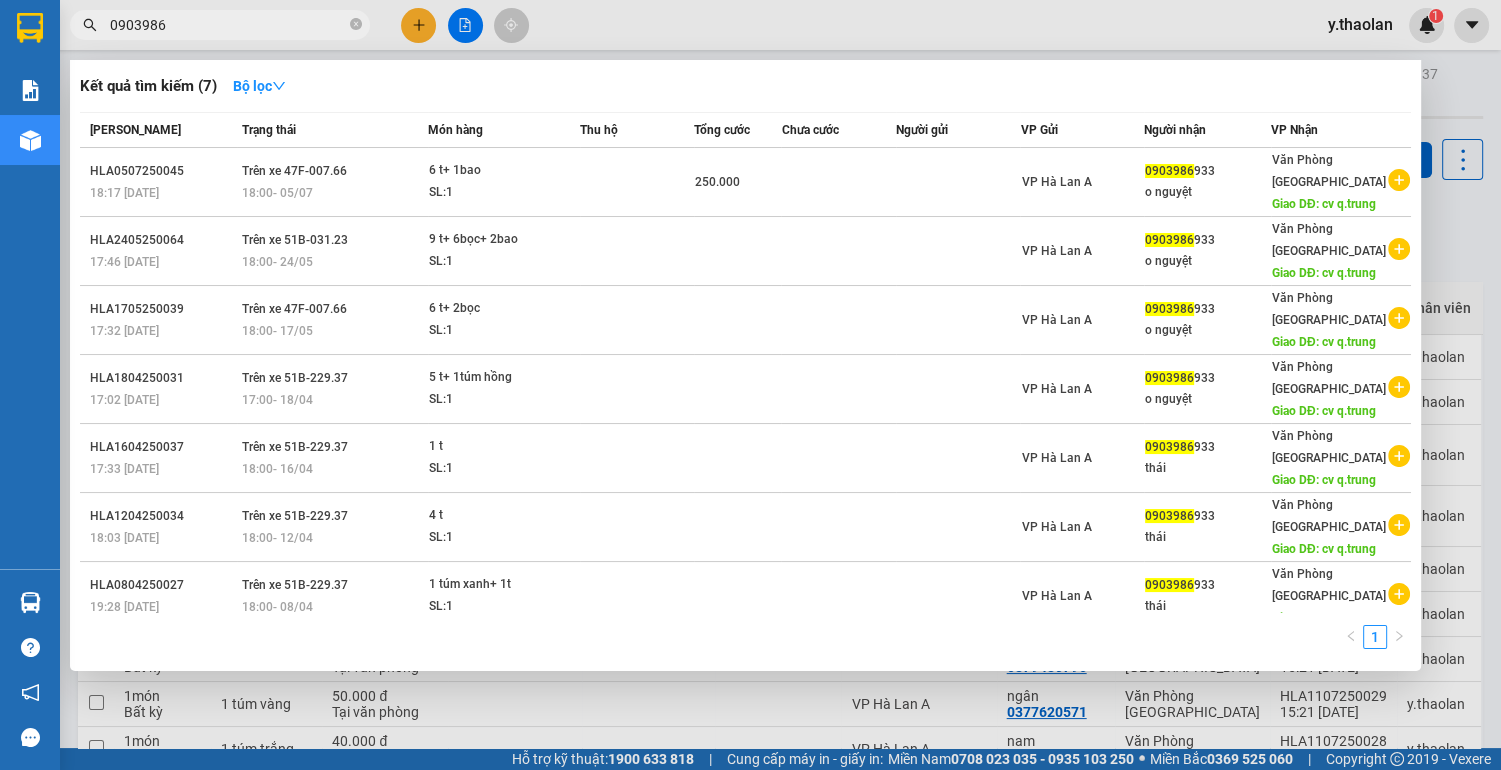 type on "0903986" 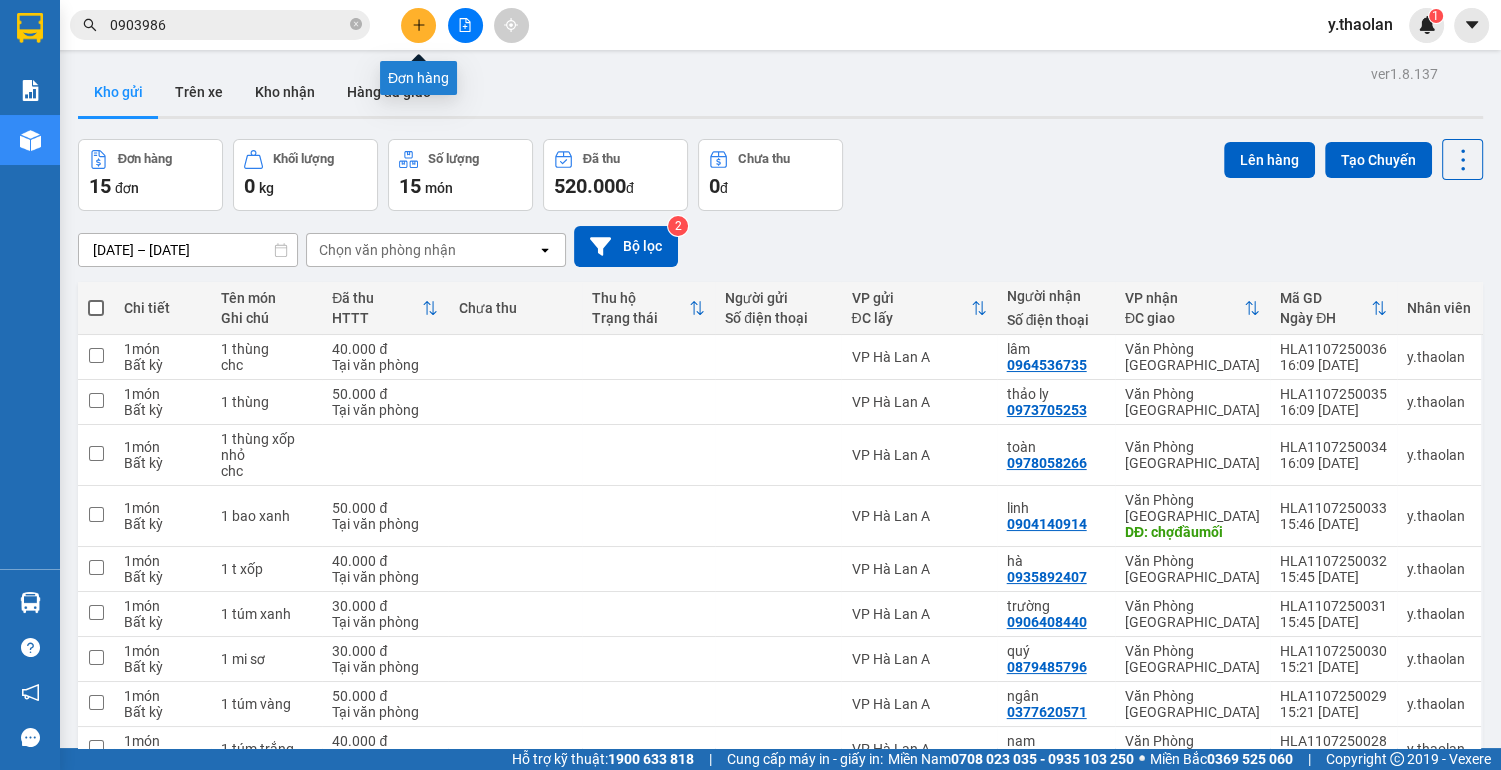 click at bounding box center (418, 25) 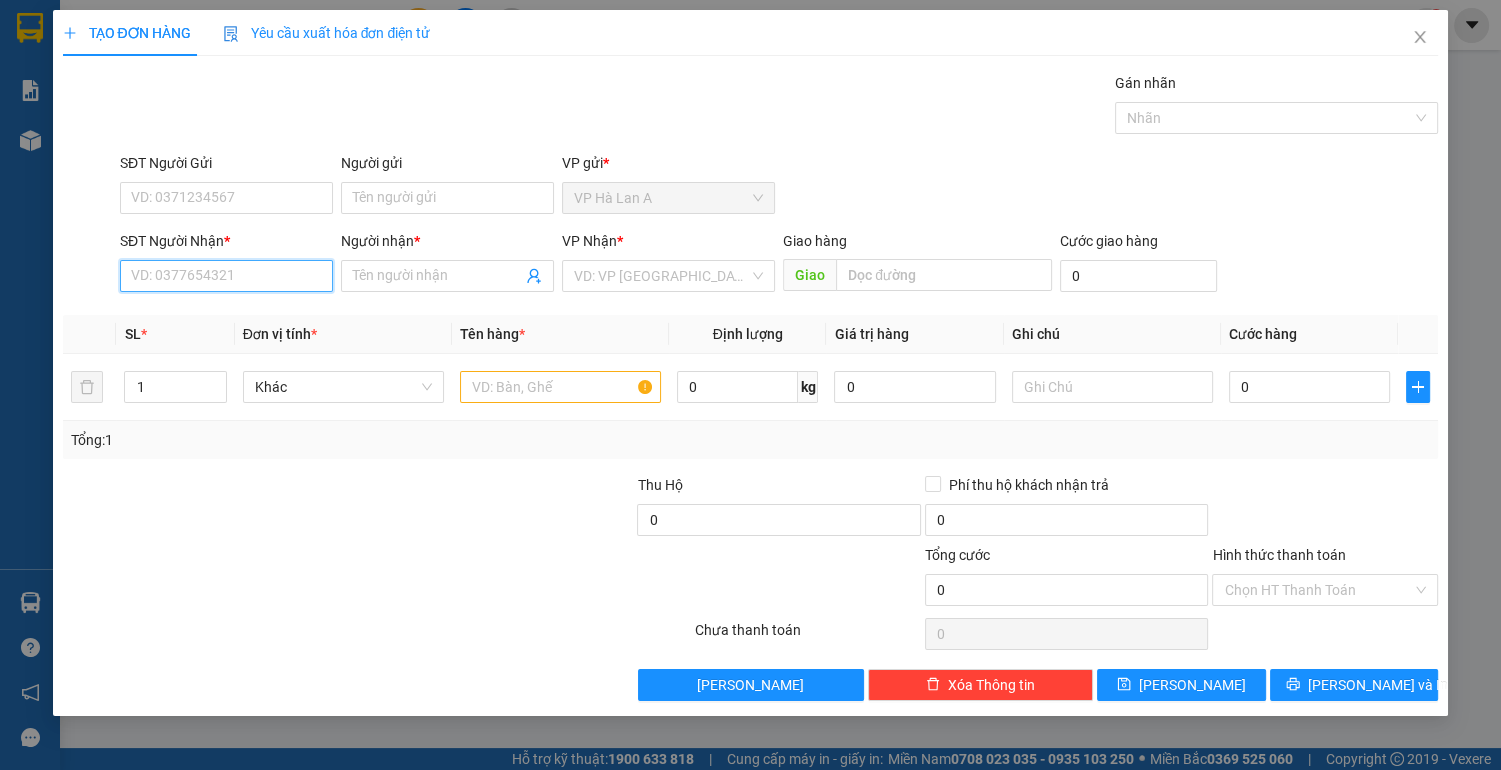 click on "SĐT Người Nhận  *" at bounding box center (226, 276) 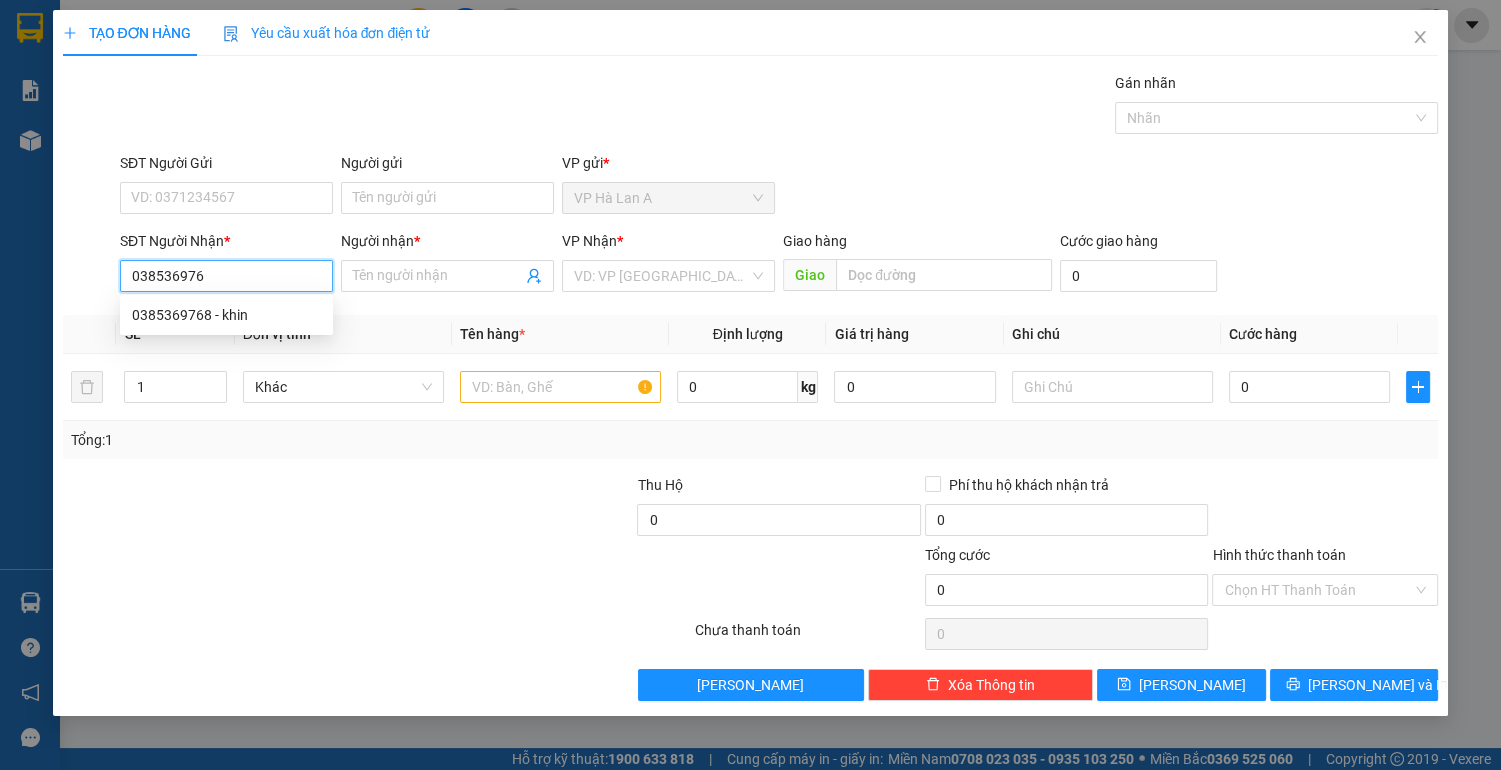 type on "0385369768" 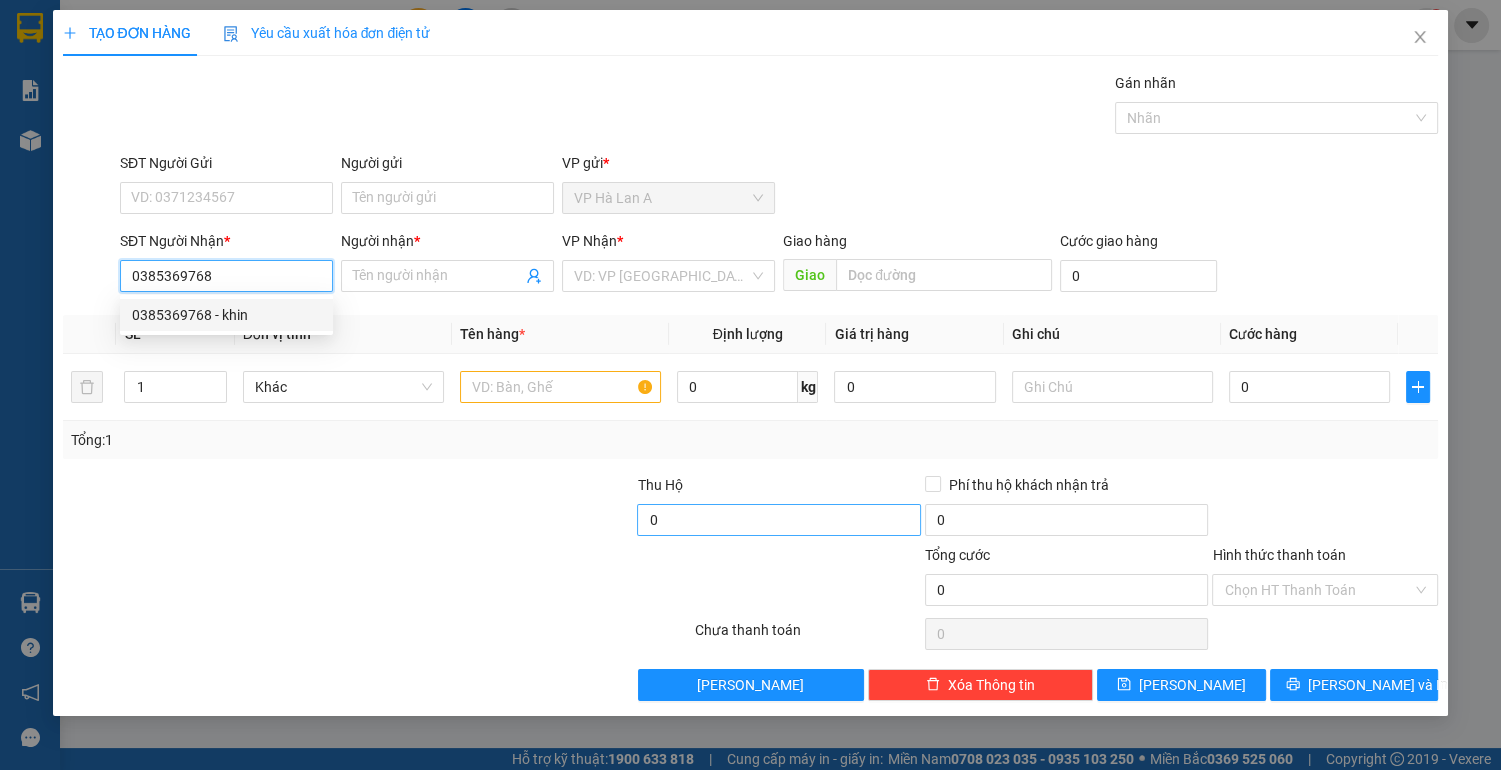drag, startPoint x: 184, startPoint y: 270, endPoint x: 638, endPoint y: 528, distance: 522.1877 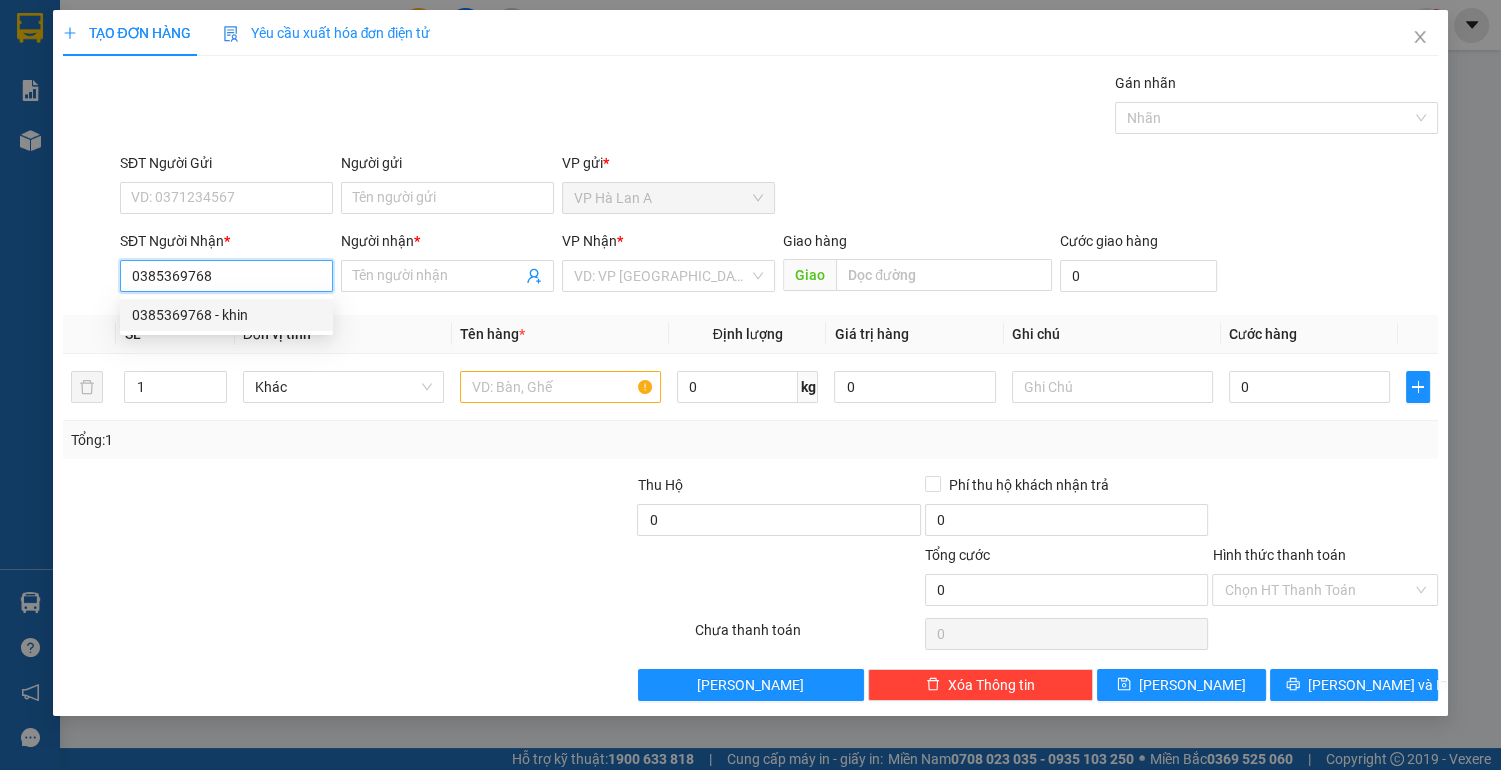 click on "0385369768 - khin" at bounding box center (226, 315) 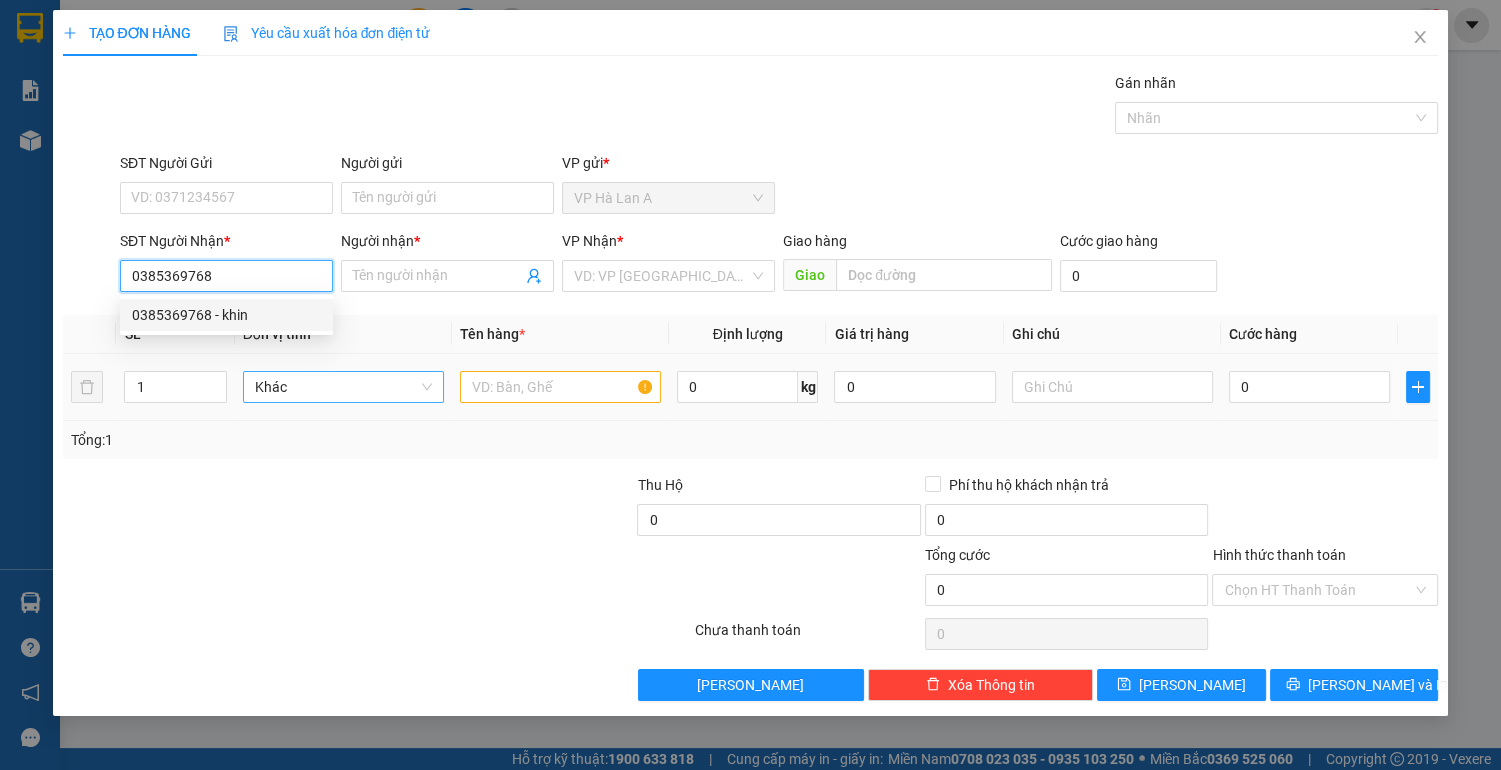 type on "khin" 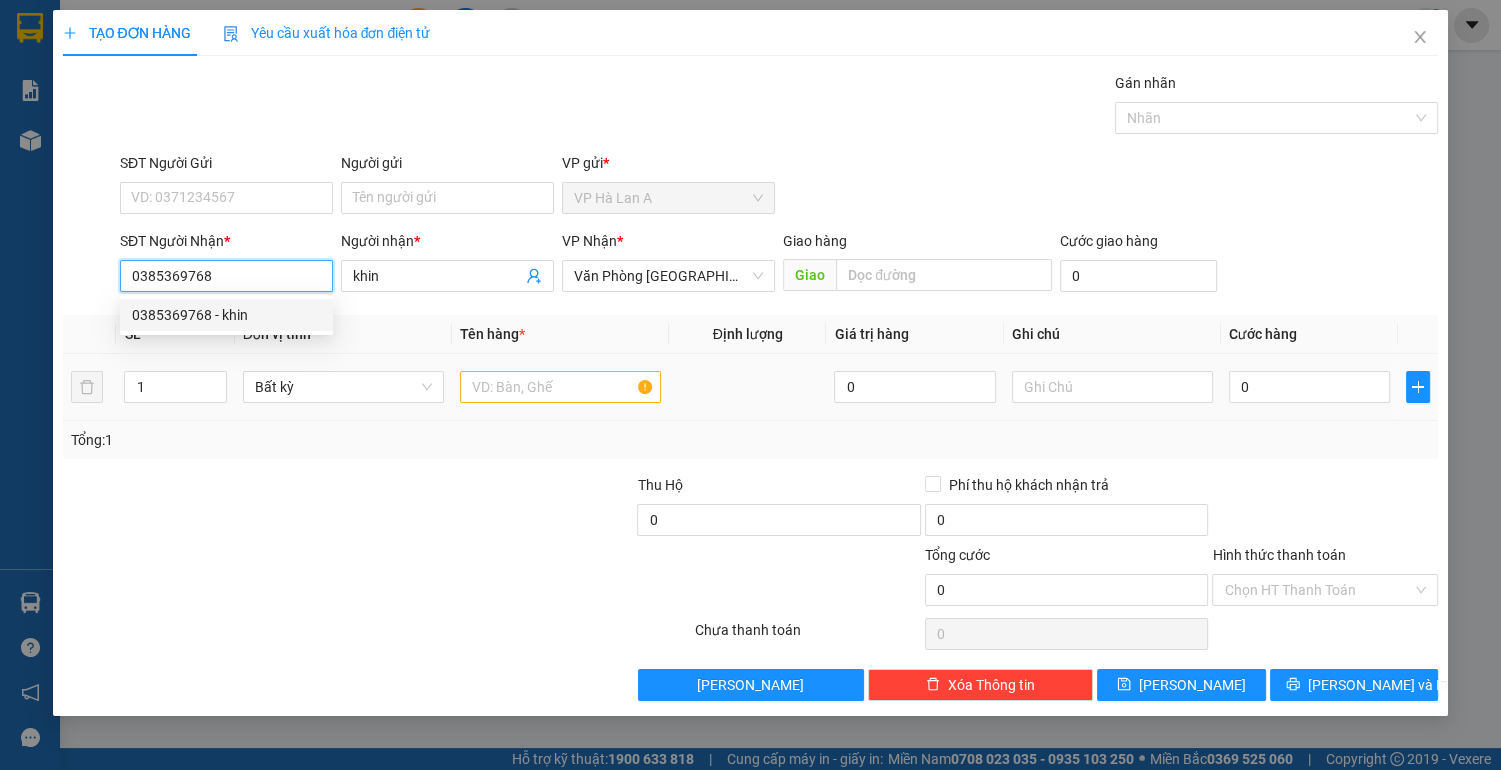 type 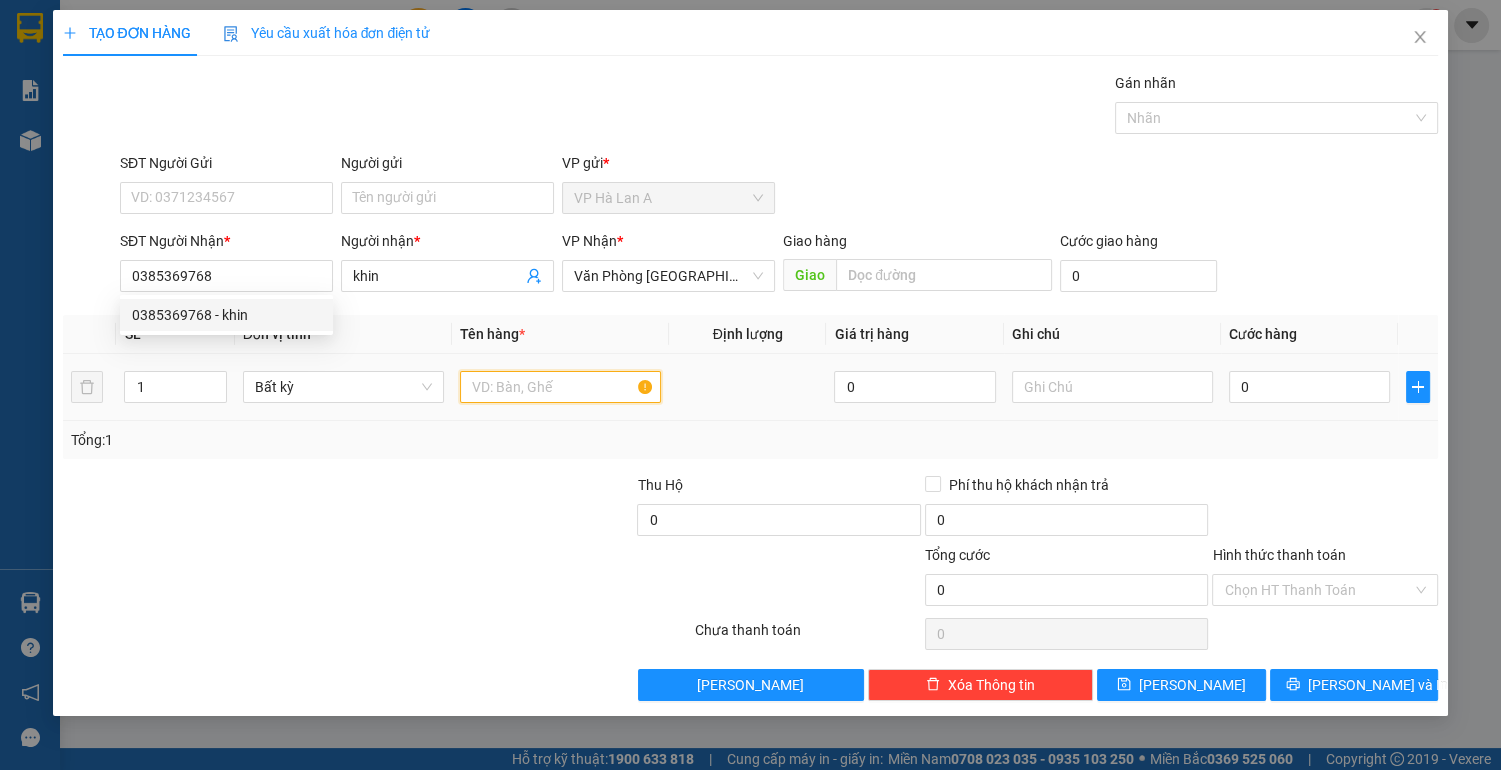 click at bounding box center (560, 387) 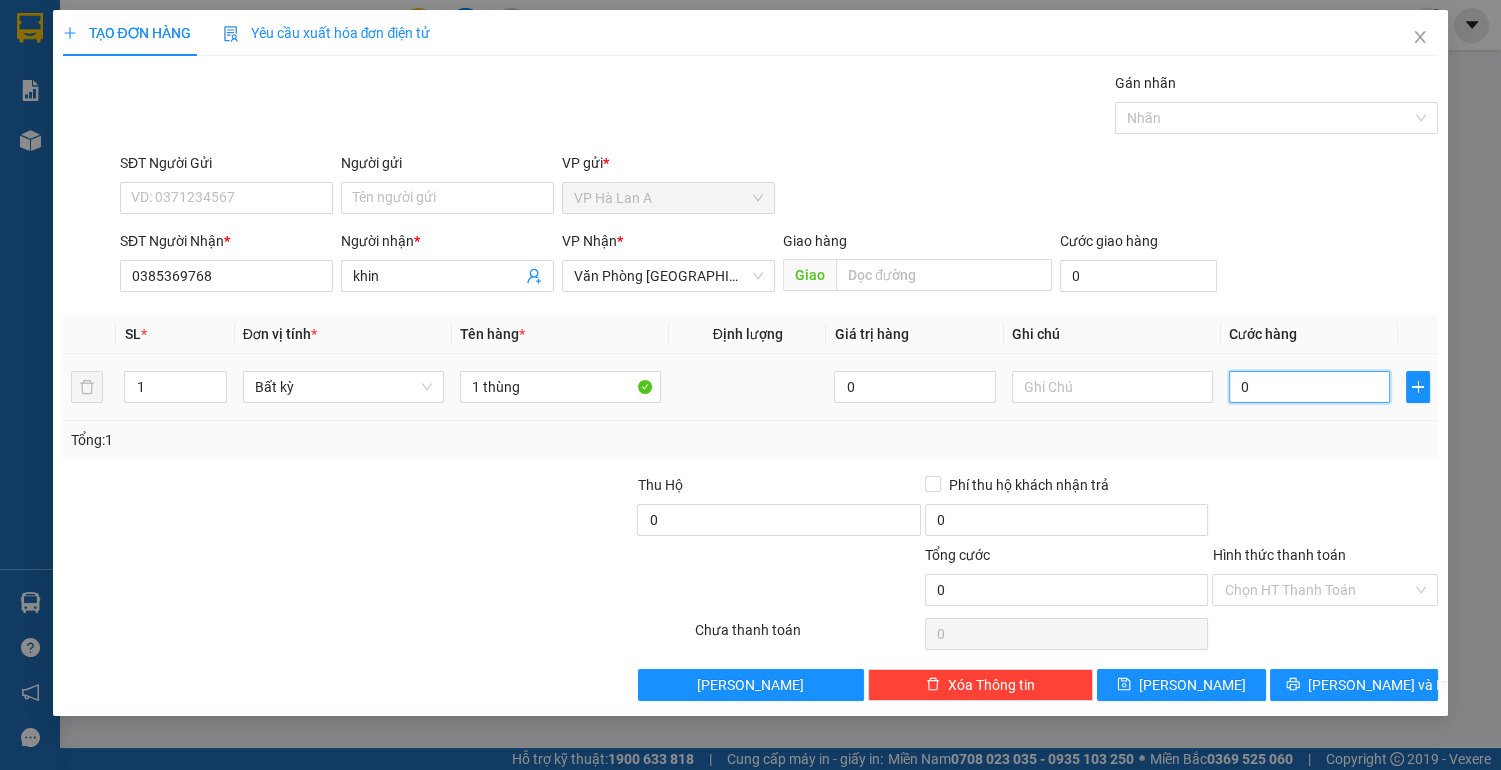 click on "0" at bounding box center [1310, 387] 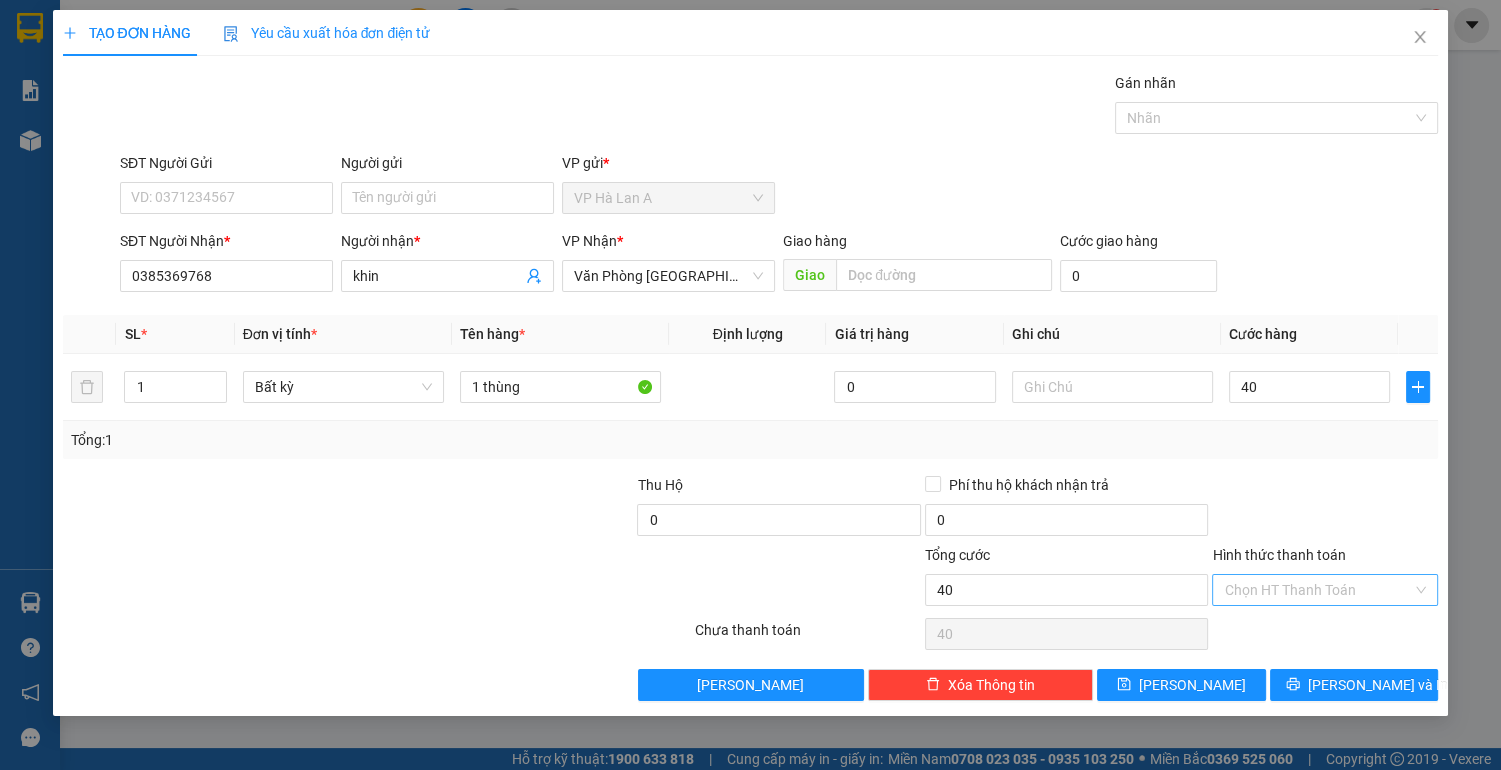 click on "Hình thức thanh toán" at bounding box center (1318, 590) 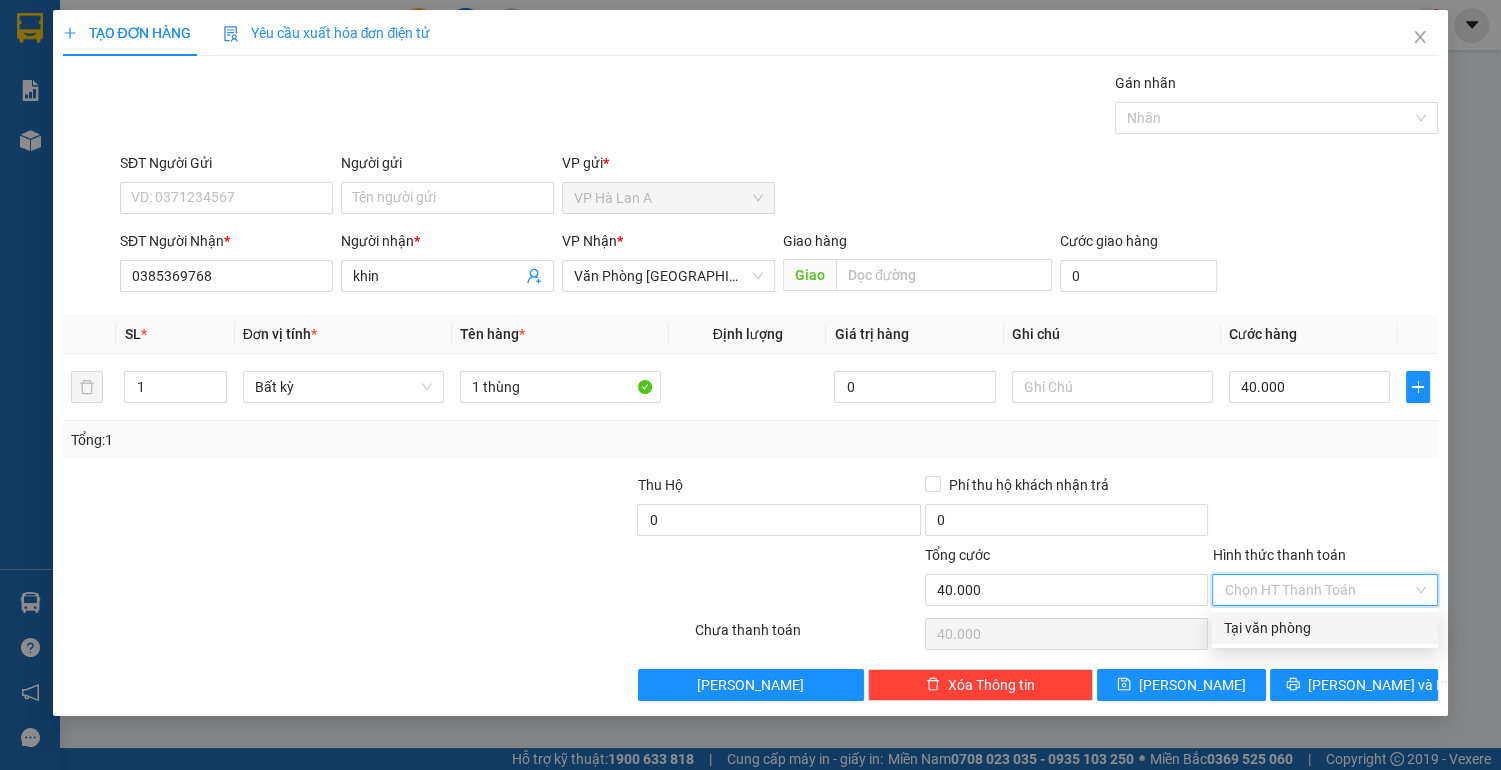 click on "Tại văn phòng" at bounding box center [1325, 628] 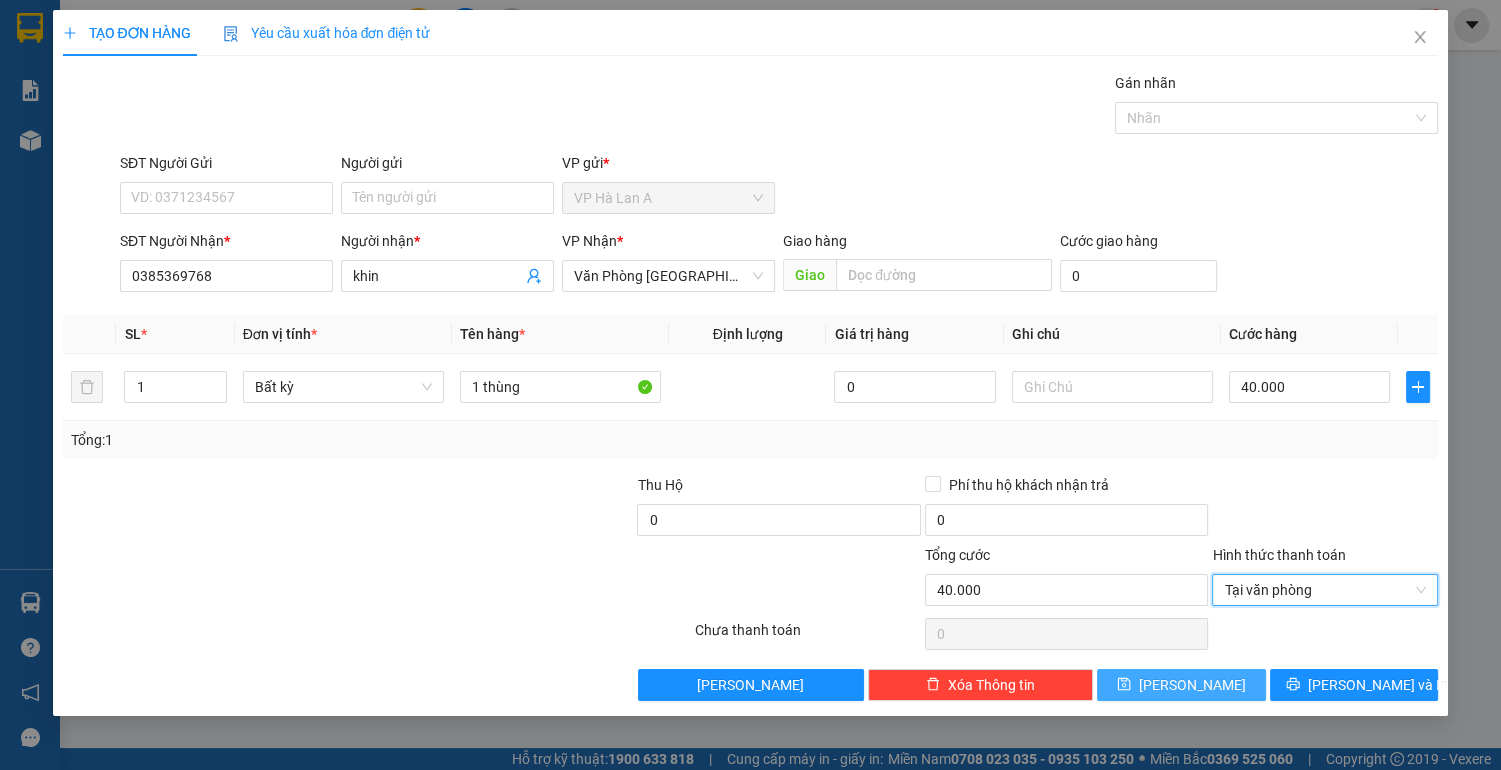 click on "[PERSON_NAME]" at bounding box center (1181, 685) 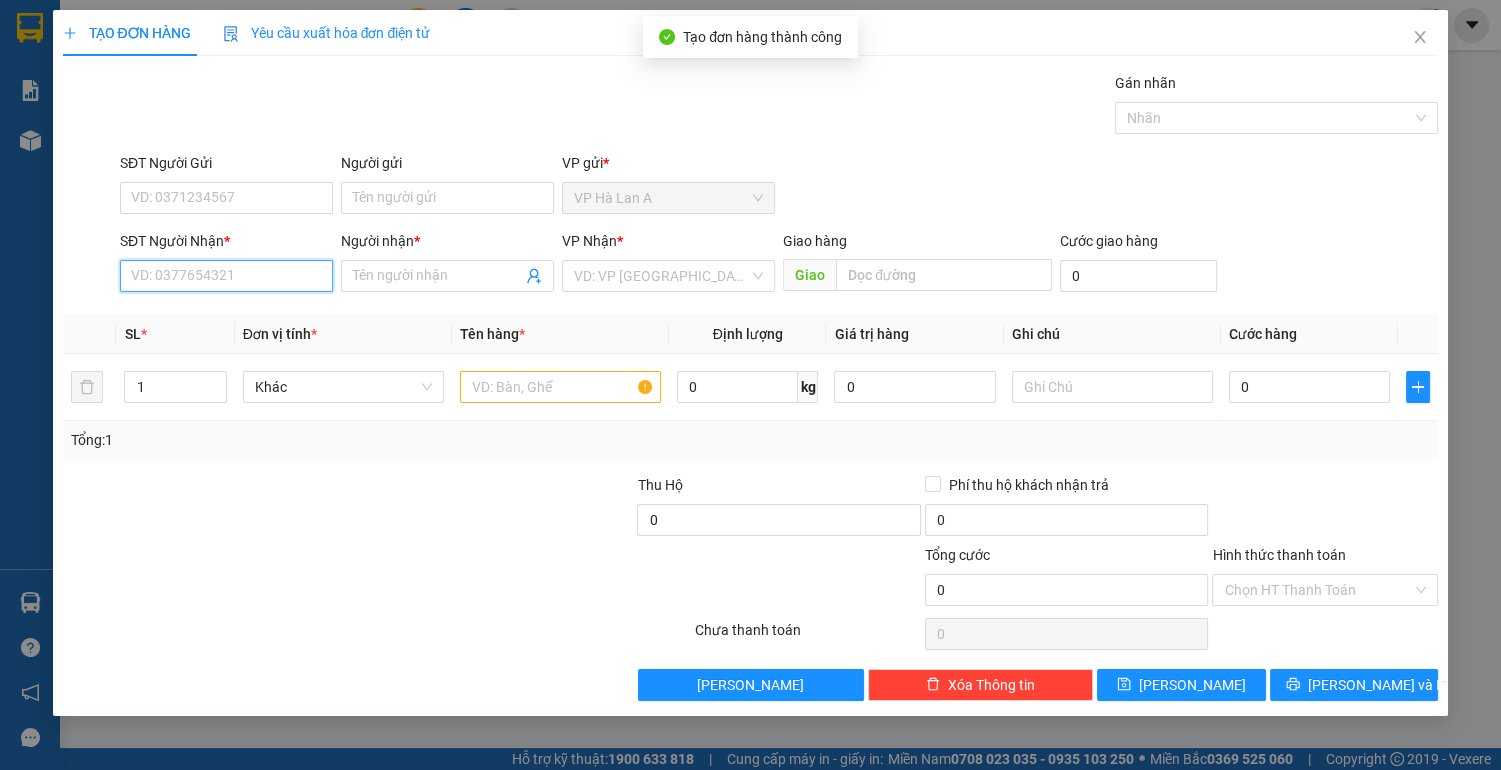 click on "SĐT Người Nhận  *" at bounding box center (226, 276) 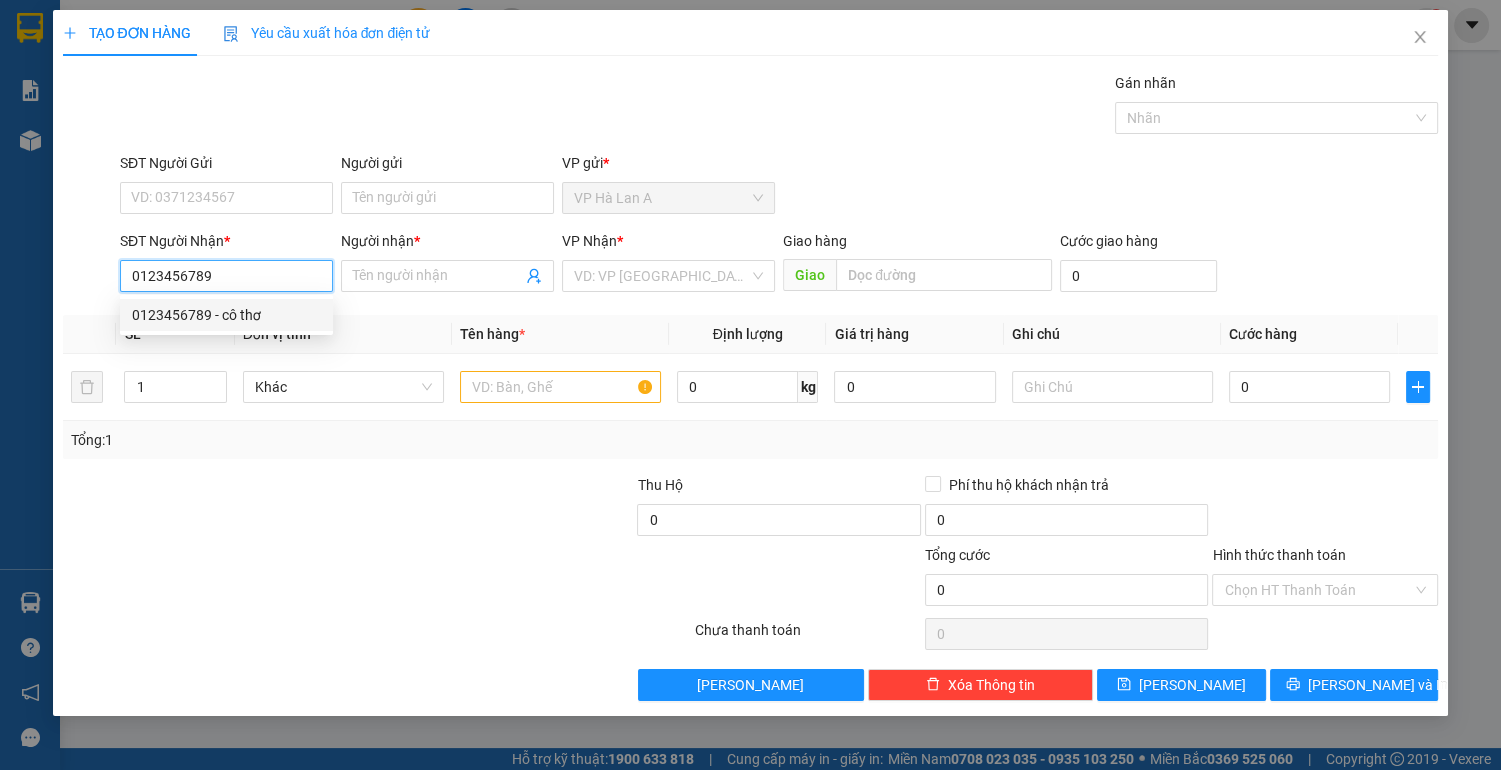 click on "0123456789" at bounding box center [226, 276] 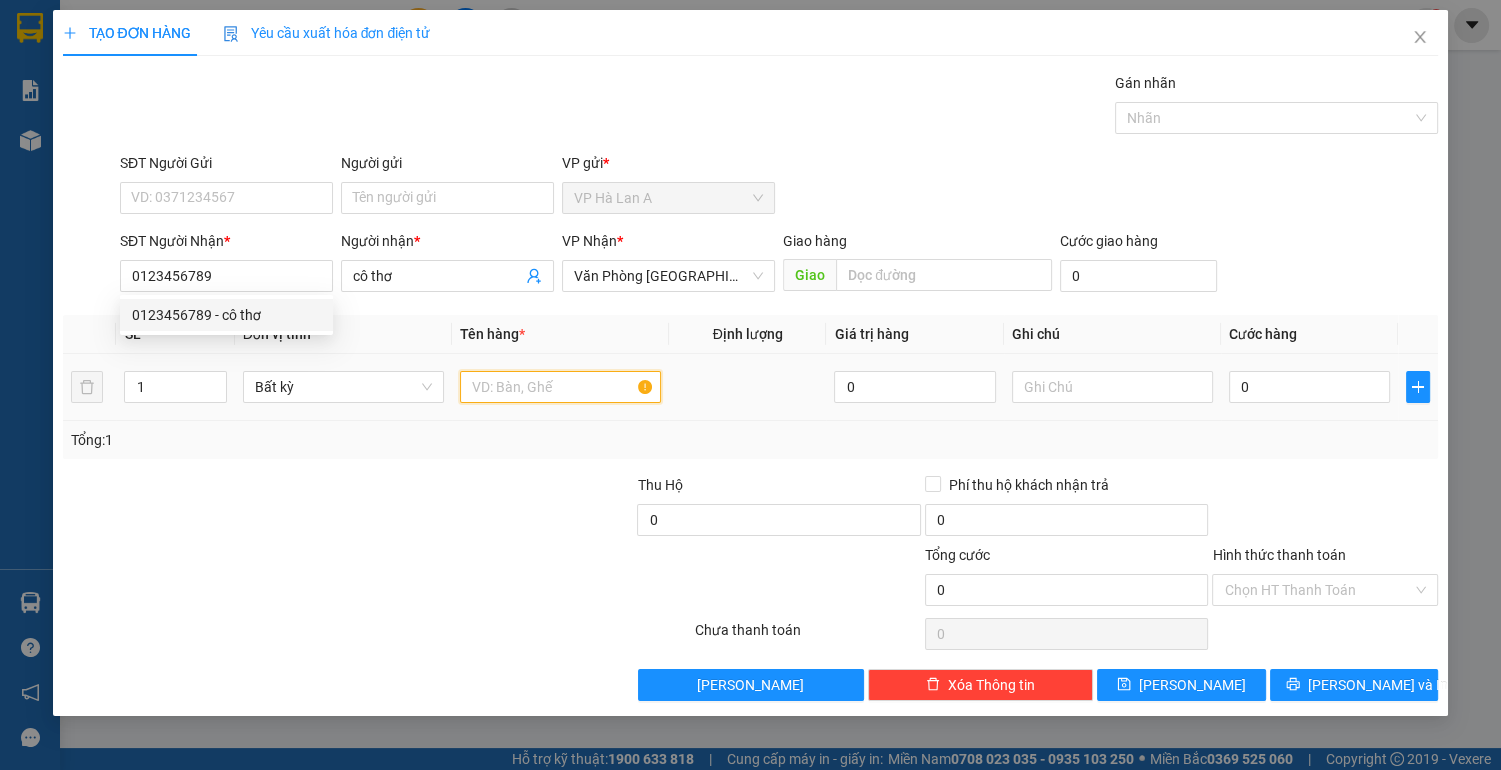 click at bounding box center (560, 387) 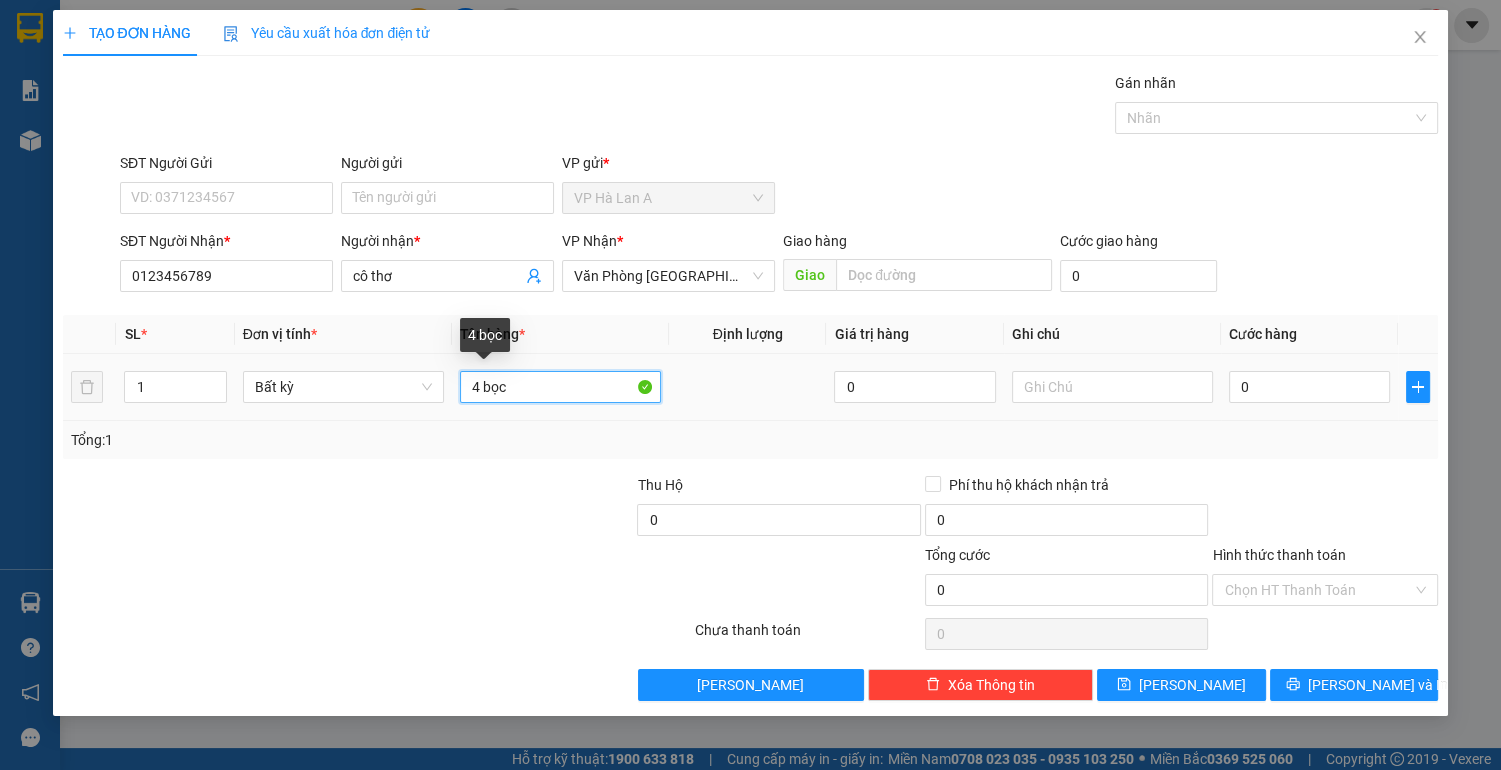 click on "4 bọc" at bounding box center [560, 387] 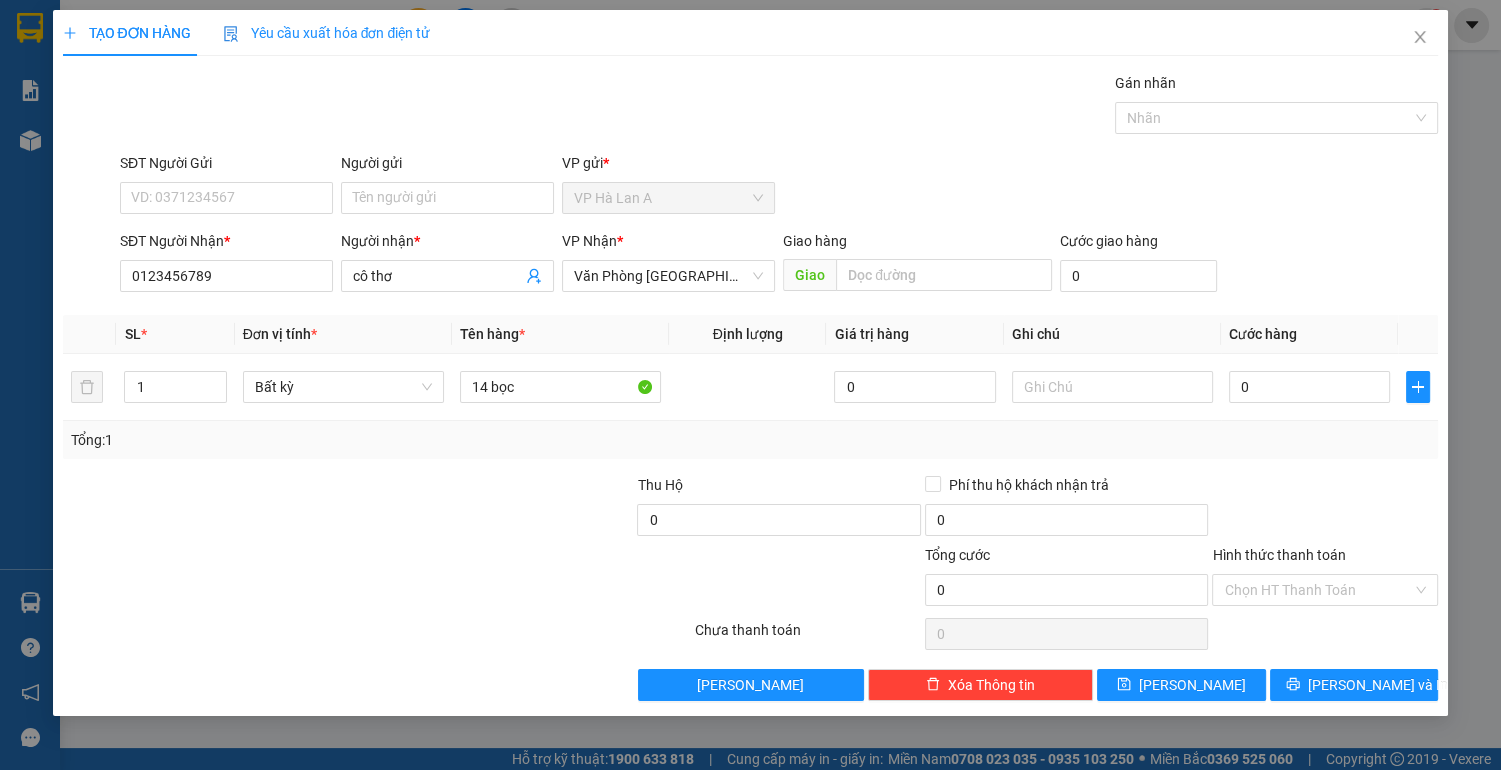 click on "TẠO ĐƠN HÀNG Yêu cầu xuất hóa đơn điện tử Transit Pickup Surcharge Ids Transit Deliver Surcharge Ids Transit Deliver Surcharge Transit Deliver Surcharge Gói vận chuyển  * Tiêu chuẩn Gán nhãn   Nhãn SĐT Người Gửi VD: 0371234567 Người gửi Tên người gửi VP gửi  * VP Hà Lan A SĐT Người Nhận  * 0123456789 Người nhận  * cô thơ VP Nhận  * Văn Phòng [GEOGRAPHIC_DATA] Giao hàng Giao Cước giao hàng 0 SL  * Đơn vị tính  * Tên hàng  * Định lượng Giá trị hàng Ghi chú Cước hàng                   1 Bất kỳ 14 bọc 0 0 Tổng:  1 Thu Hộ 0 Phí thu hộ khách nhận trả 0 Tổng cước 0 Hình thức thanh toán Chọn HT Thanh Toán Số tiền thu trước 0 Chưa thanh toán 0 Chọn HT Thanh Toán Lưu nháp Xóa Thông tin [PERSON_NAME] và In Tại văn phòng Tại văn phòng 14 bọc" at bounding box center [751, 363] 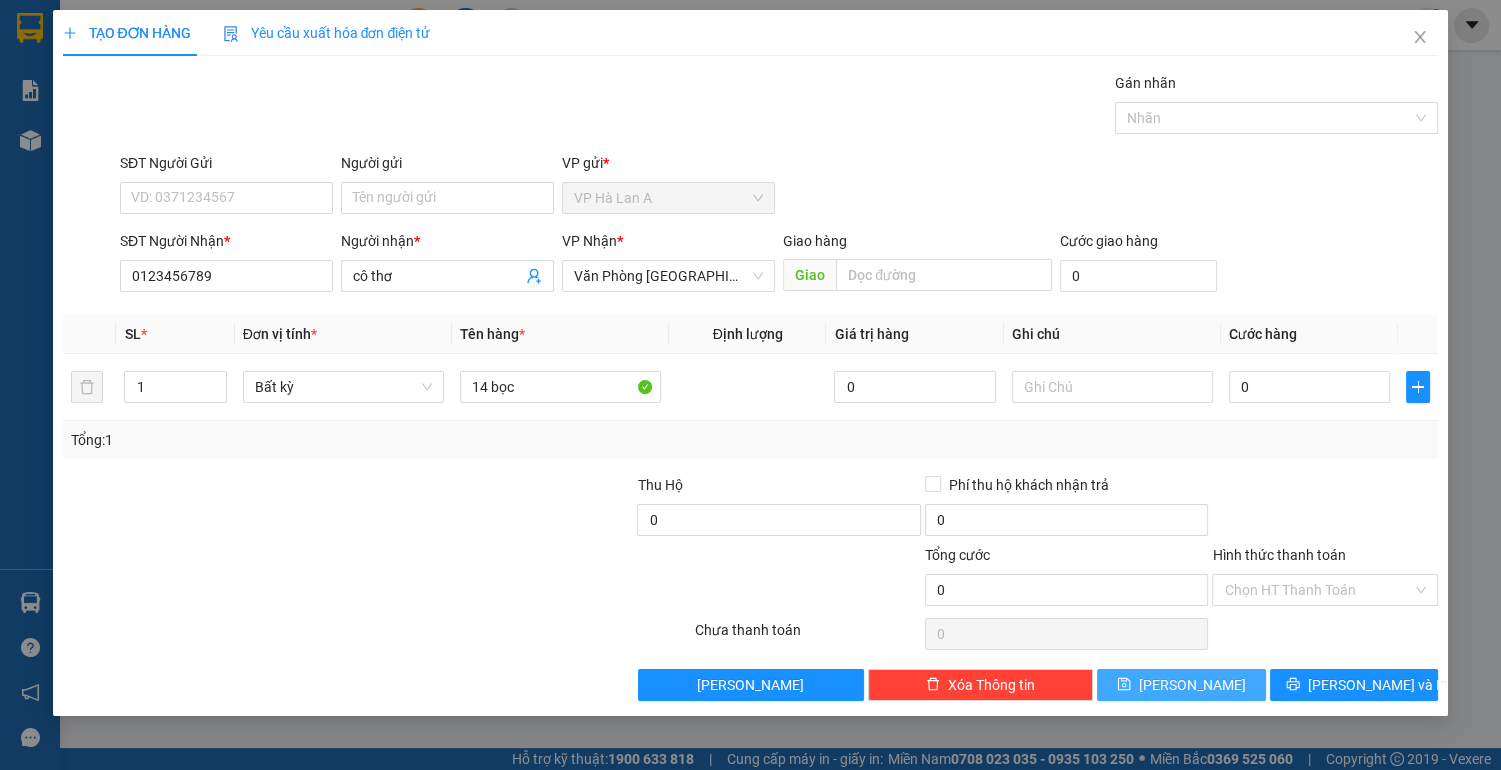 click on "[PERSON_NAME]" at bounding box center (1192, 685) 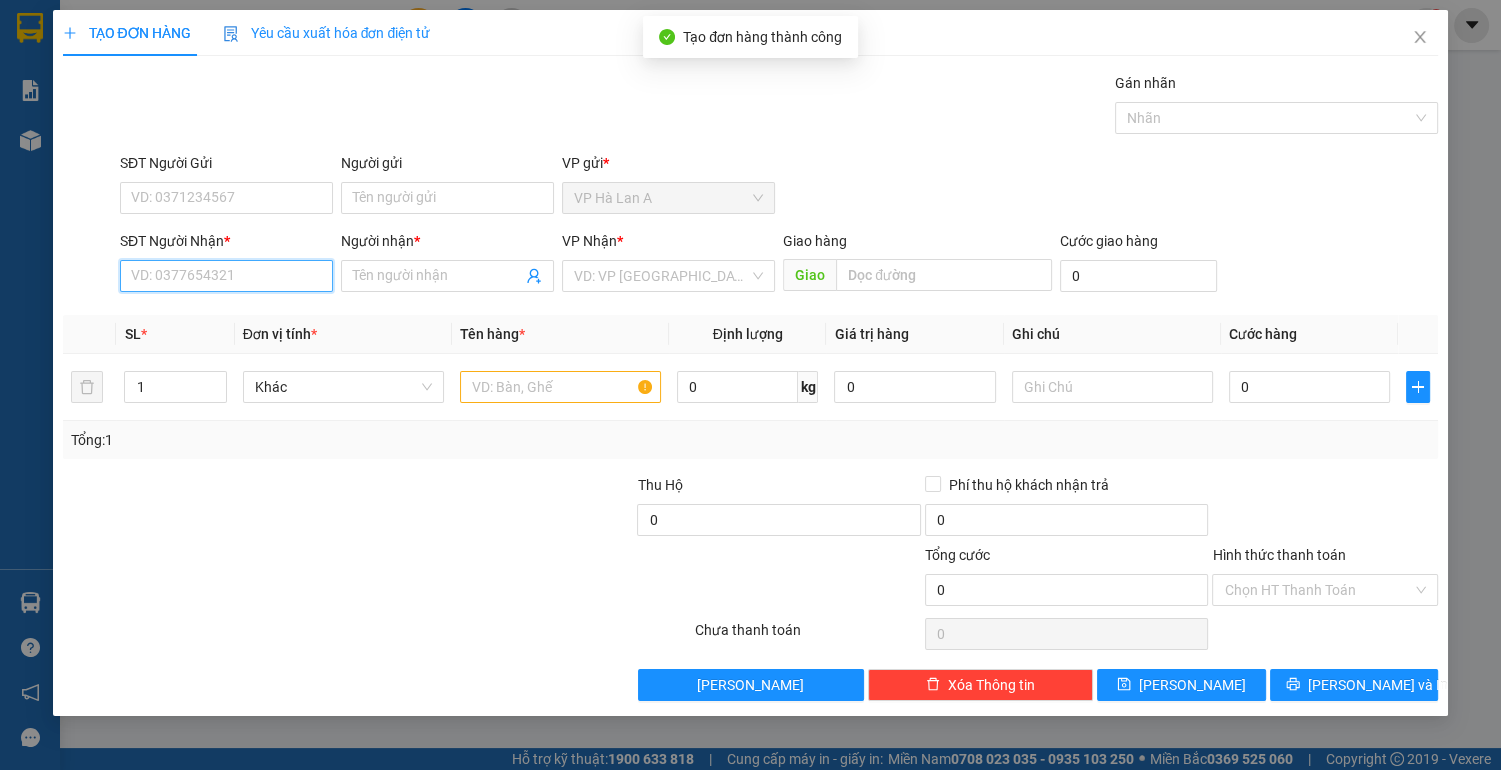 click on "SĐT Người Nhận  *" at bounding box center [226, 276] 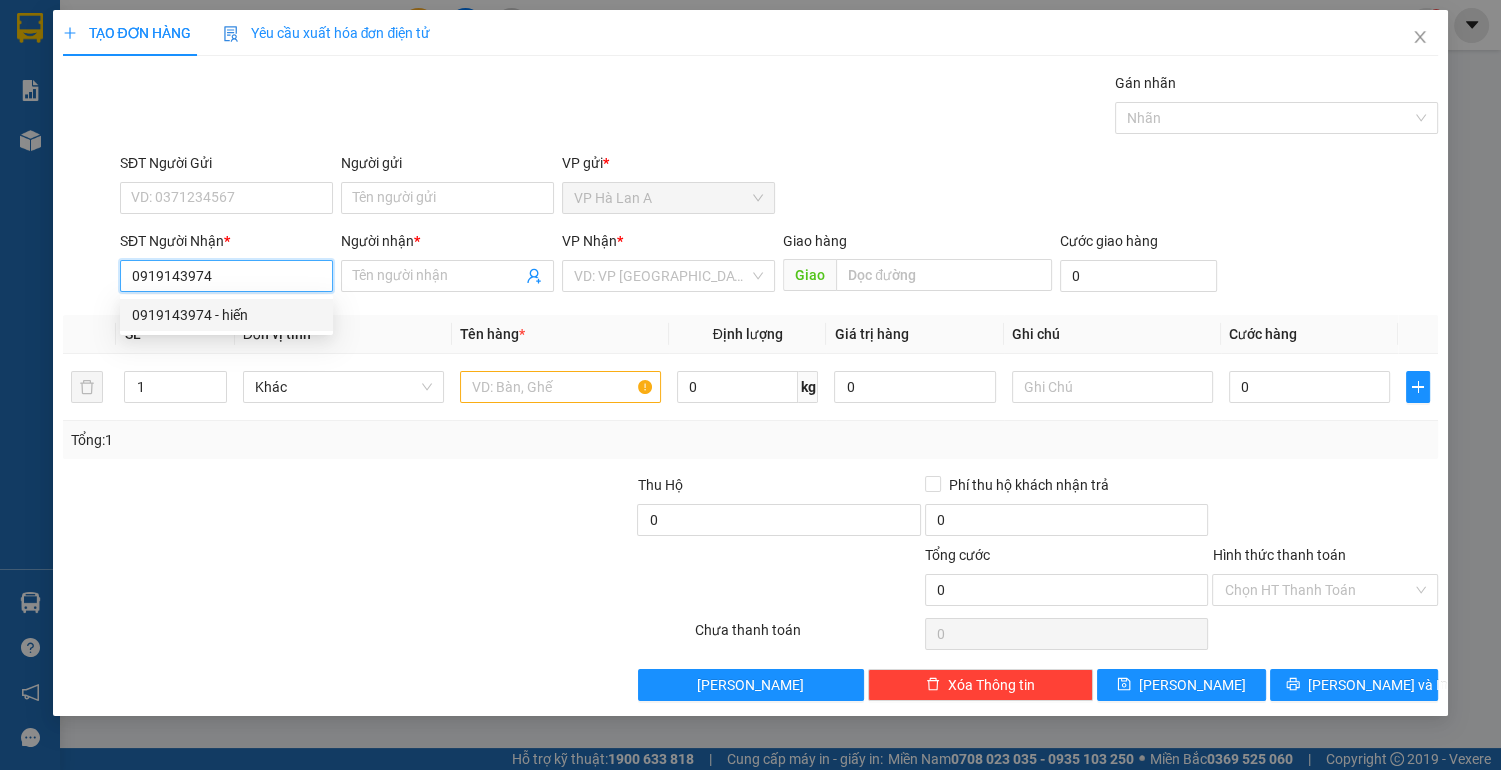 click on "0919143974 - hiến" at bounding box center (226, 315) 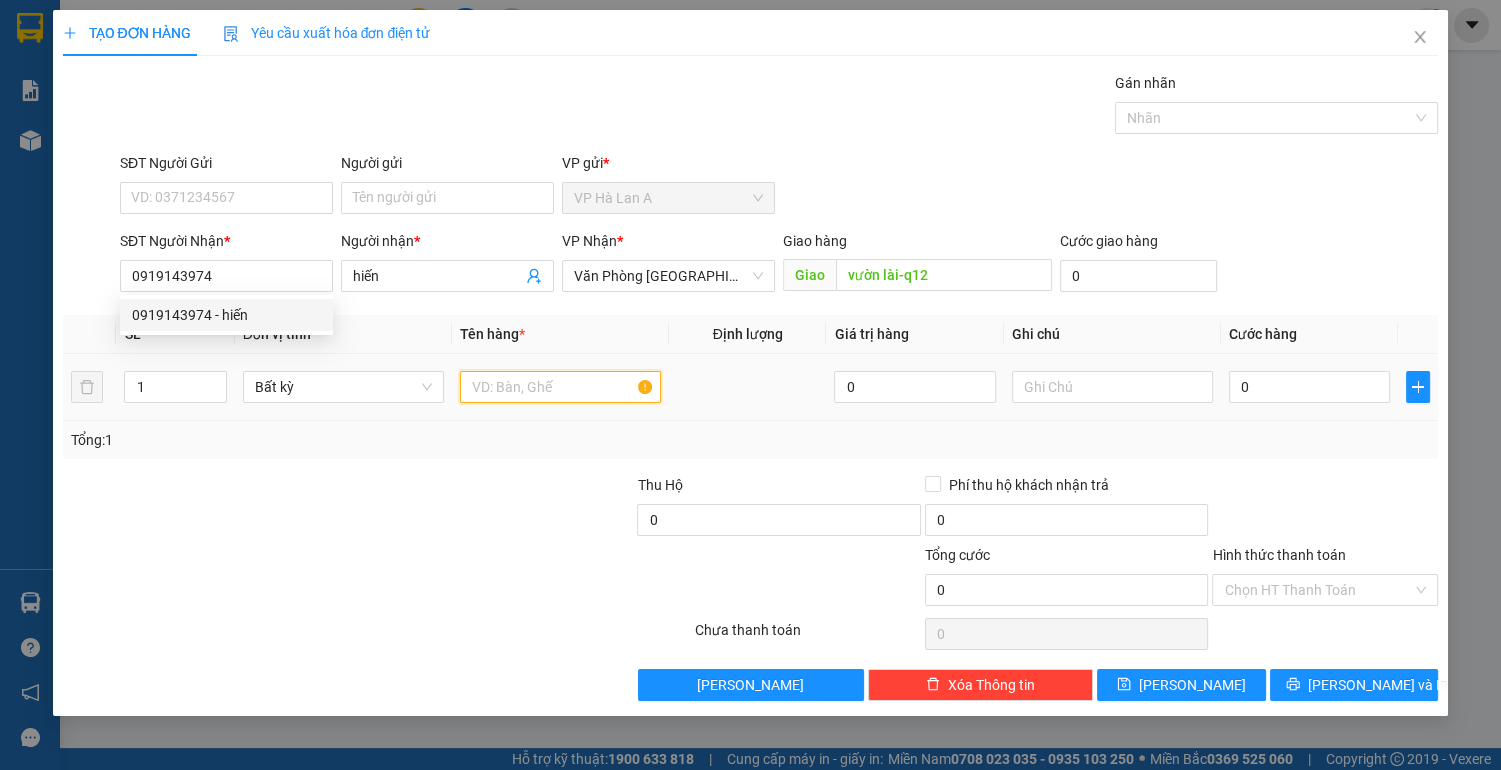 click at bounding box center (560, 387) 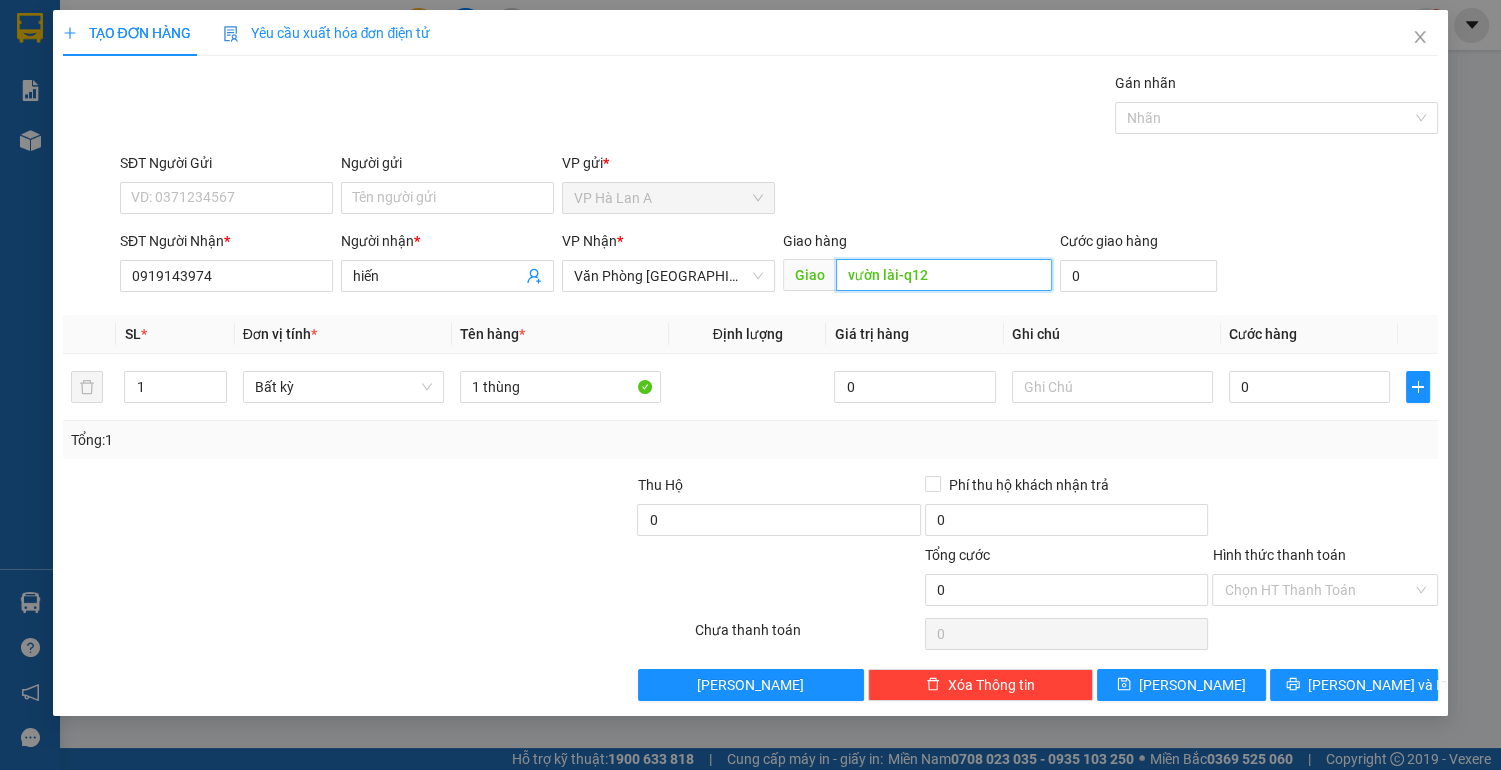 click on "vườn lài-q12" at bounding box center (943, 275) 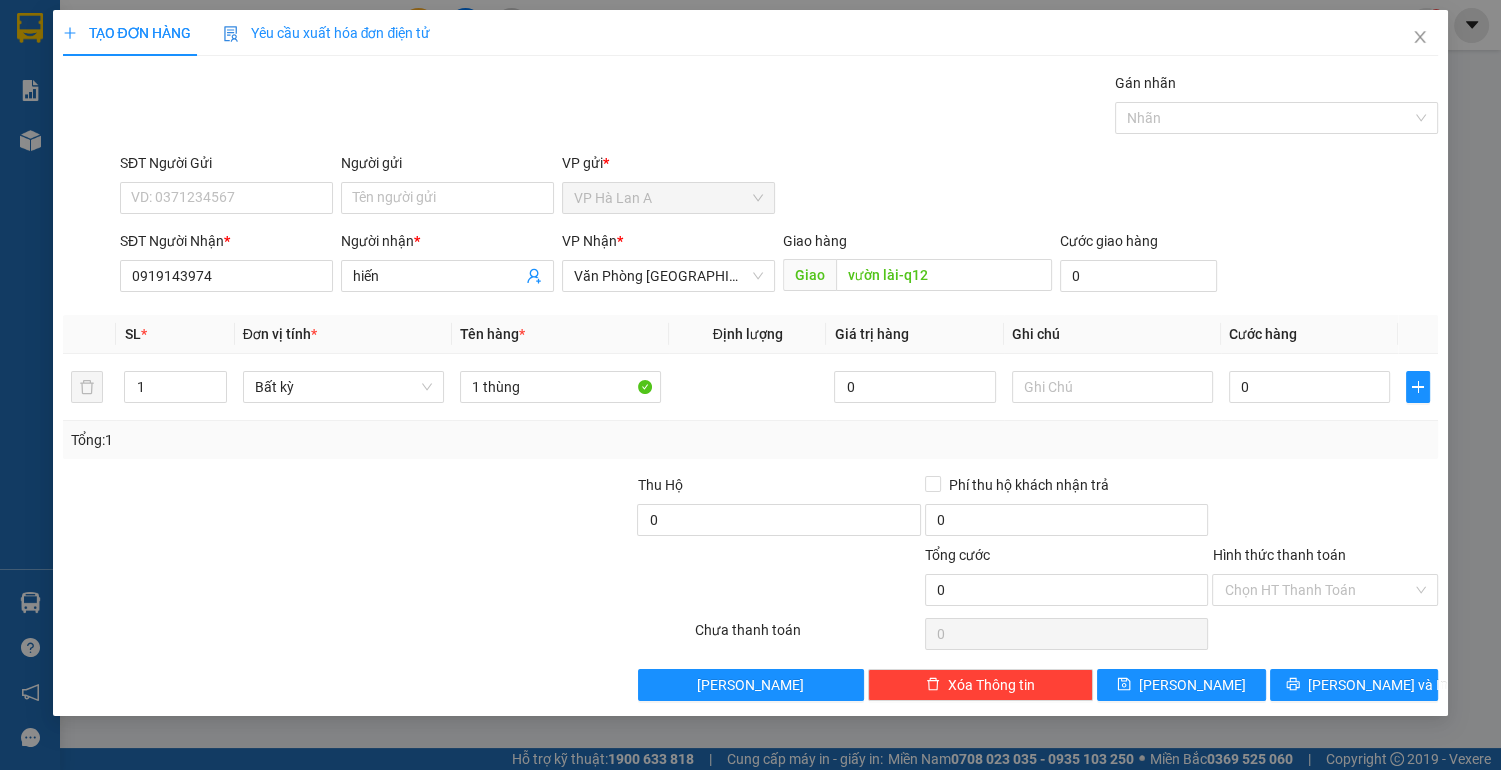 click on "Gói vận chuyển  * Tiêu chuẩn Gán nhãn   Nhãn" at bounding box center (779, 107) 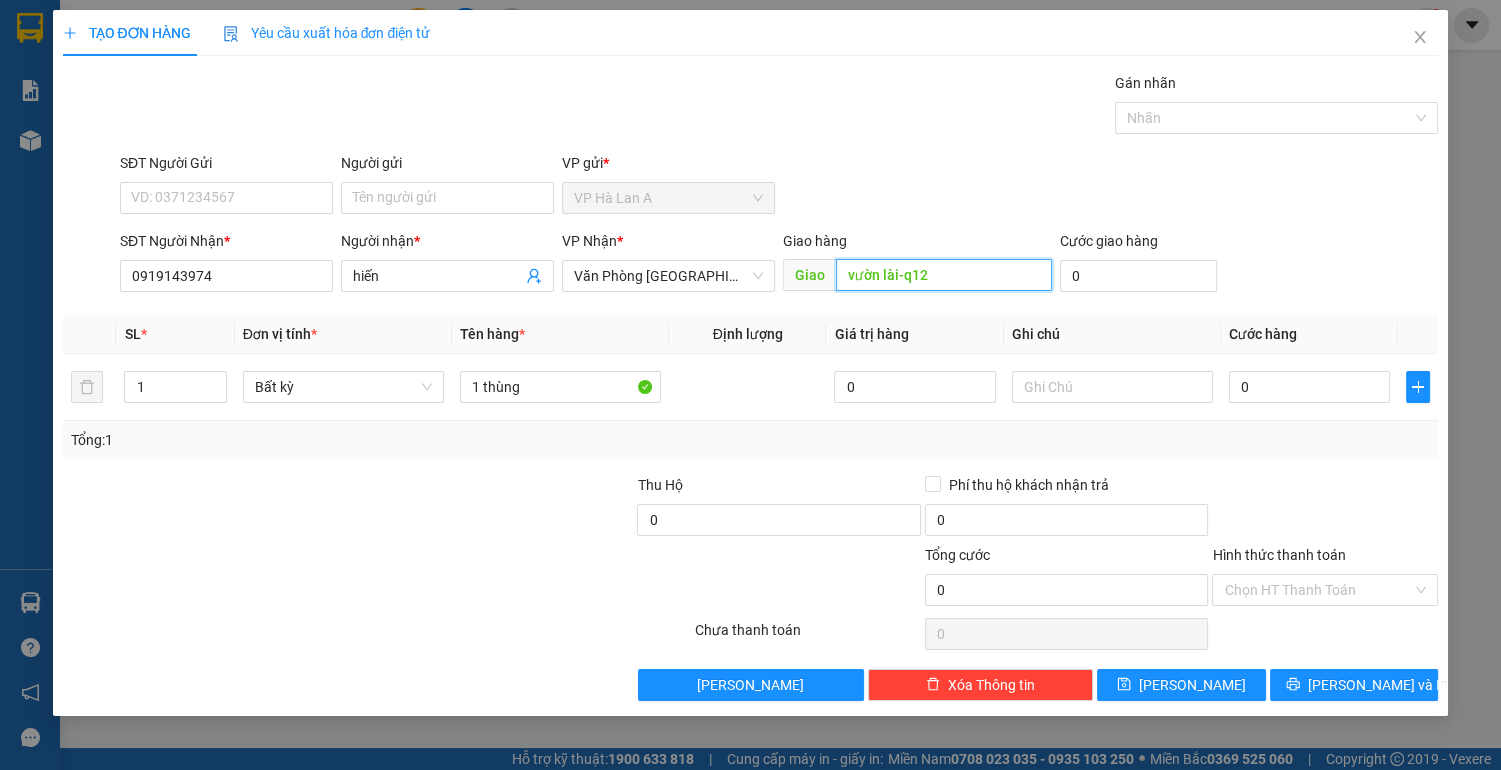click on "vườn lài-q12" at bounding box center (943, 275) 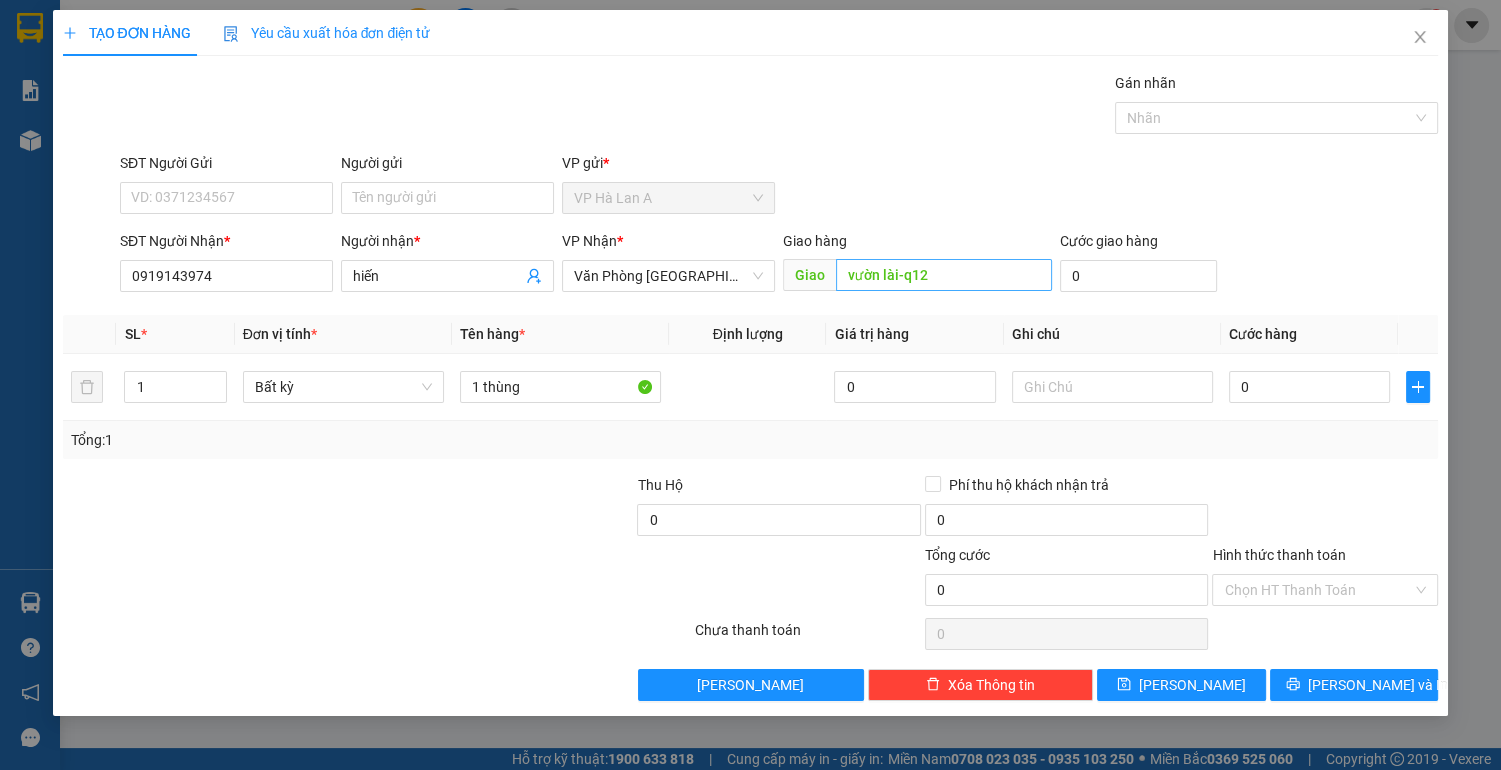 drag, startPoint x: 920, startPoint y: 153, endPoint x: 980, endPoint y: 263, distance: 125.299644 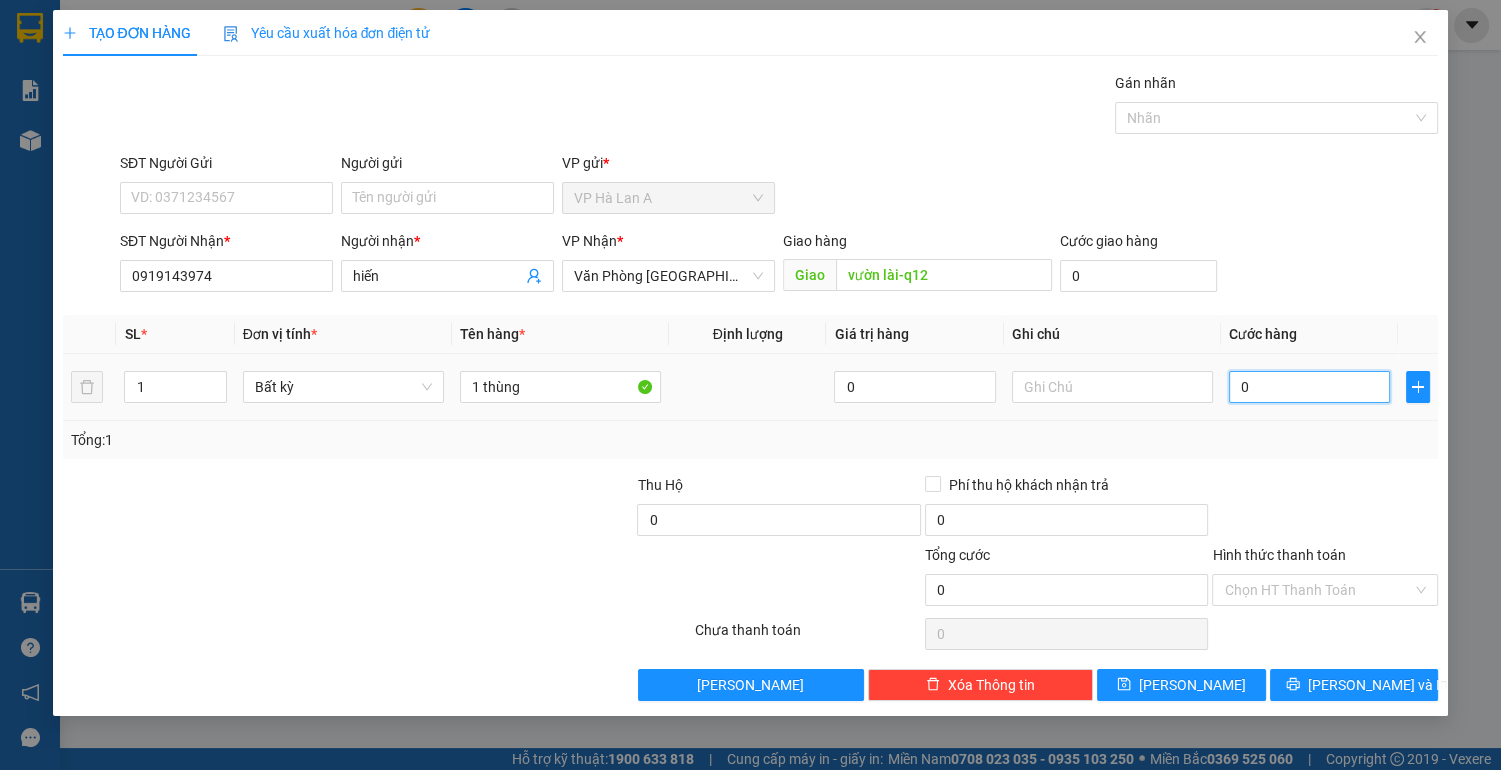 click on "0" at bounding box center (1310, 387) 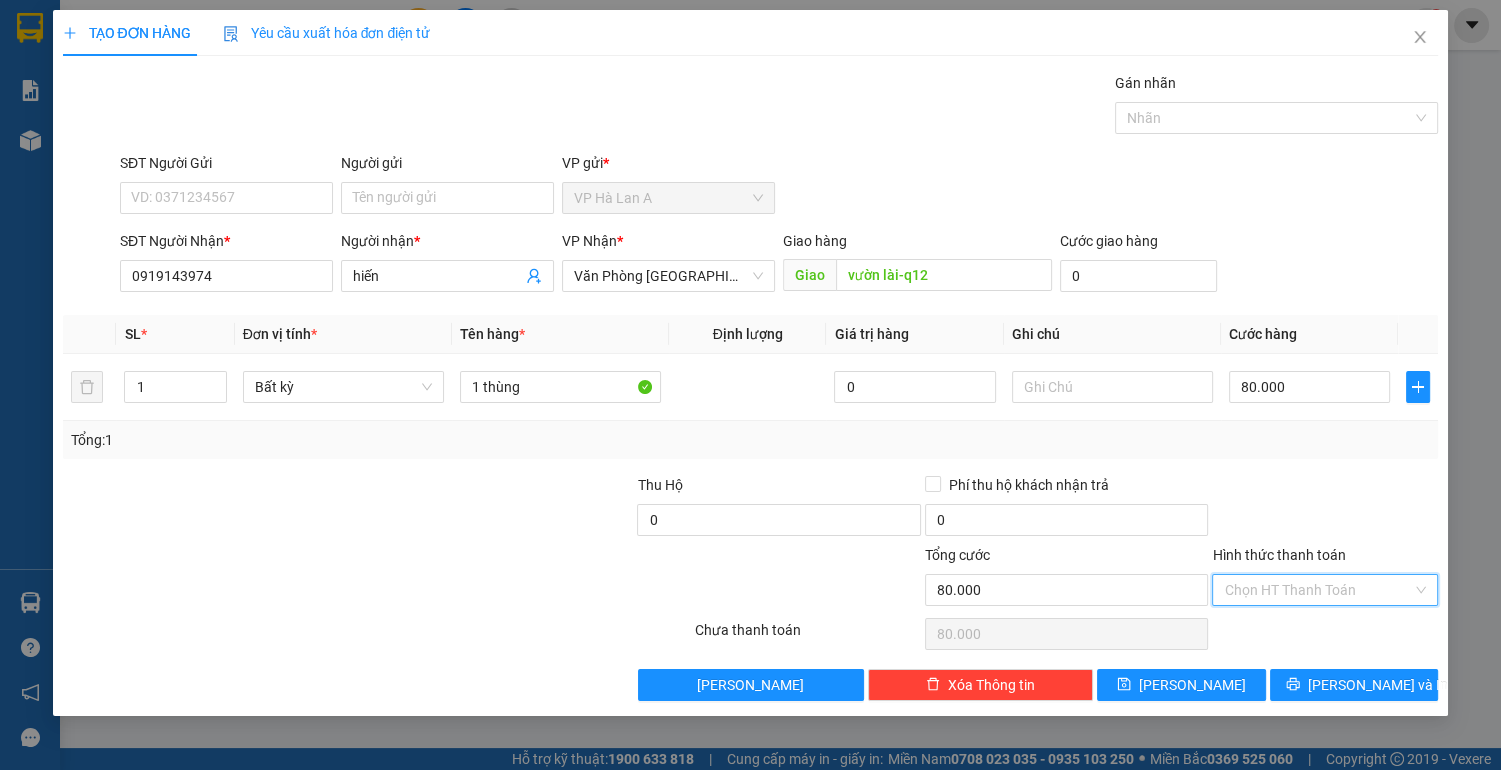 drag, startPoint x: 1320, startPoint y: 585, endPoint x: 1294, endPoint y: 641, distance: 61.741398 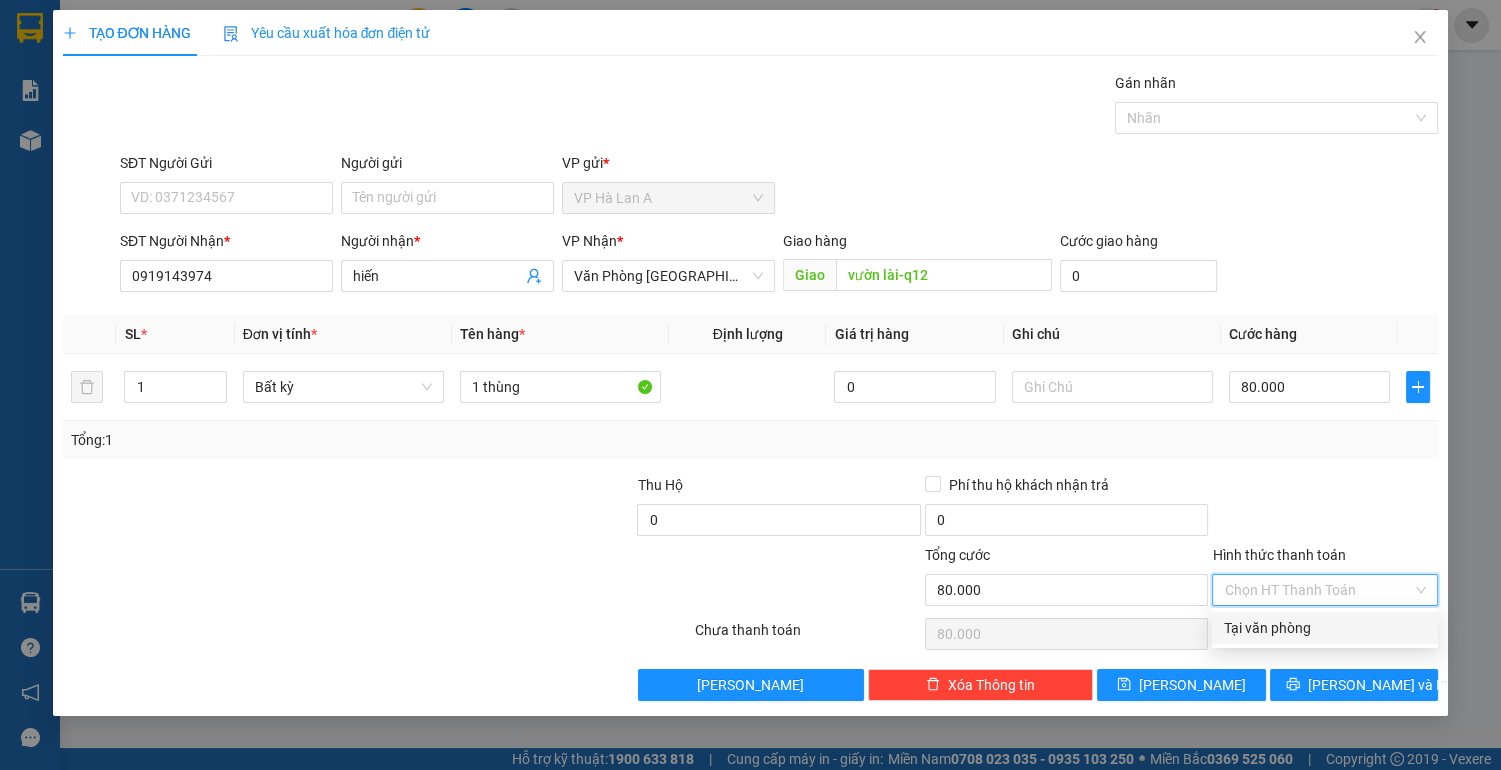 drag, startPoint x: 1292, startPoint y: 636, endPoint x: 1256, endPoint y: 655, distance: 40.706264 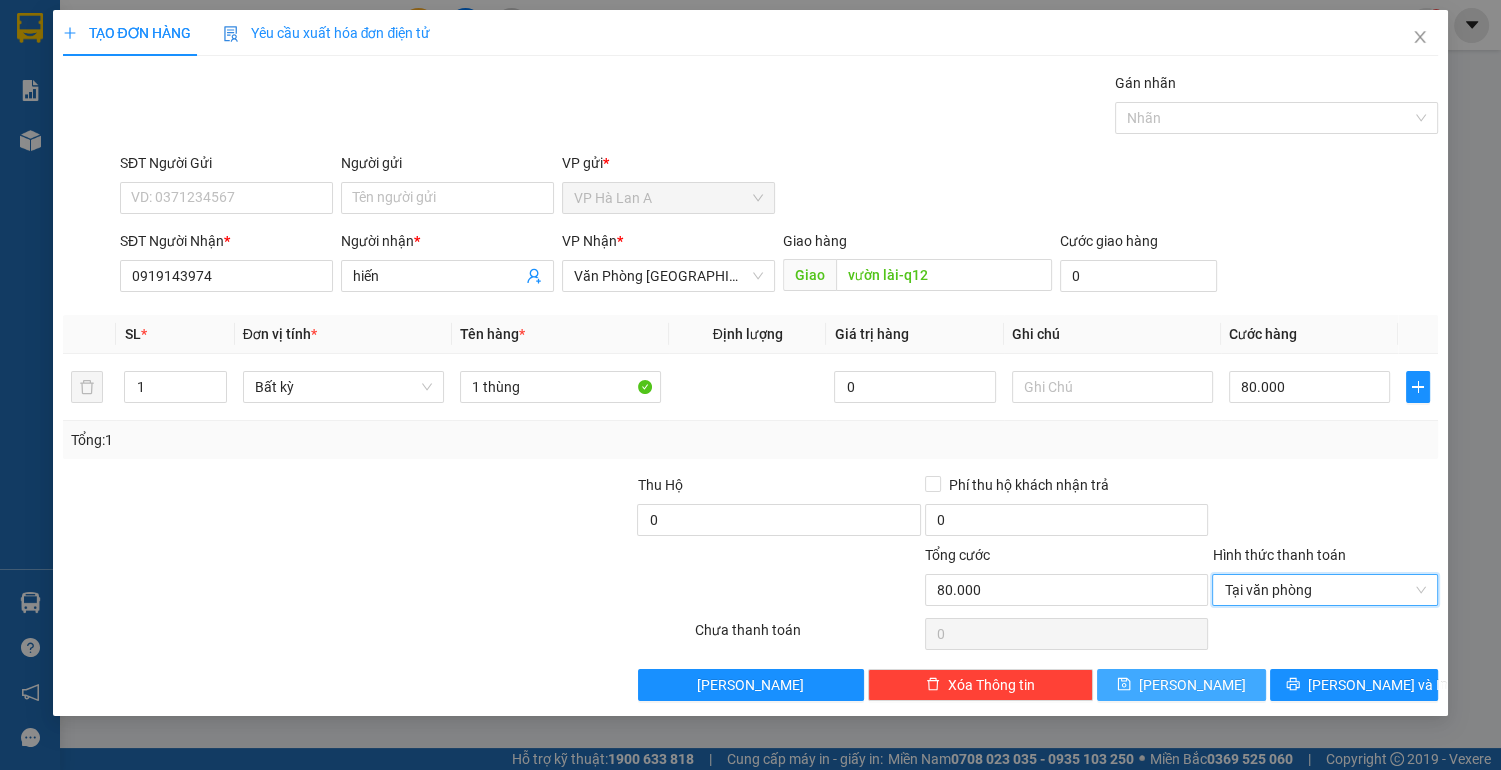 click on "[PERSON_NAME]" at bounding box center (1192, 685) 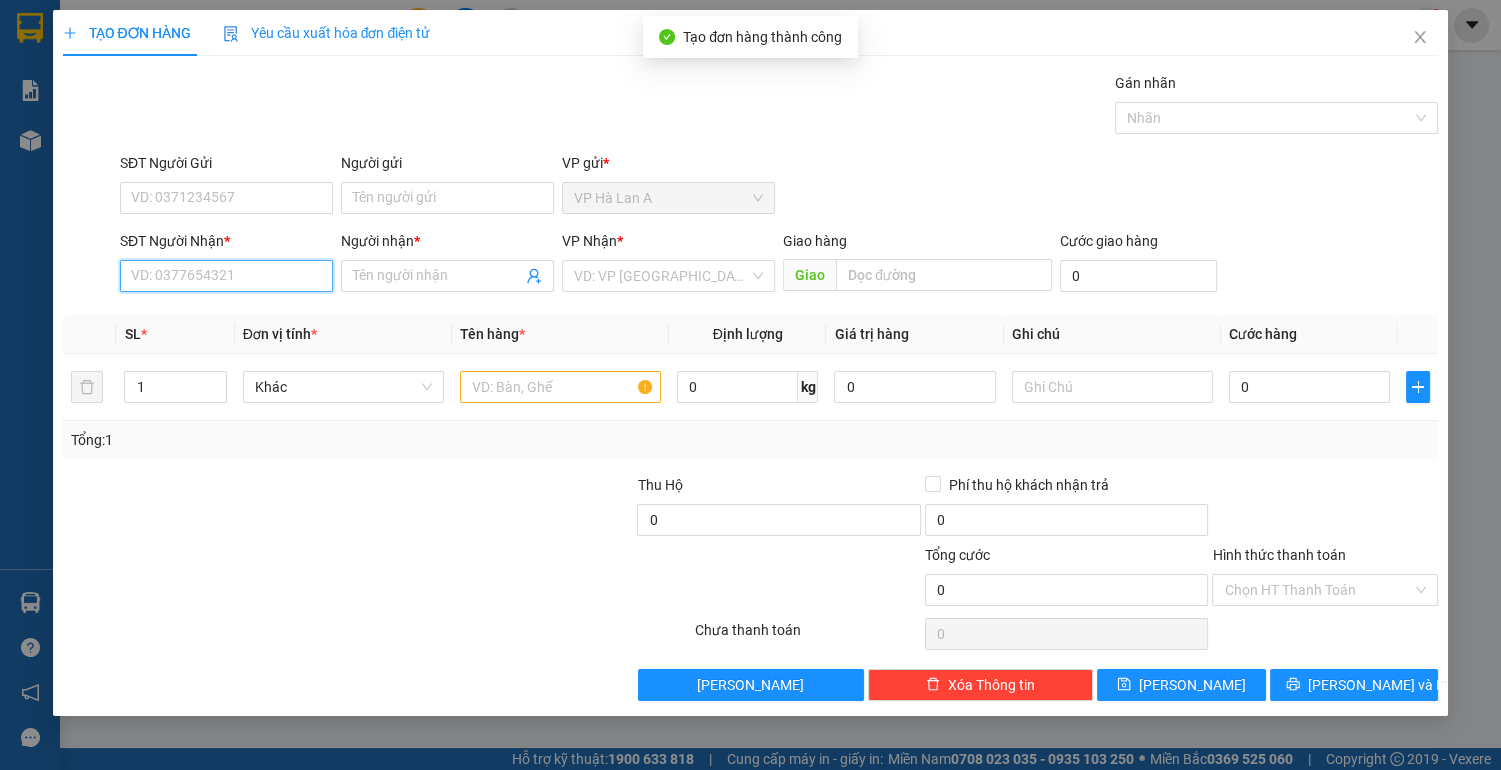 click on "SĐT Người Nhận  *" at bounding box center [226, 276] 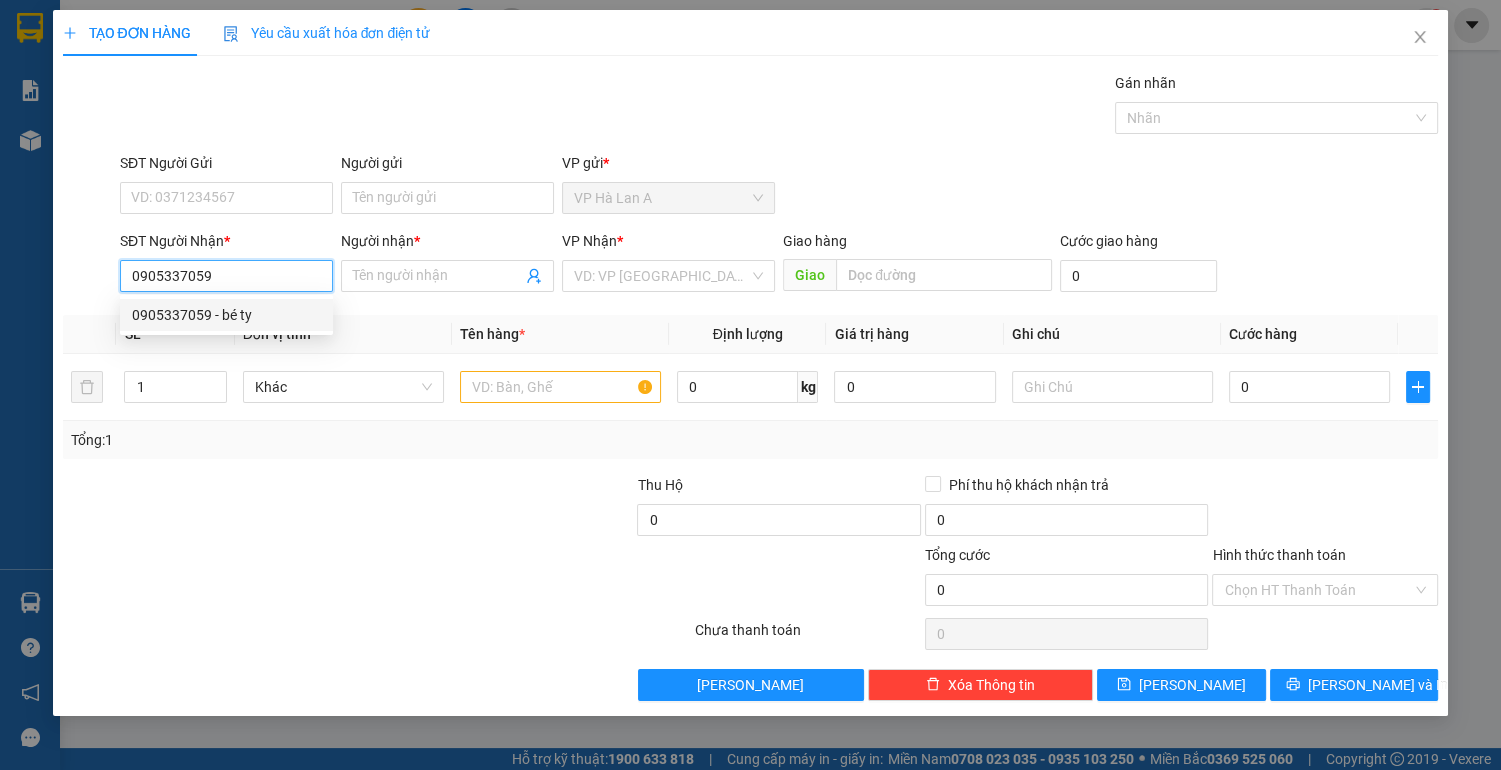 click on "0905337059 - bé ty" at bounding box center [226, 315] 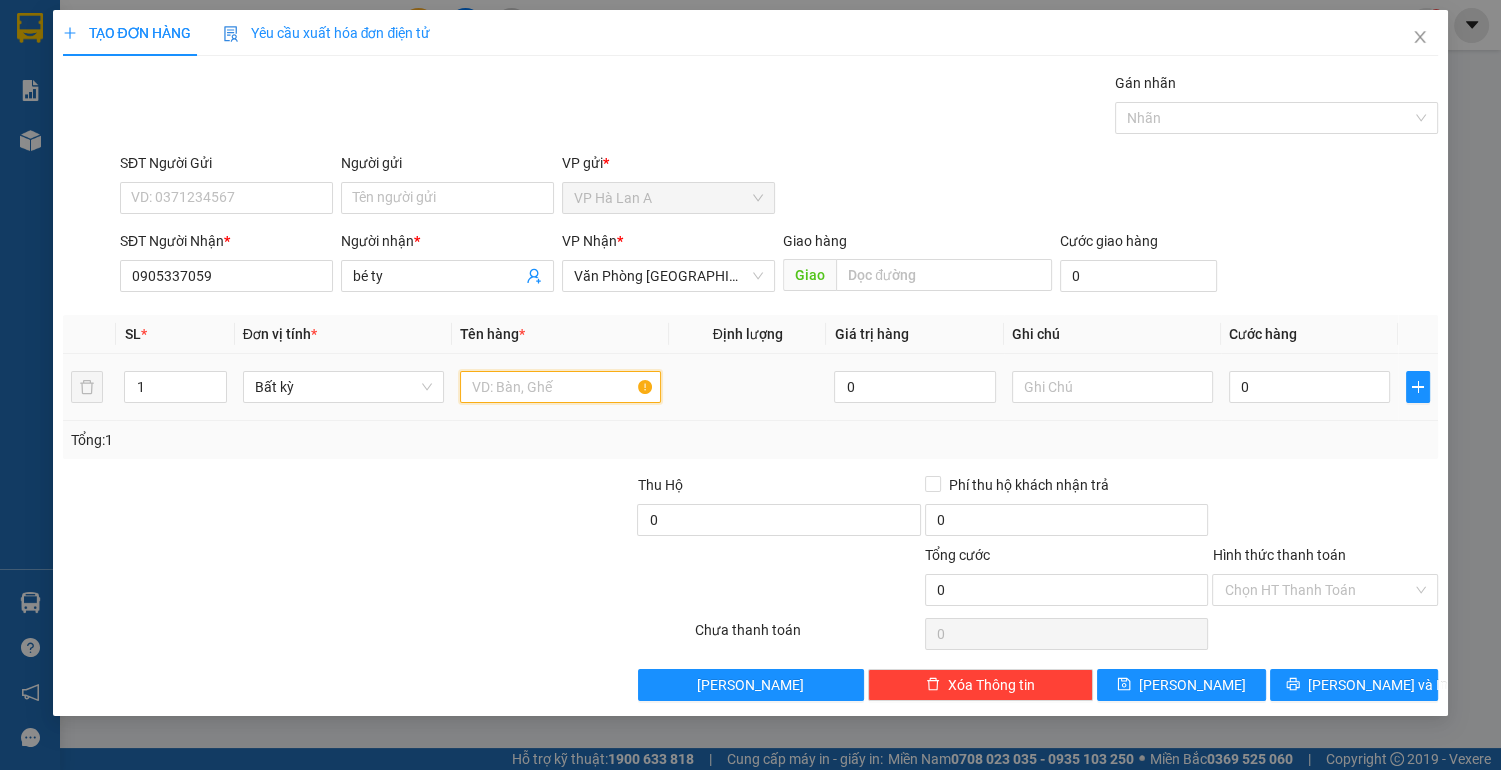 click at bounding box center [560, 387] 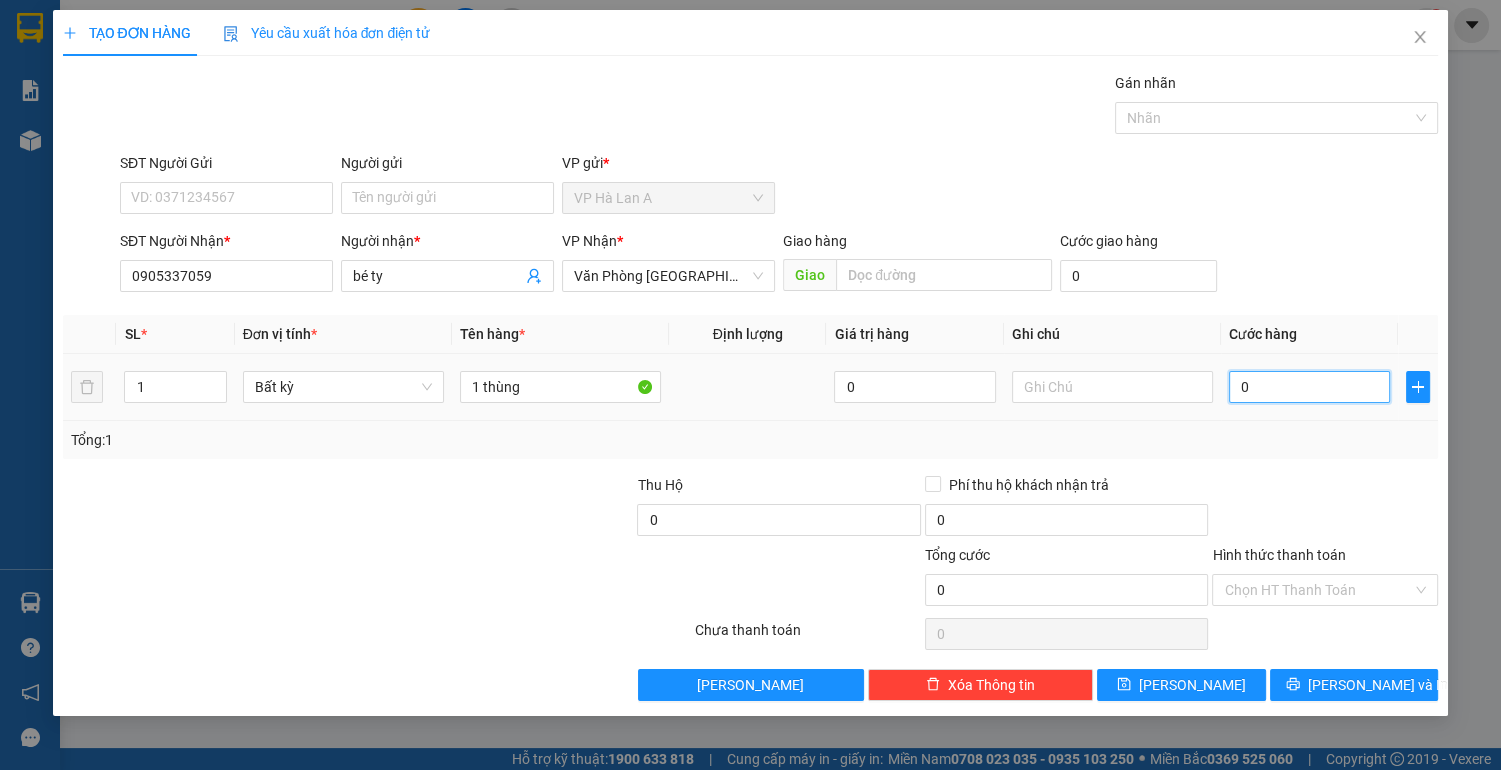 click on "0" at bounding box center (1310, 387) 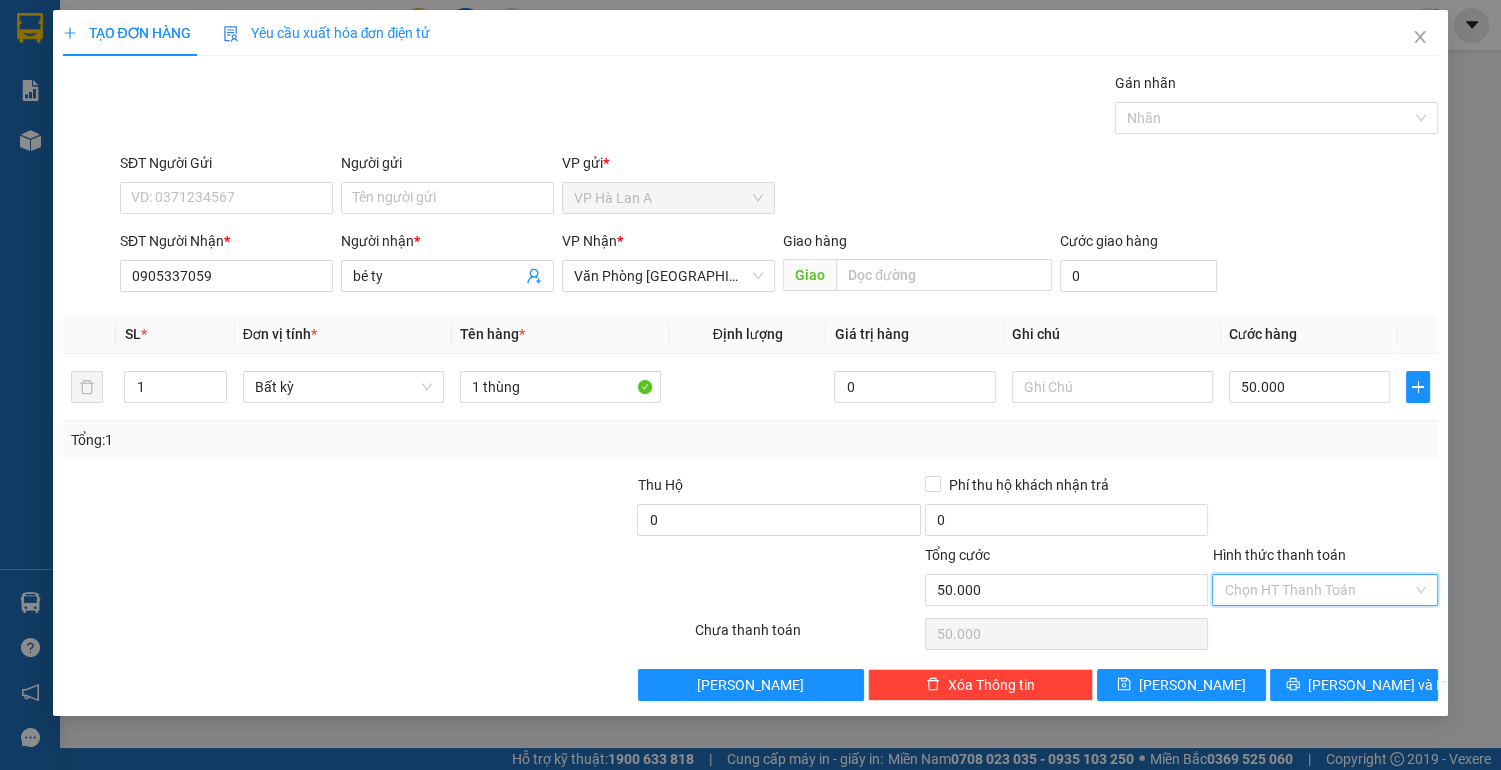 drag, startPoint x: 1324, startPoint y: 590, endPoint x: 1305, endPoint y: 620, distance: 35.510563 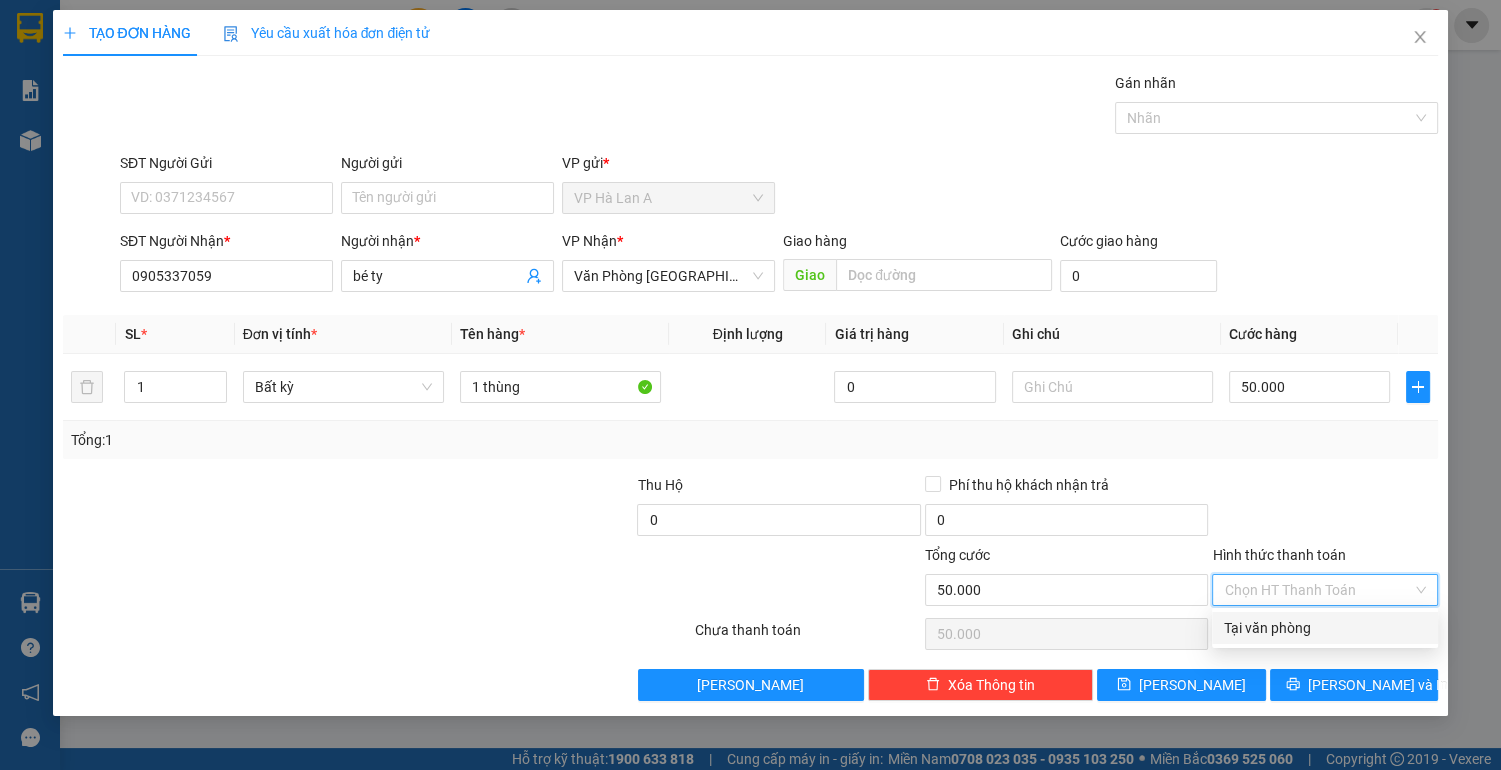 drag, startPoint x: 1303, startPoint y: 624, endPoint x: 1258, endPoint y: 657, distance: 55.803226 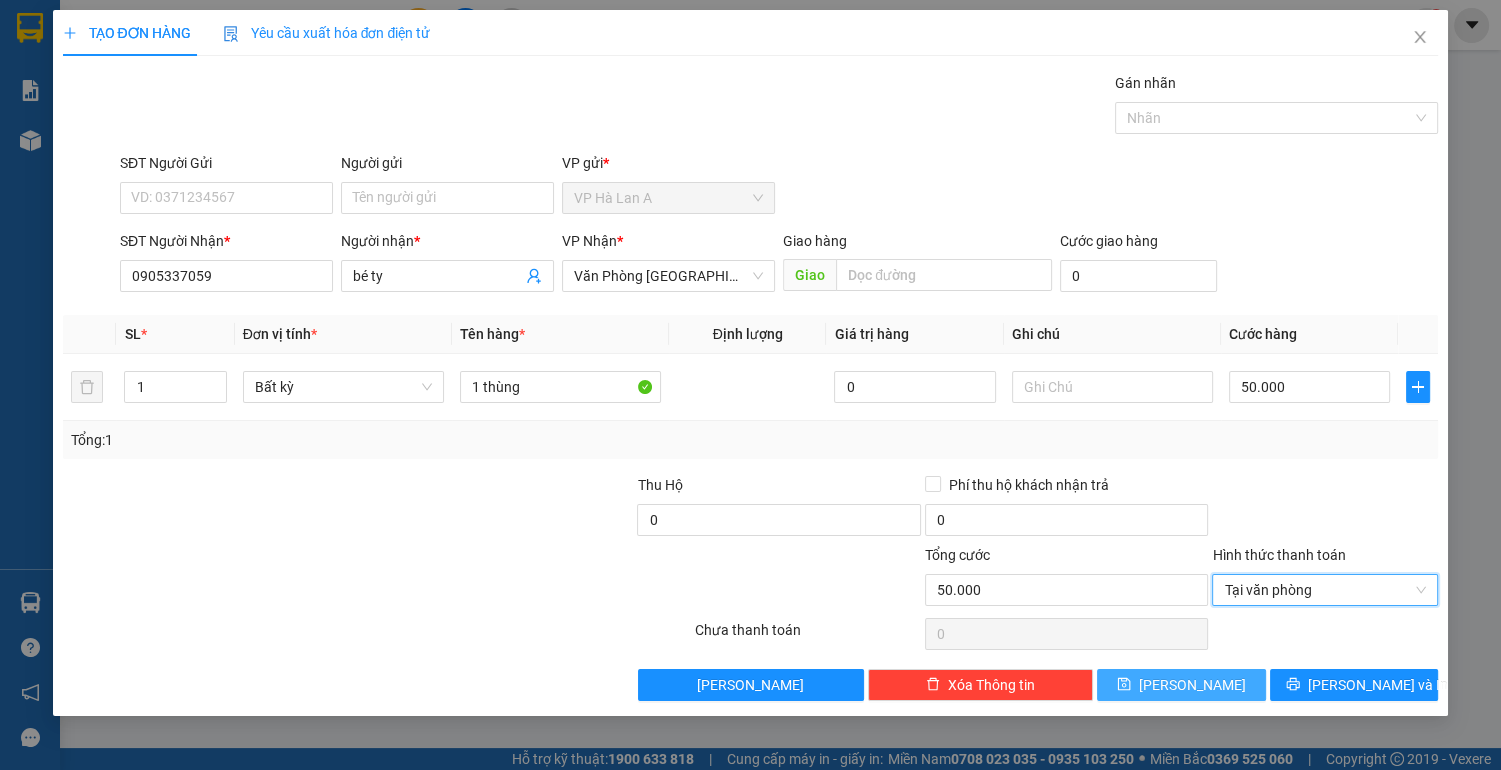 click on "[PERSON_NAME]" at bounding box center [1181, 685] 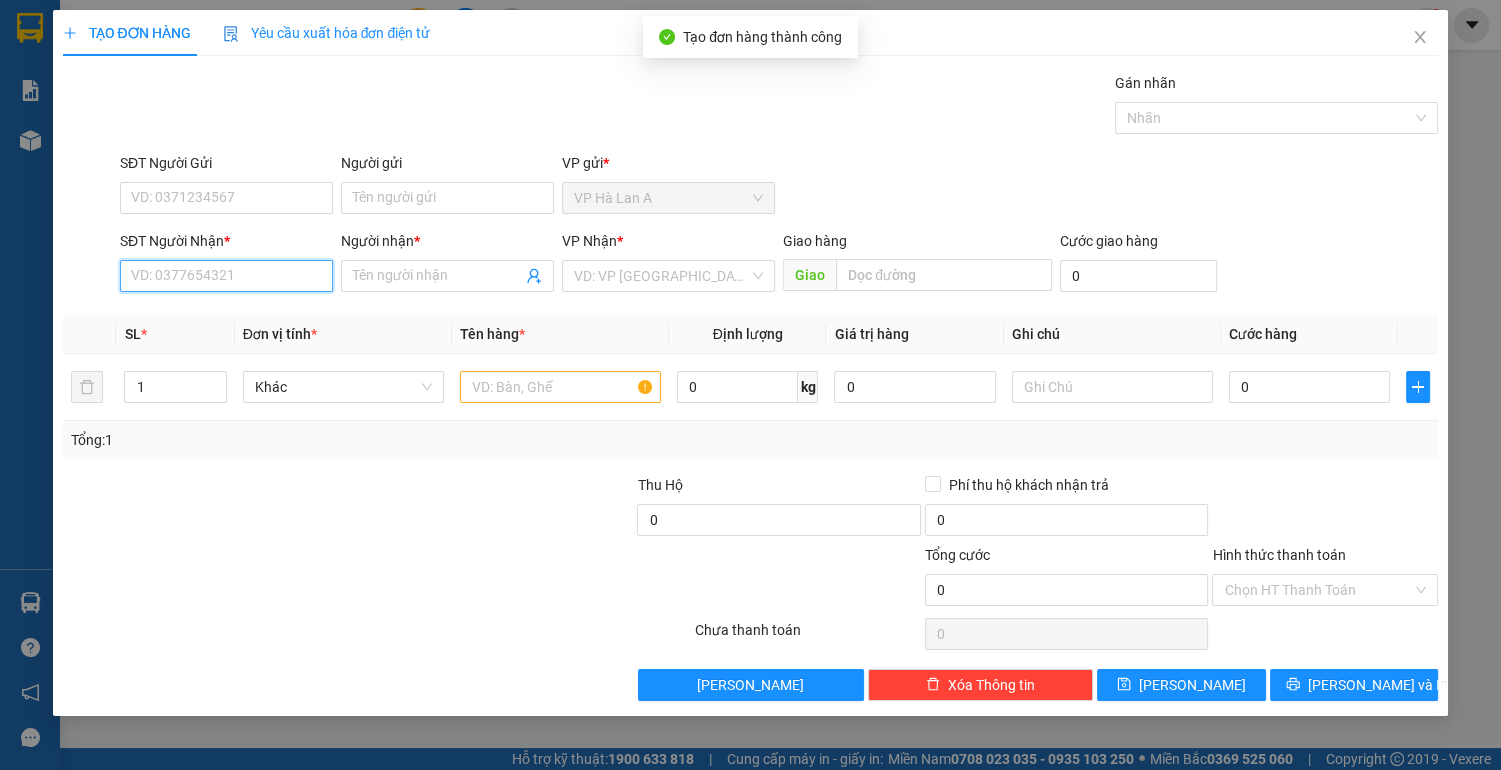 click on "SĐT Người Nhận  *" at bounding box center (226, 276) 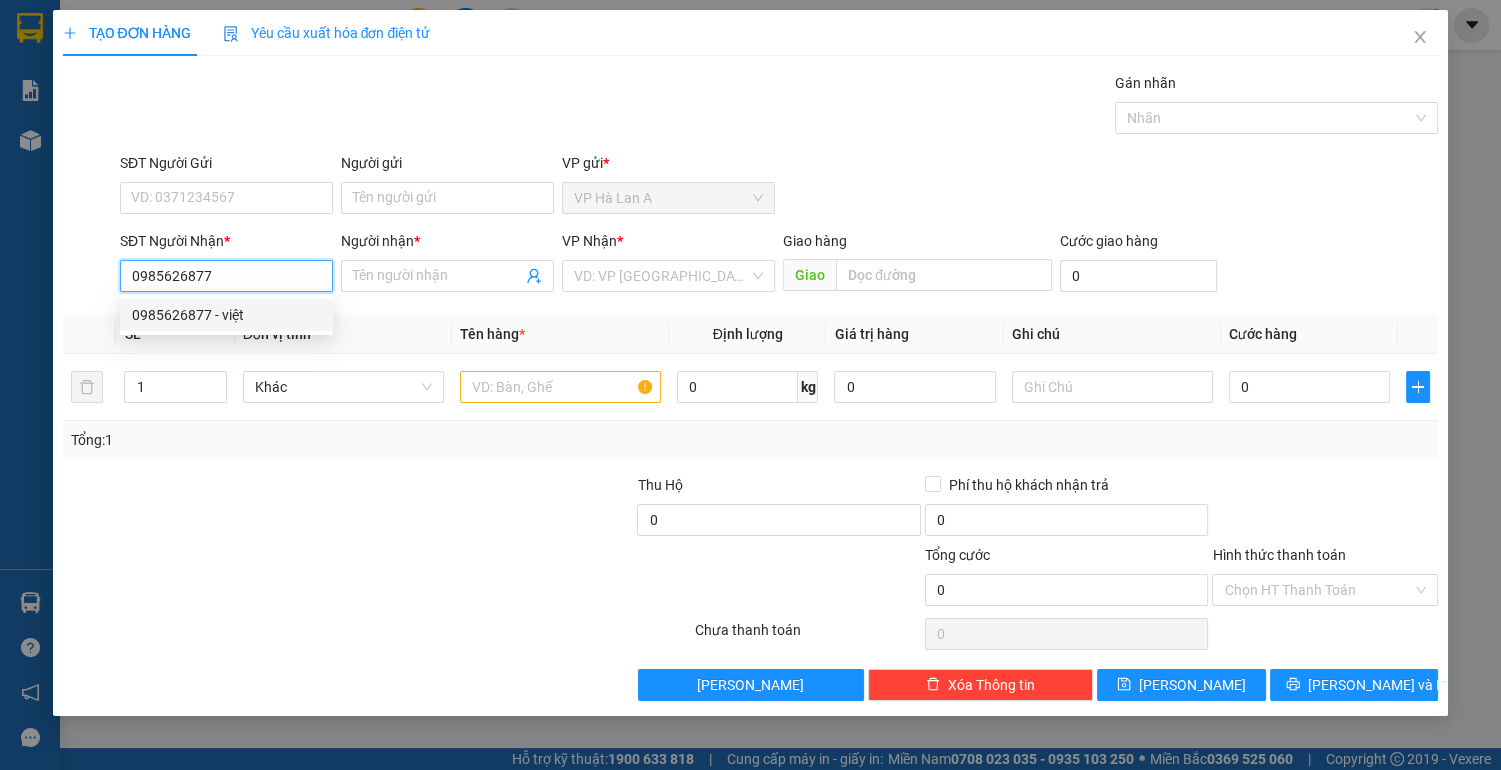 click on "0985626877 - việt" at bounding box center (226, 315) 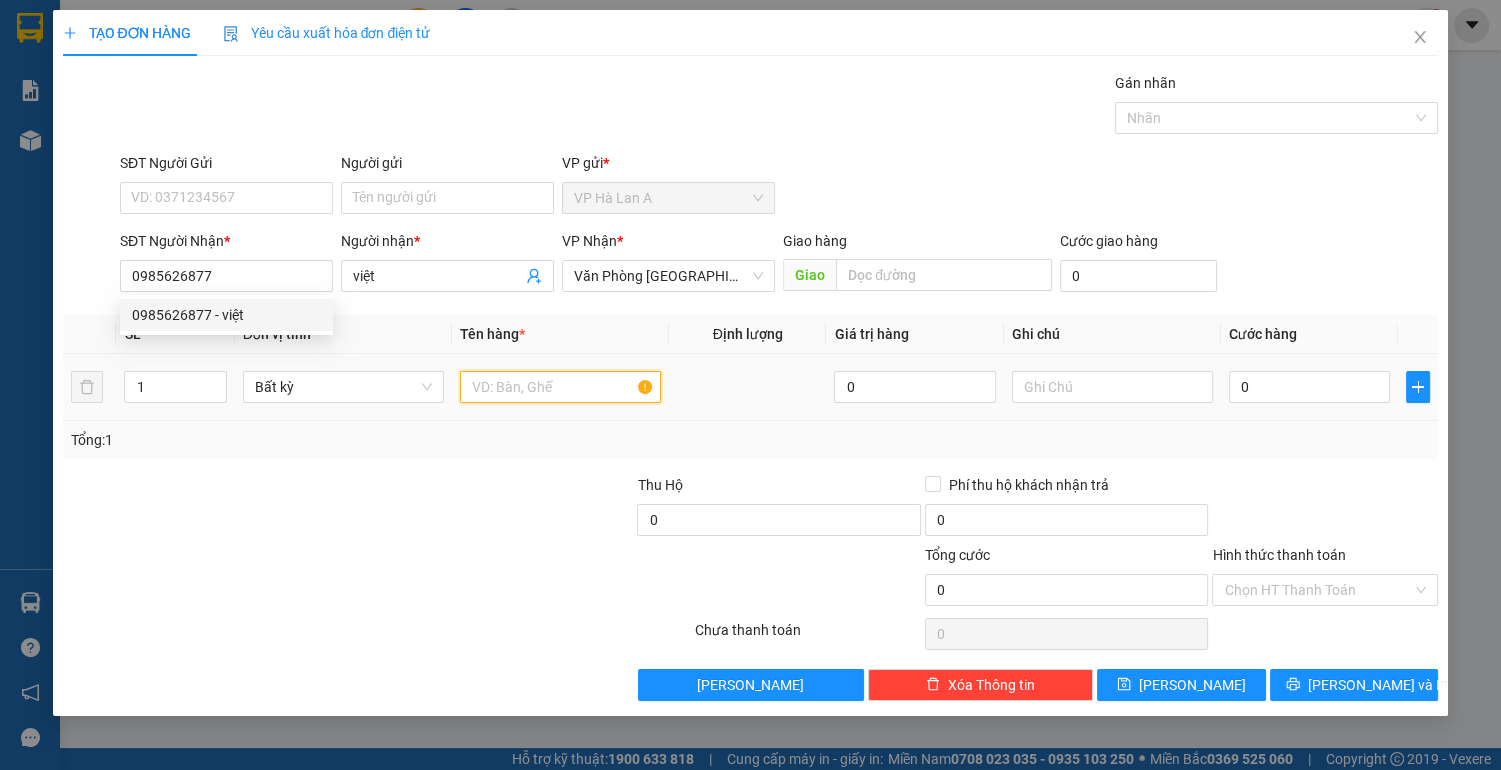 click at bounding box center (560, 387) 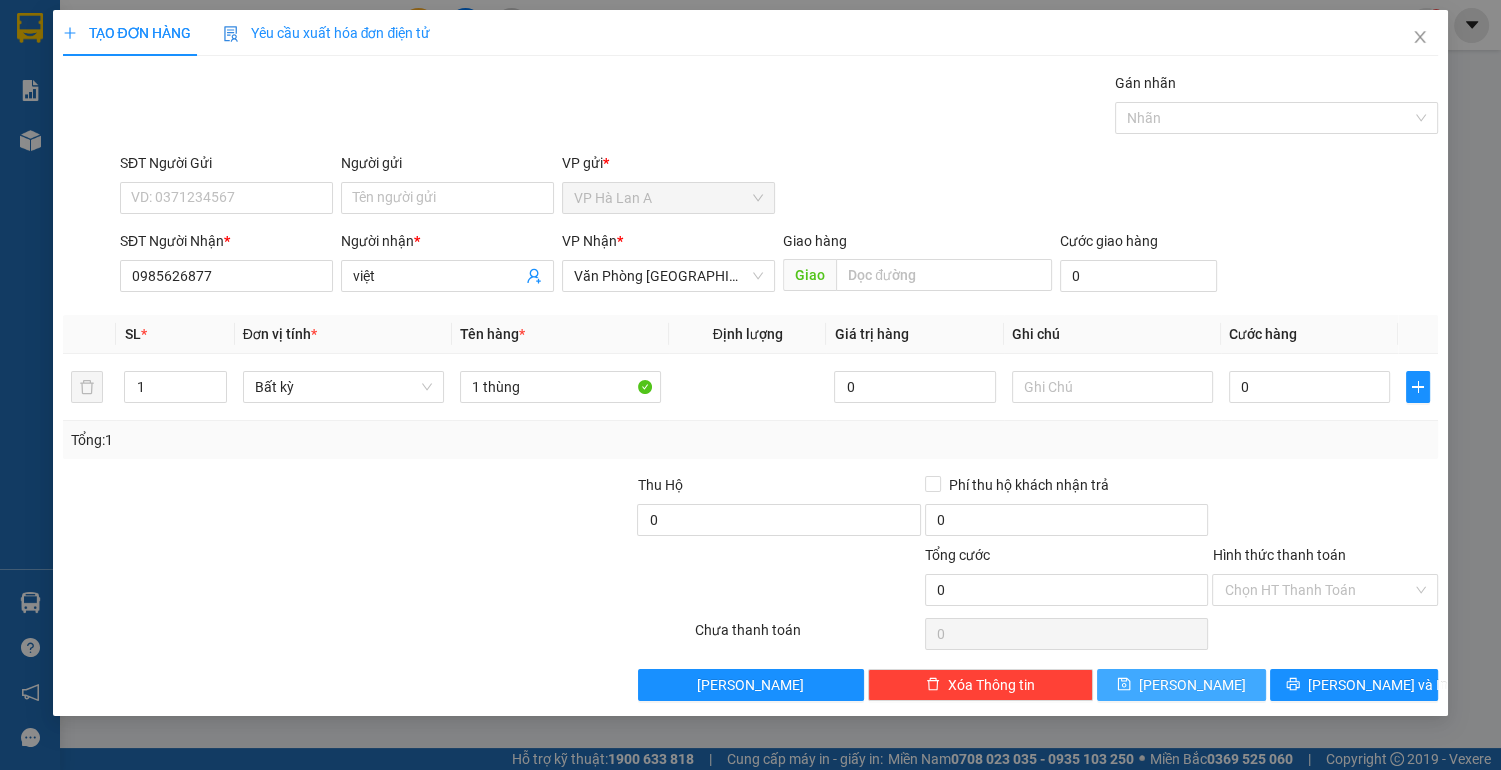 click 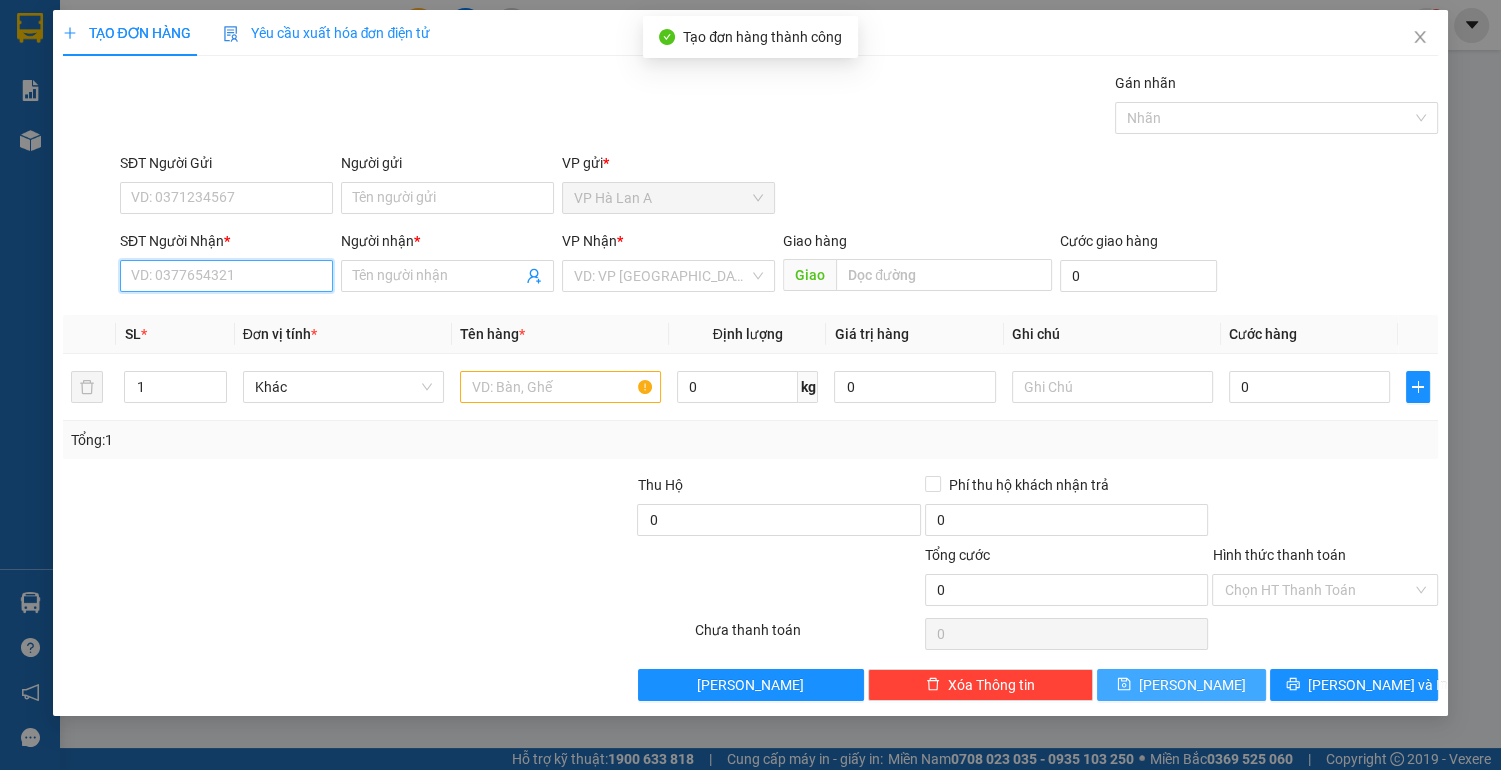 click on "SĐT Người Nhận  *" at bounding box center (226, 276) 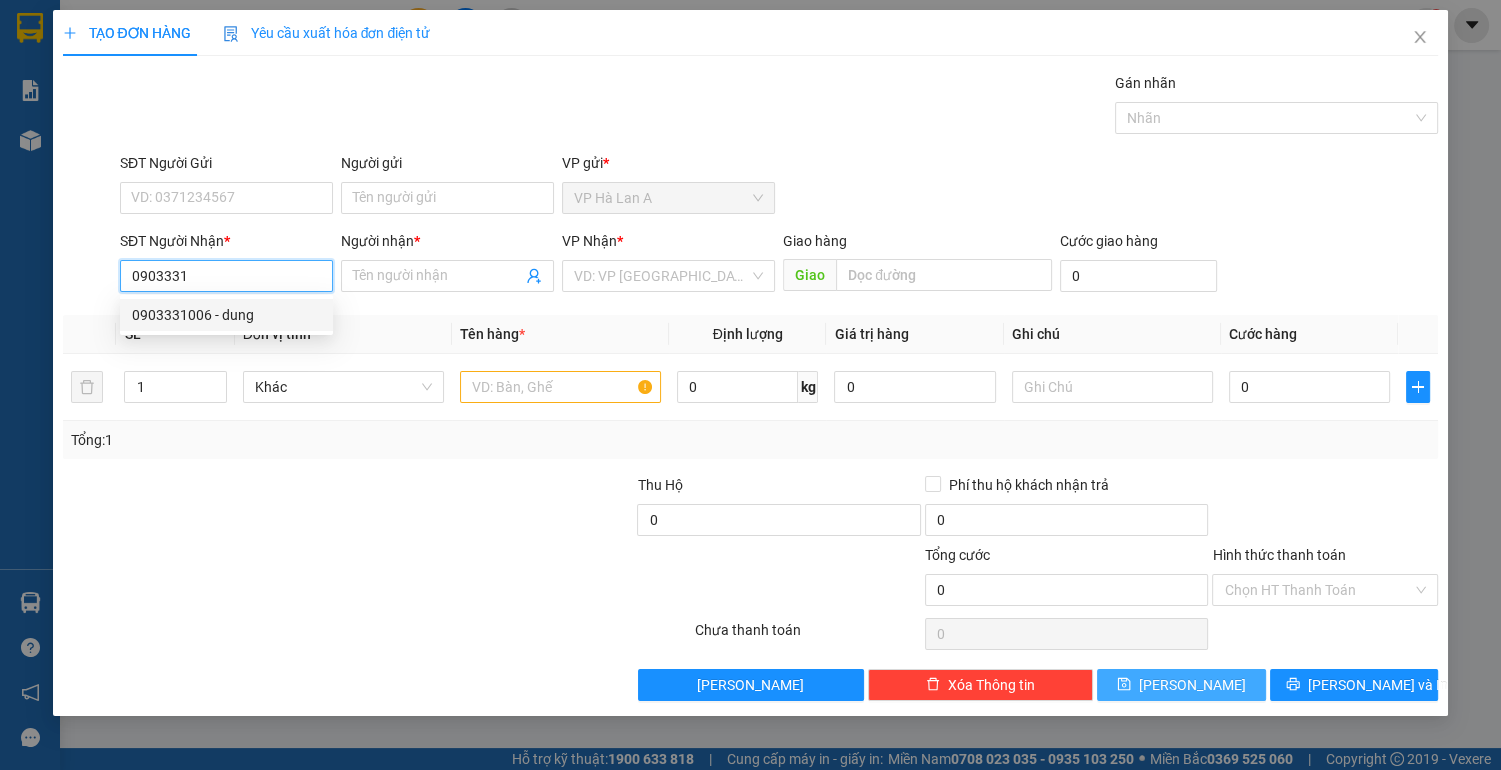 click on "0903331006 - dung" at bounding box center [226, 315] 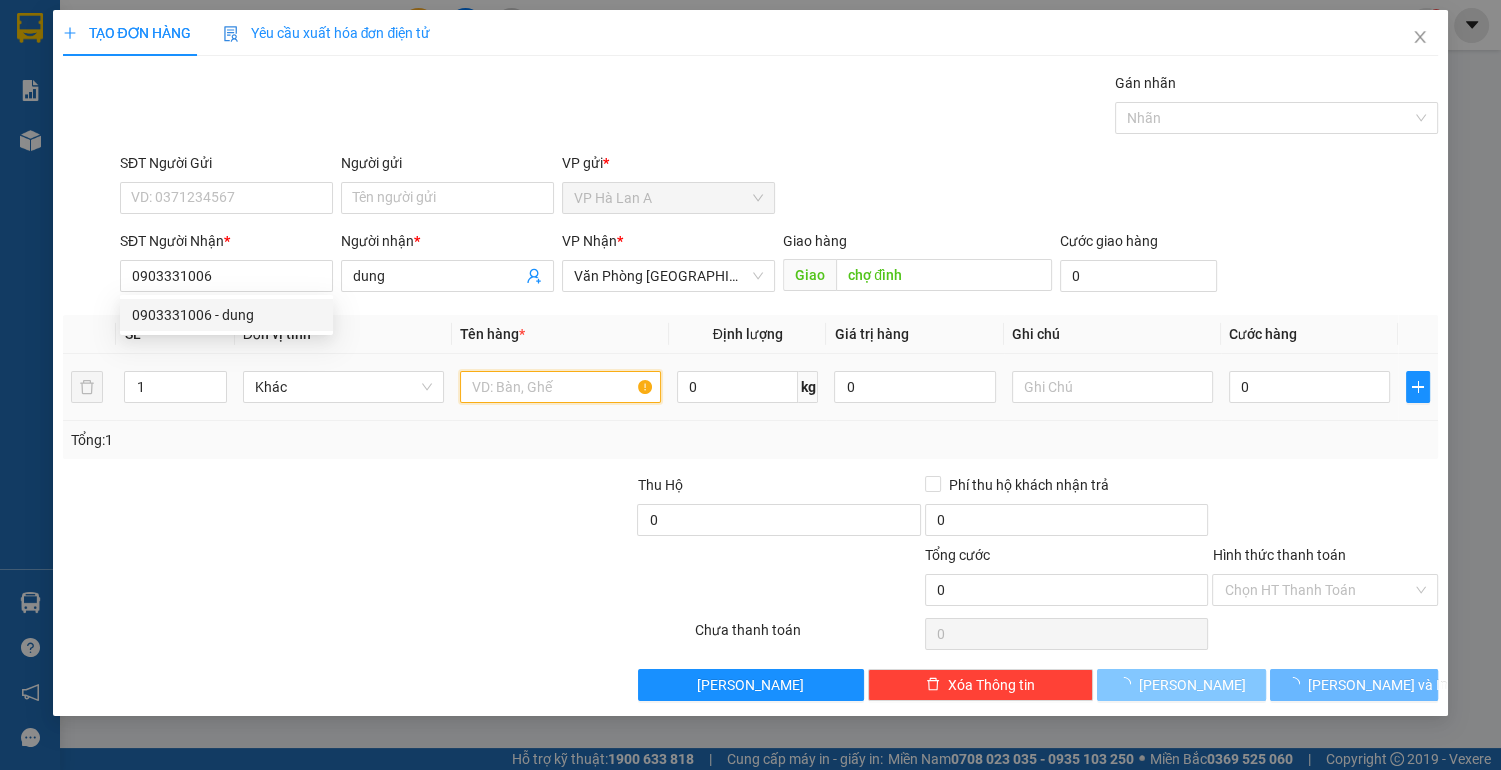 click at bounding box center (560, 387) 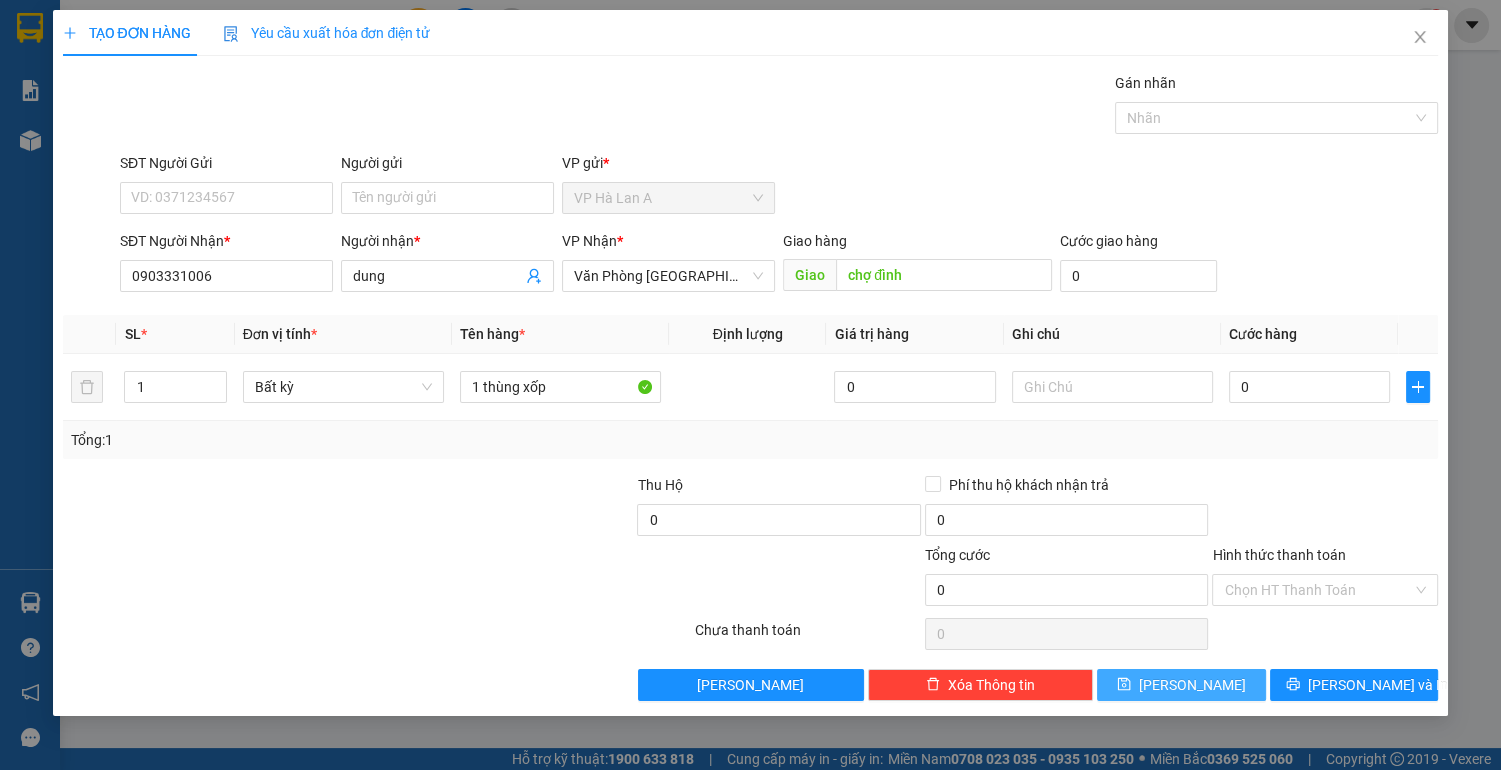 click on "[PERSON_NAME]" at bounding box center (1181, 685) 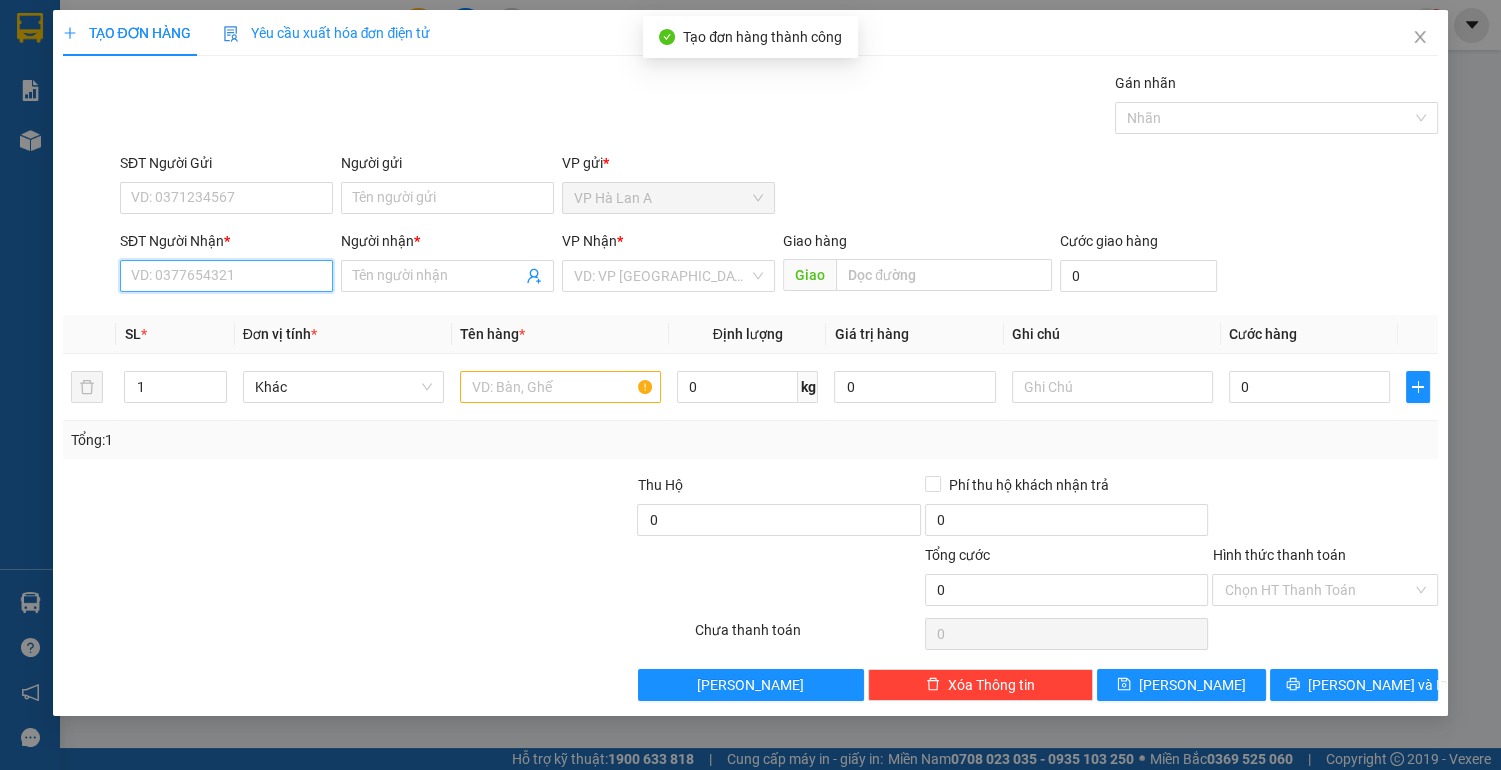 click on "SĐT Người Nhận  *" at bounding box center (226, 276) 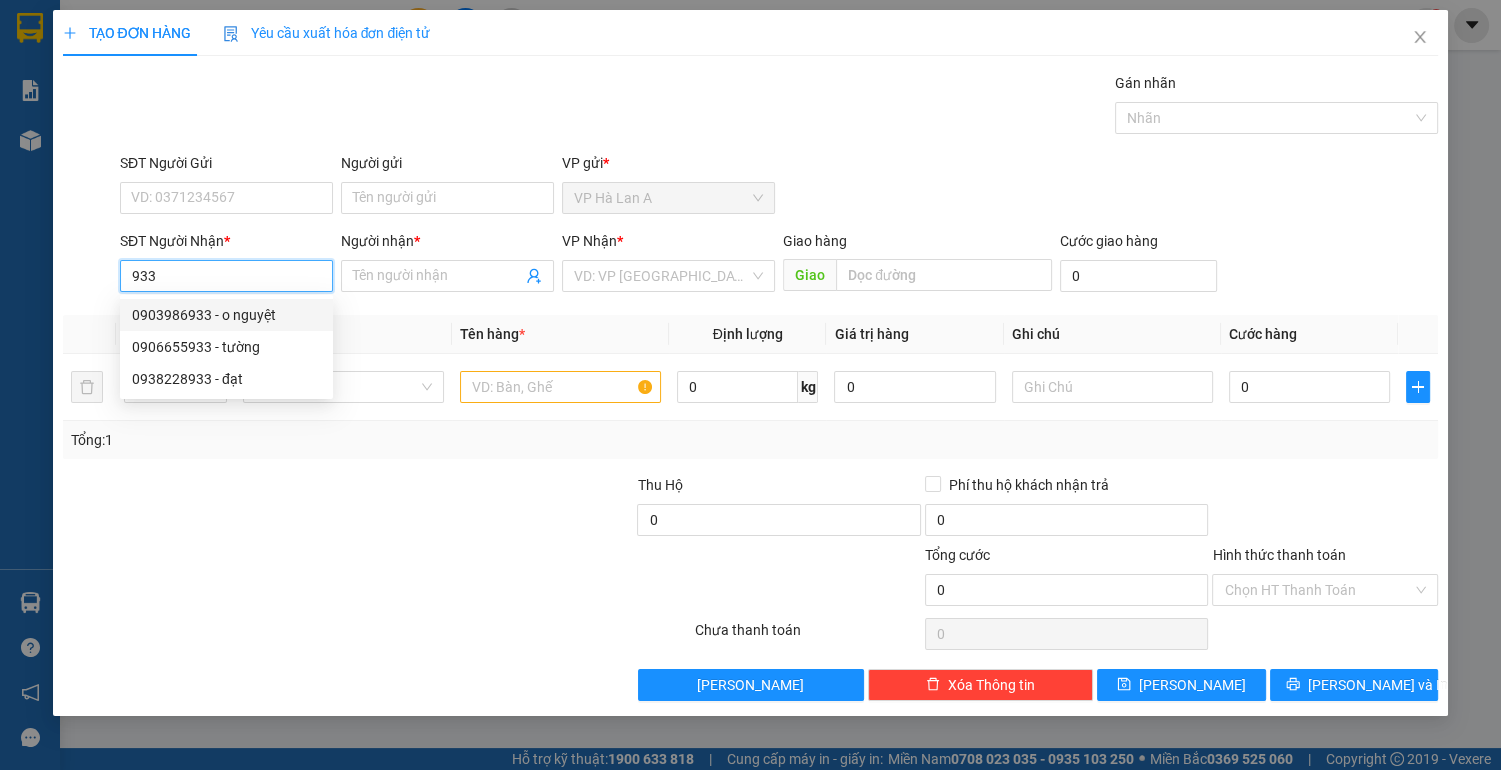drag, startPoint x: 233, startPoint y: 312, endPoint x: 530, endPoint y: 392, distance: 307.58575 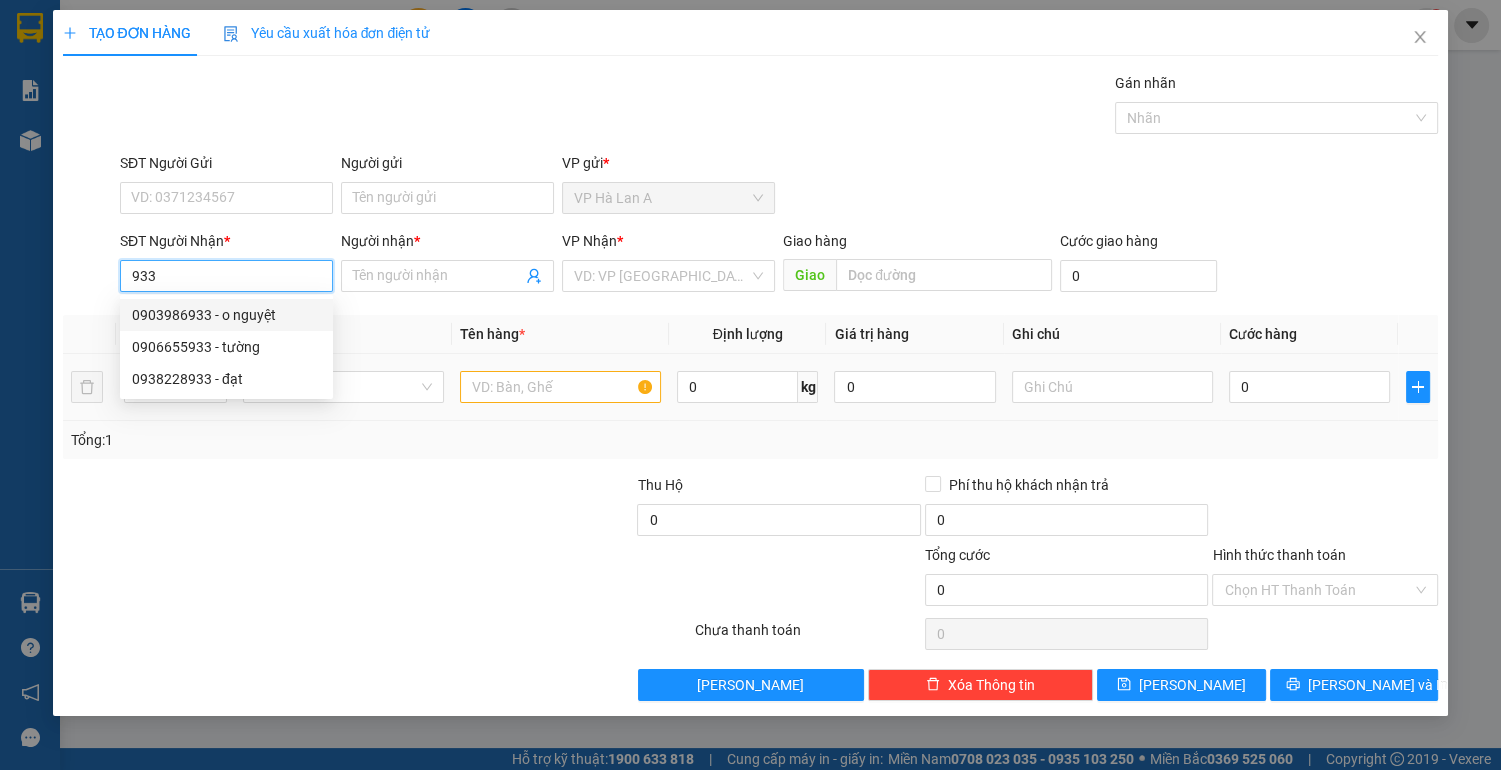 click on "0903986933 - o nguyệt" at bounding box center [226, 315] 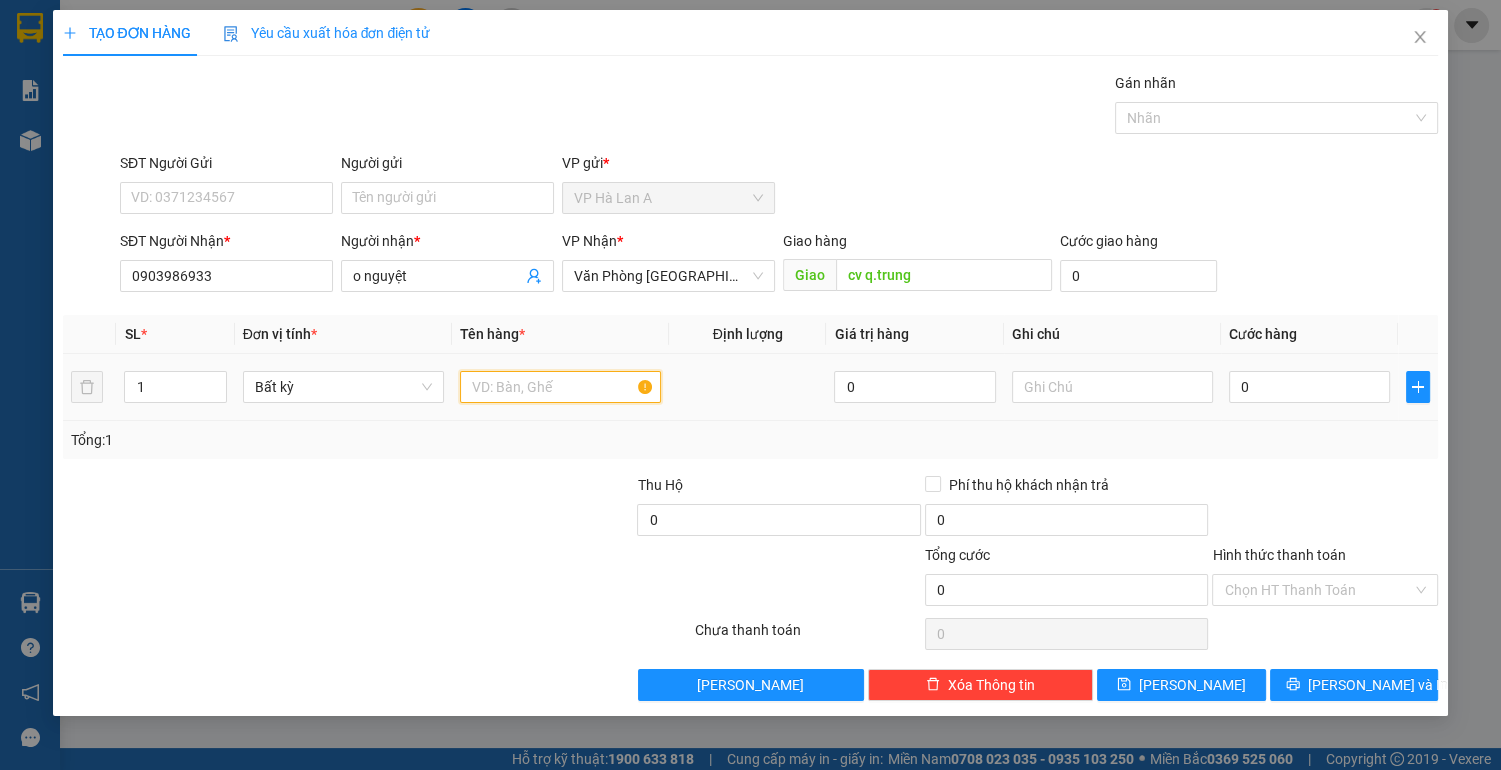 click at bounding box center [560, 387] 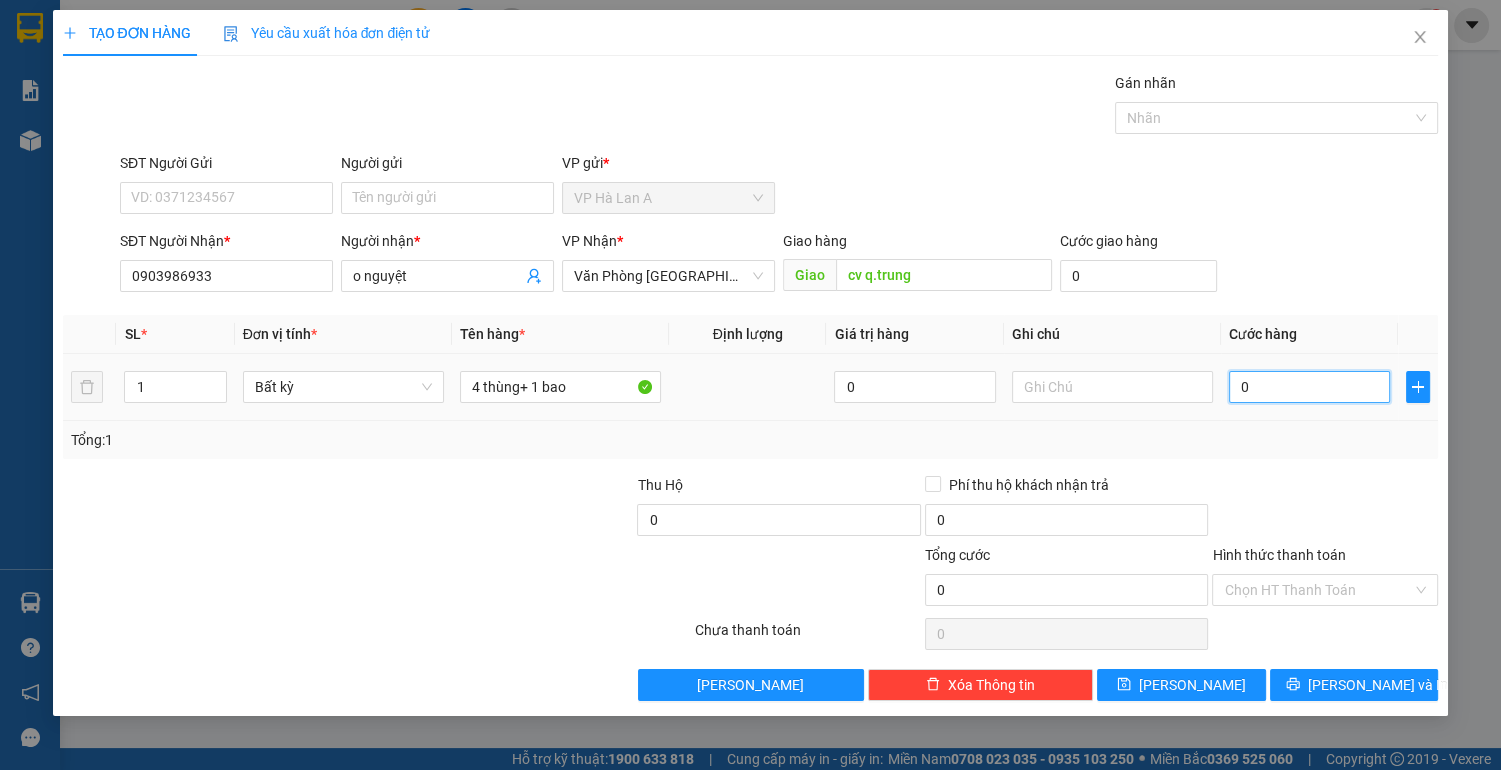 click on "0" at bounding box center (1310, 387) 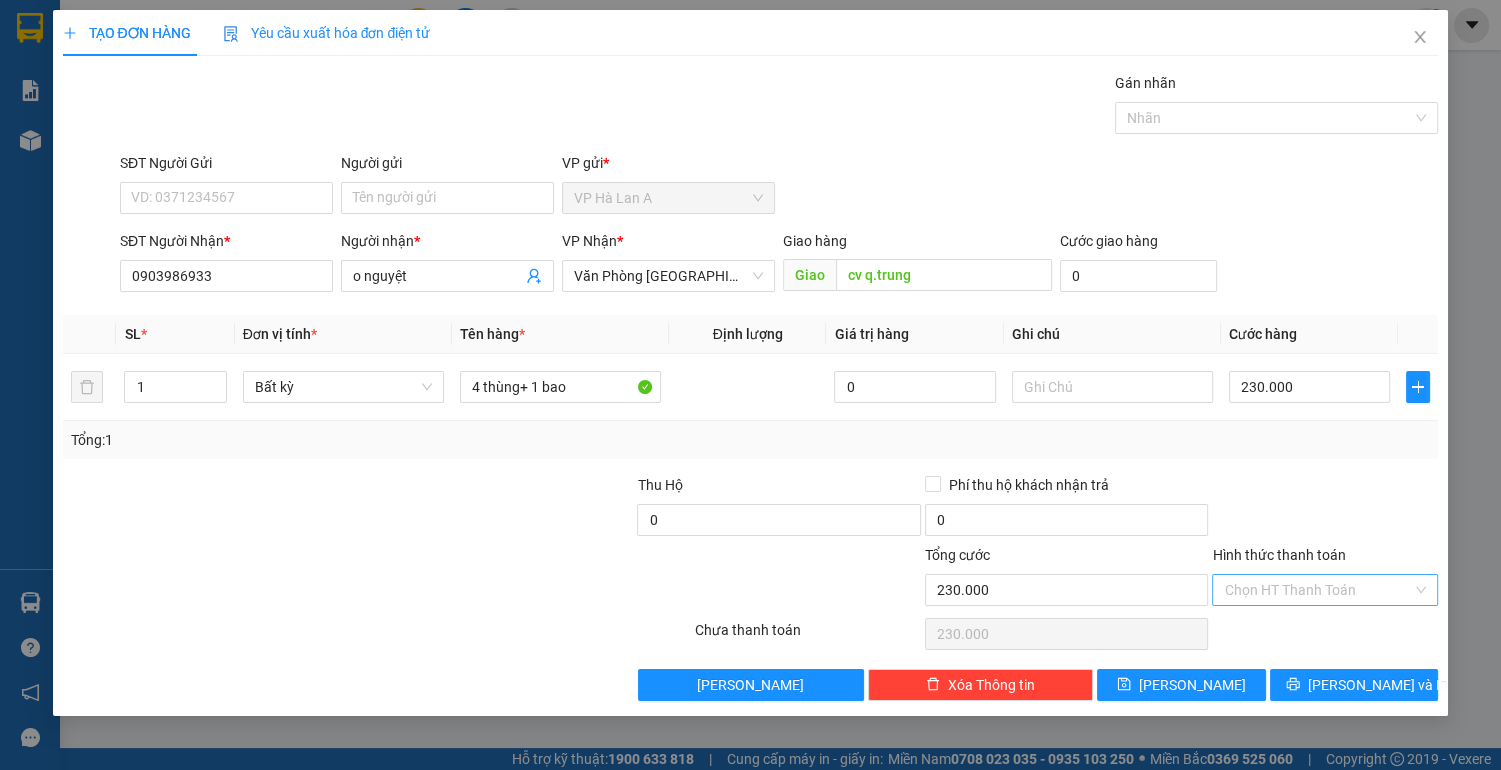 click on "Hình thức thanh toán" at bounding box center [1318, 590] 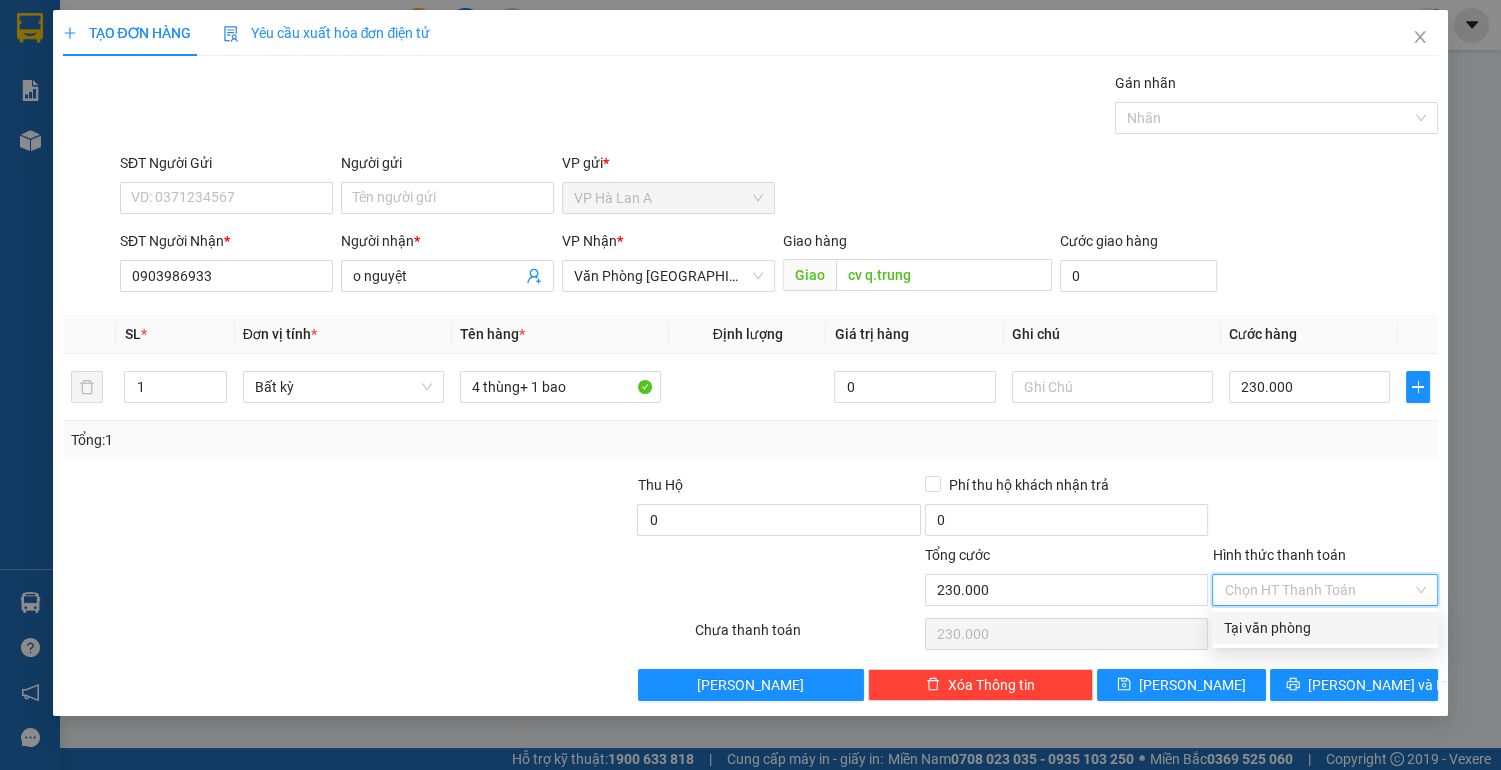 click on "Tại văn phòng" at bounding box center (1325, 628) 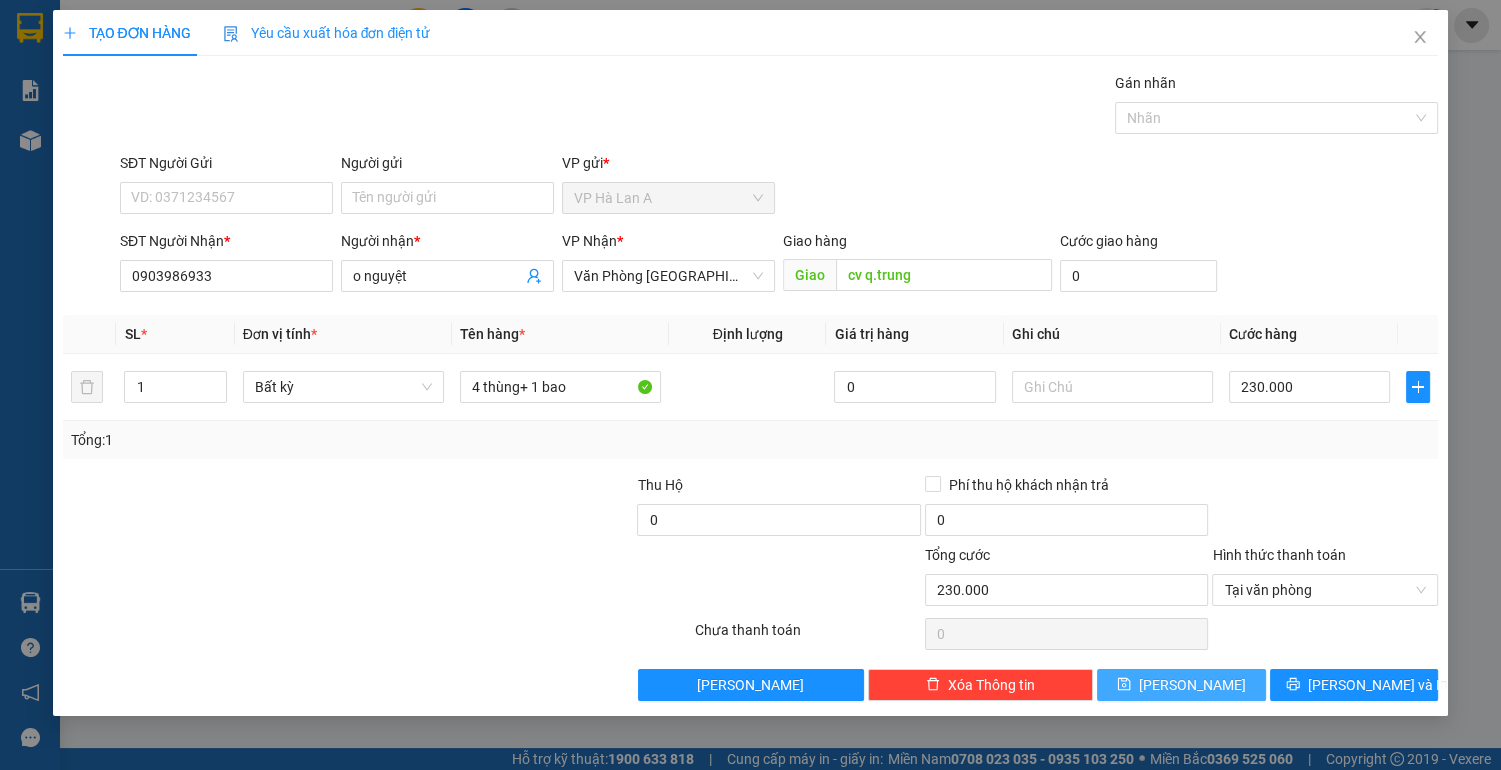 click on "[PERSON_NAME]" at bounding box center [1181, 685] 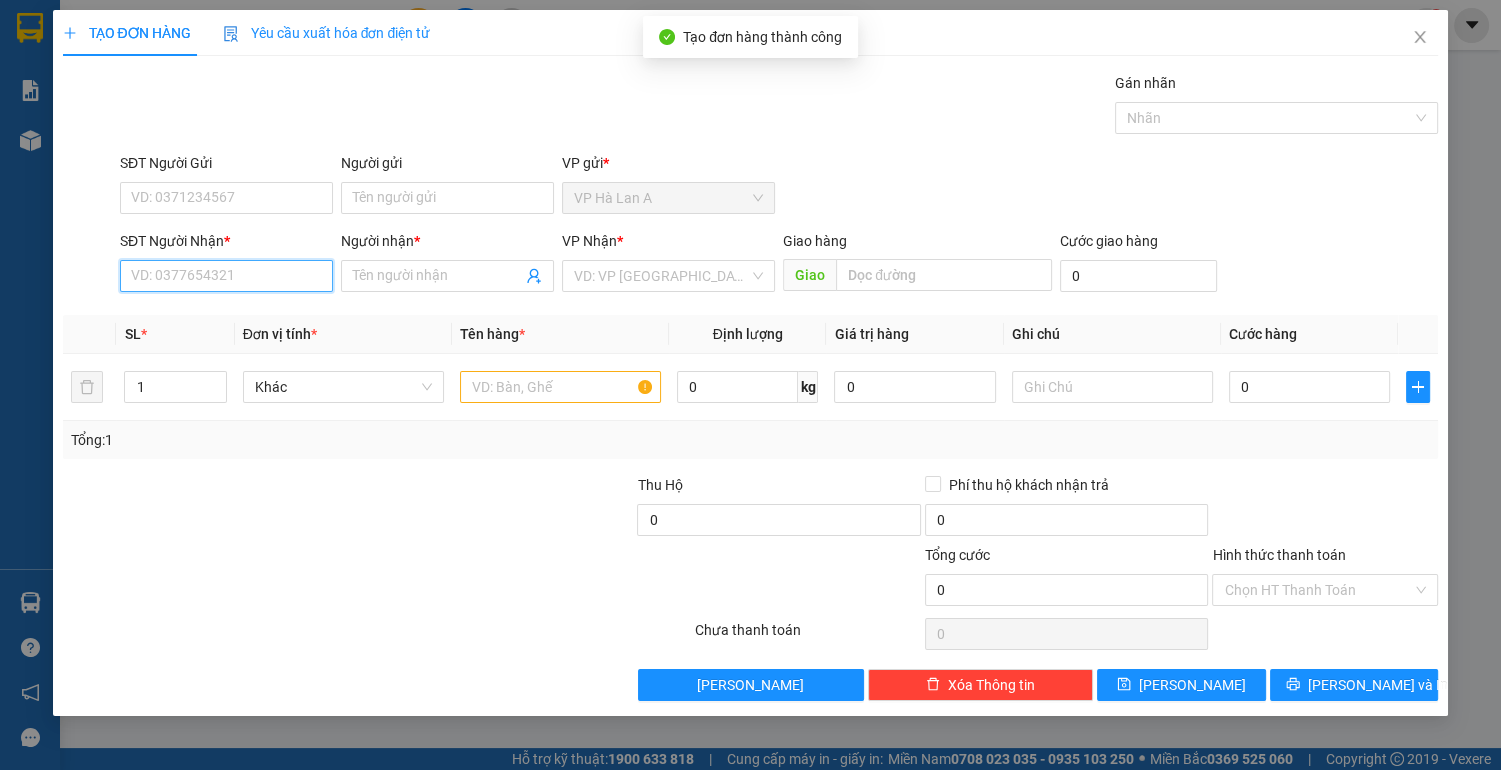 click on "SĐT Người Nhận  *" at bounding box center (226, 276) 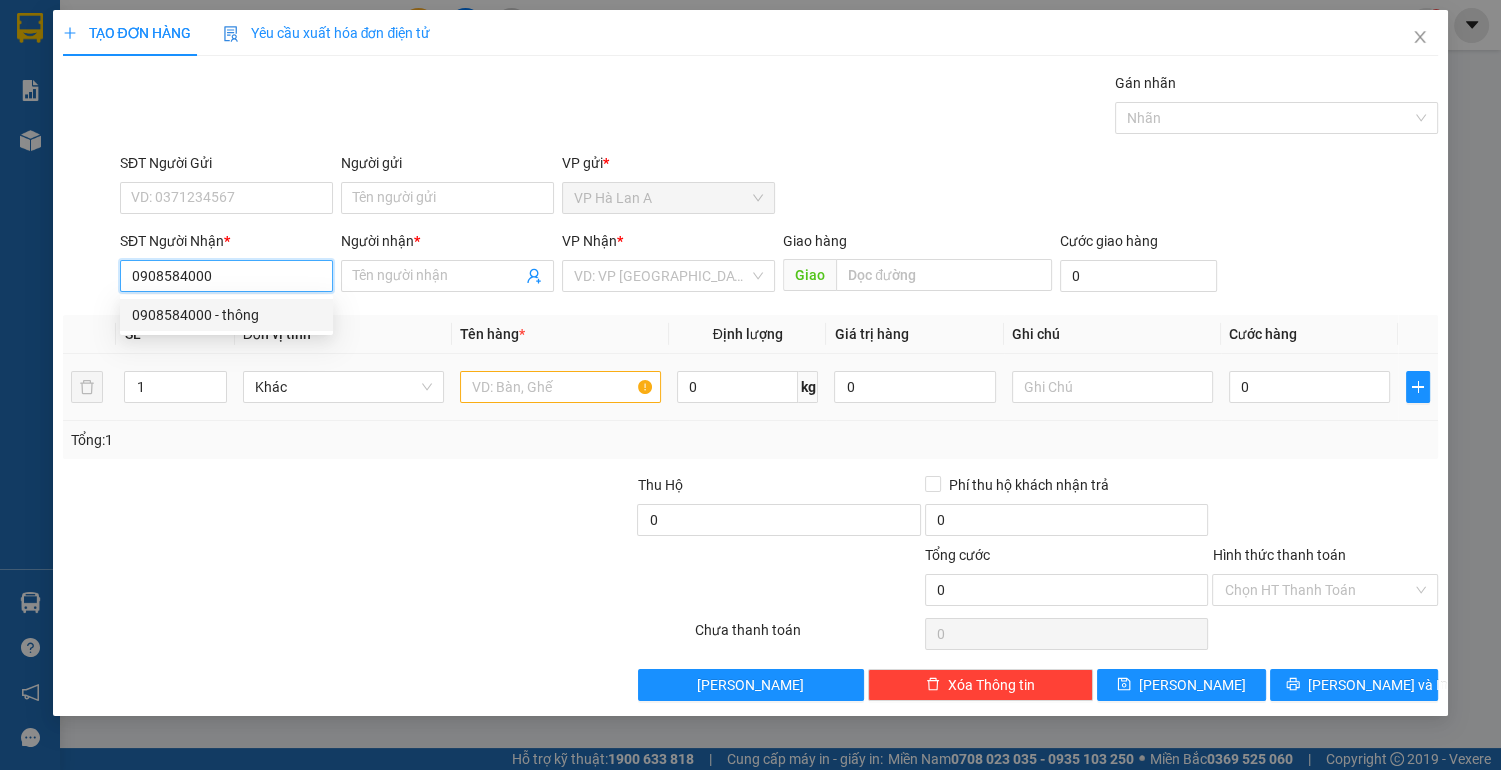drag, startPoint x: 228, startPoint y: 308, endPoint x: 487, endPoint y: 414, distance: 279.85175 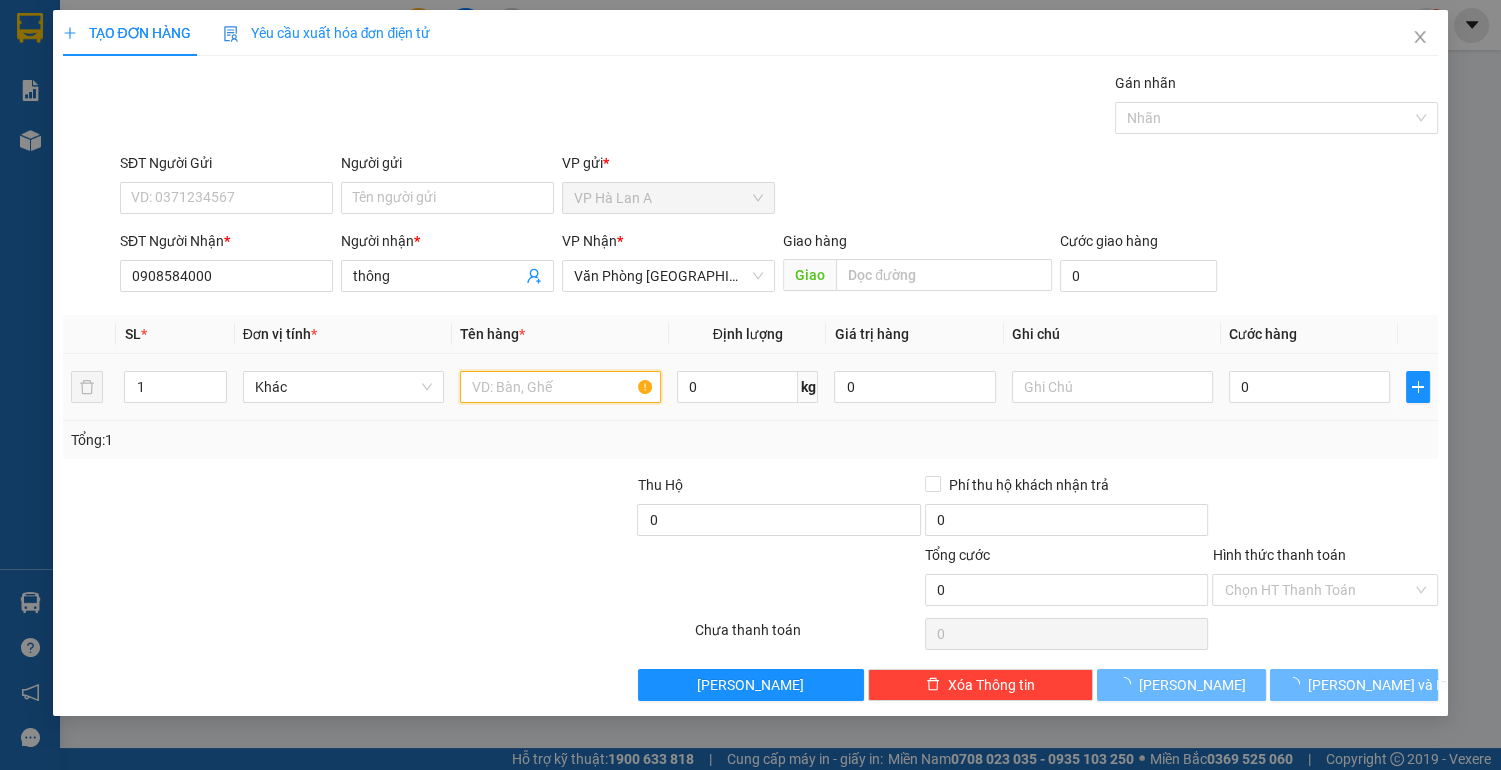 click at bounding box center (560, 387) 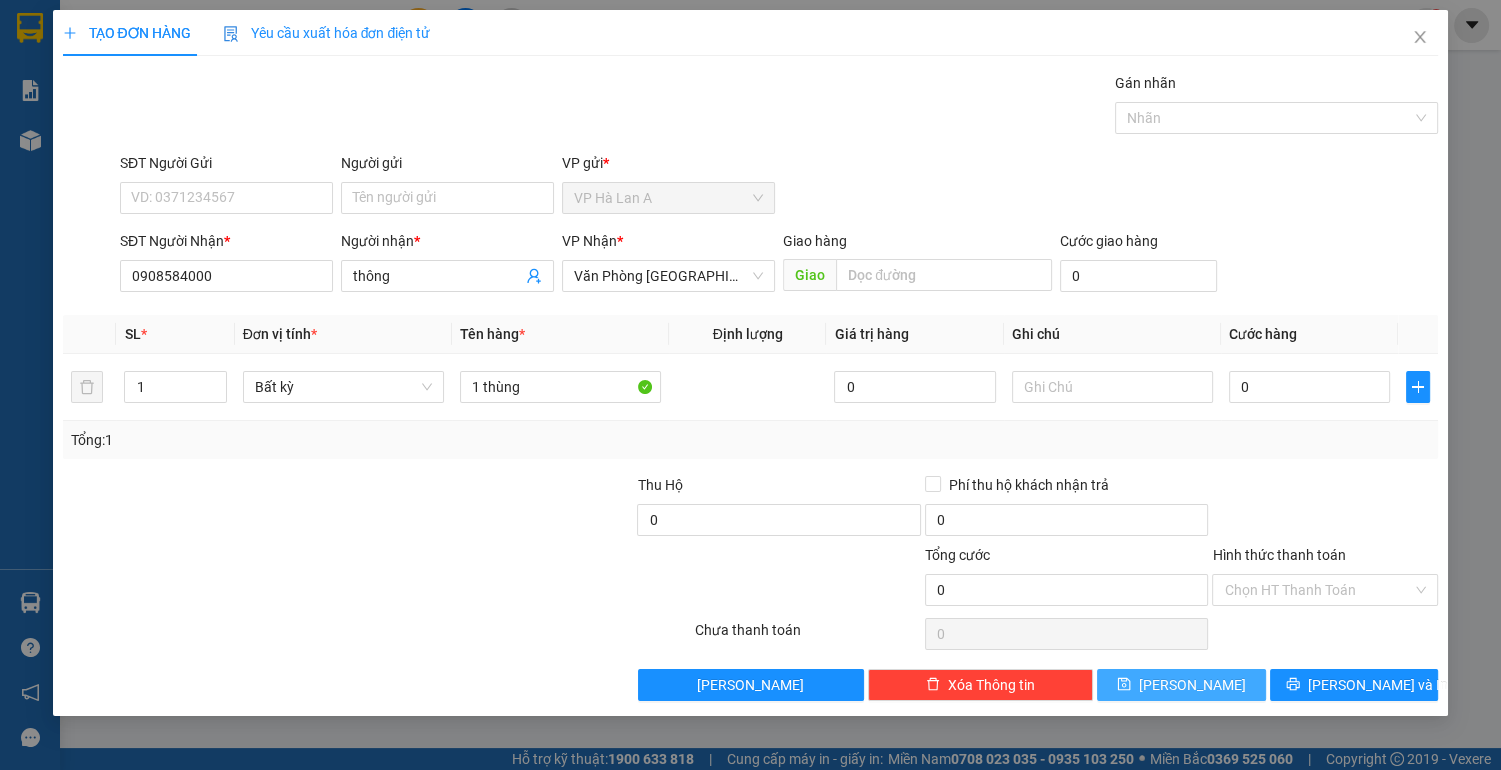 click 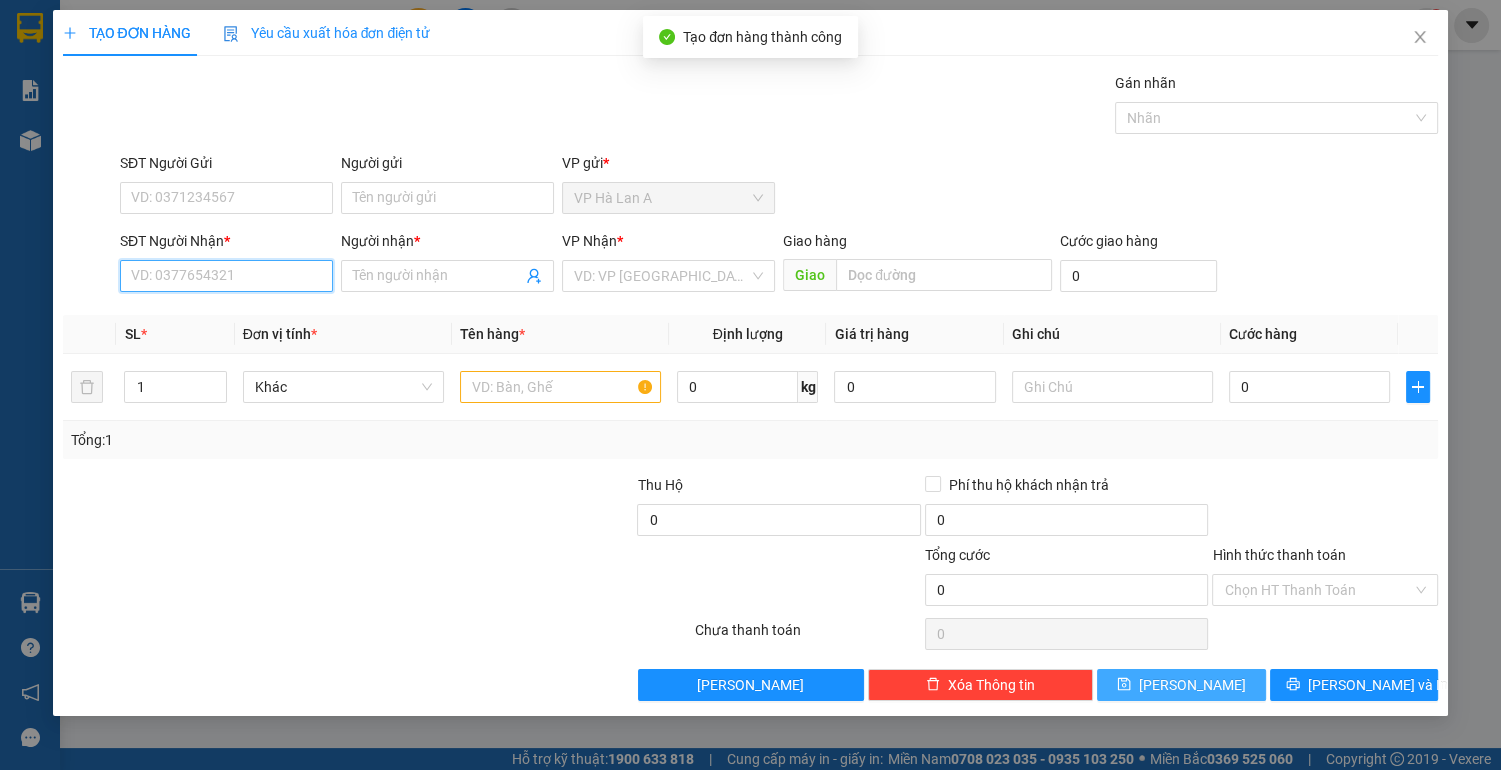 click on "SĐT Người Nhận  *" at bounding box center [226, 276] 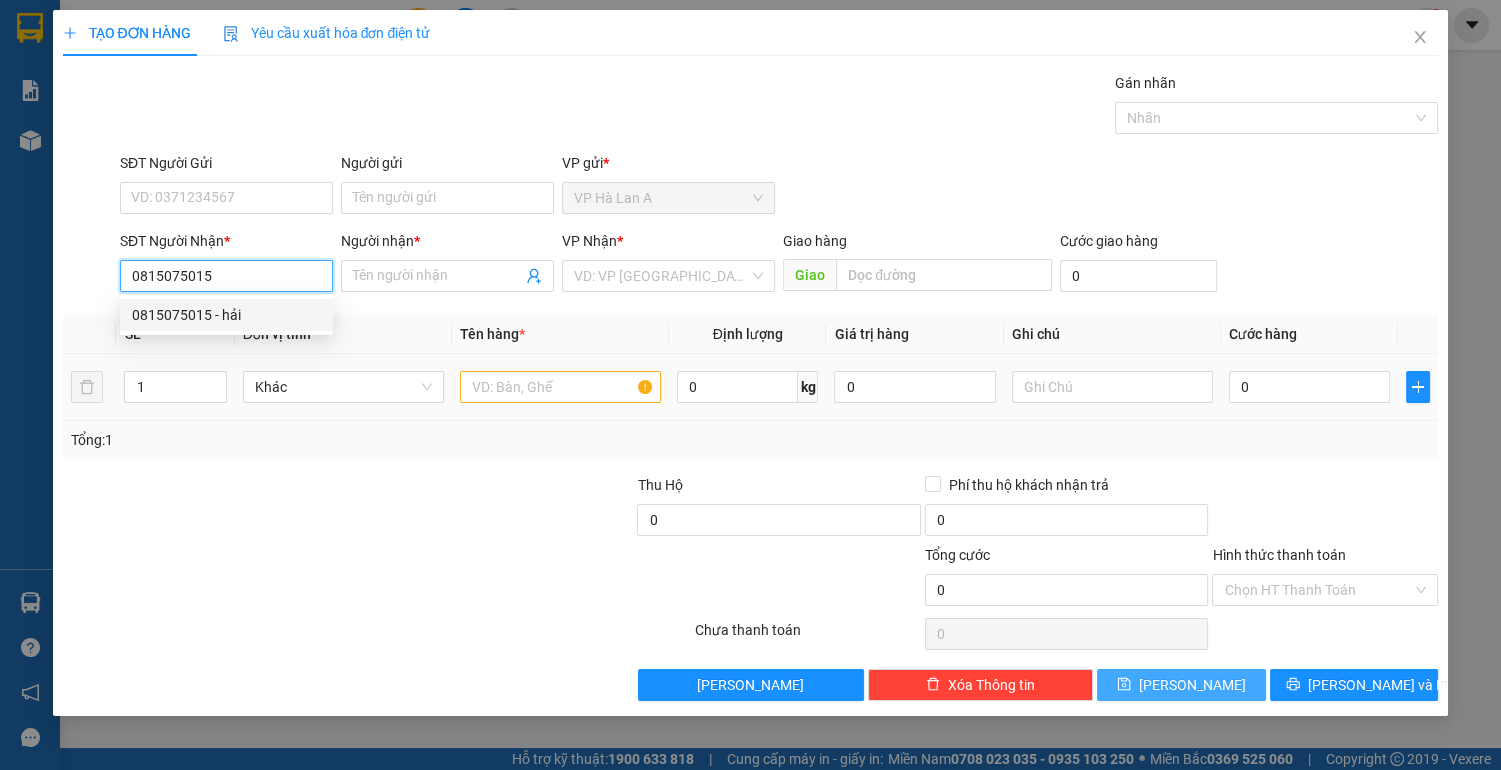 drag, startPoint x: 276, startPoint y: 311, endPoint x: 521, endPoint y: 386, distance: 256.22256 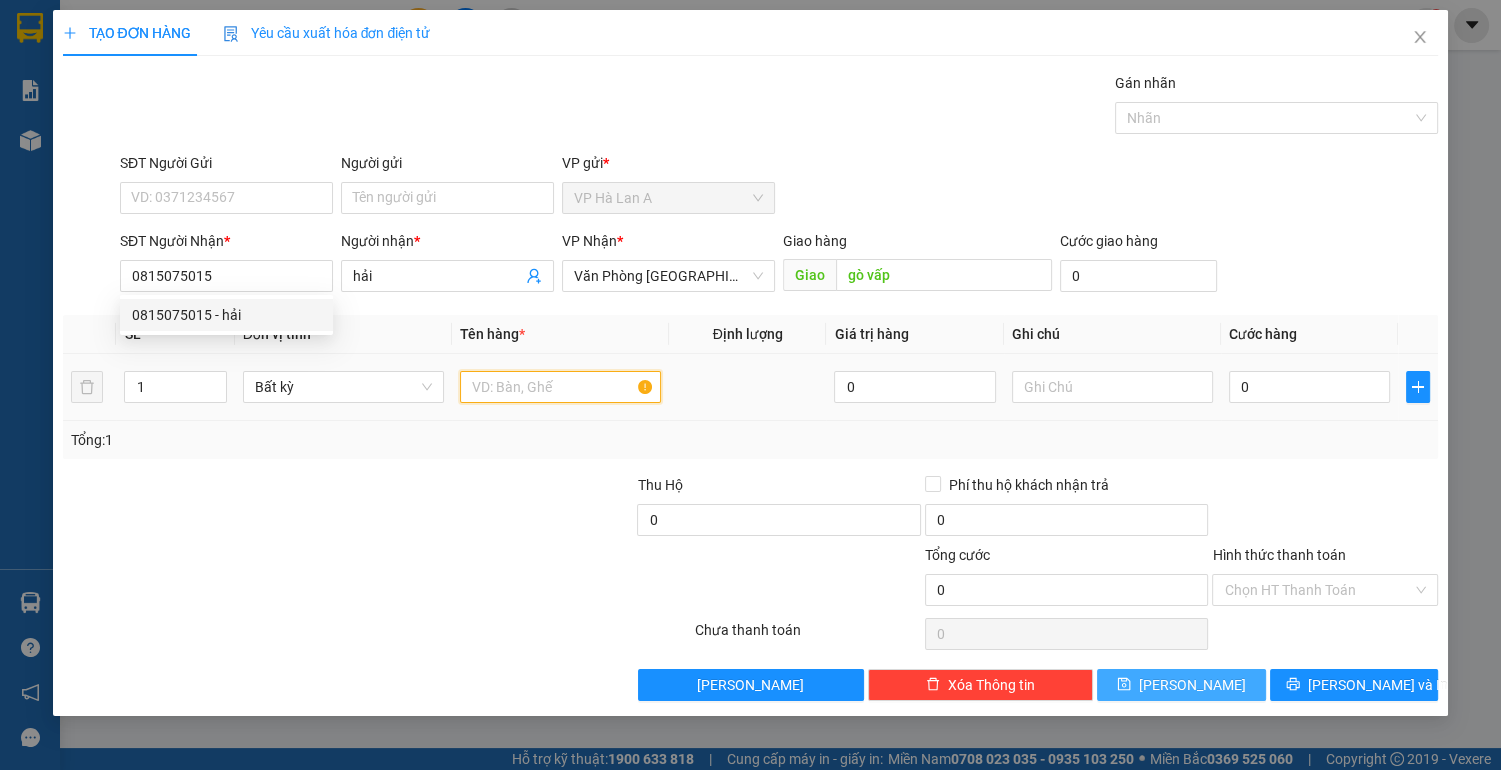 click at bounding box center [560, 387] 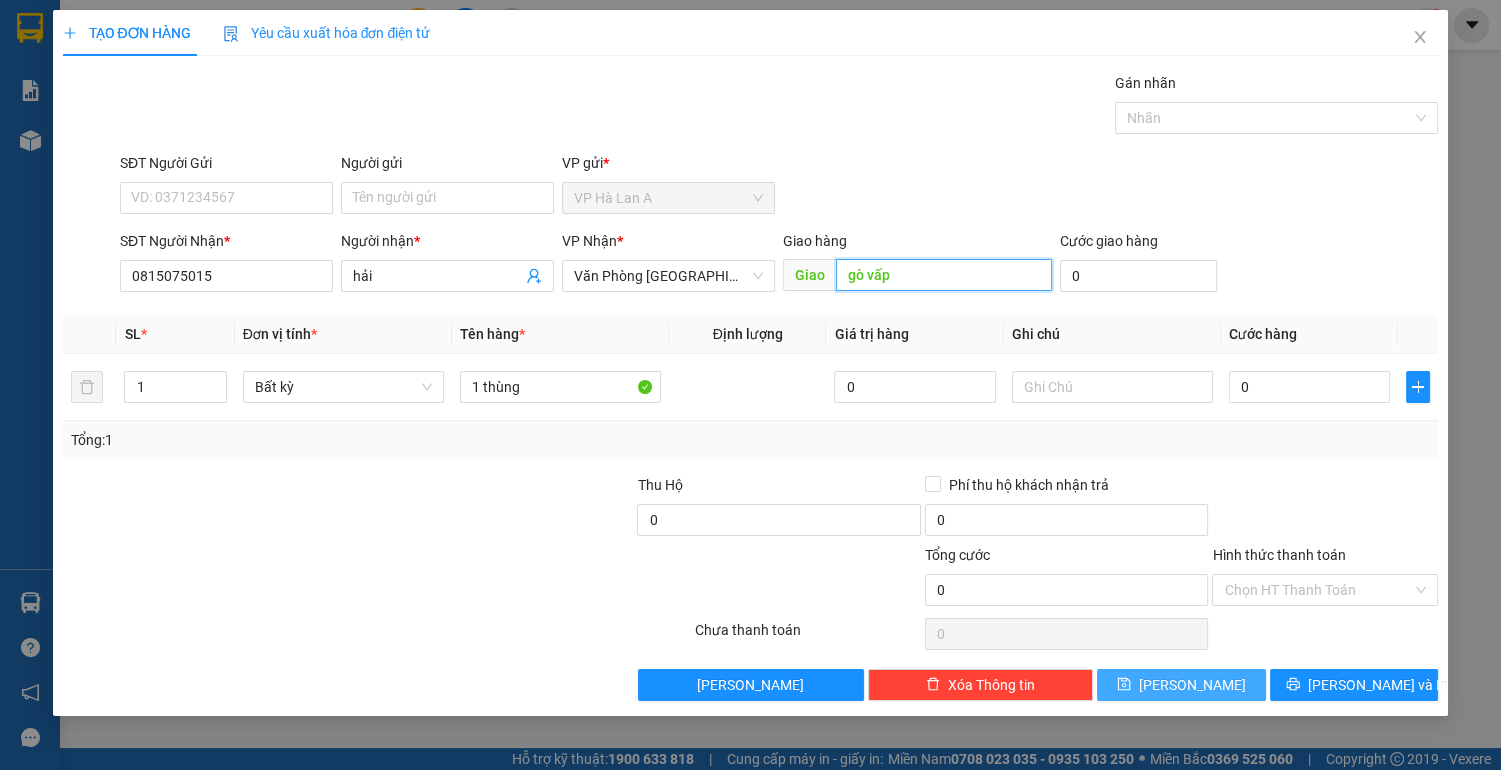 click on "gò vấp" at bounding box center [943, 275] 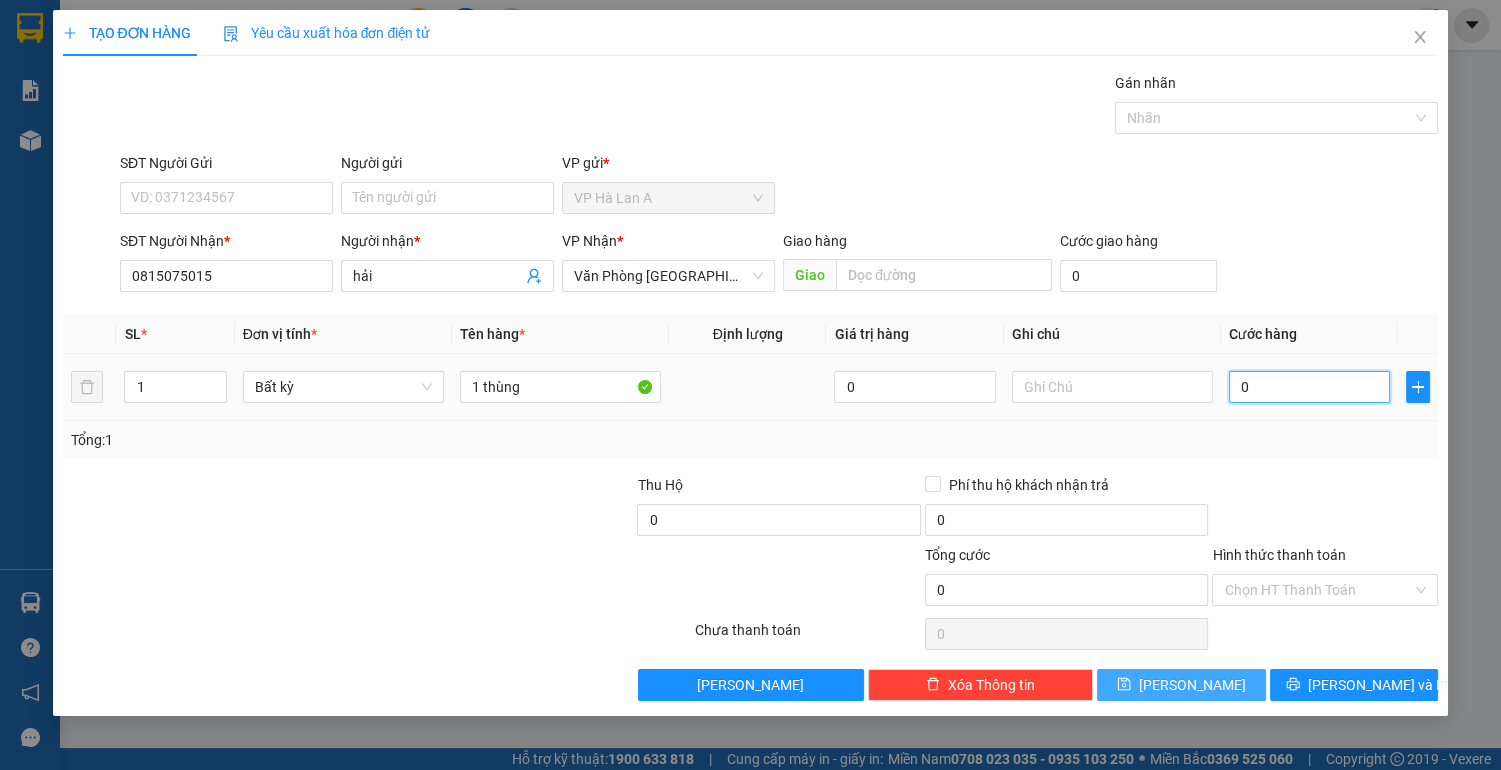 click on "0" at bounding box center [1310, 387] 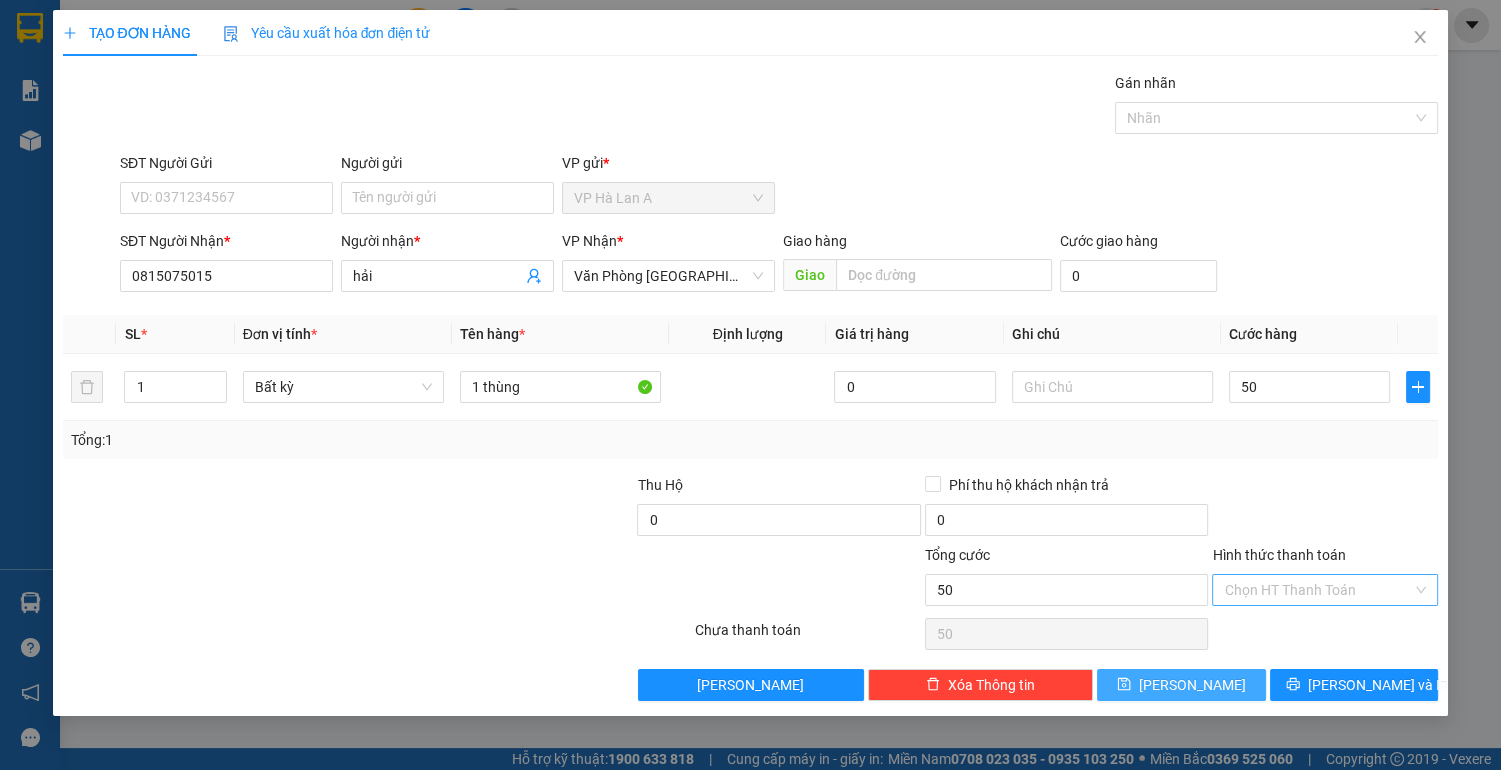 click on "Hình thức thanh toán" at bounding box center [1318, 590] 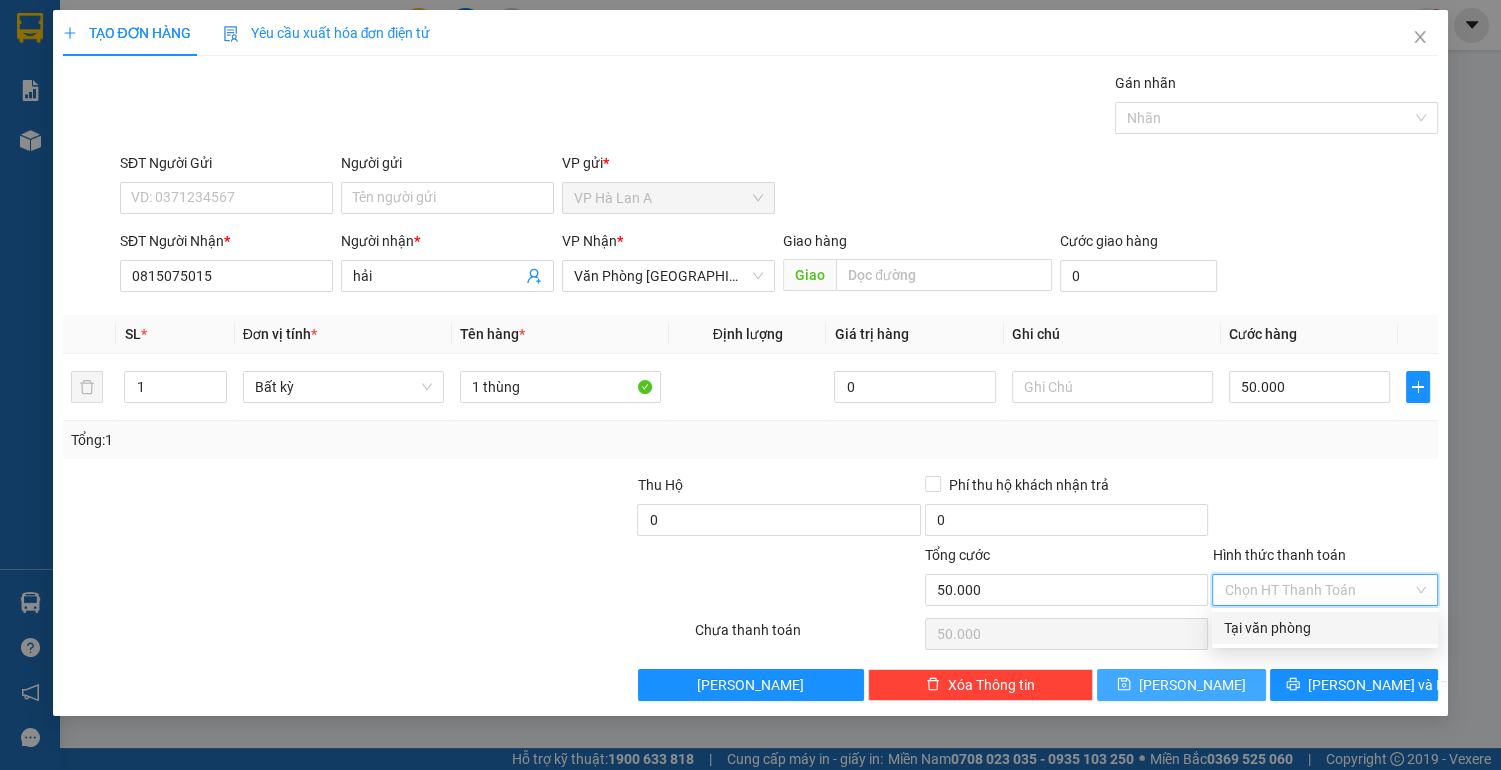 drag, startPoint x: 1287, startPoint y: 632, endPoint x: 1206, endPoint y: 665, distance: 87.46428 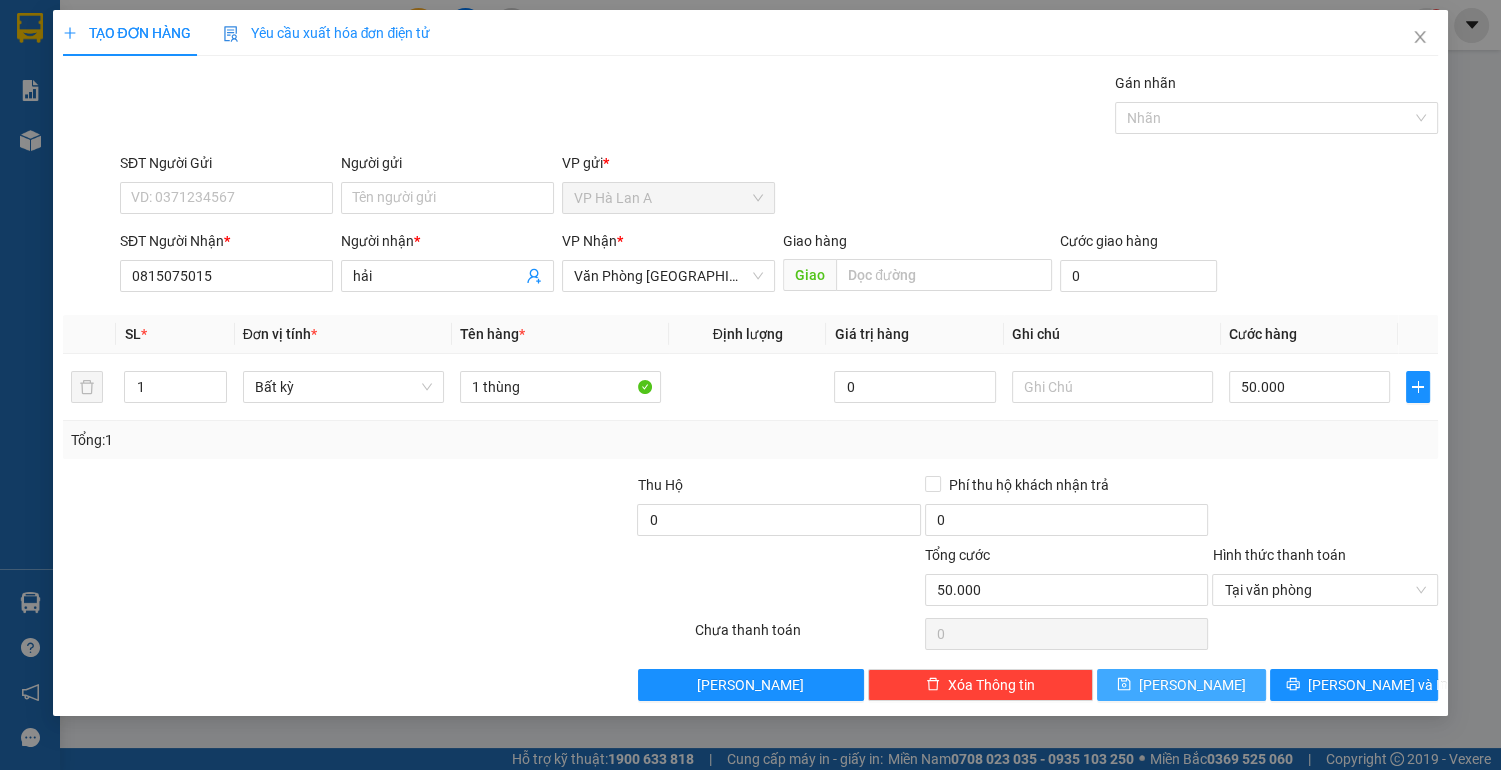click on "[PERSON_NAME]" at bounding box center (1181, 685) 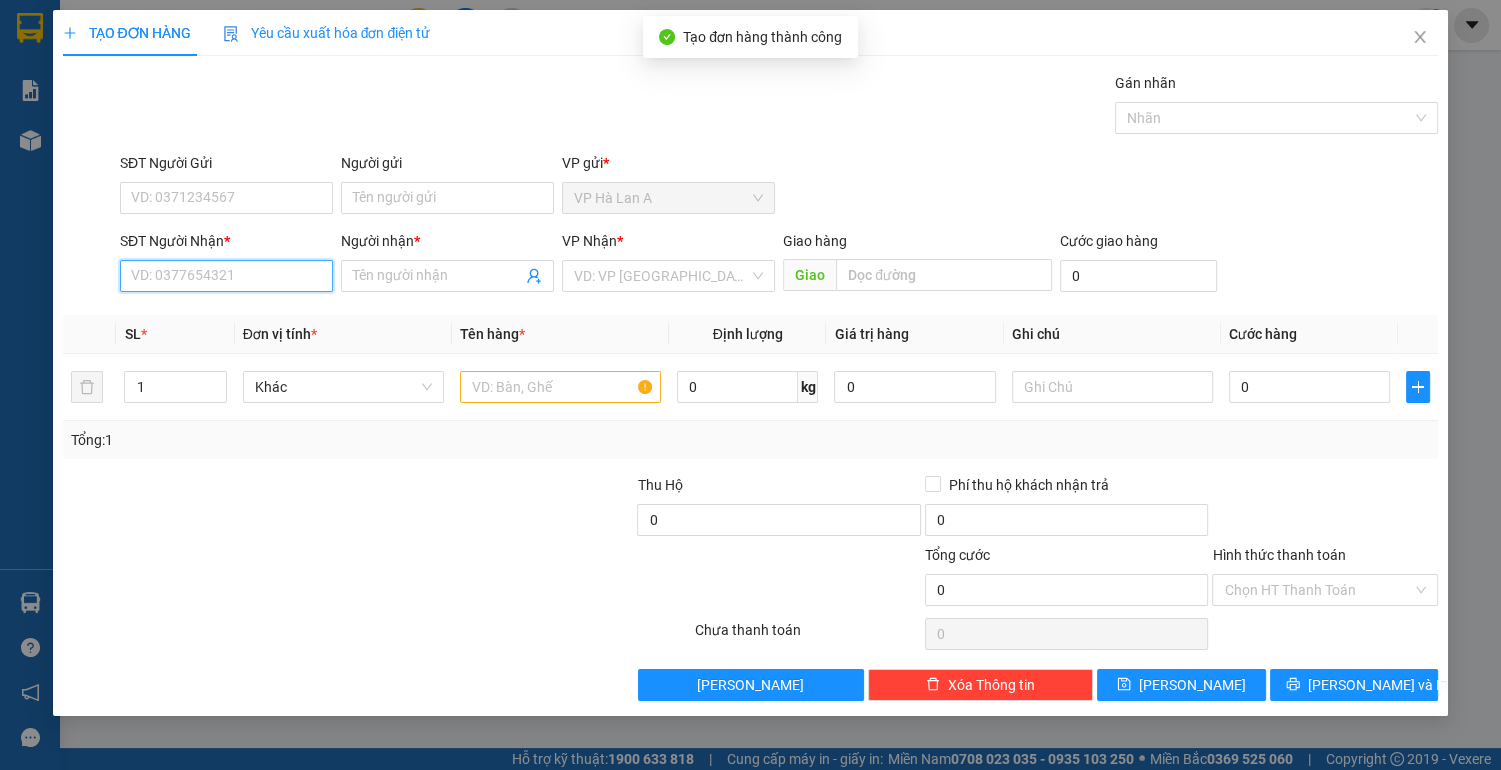 click on "SĐT Người Nhận  *" at bounding box center [226, 276] 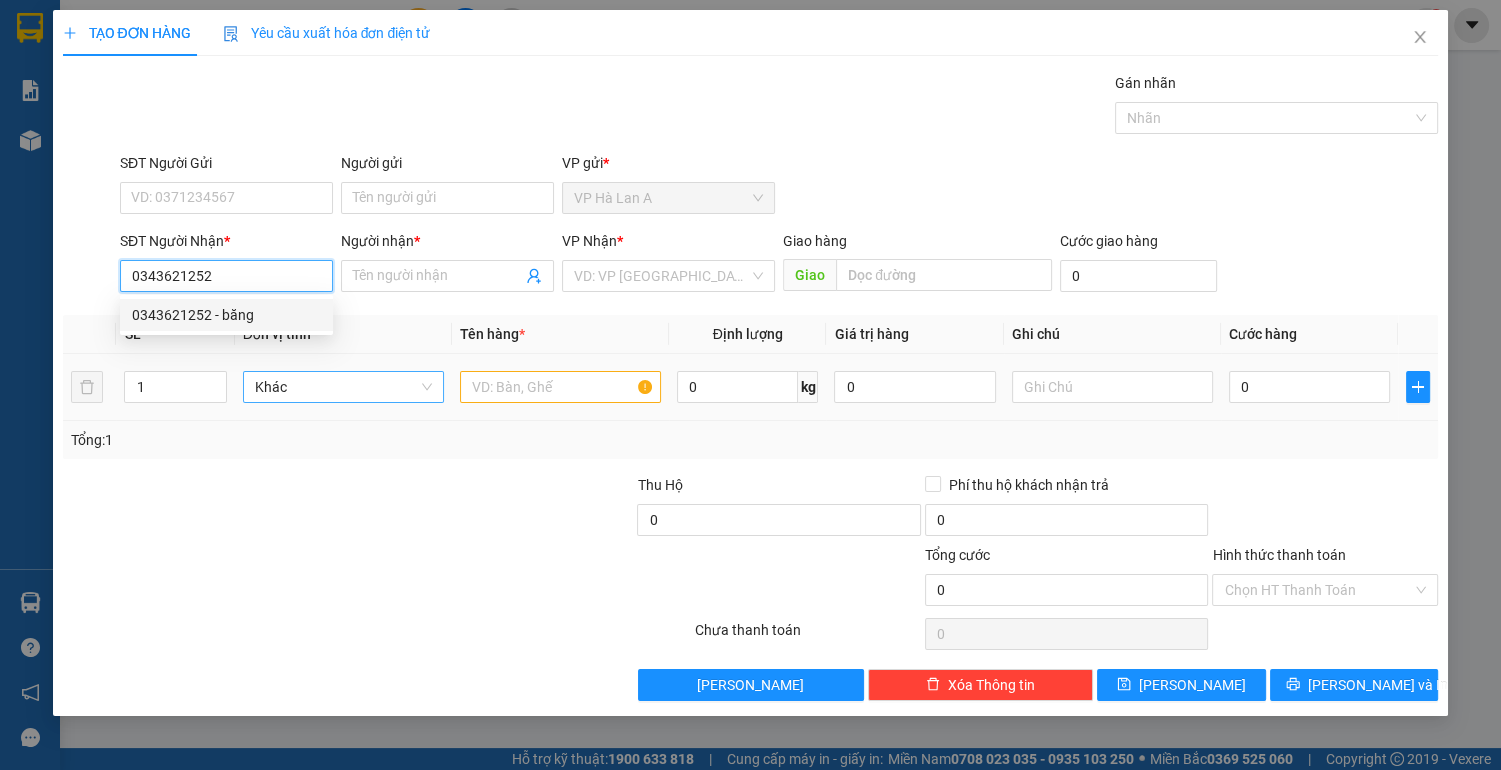 drag, startPoint x: 244, startPoint y: 323, endPoint x: 326, endPoint y: 380, distance: 99.86491 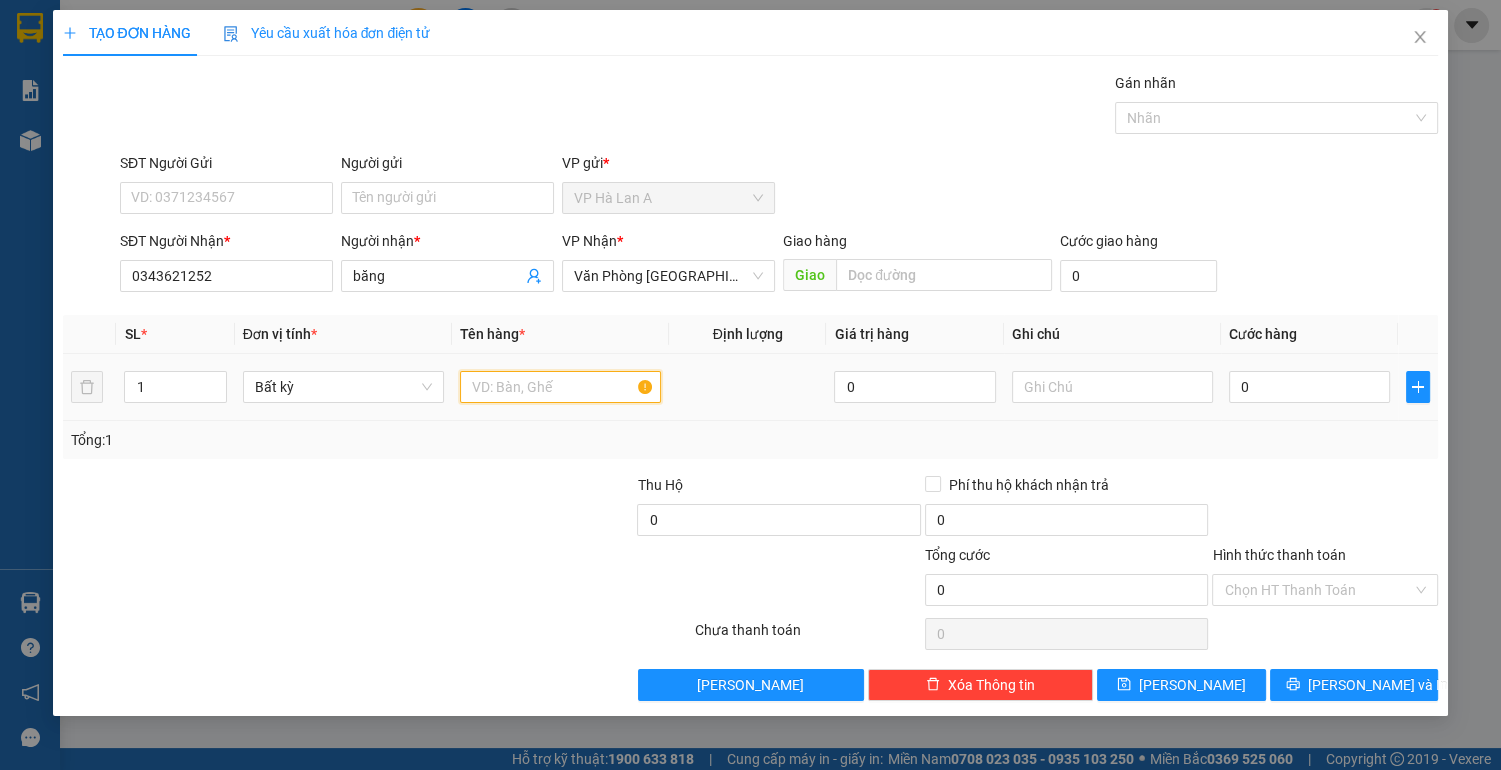click at bounding box center (560, 387) 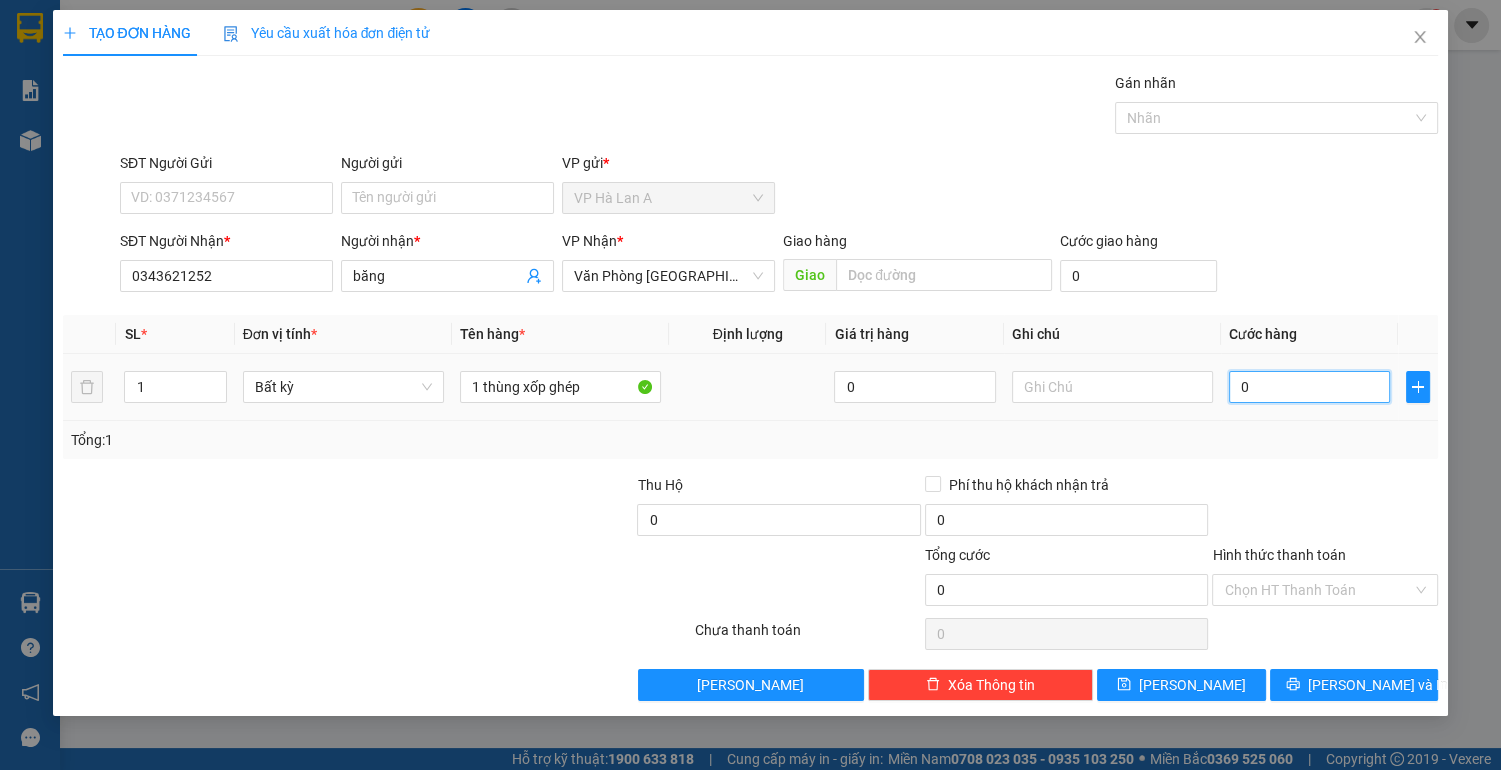 click on "0" at bounding box center [1310, 387] 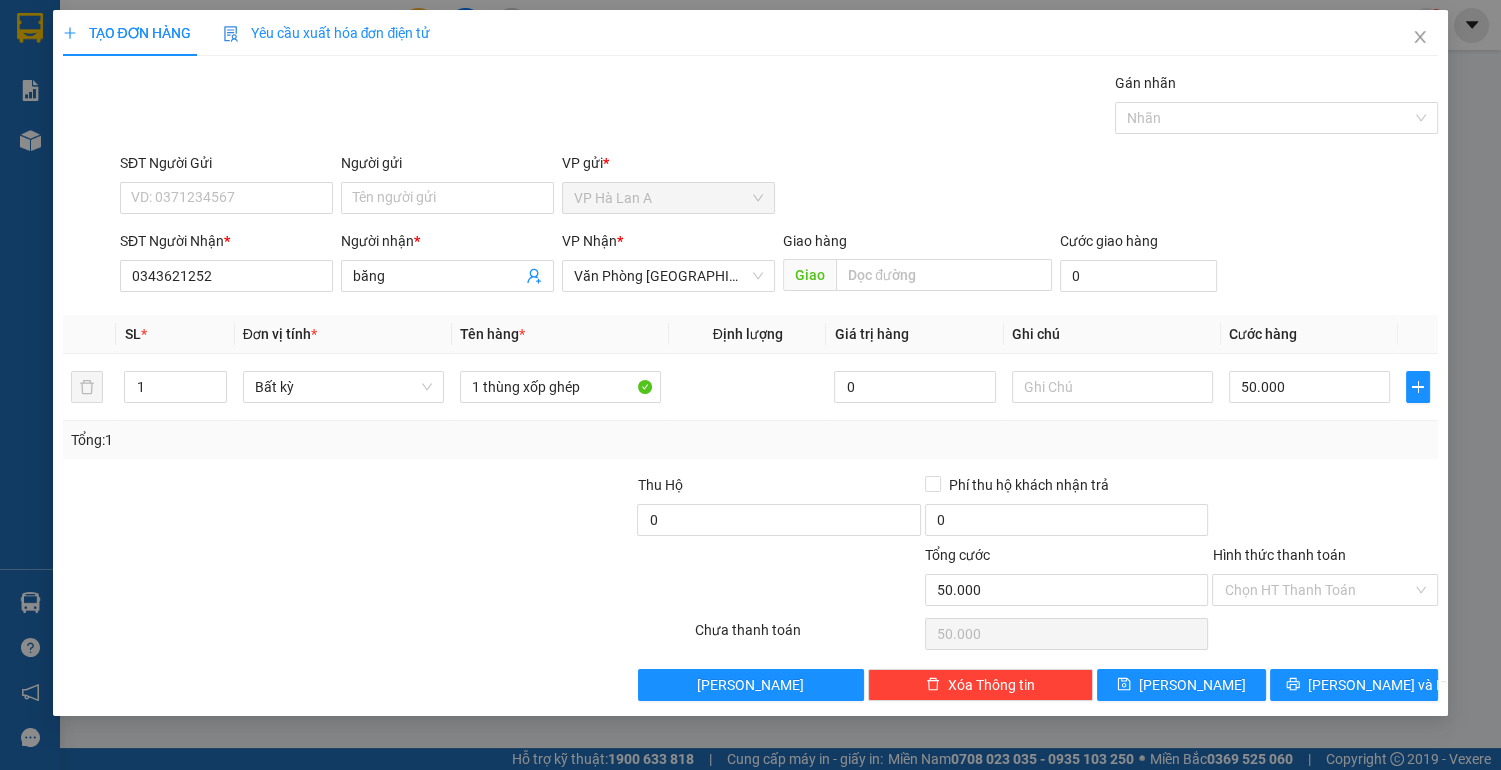 click on "Hình thức thanh toán Chọn HT Thanh Toán" at bounding box center (1325, 579) 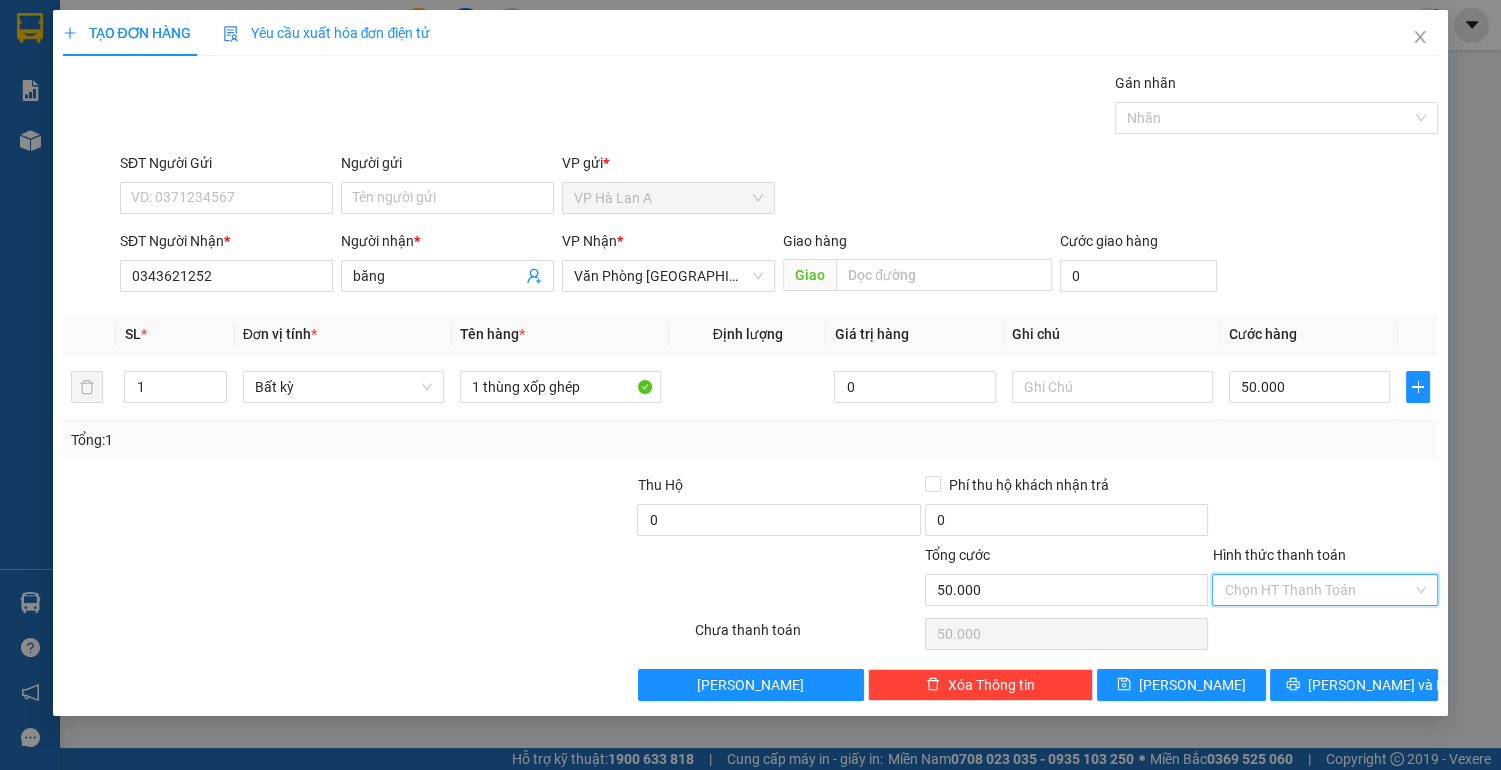 drag, startPoint x: 1296, startPoint y: 595, endPoint x: 1296, endPoint y: 624, distance: 29 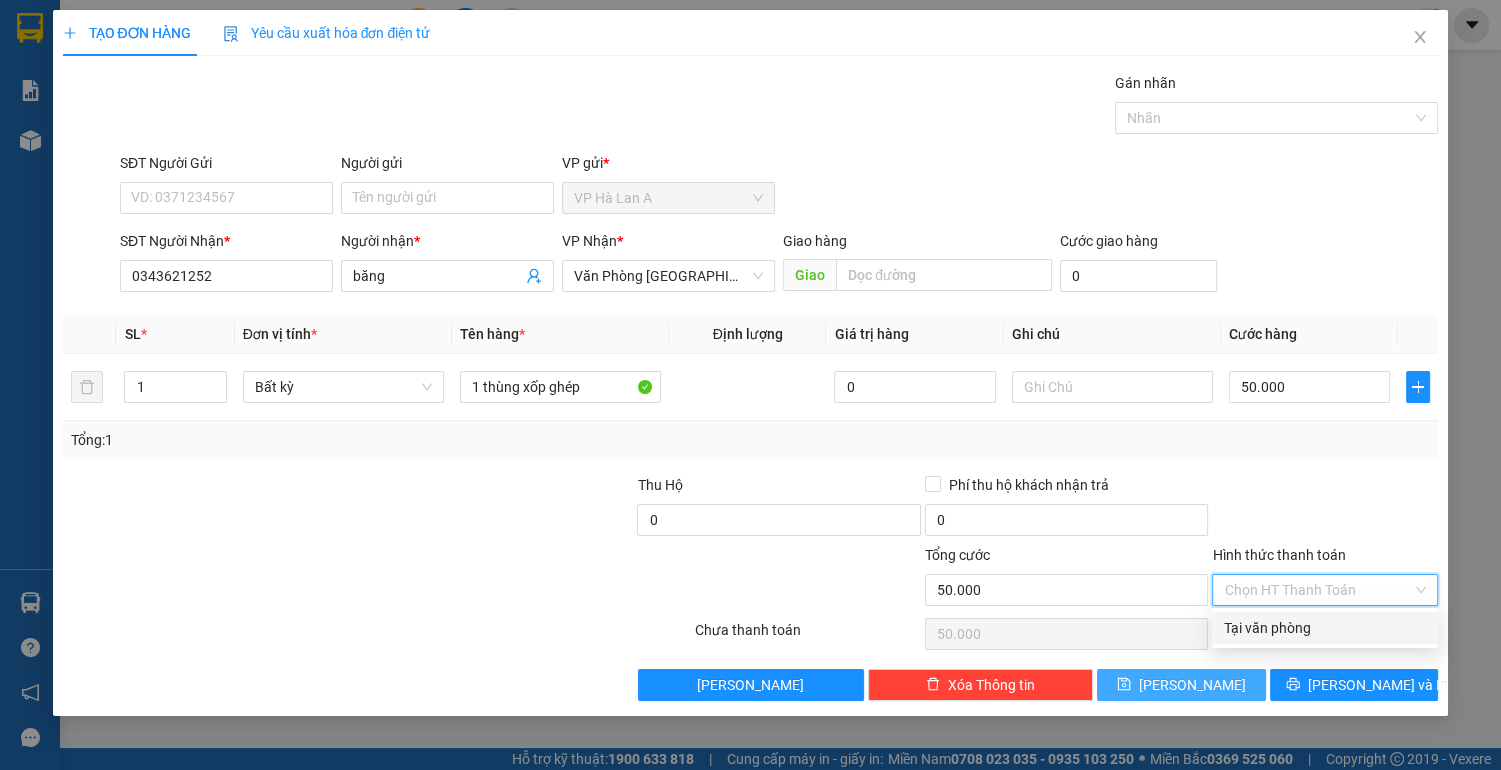drag, startPoint x: 1292, startPoint y: 634, endPoint x: 1249, endPoint y: 684, distance: 65.946945 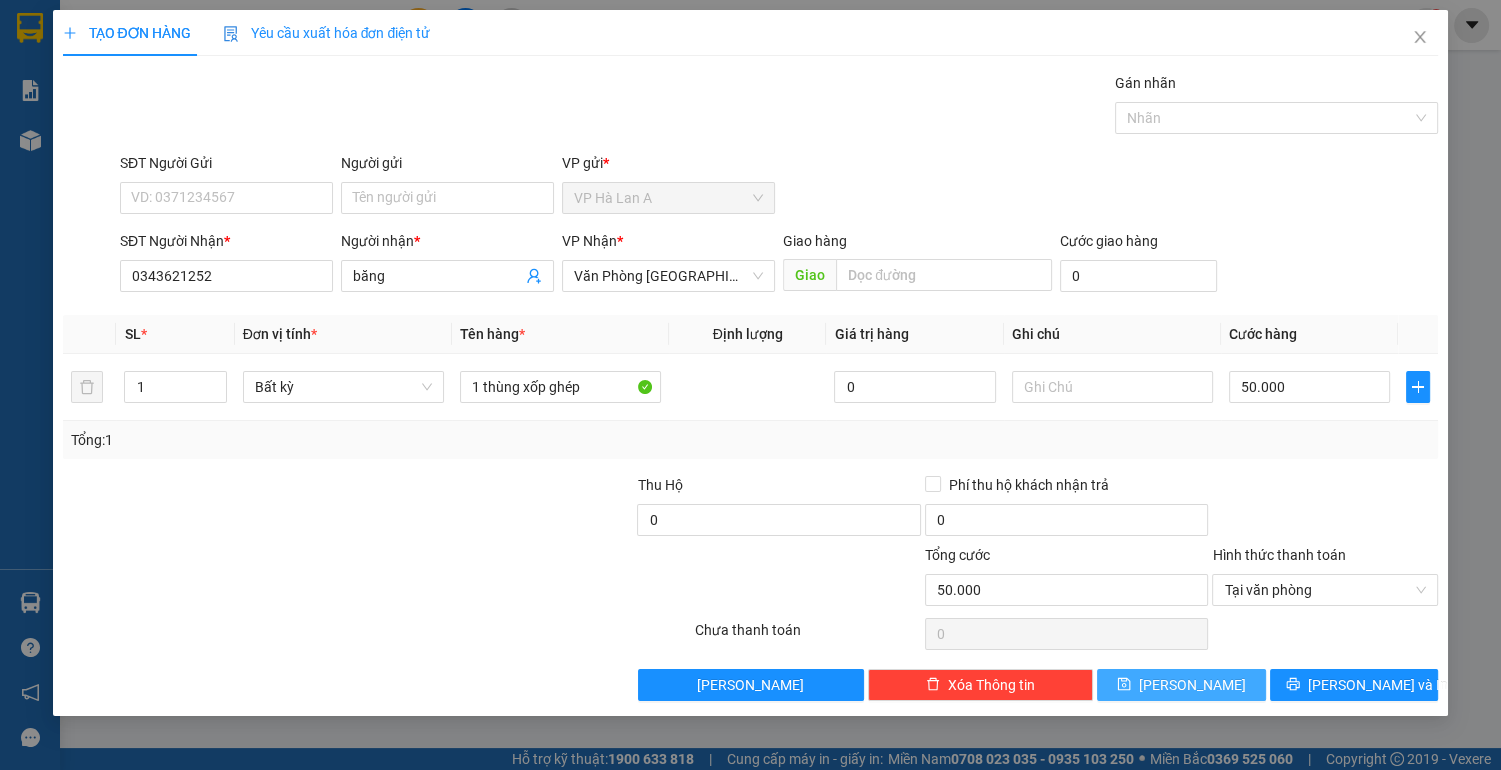 click on "[PERSON_NAME]" at bounding box center (1181, 685) 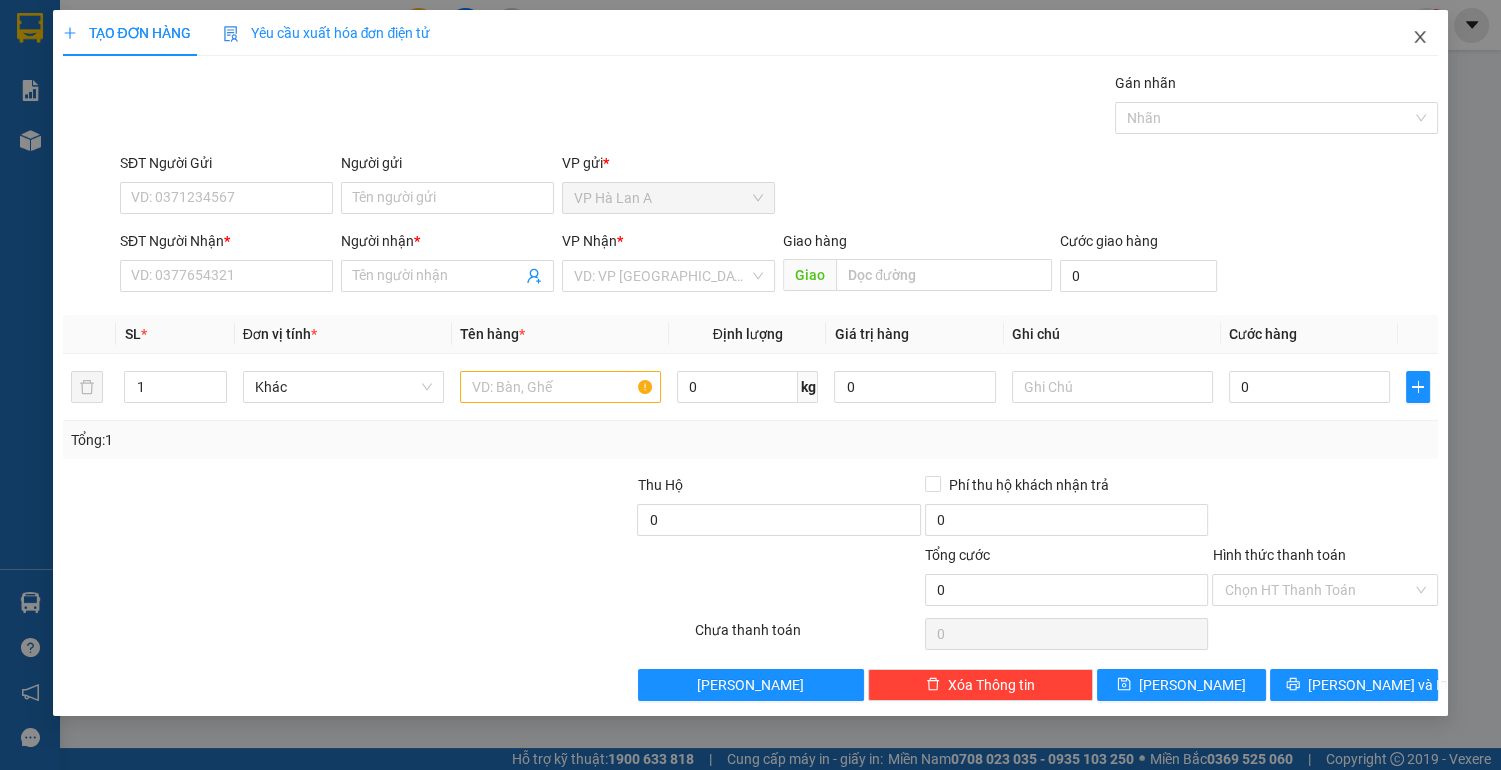 click 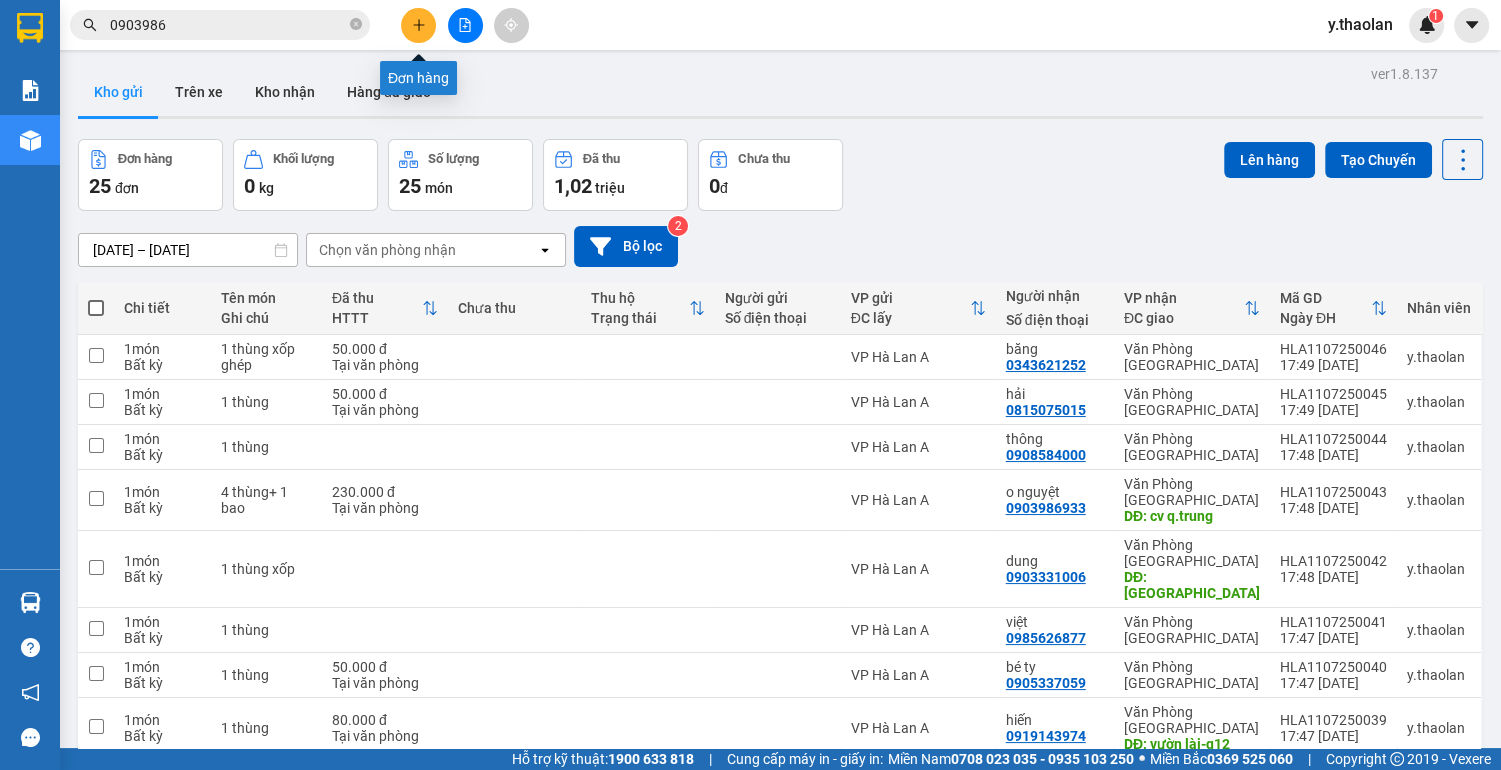 click 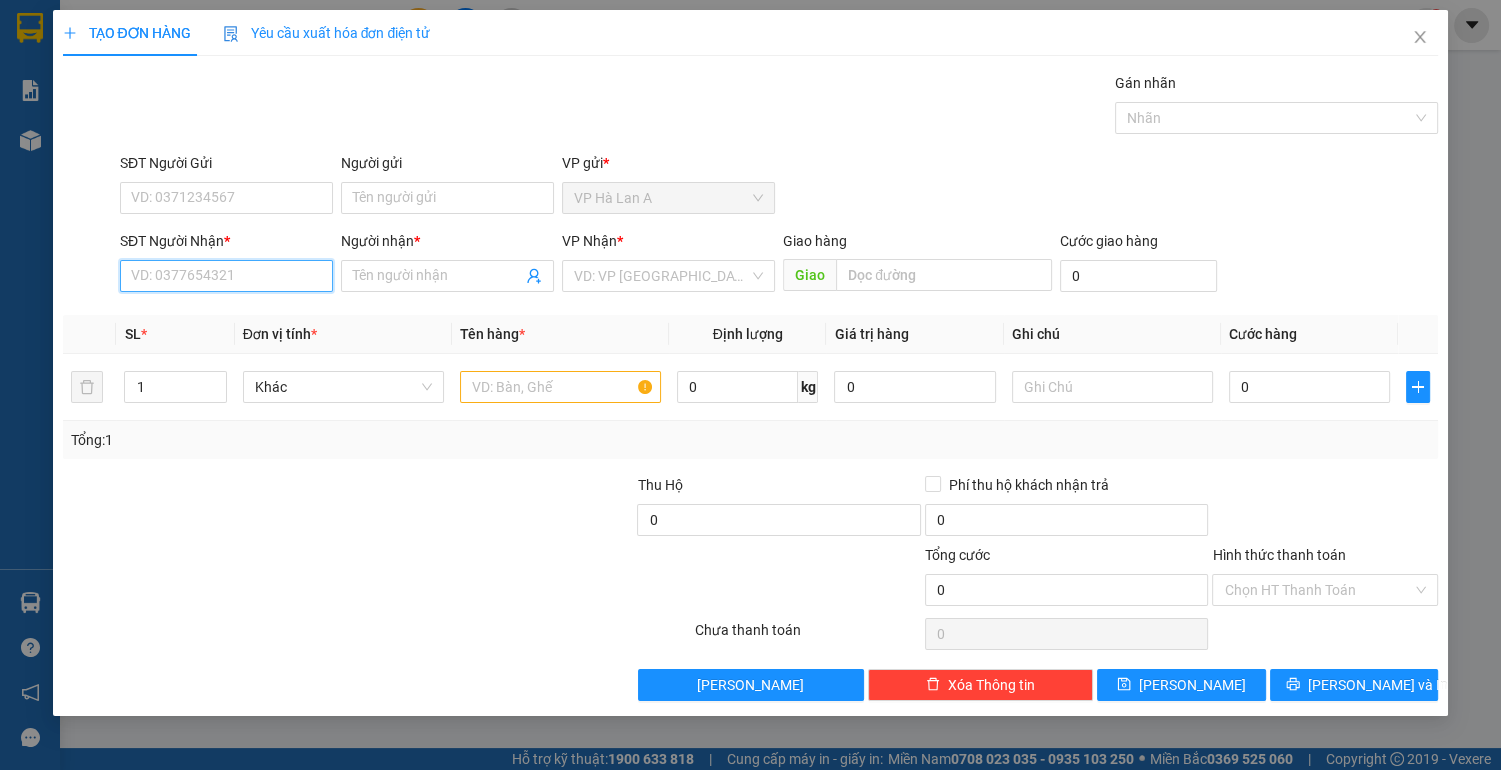 click on "SĐT Người Nhận  *" at bounding box center [226, 276] 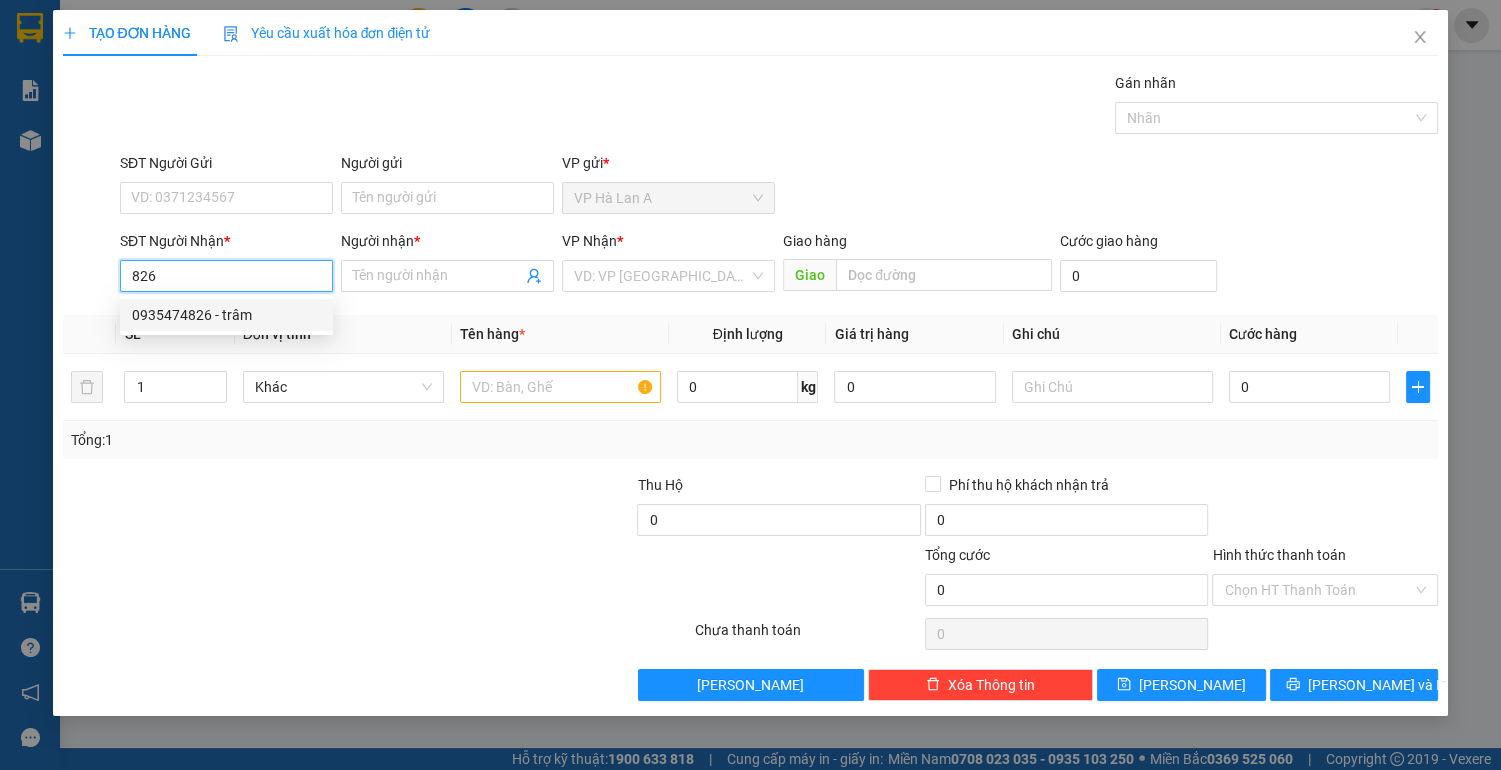 click on "0935474826 - trâm" at bounding box center (226, 315) 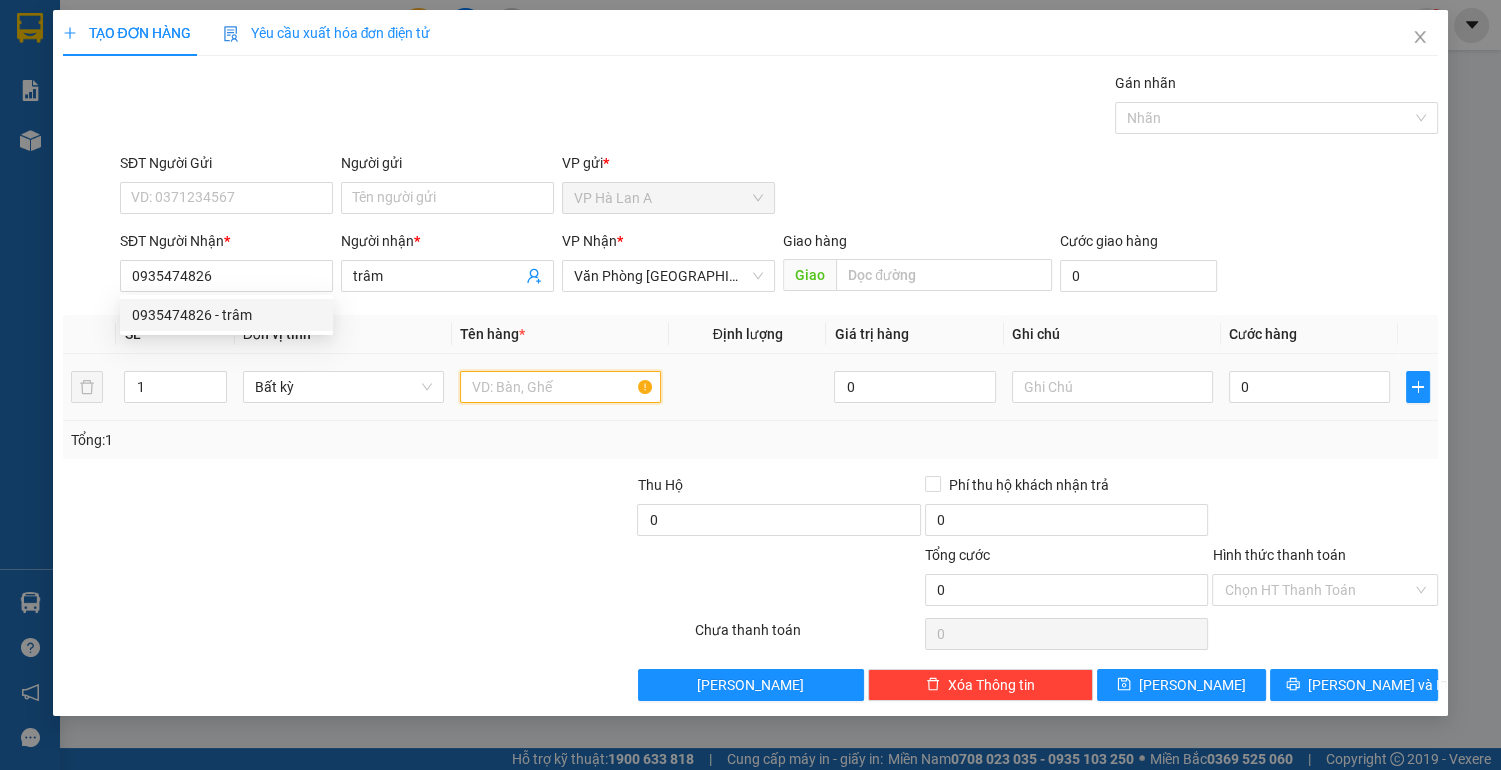 click at bounding box center [560, 387] 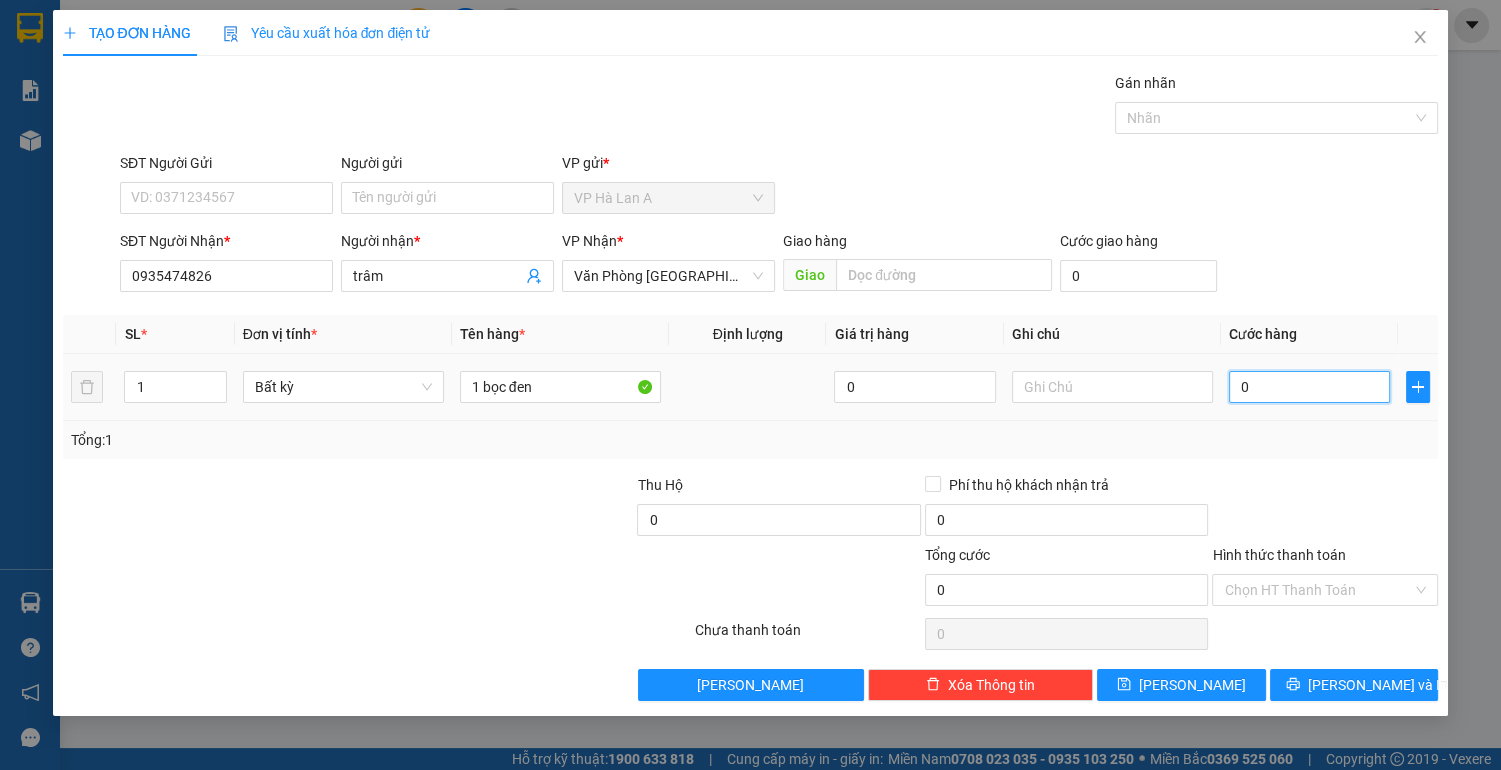 click on "0" at bounding box center (1310, 387) 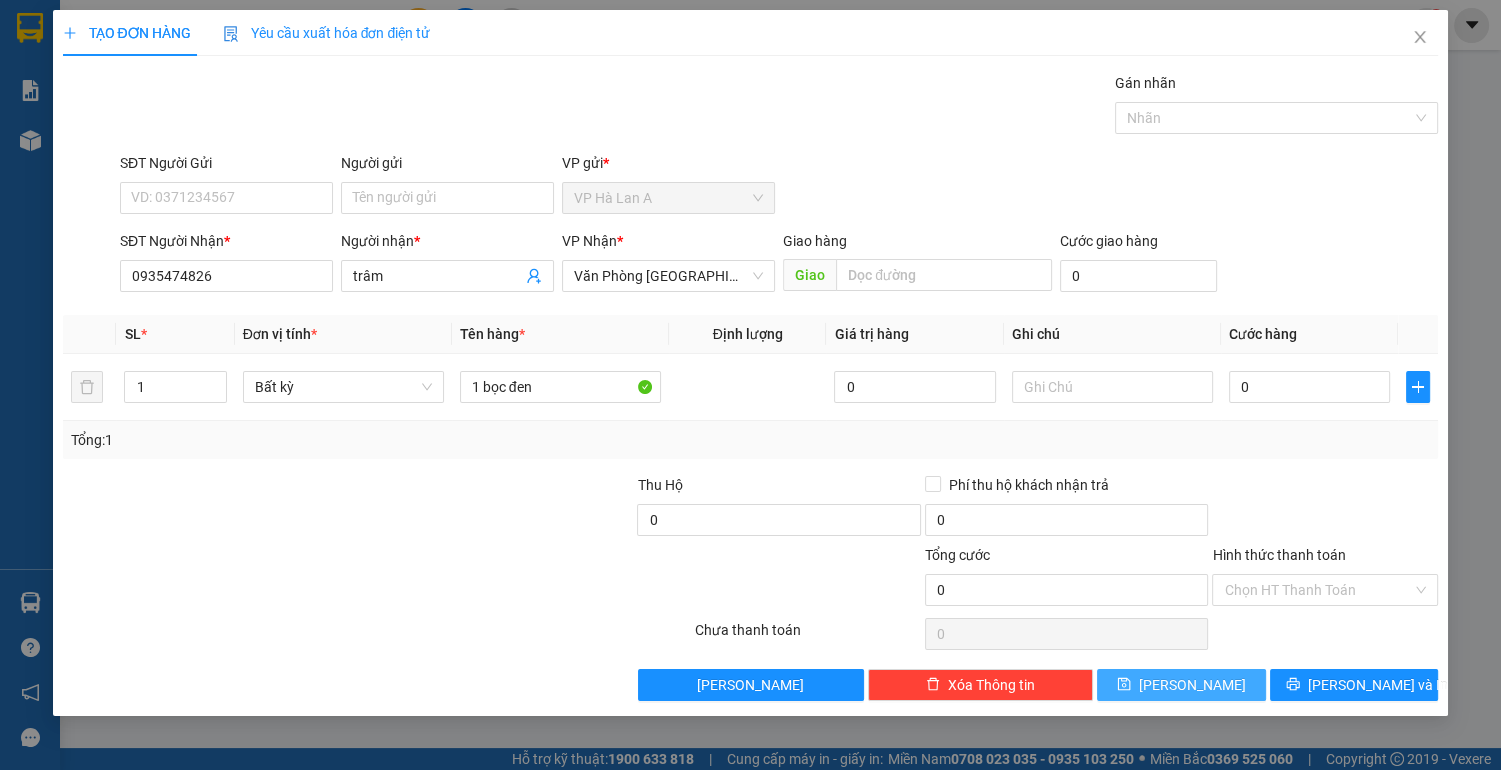 click on "[PERSON_NAME]" at bounding box center [1181, 685] 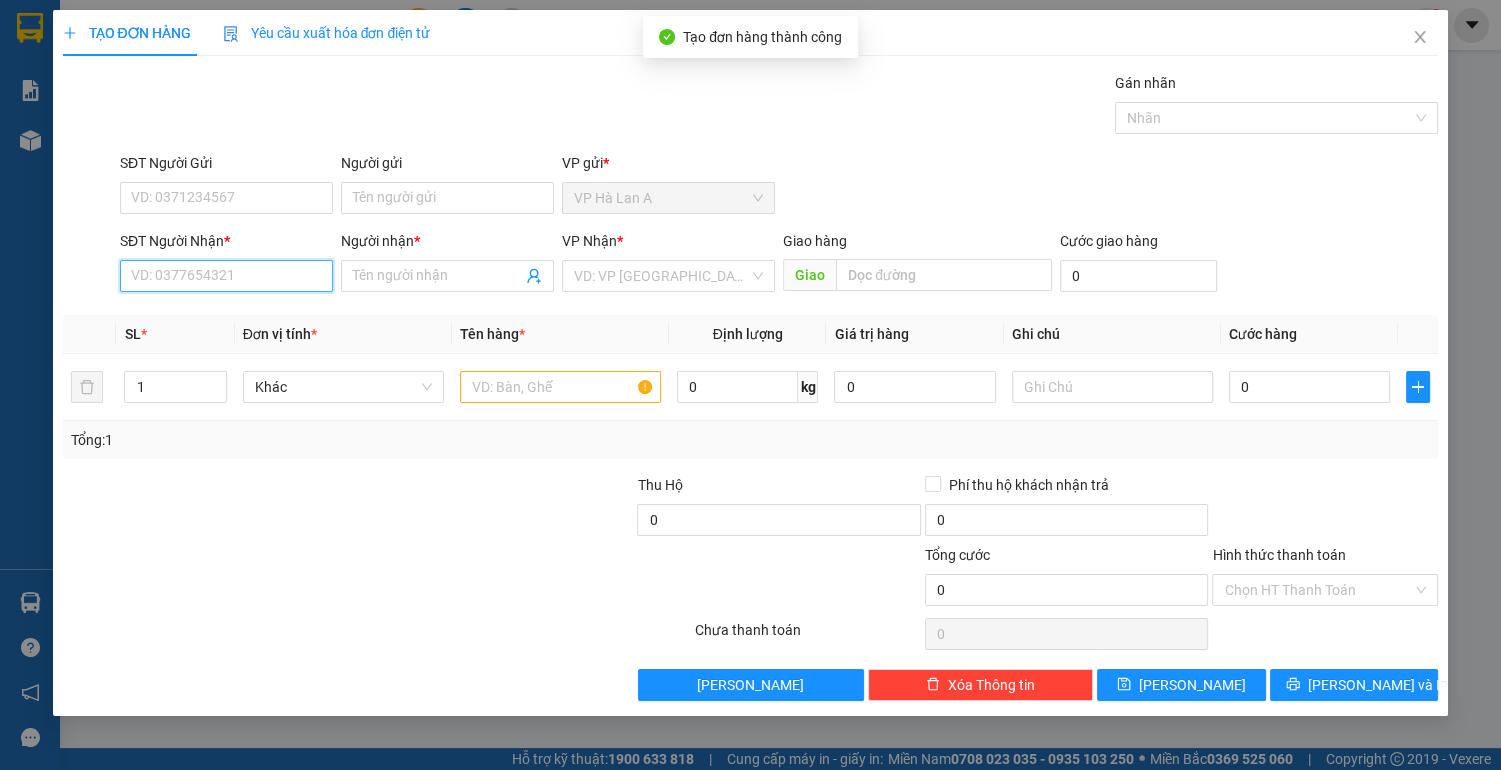 click on "SĐT Người Nhận  *" at bounding box center (226, 276) 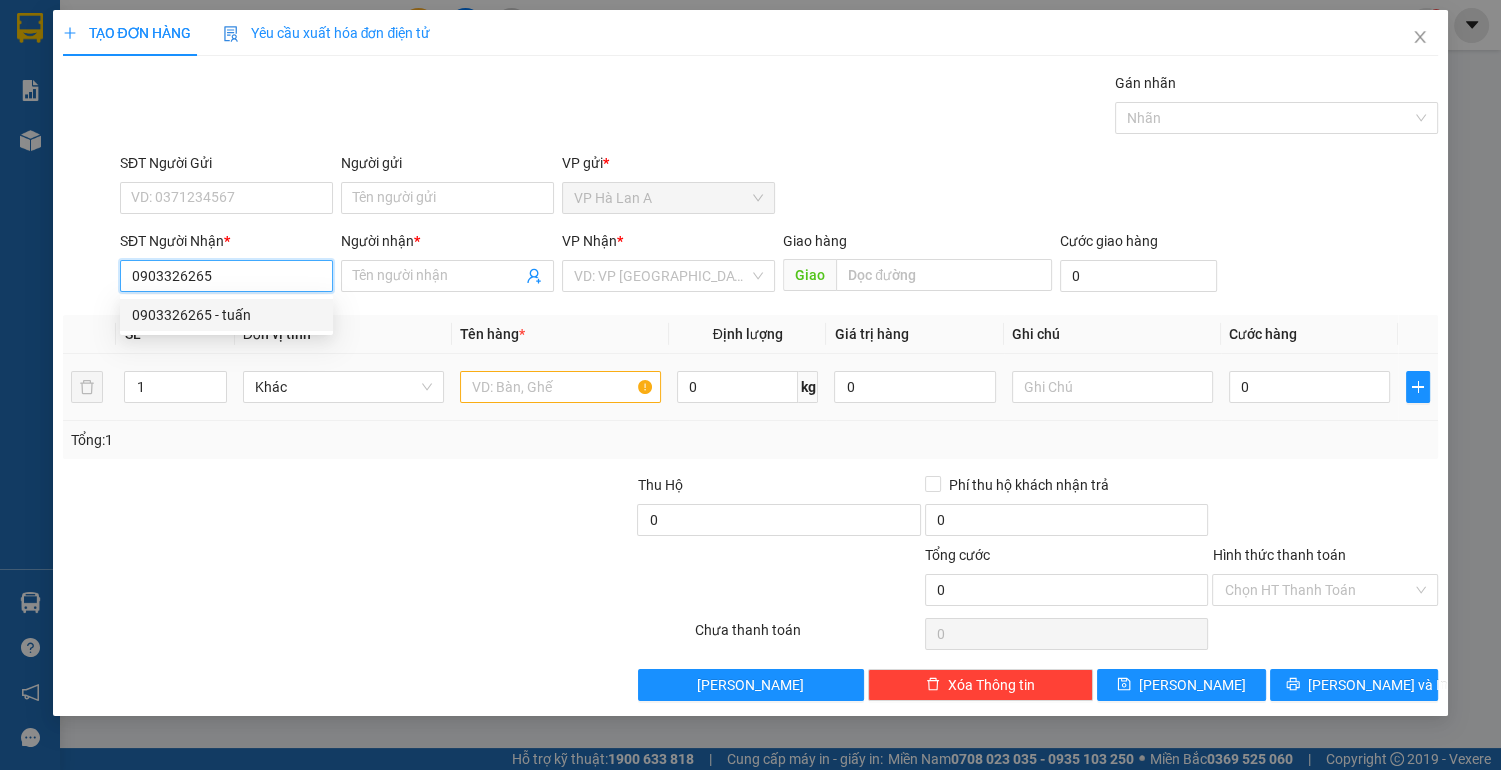 drag, startPoint x: 256, startPoint y: 322, endPoint x: 315, endPoint y: 363, distance: 71.84706 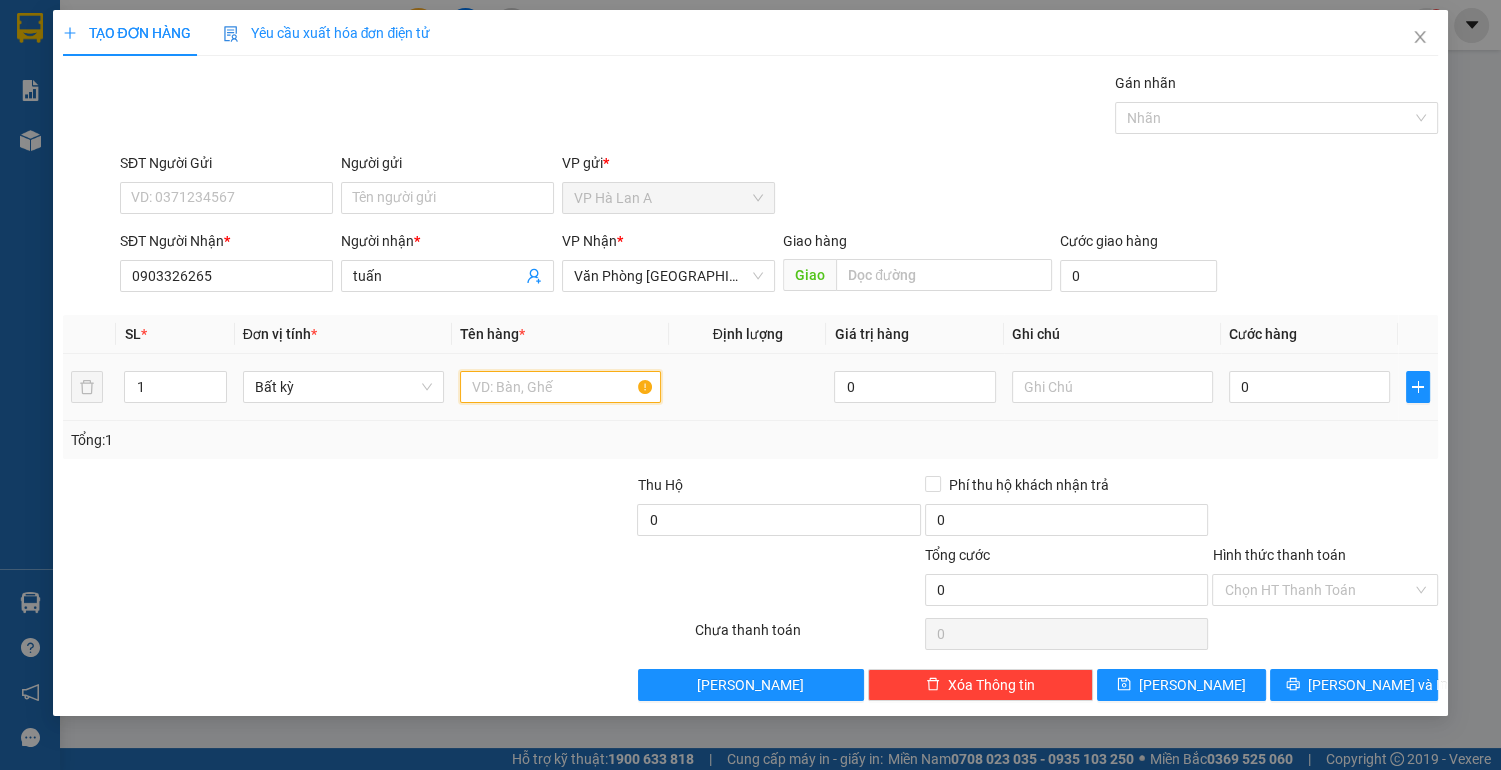 click at bounding box center (560, 387) 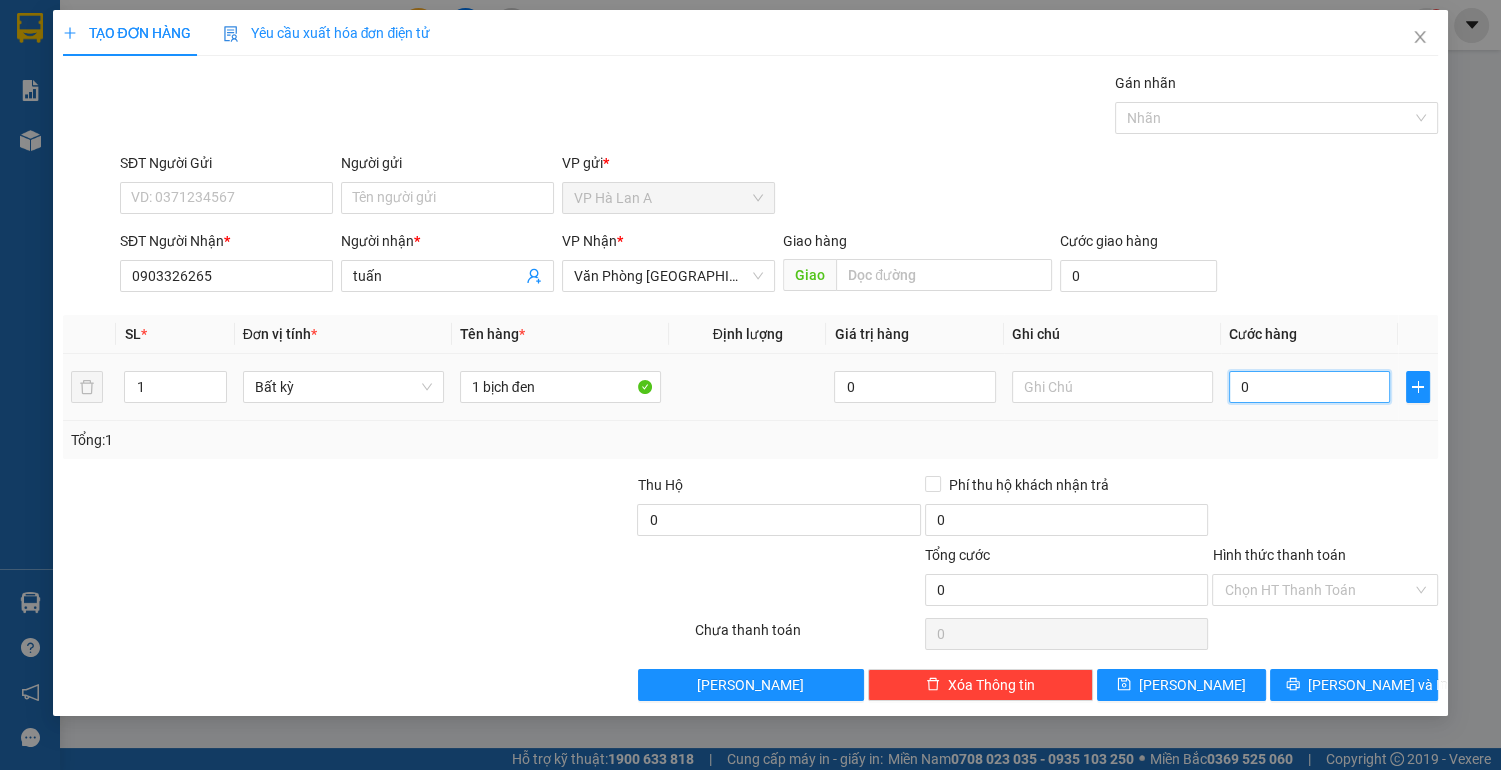 click on "0" at bounding box center (1310, 387) 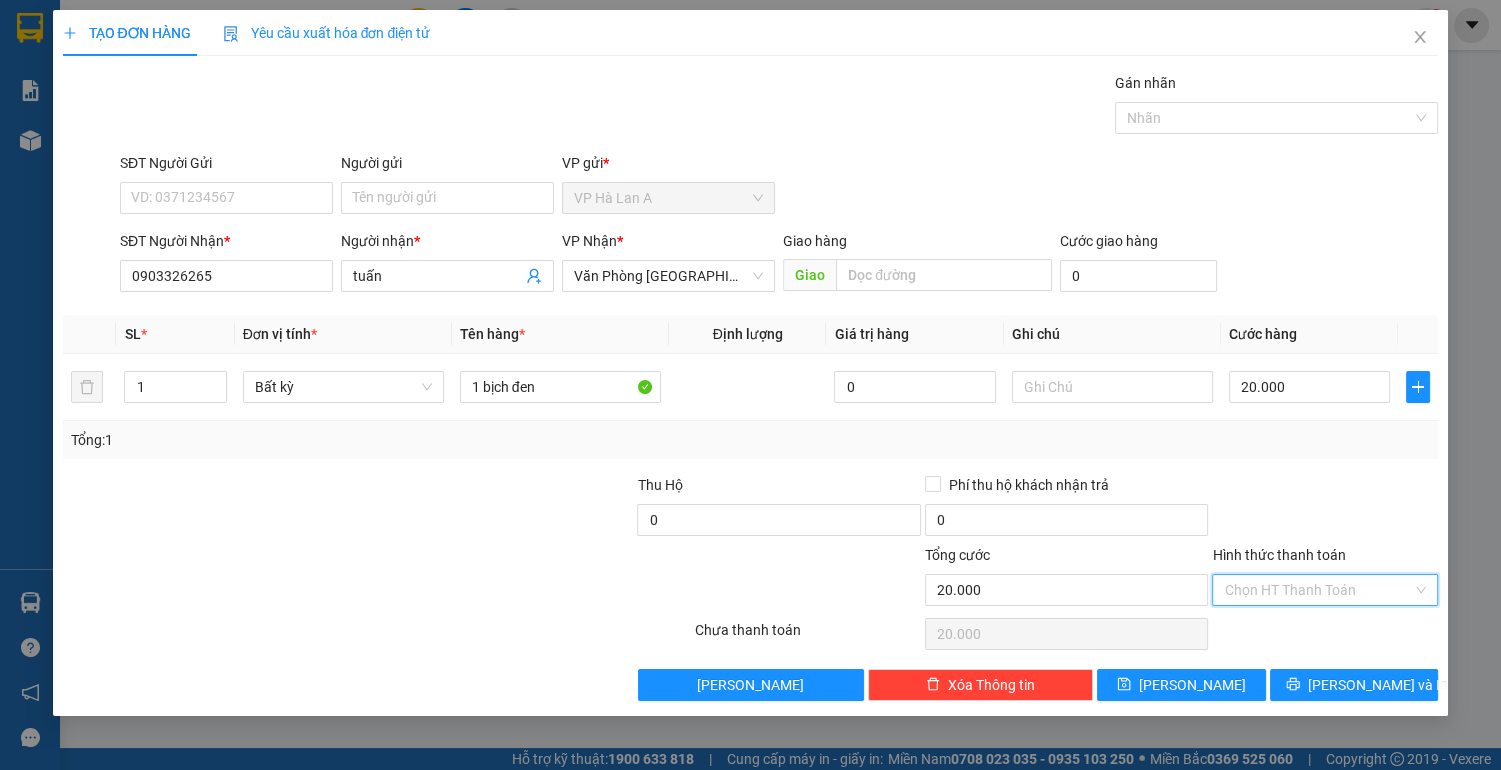 click on "Hình thức thanh toán" at bounding box center (1318, 590) 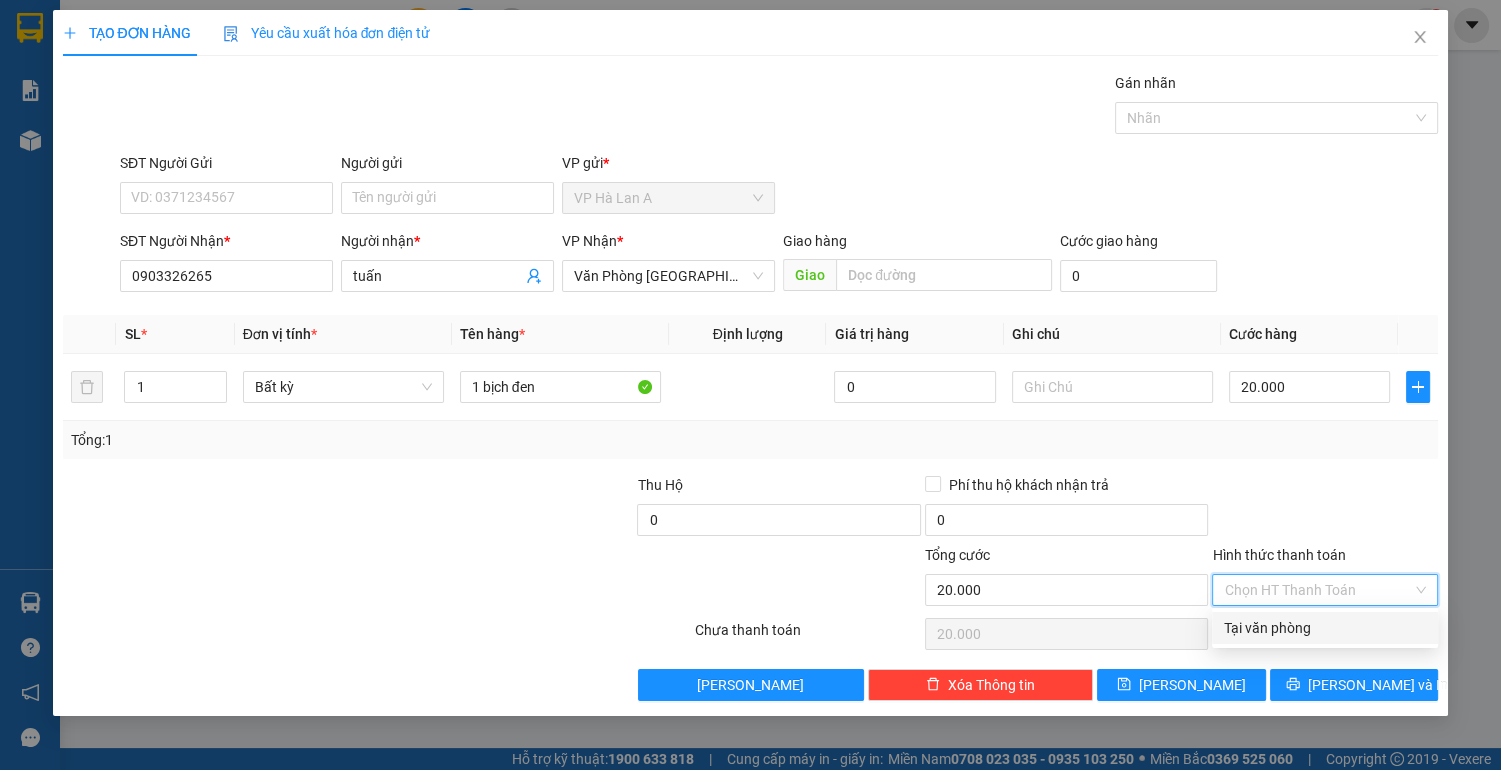 click on "Tại văn phòng" at bounding box center [1325, 628] 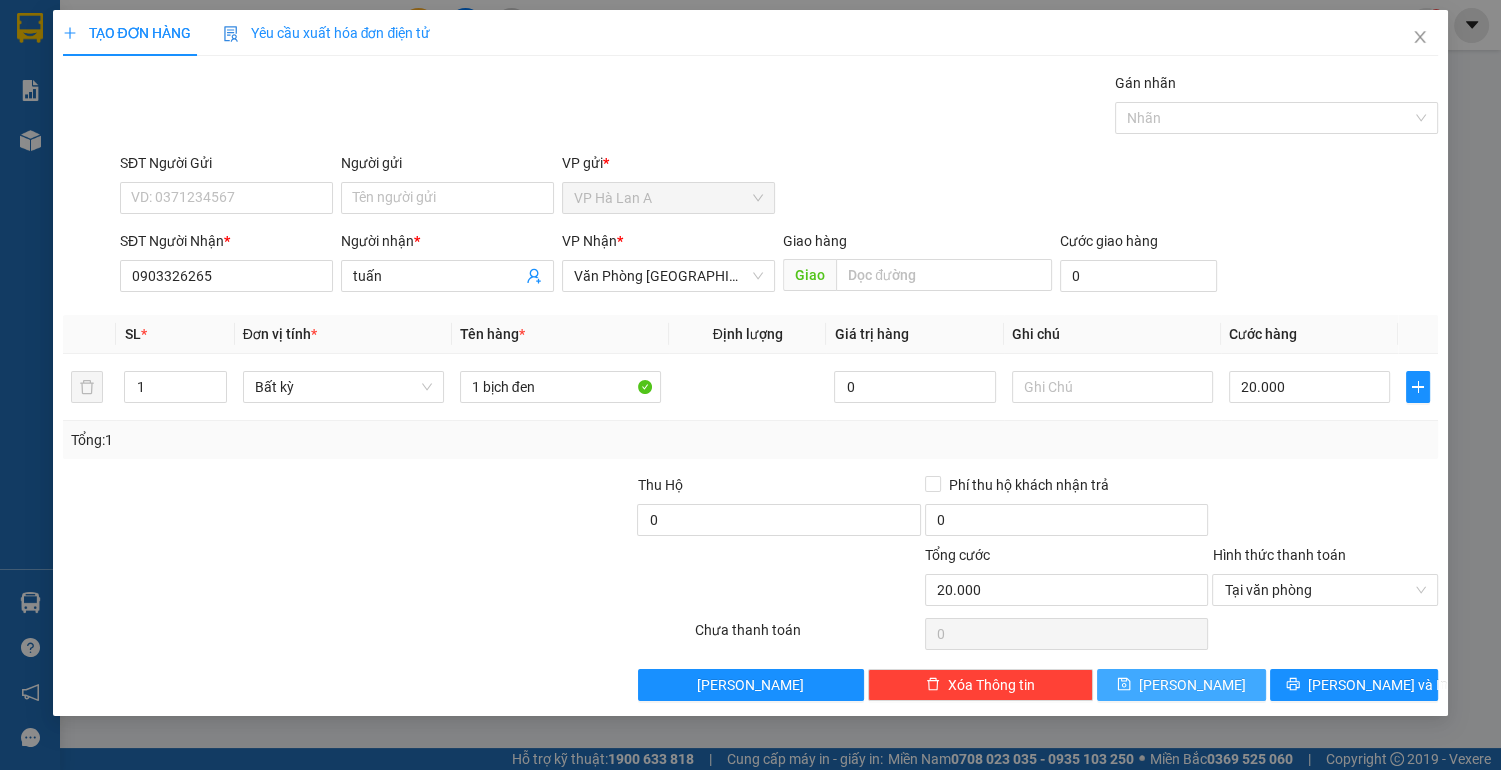 click on "[PERSON_NAME]" at bounding box center (1192, 685) 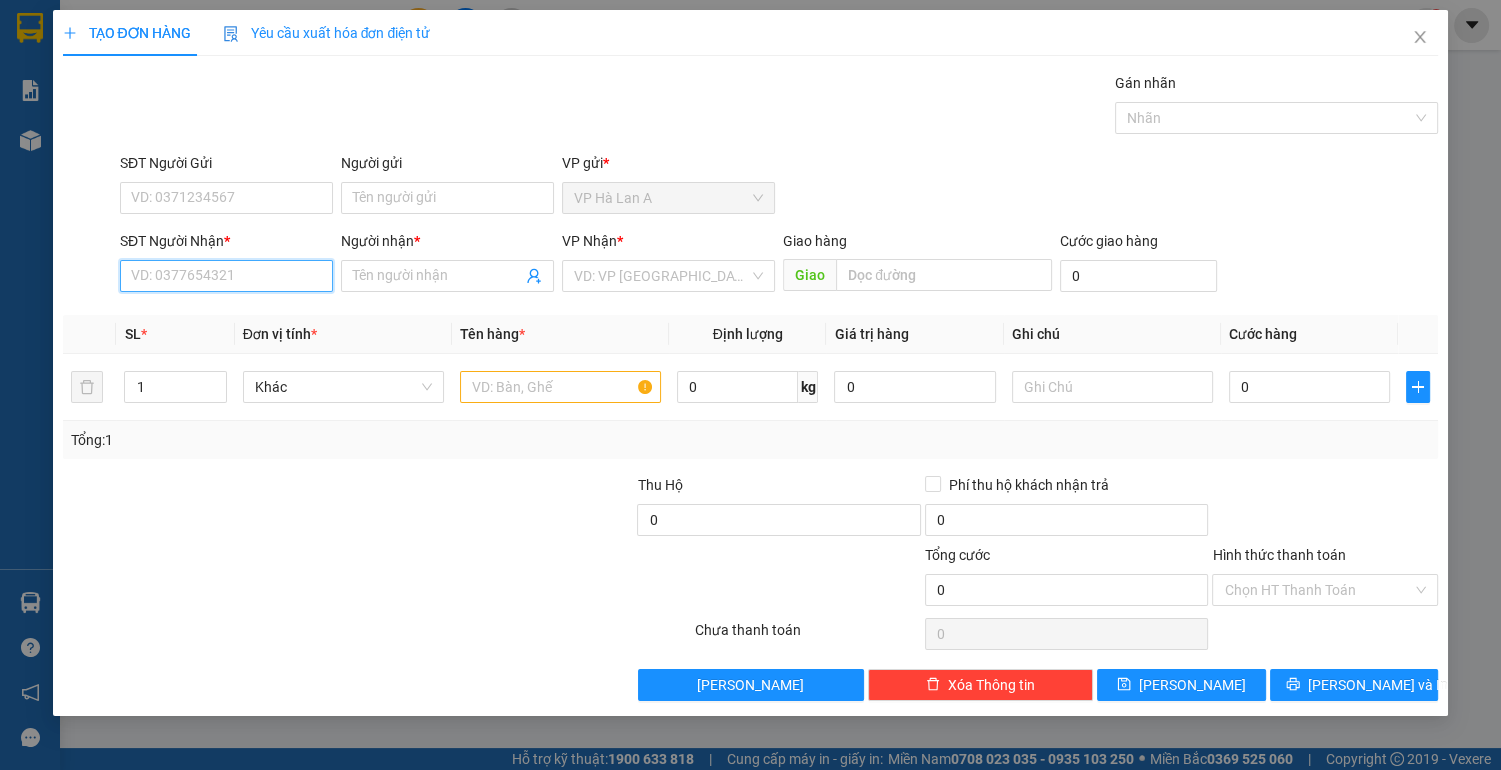 click on "SĐT Người Nhận  *" at bounding box center [226, 276] 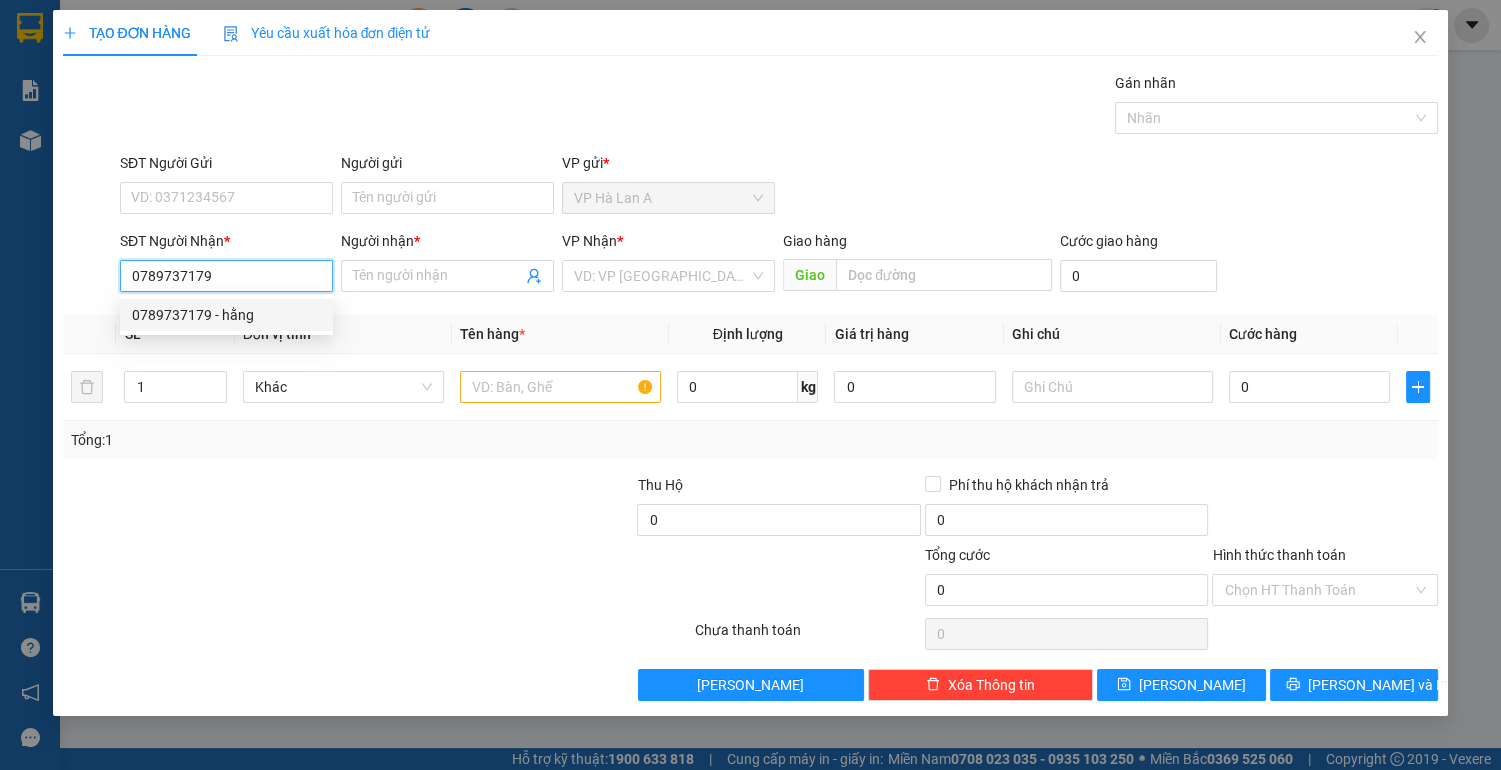 click on "0789737179 - hằng" at bounding box center [226, 315] 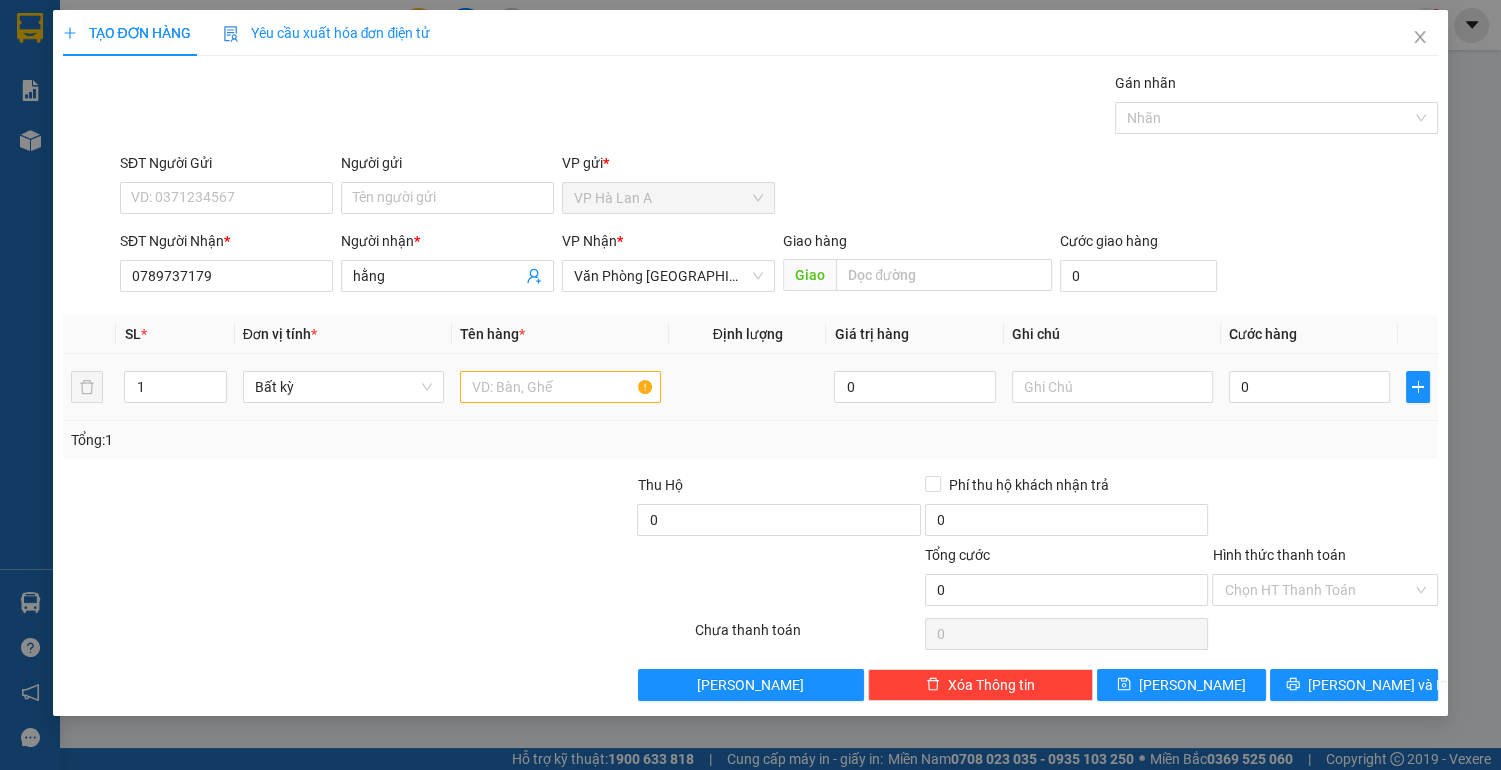 drag, startPoint x: 488, startPoint y: 365, endPoint x: 500, endPoint y: 387, distance: 25.059929 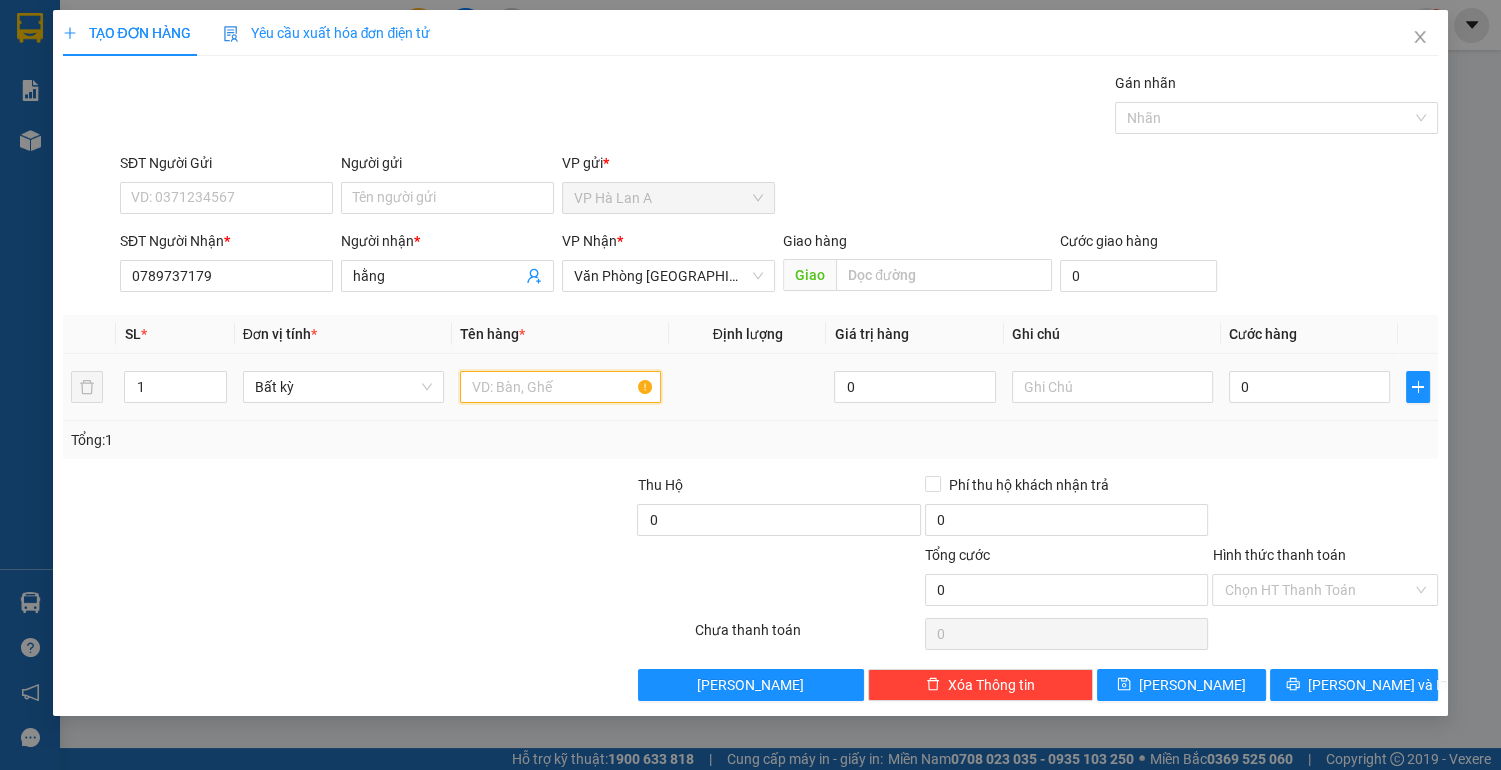 click at bounding box center [560, 387] 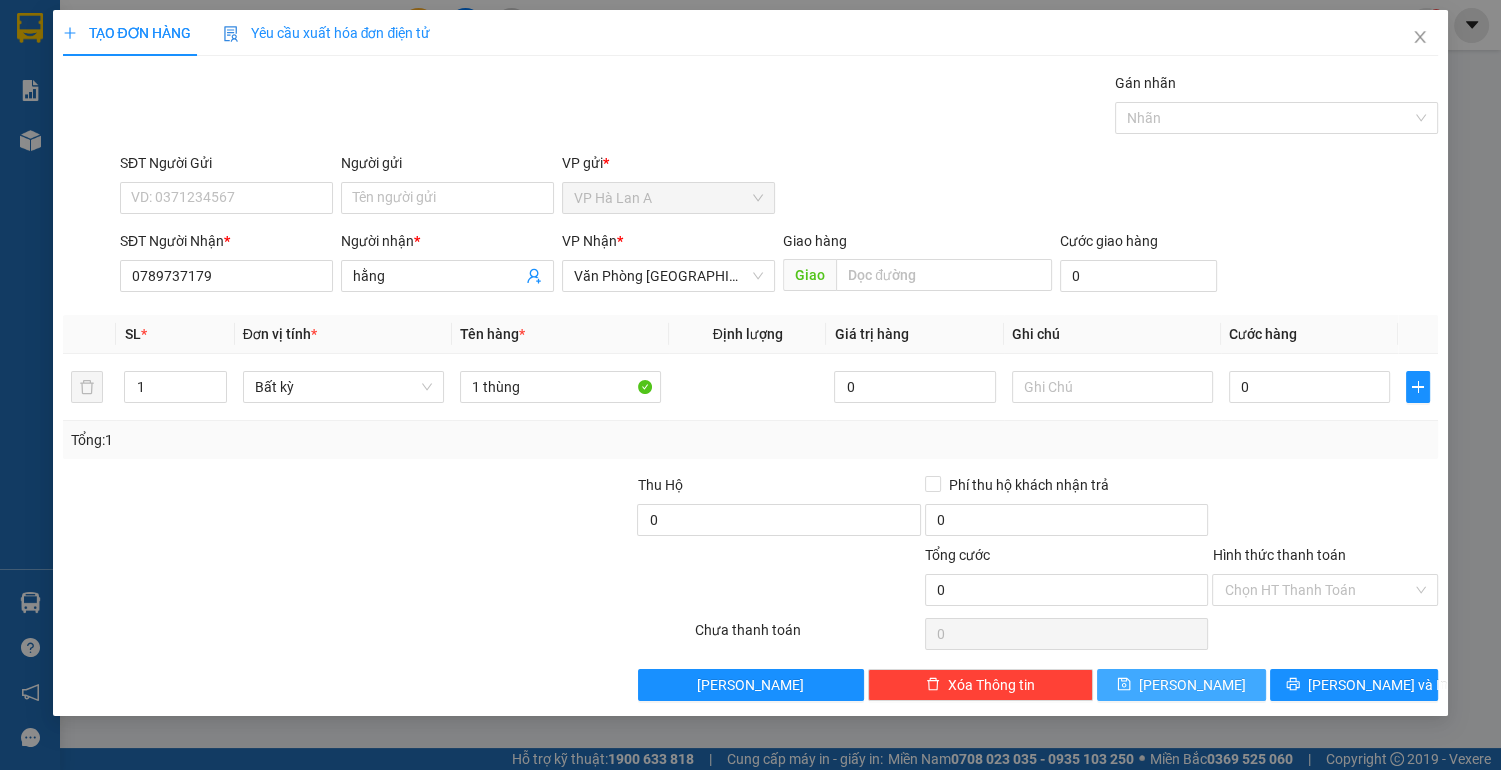 click on "[PERSON_NAME]" at bounding box center (1181, 685) 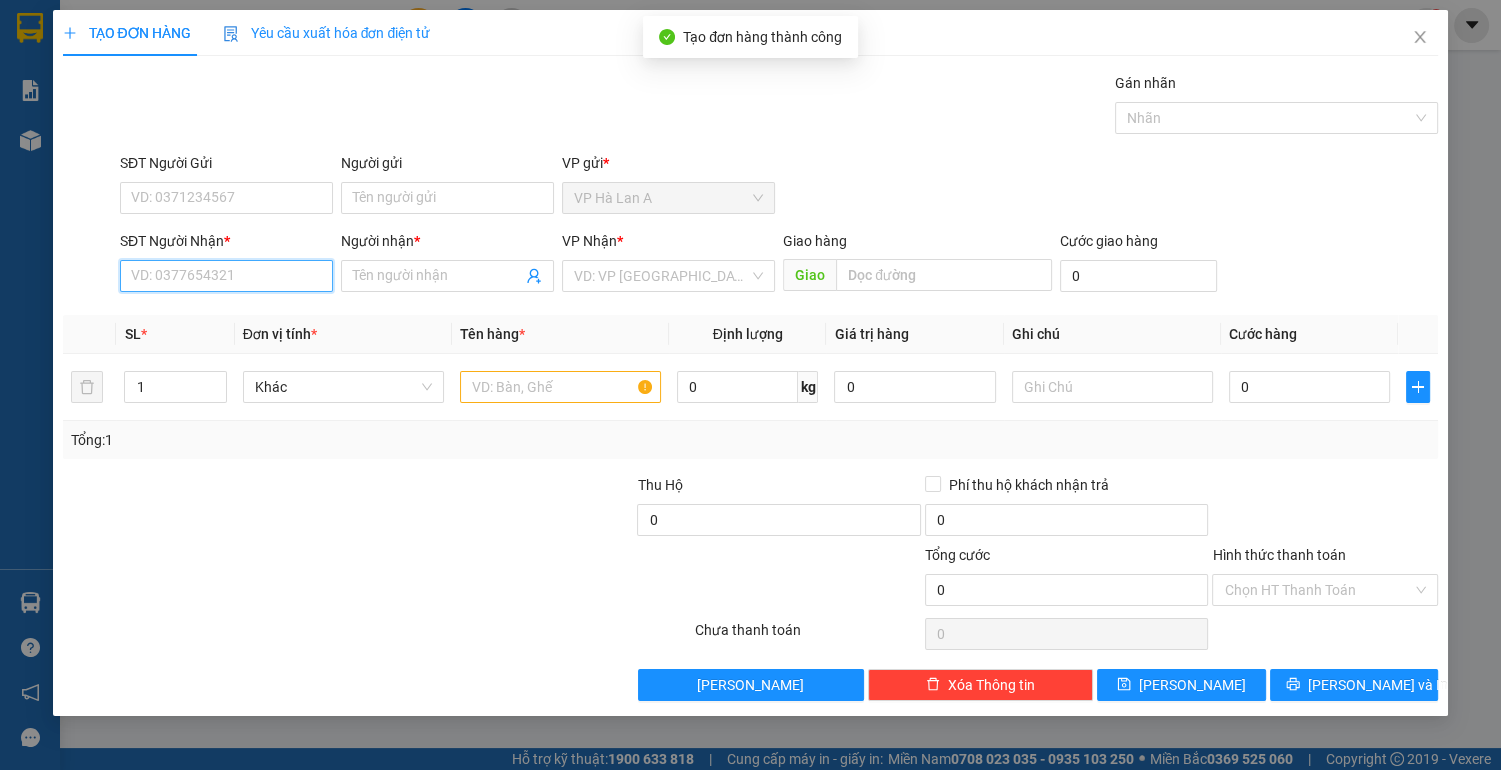 click on "SĐT Người Nhận  *" at bounding box center [226, 276] 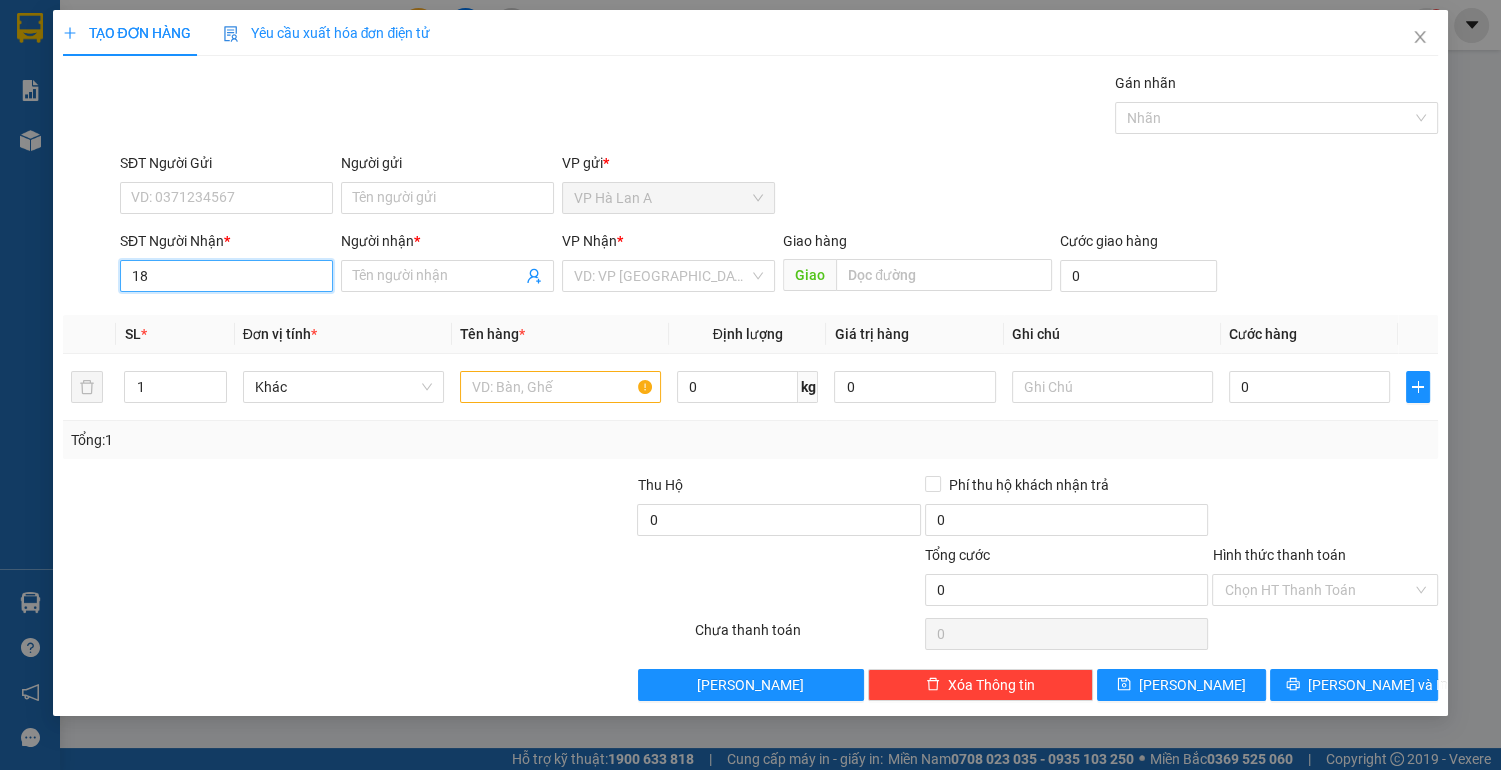 click on "18" at bounding box center [226, 276] 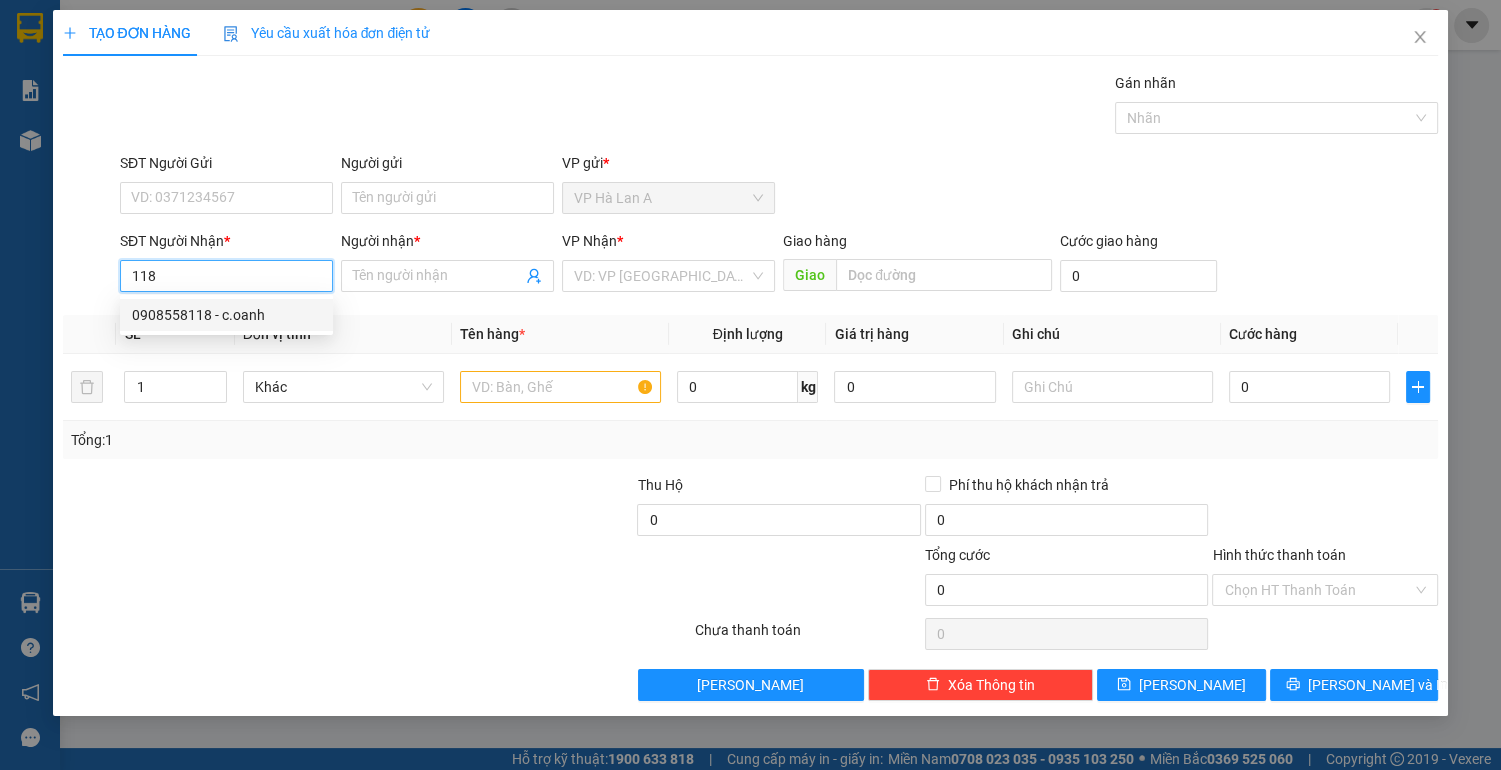 click on "0908558118 - c.oanh" at bounding box center [226, 315] 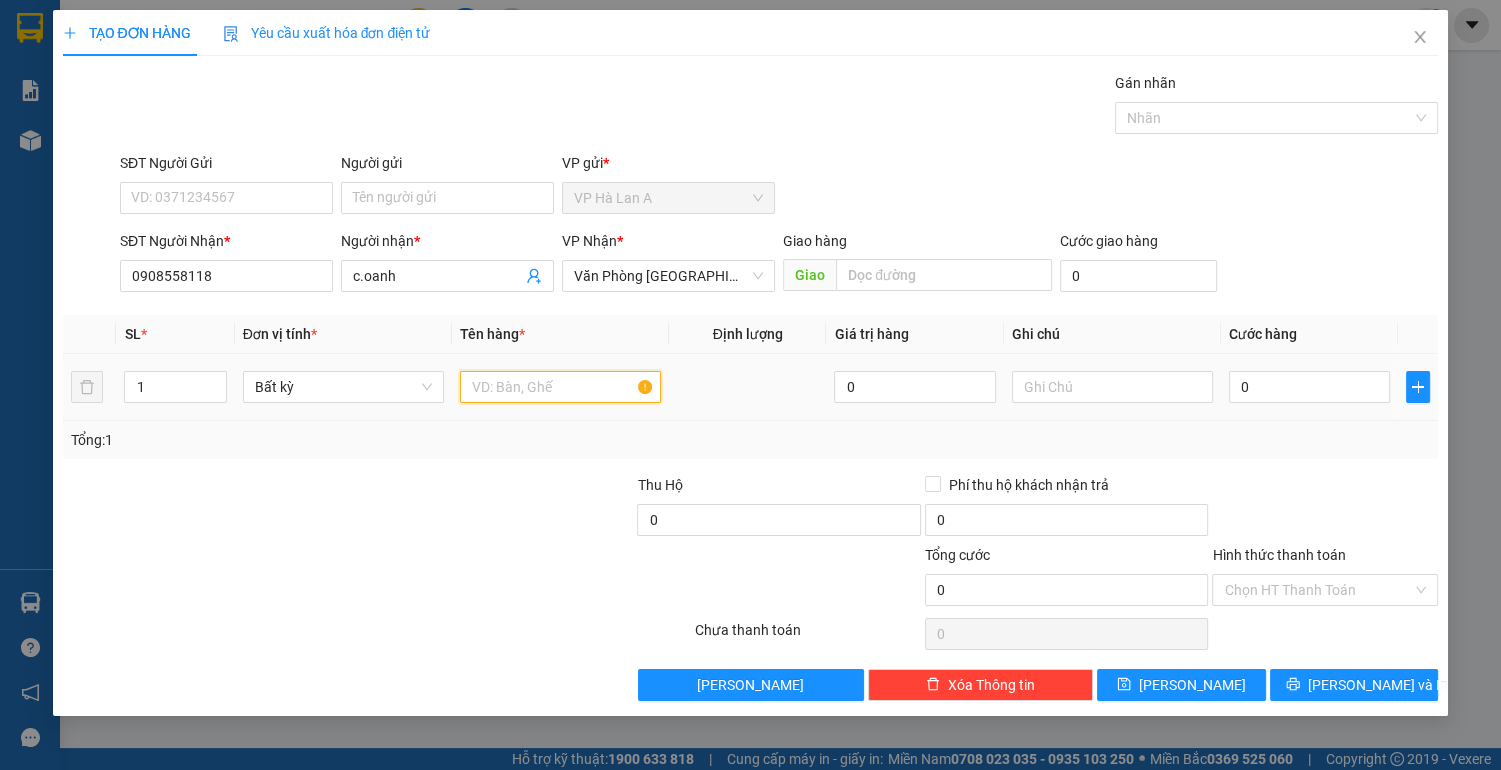 click at bounding box center [560, 387] 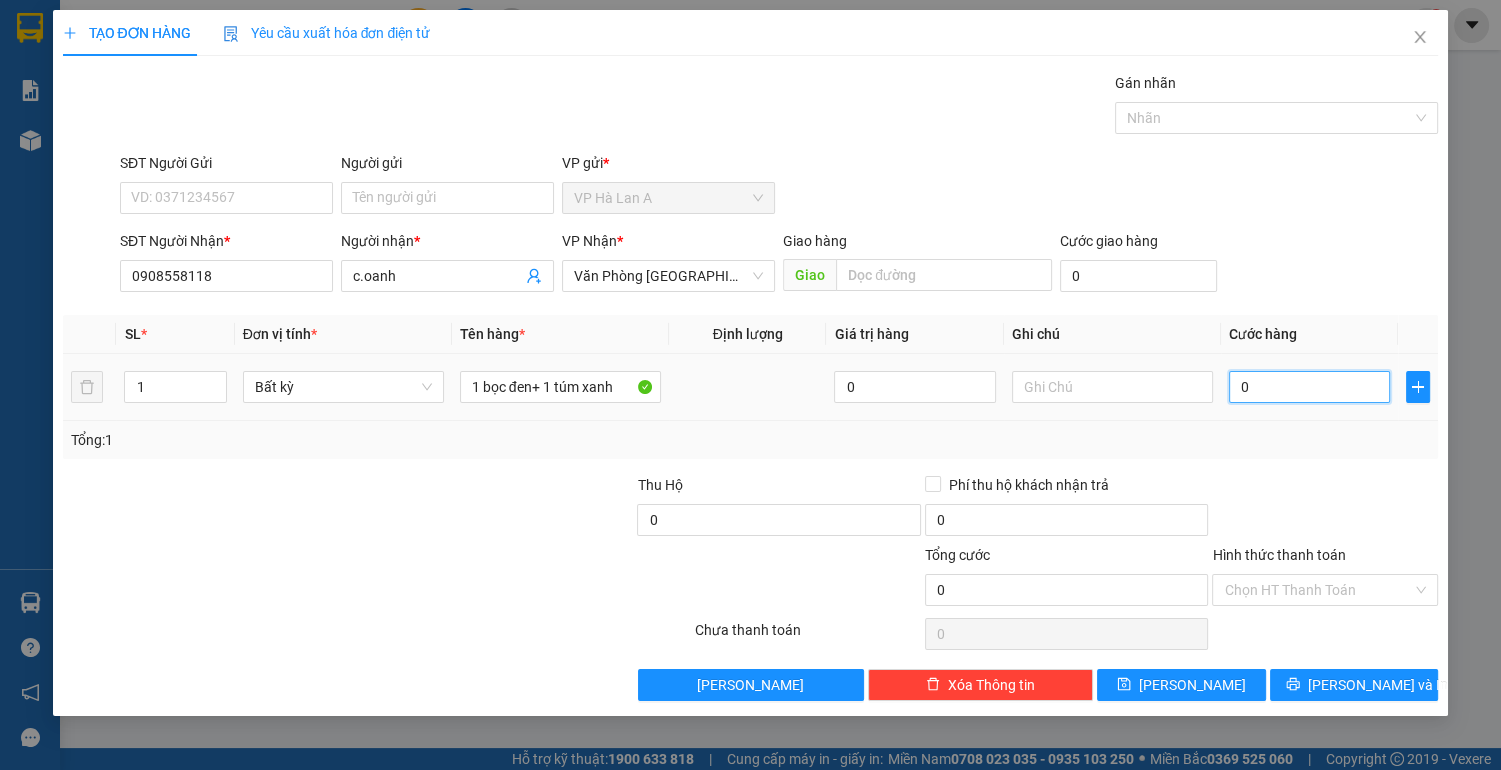 click on "0" at bounding box center [1310, 387] 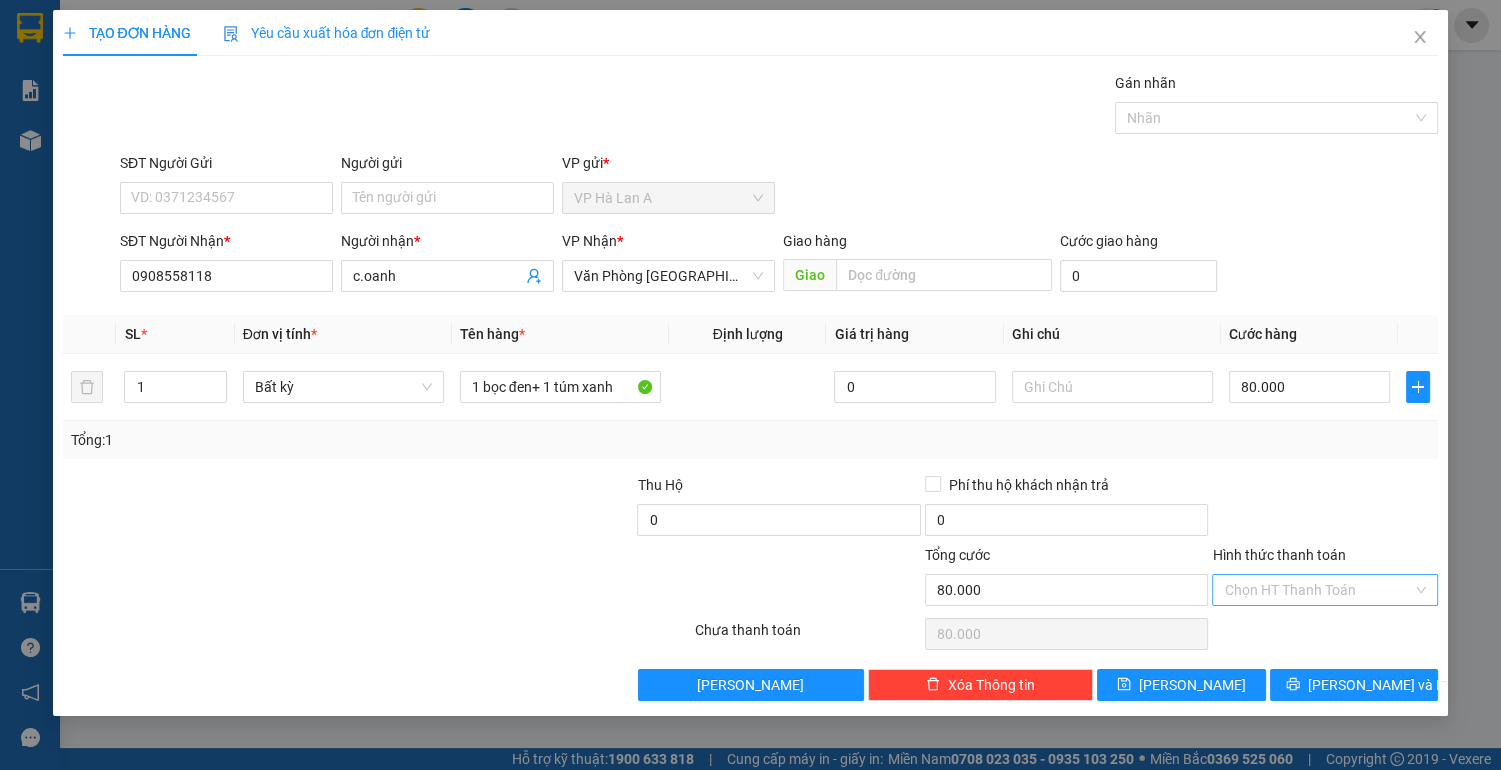 click on "Hình thức thanh toán" at bounding box center (1318, 590) 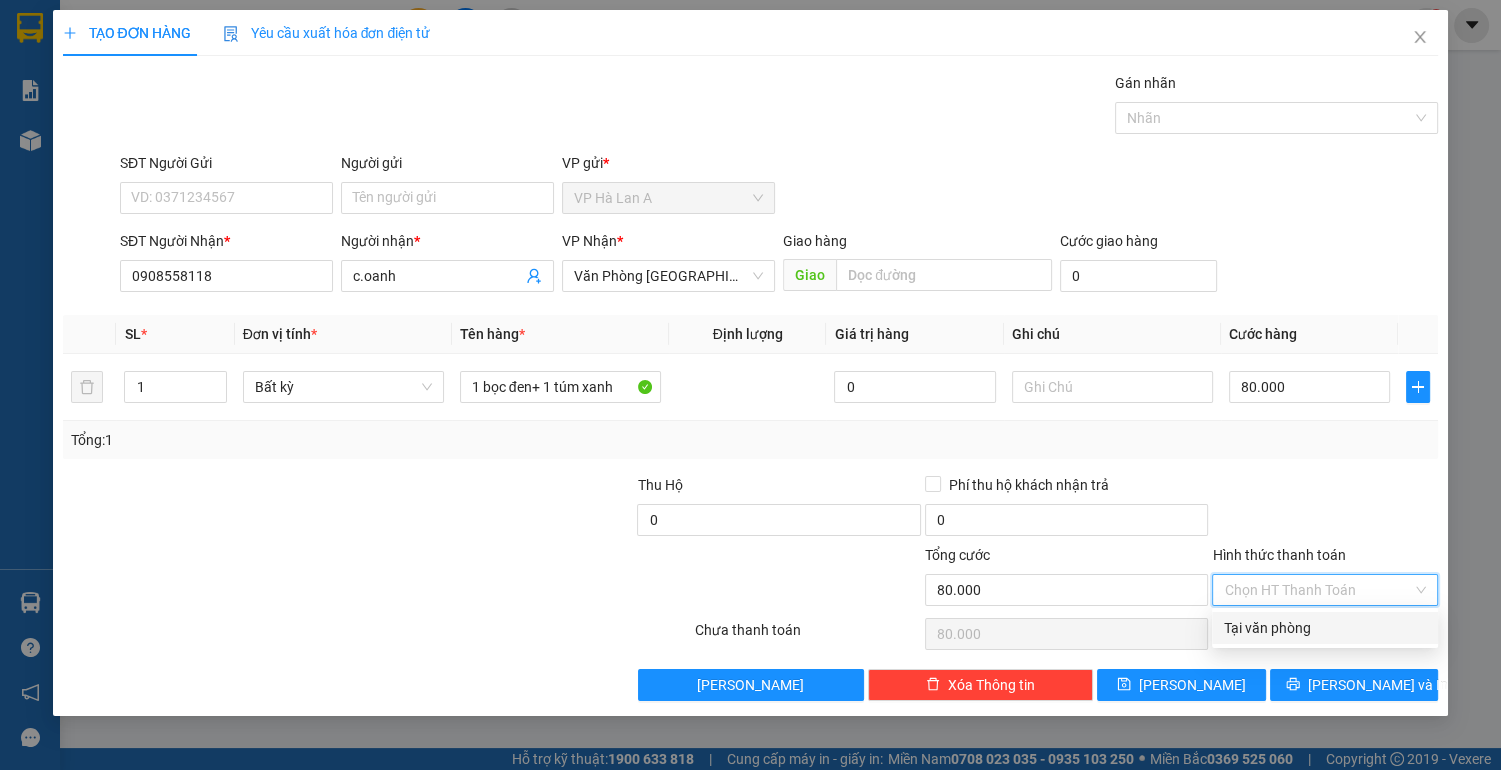click on "Tại văn phòng" at bounding box center [1325, 628] 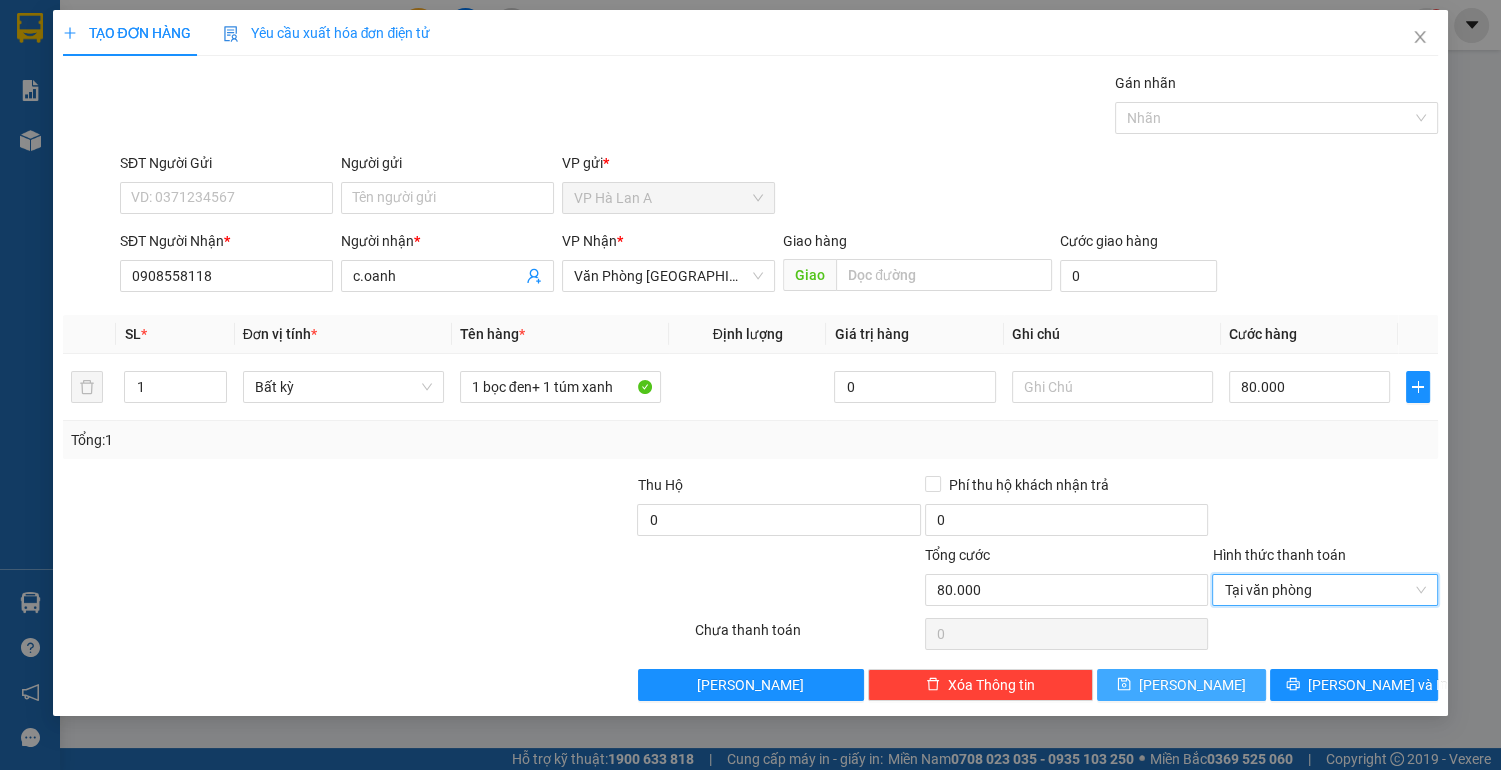 click on "[PERSON_NAME]" at bounding box center (1192, 685) 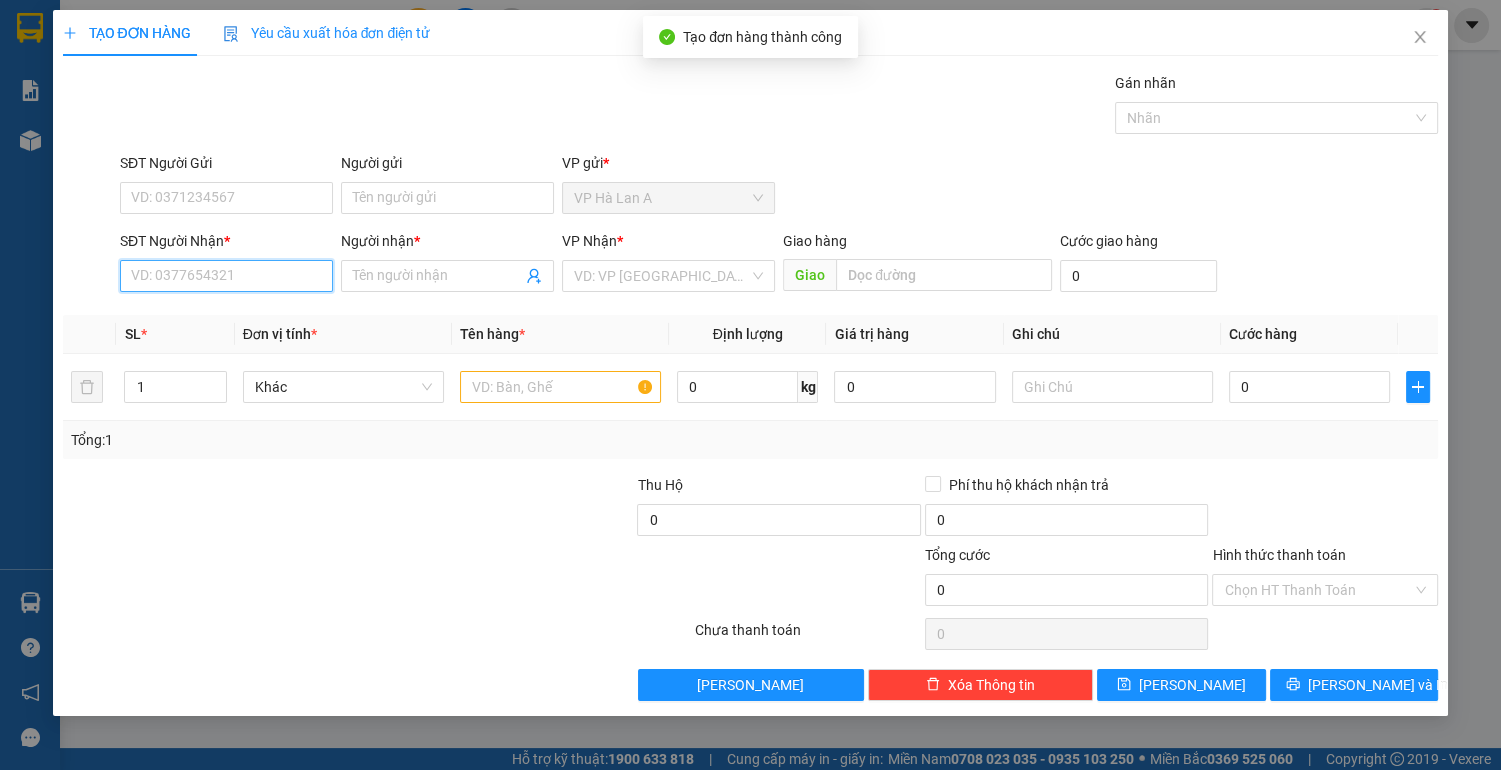 click on "SĐT Người Nhận  *" at bounding box center (226, 276) 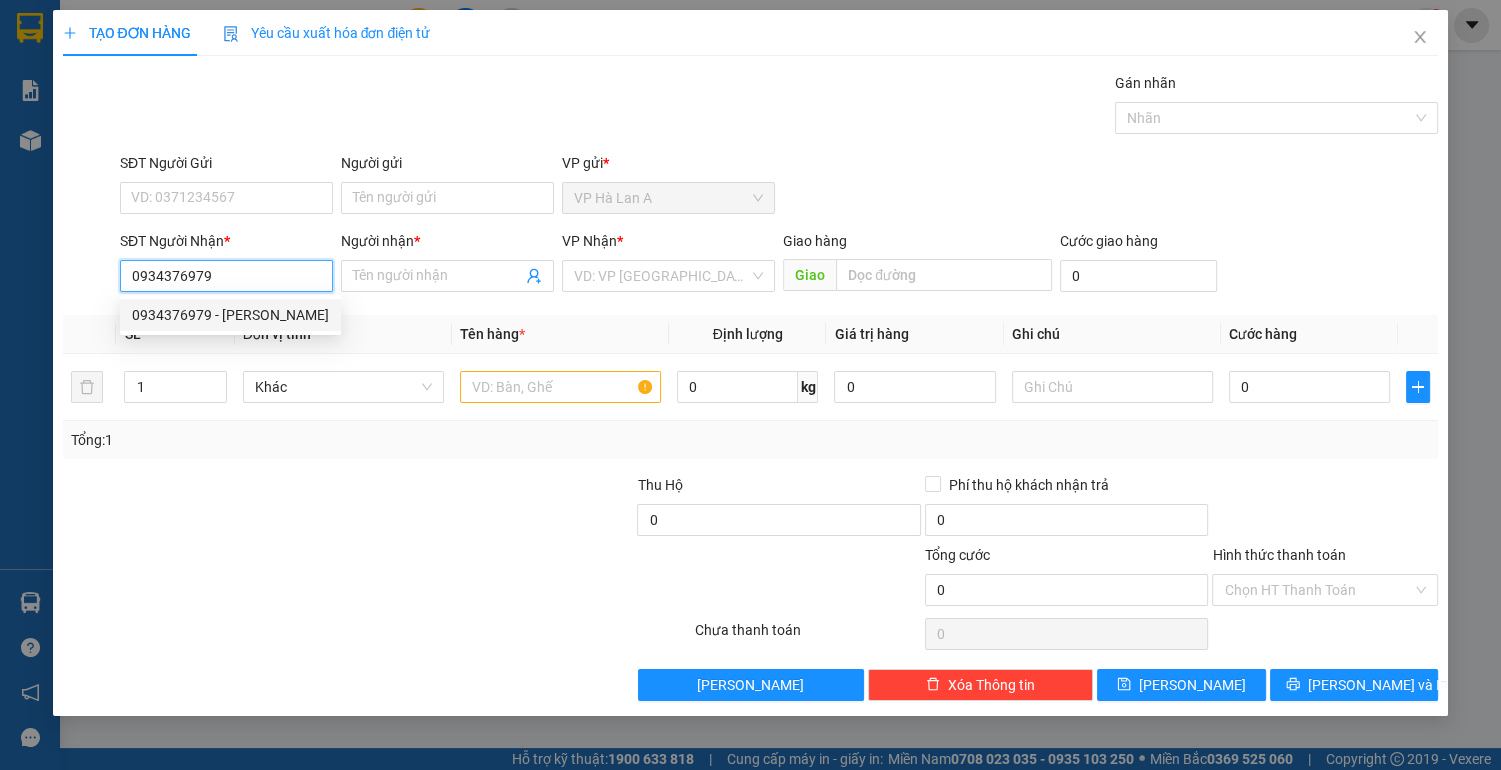 click on "0934376979 - [PERSON_NAME]" at bounding box center [230, 315] 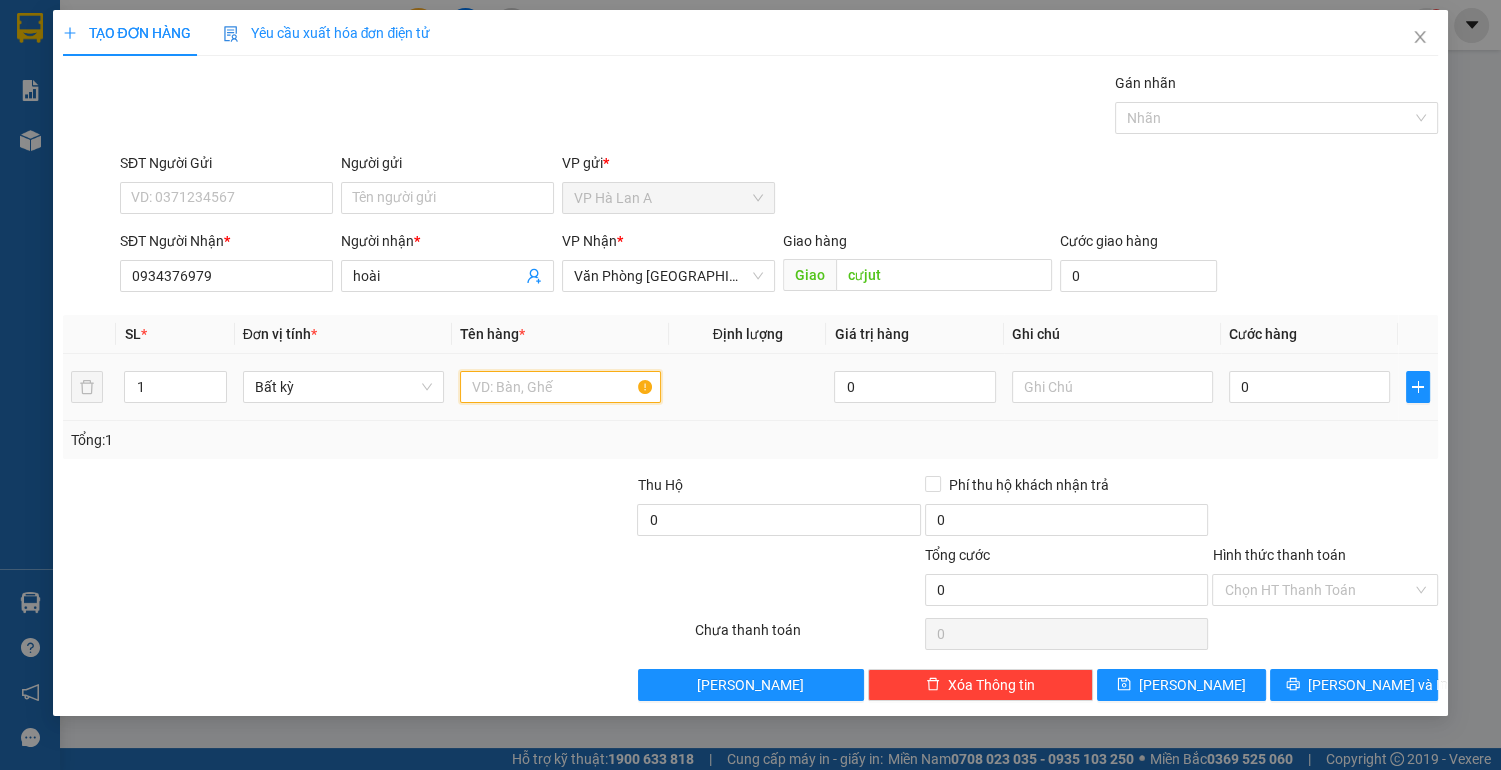 click at bounding box center (560, 387) 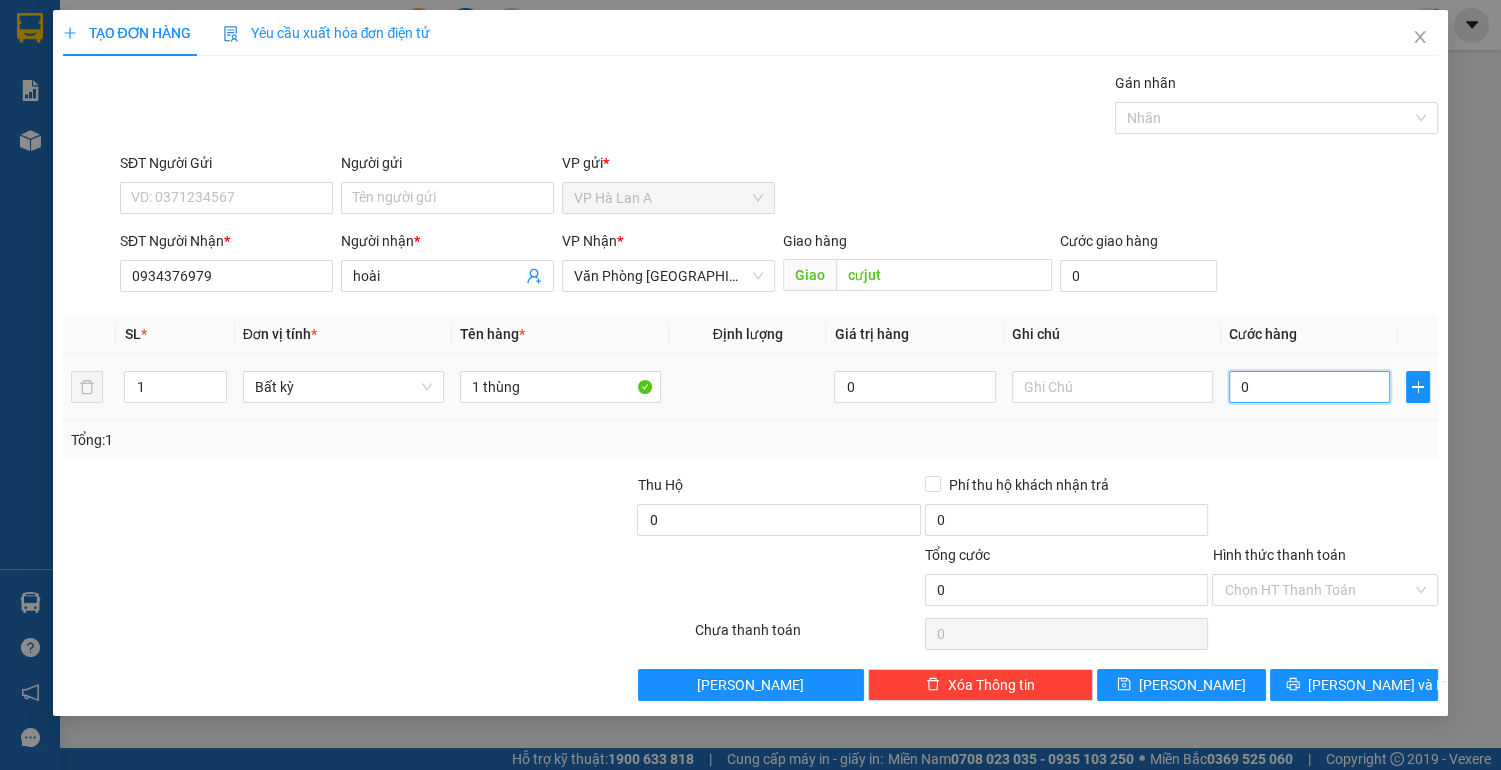 click on "0" at bounding box center (1310, 387) 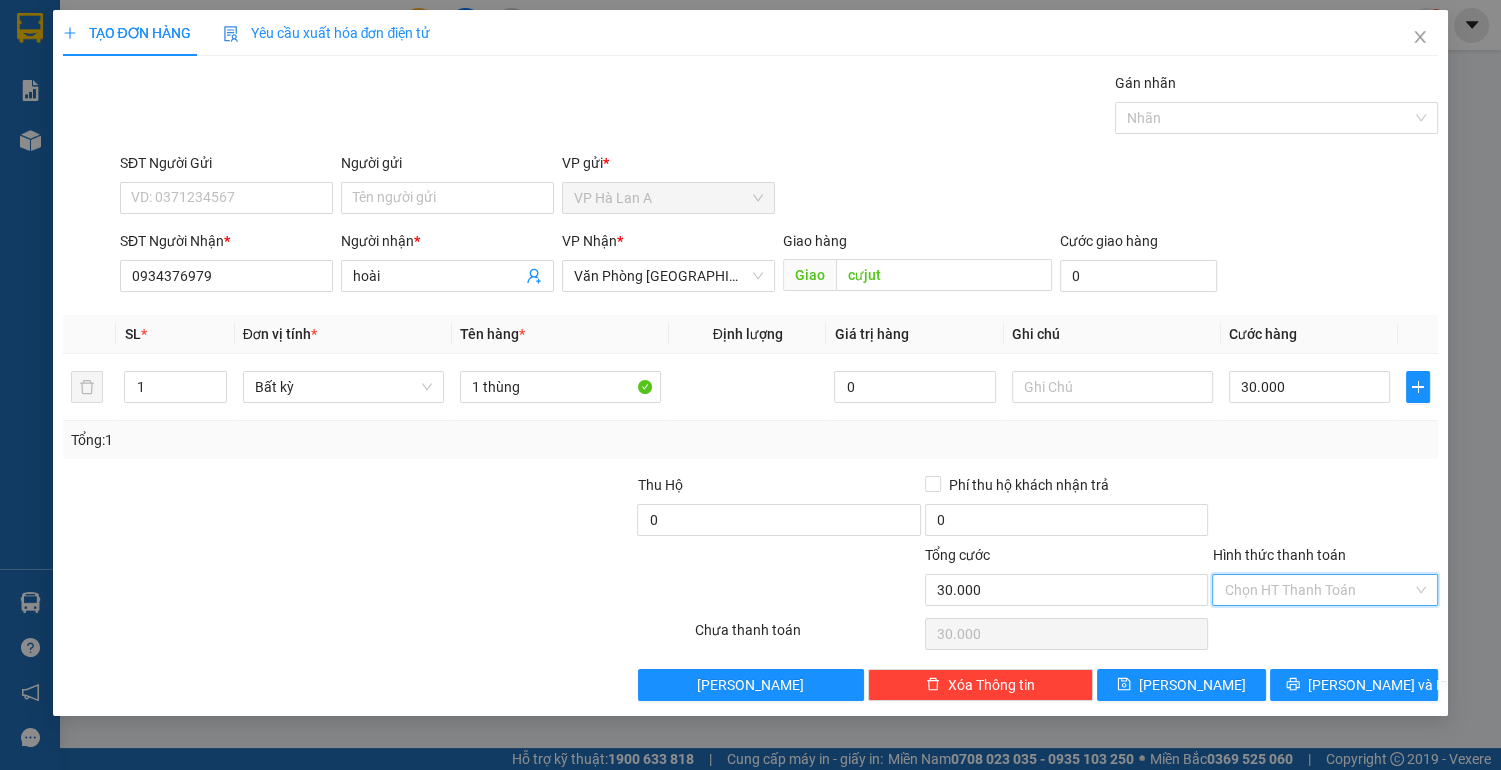drag, startPoint x: 1335, startPoint y: 581, endPoint x: 1263, endPoint y: 646, distance: 97 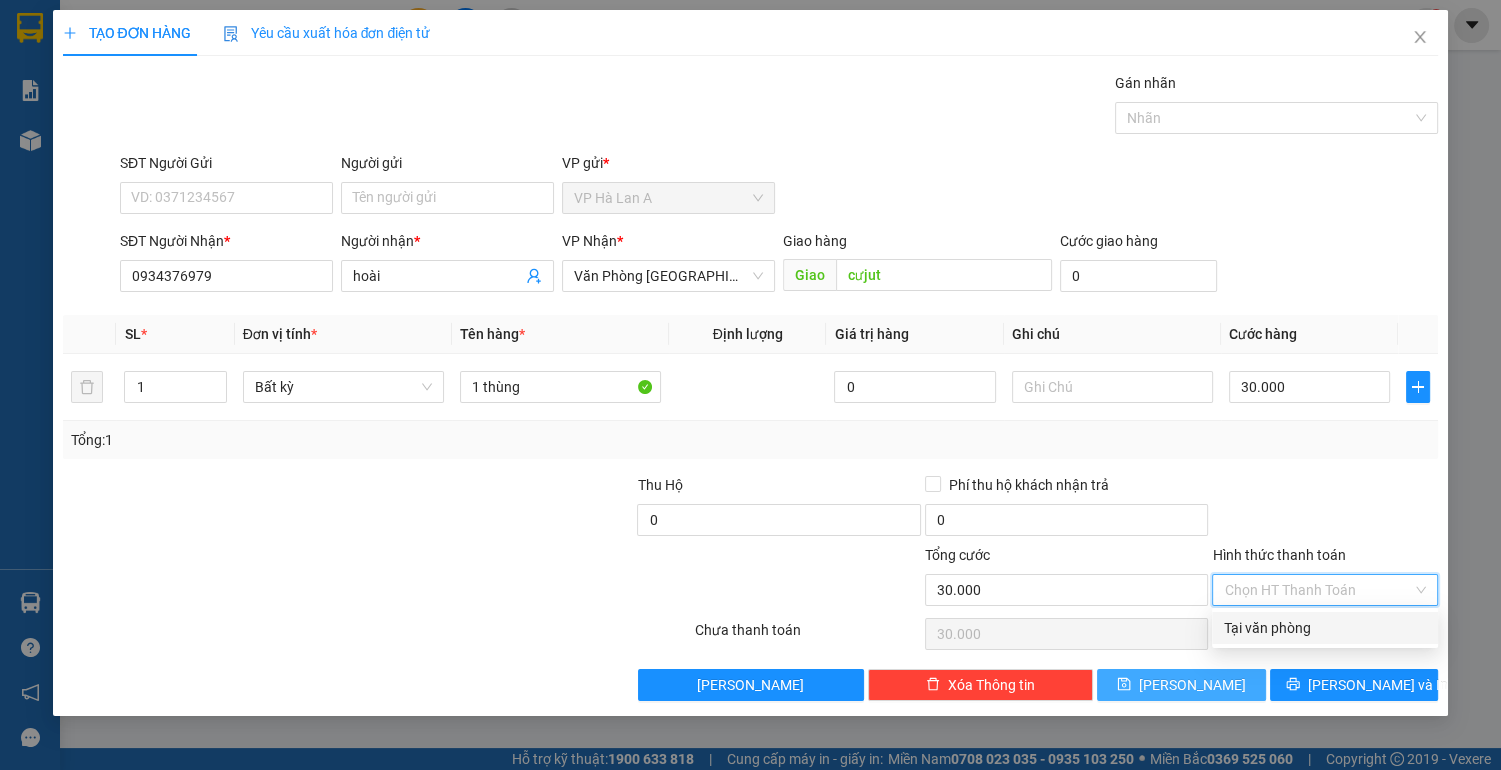 drag, startPoint x: 1256, startPoint y: 628, endPoint x: 1224, endPoint y: 683, distance: 63.631752 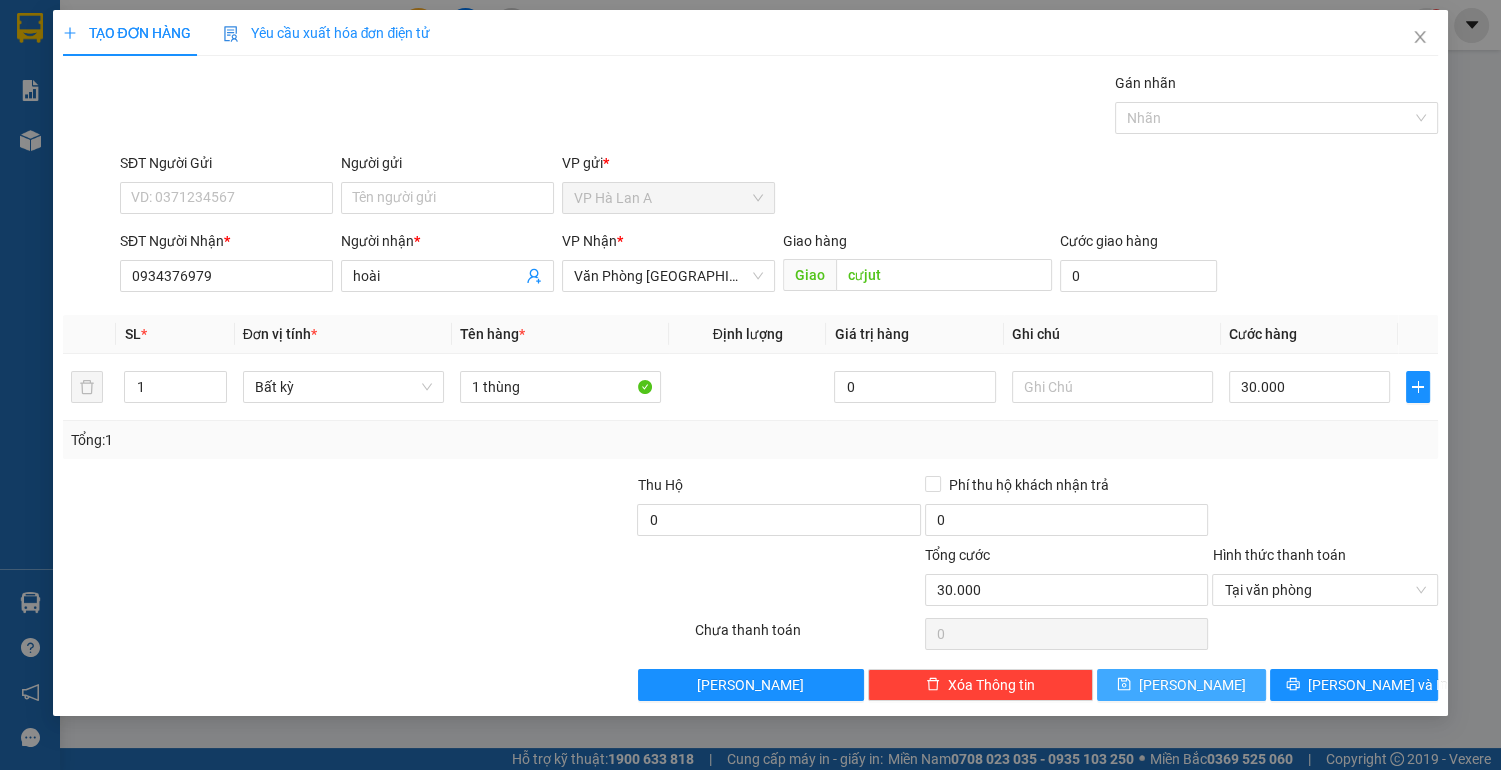 click on "[PERSON_NAME]" at bounding box center [1181, 685] 